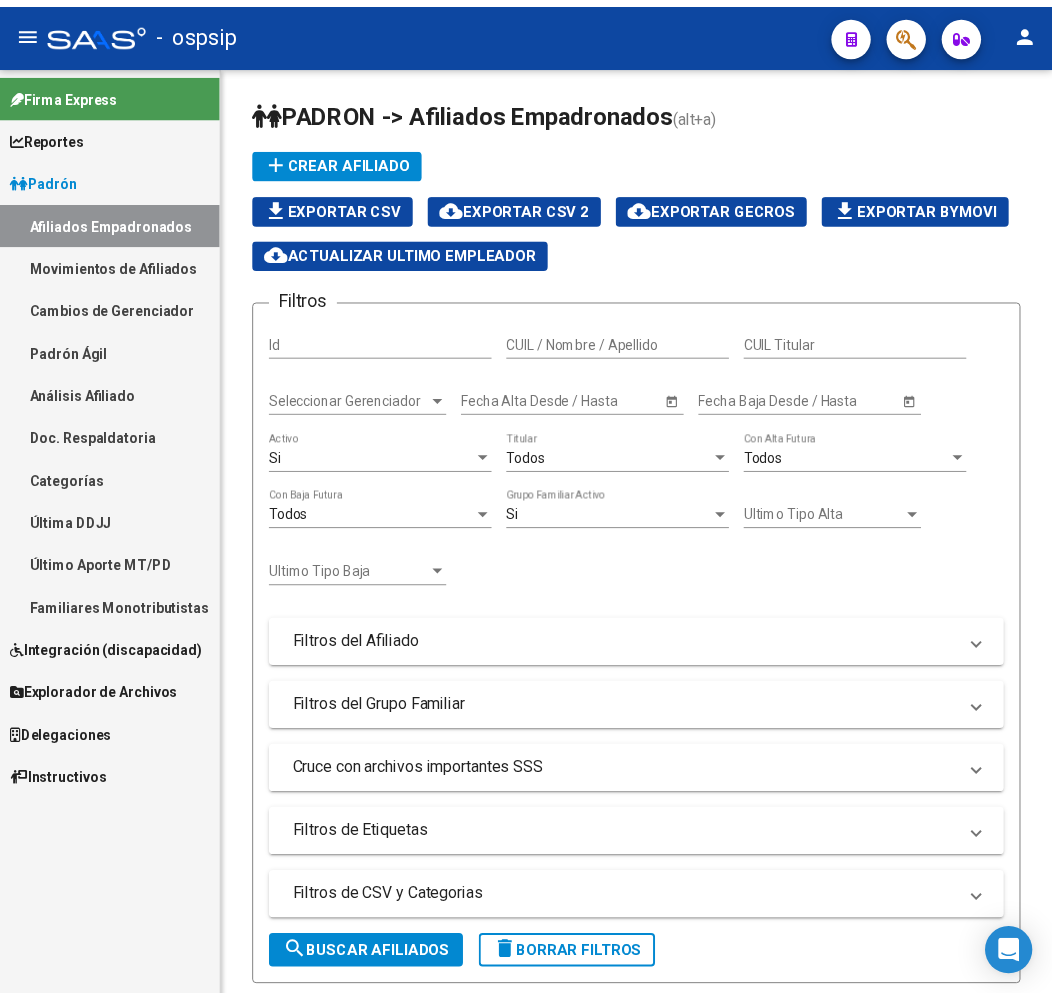 scroll, scrollTop: 0, scrollLeft: 0, axis: both 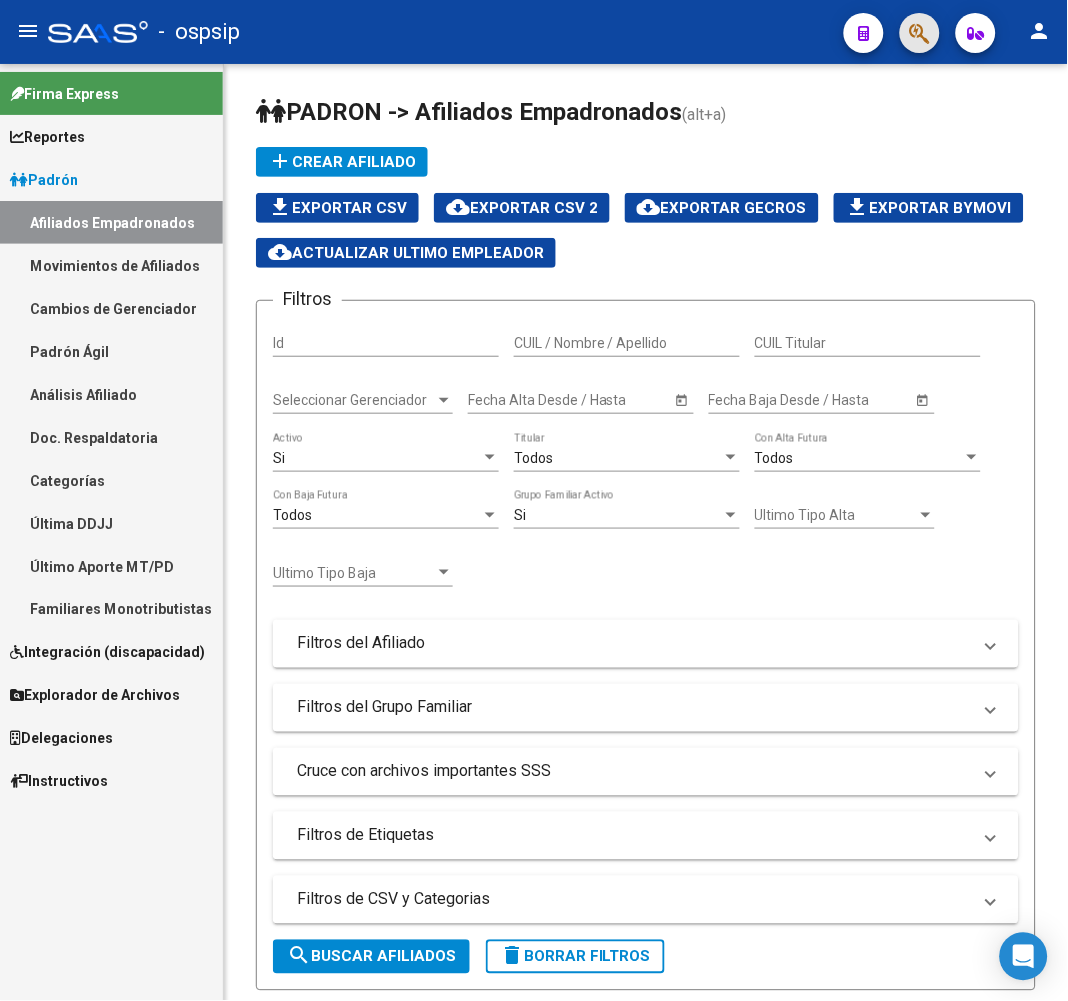 click 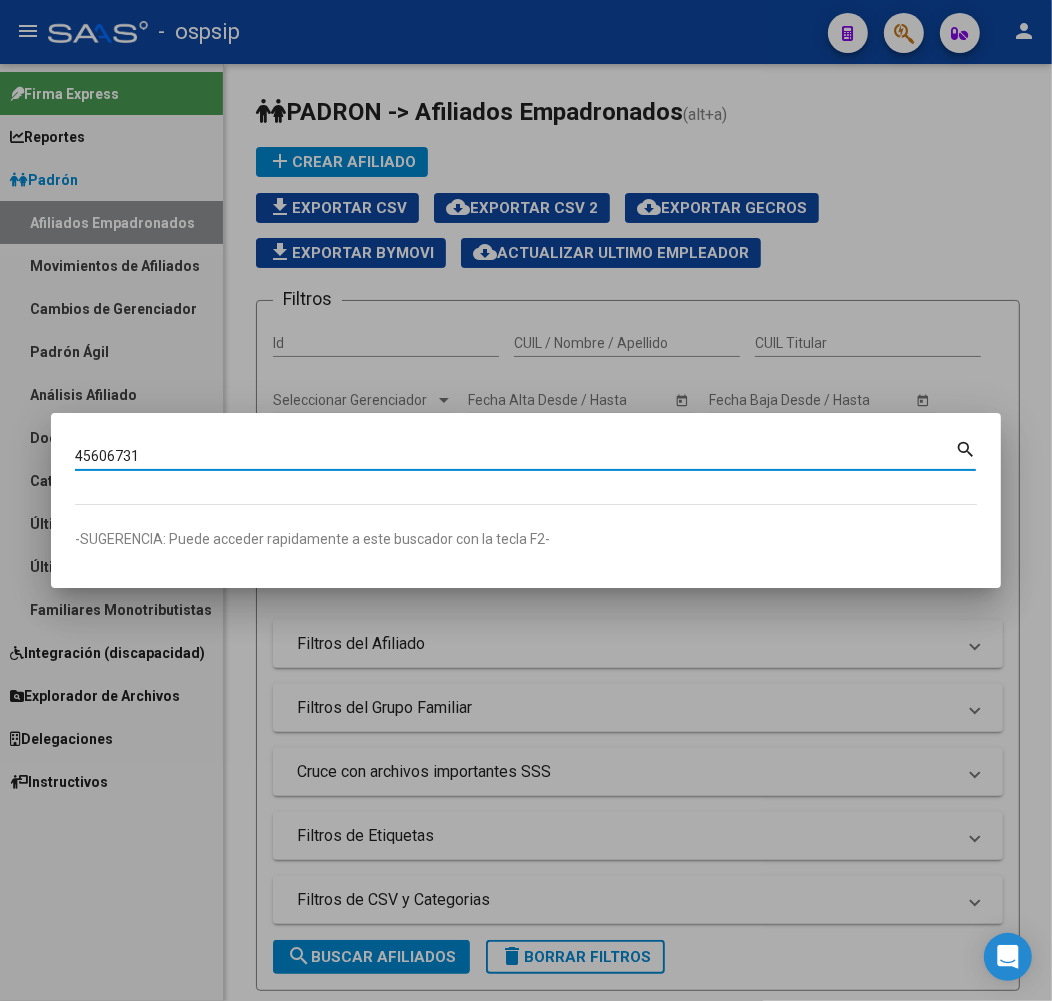 type on "45606731" 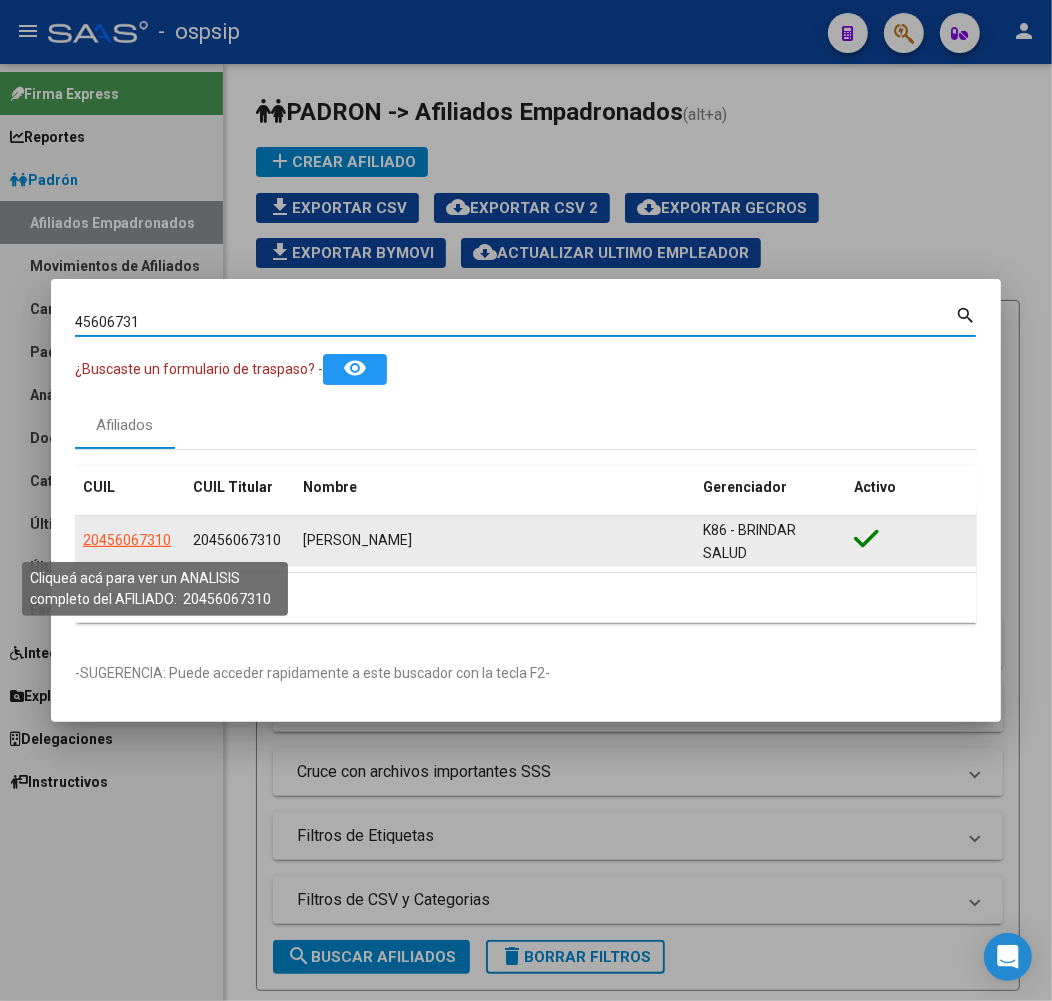 click on "20456067310" 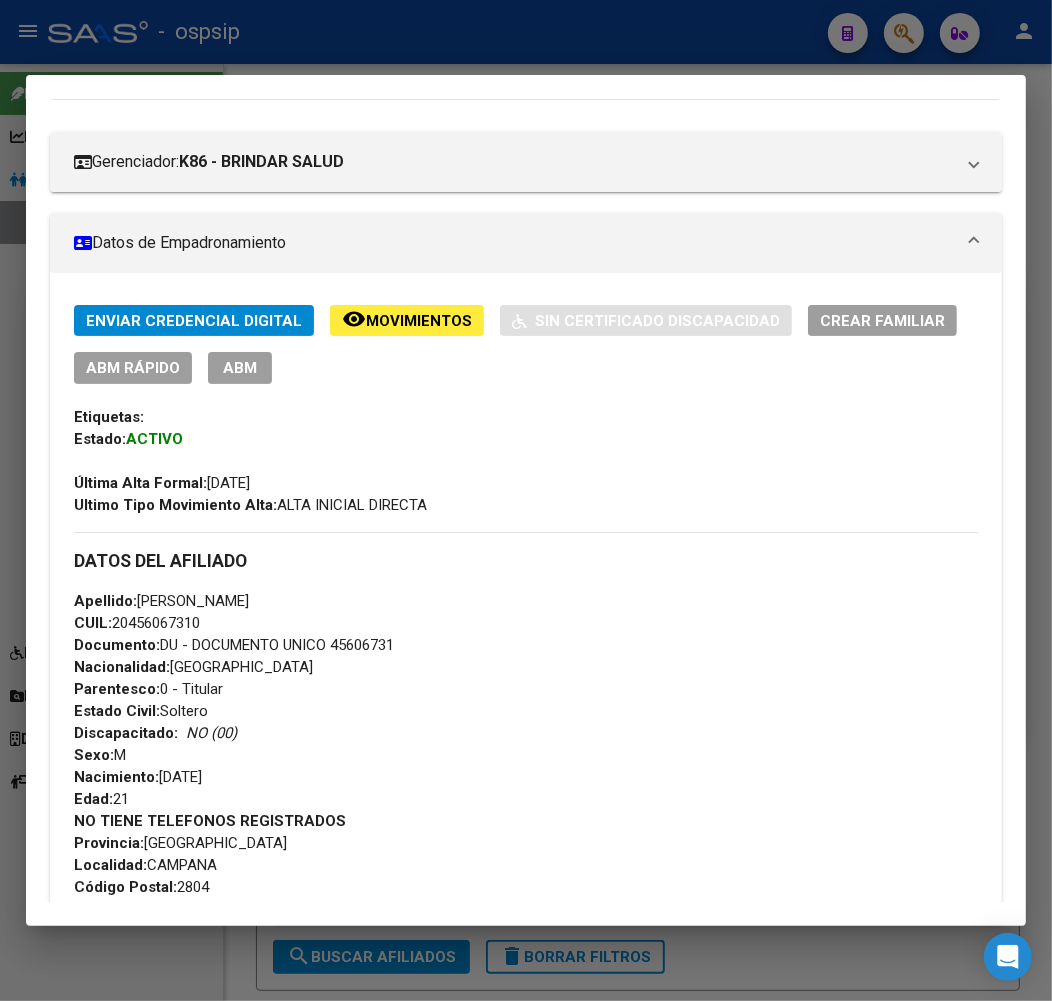 scroll, scrollTop: 222, scrollLeft: 0, axis: vertical 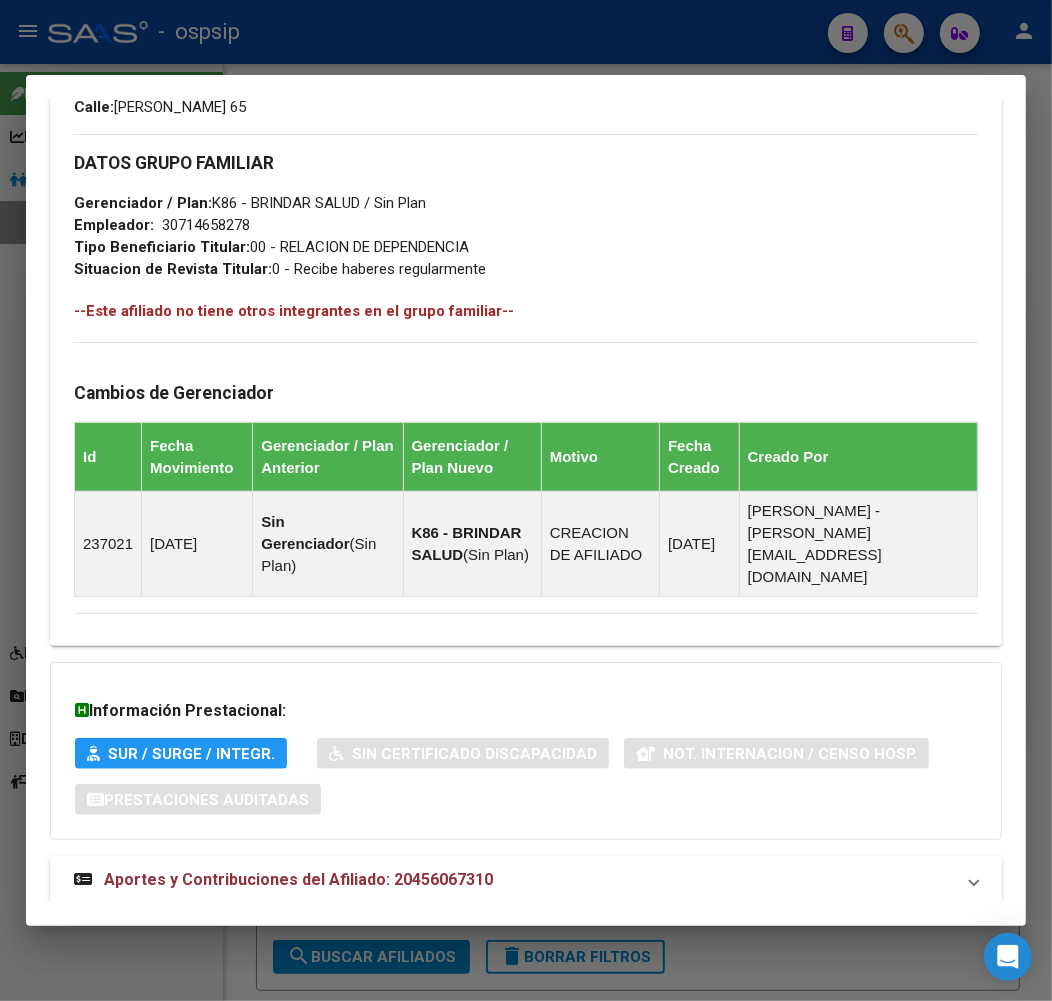 click on "Aportes y Contribuciones del Afiliado: 20456067310" at bounding box center (514, 880) 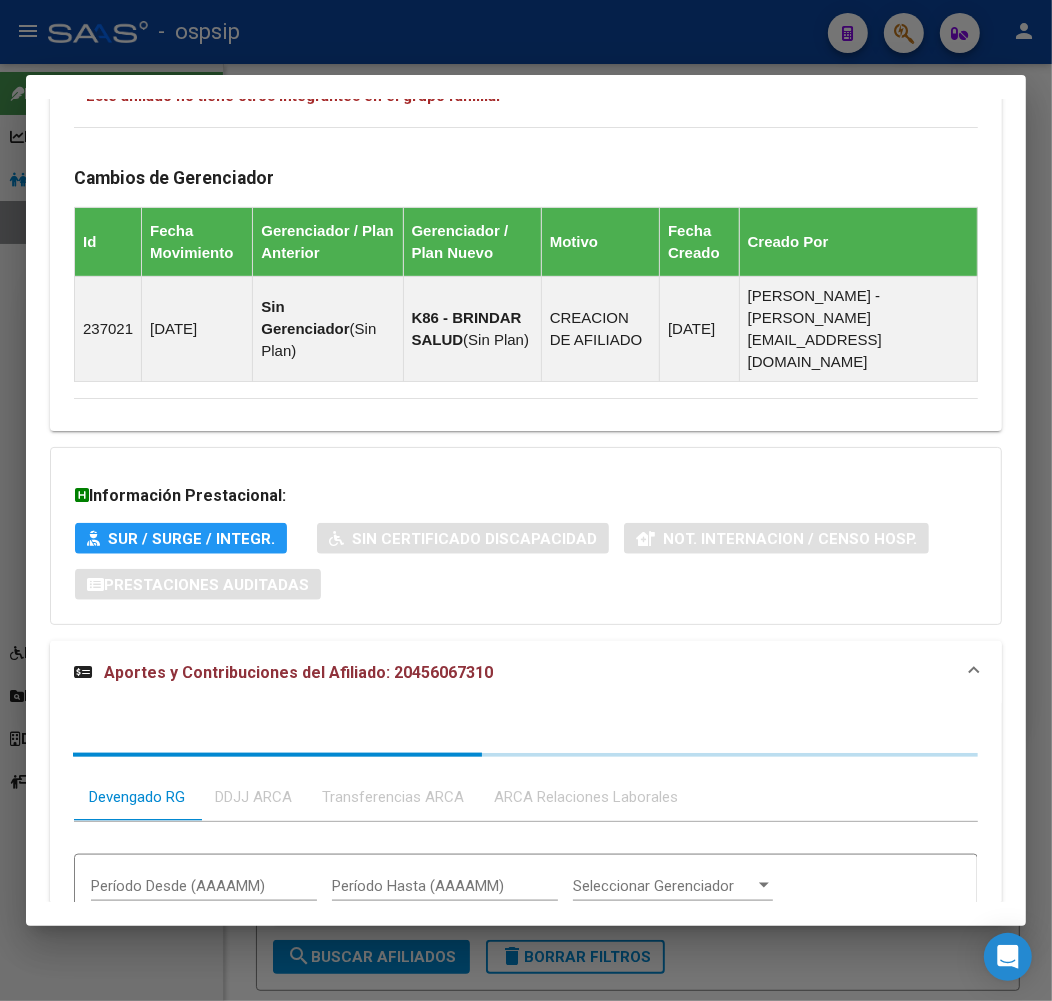 scroll, scrollTop: 1547, scrollLeft: 0, axis: vertical 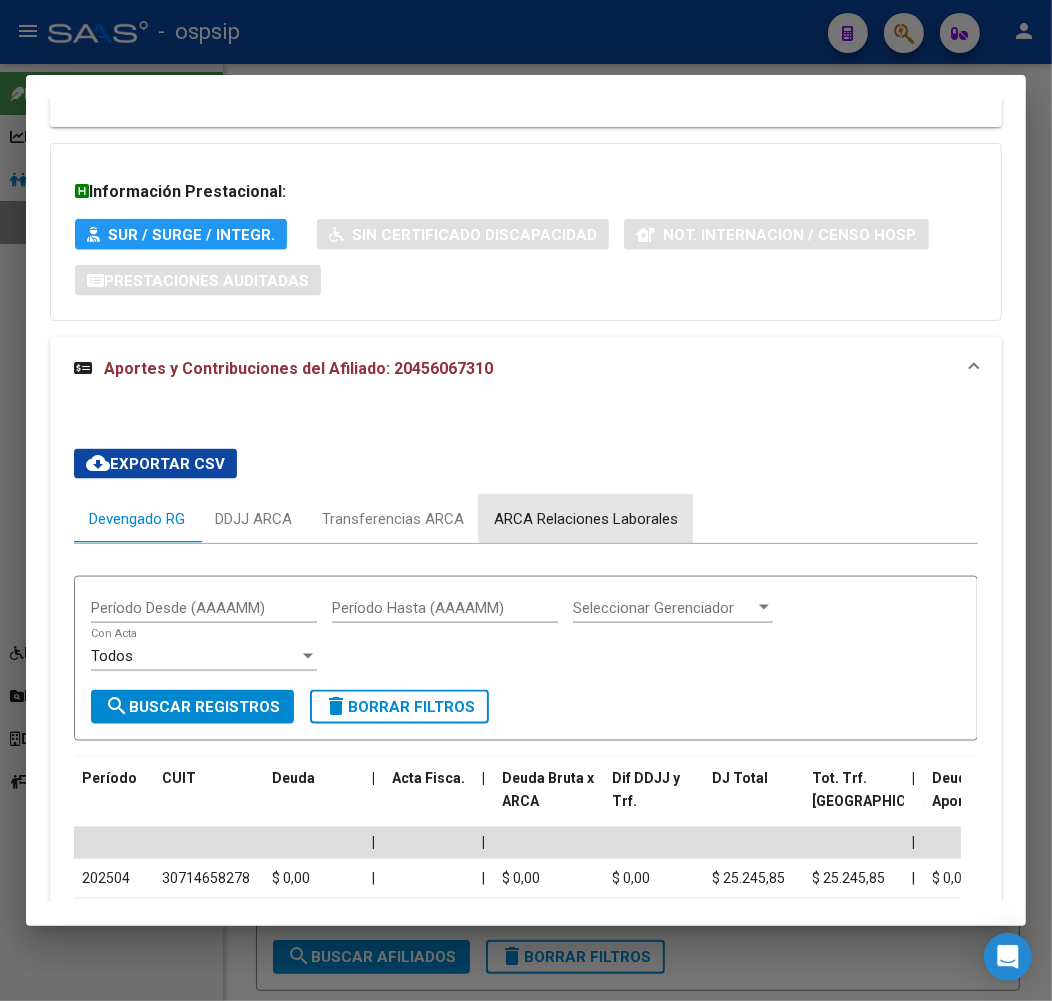 click on "ARCA Relaciones Laborales" at bounding box center (586, 519) 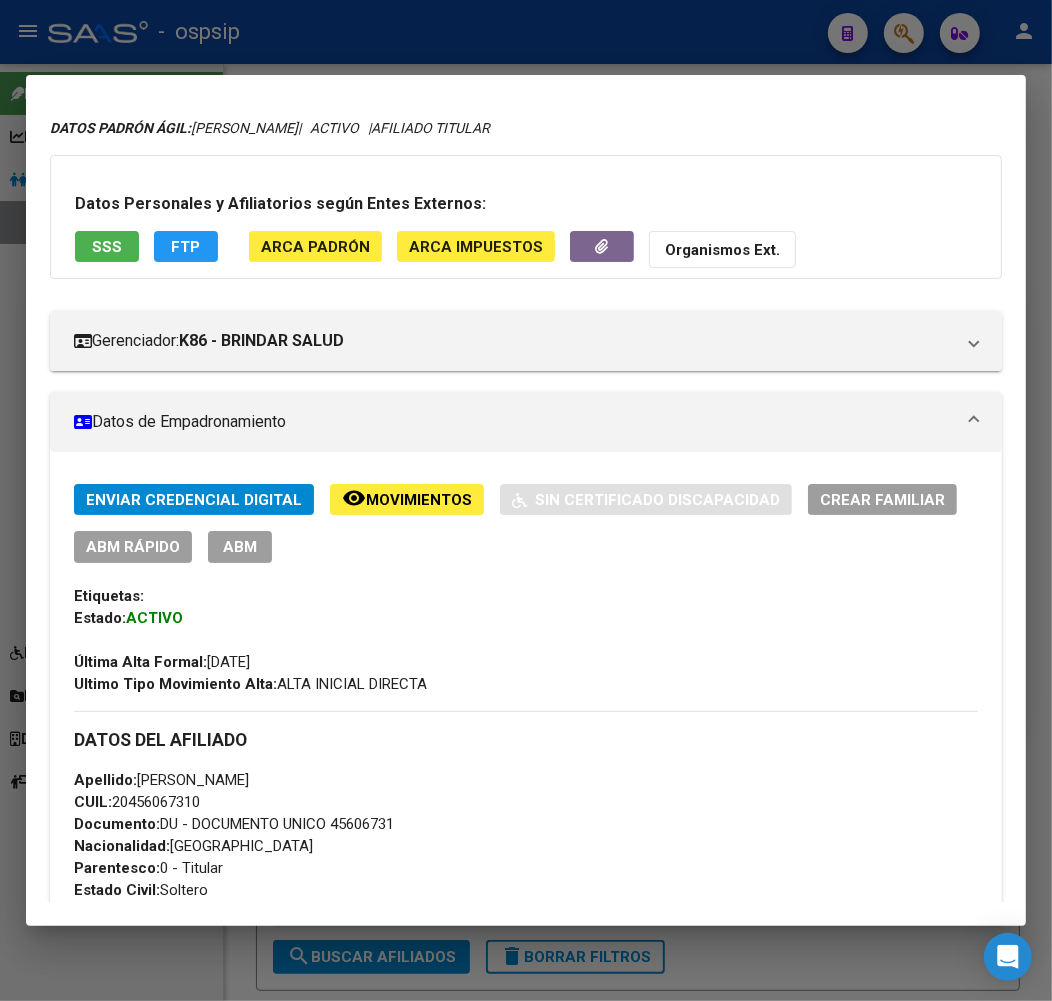 scroll, scrollTop: 30, scrollLeft: 0, axis: vertical 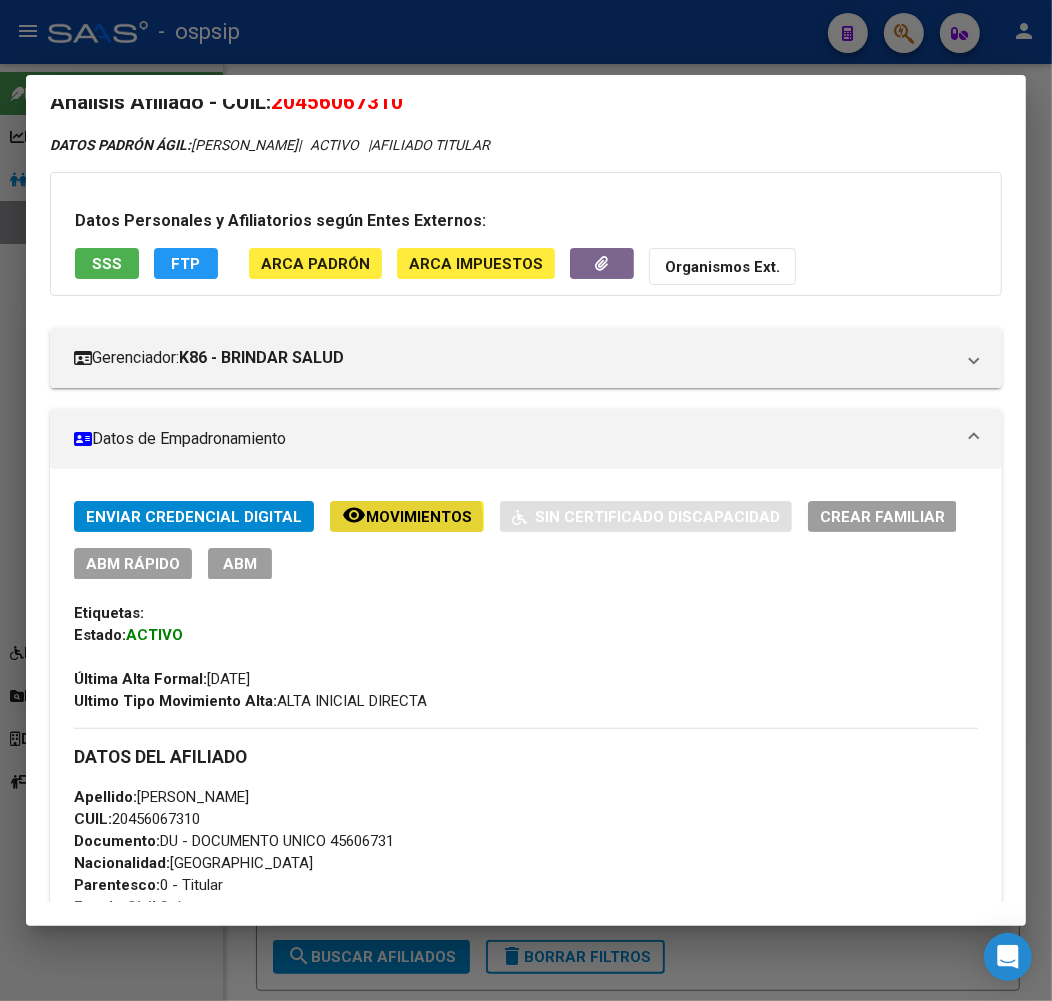 click on "Movimientos" 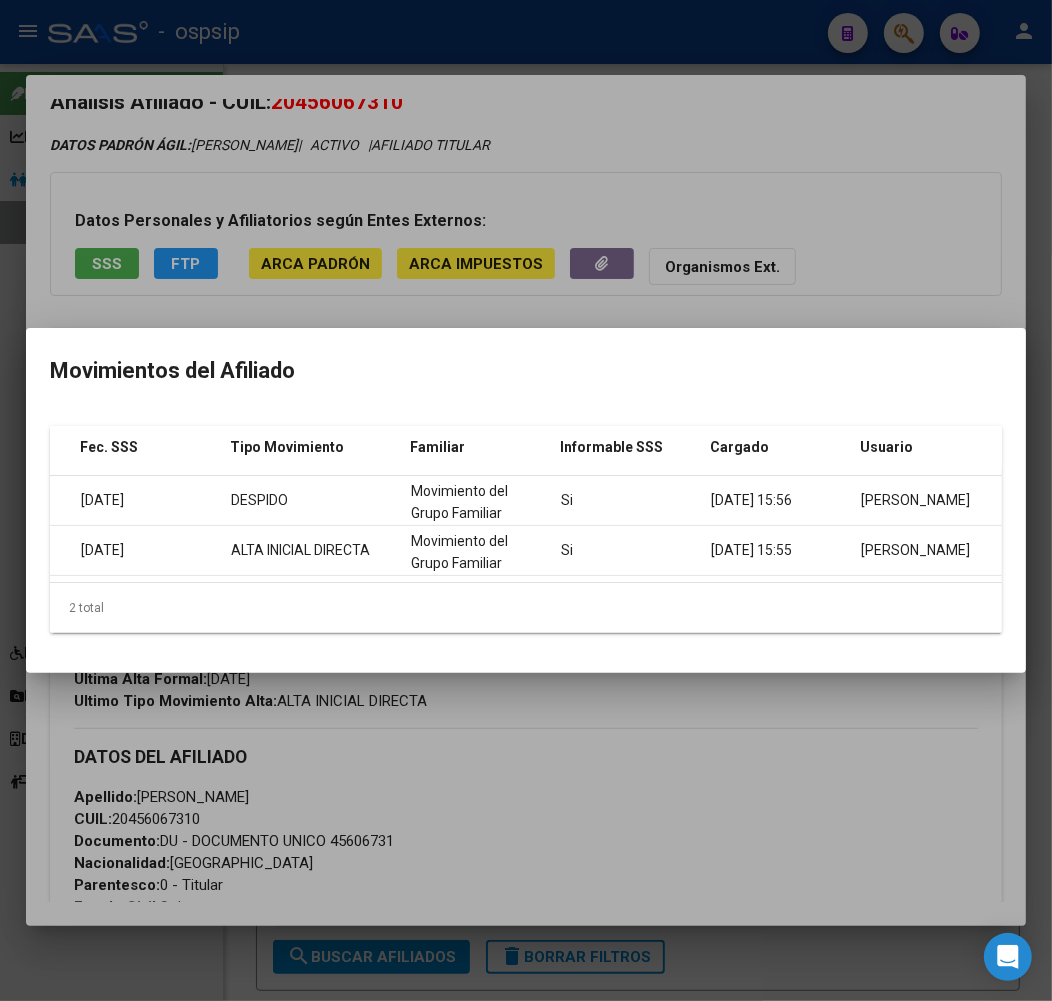 scroll, scrollTop: 0, scrollLeft: 0, axis: both 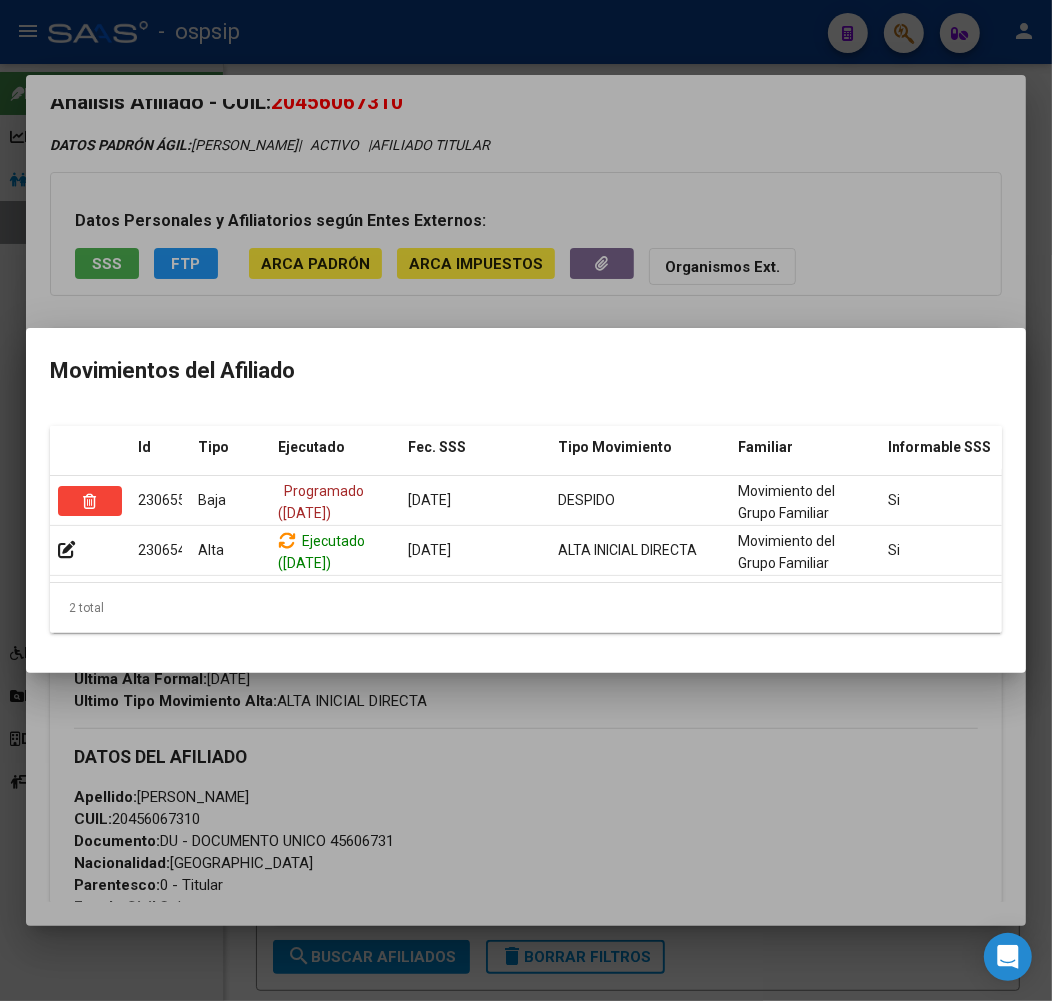 click at bounding box center (526, 500) 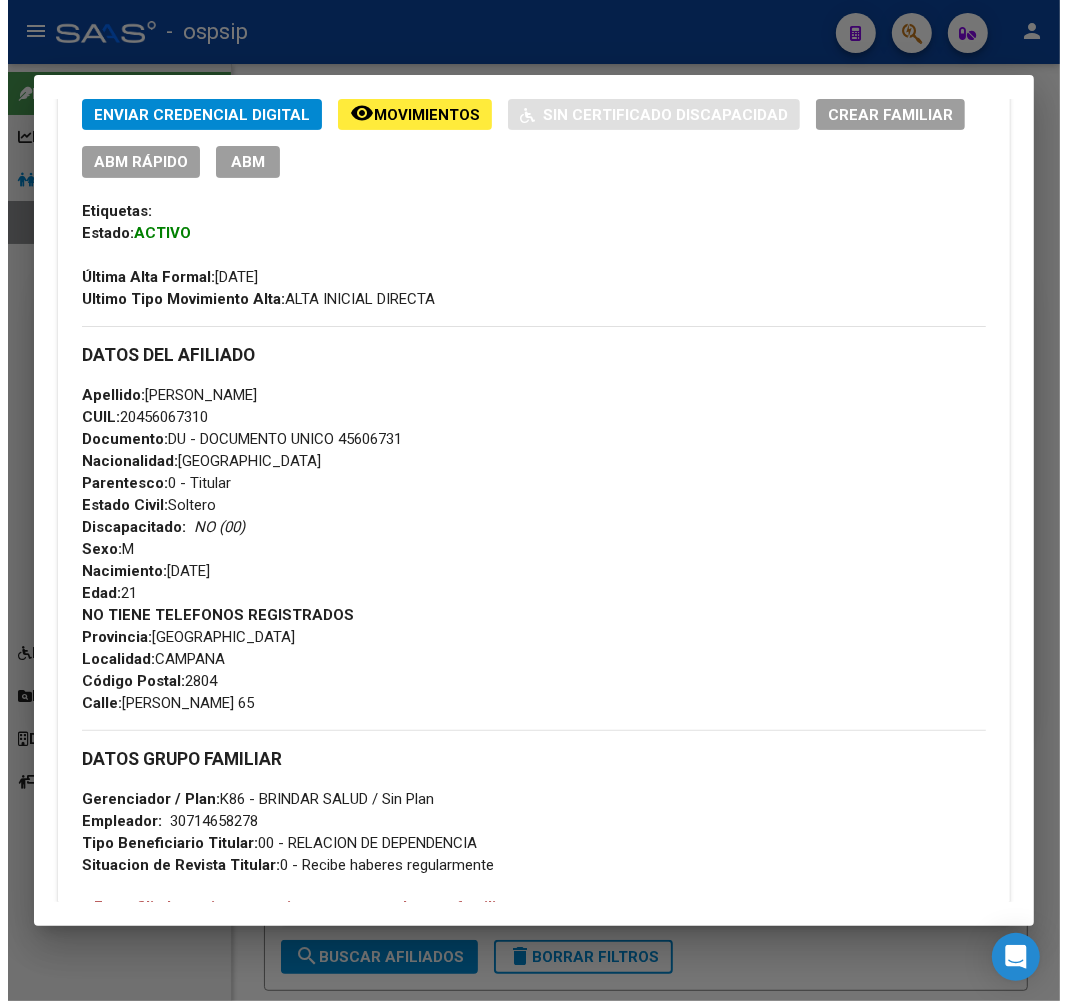 scroll, scrollTop: 0, scrollLeft: 0, axis: both 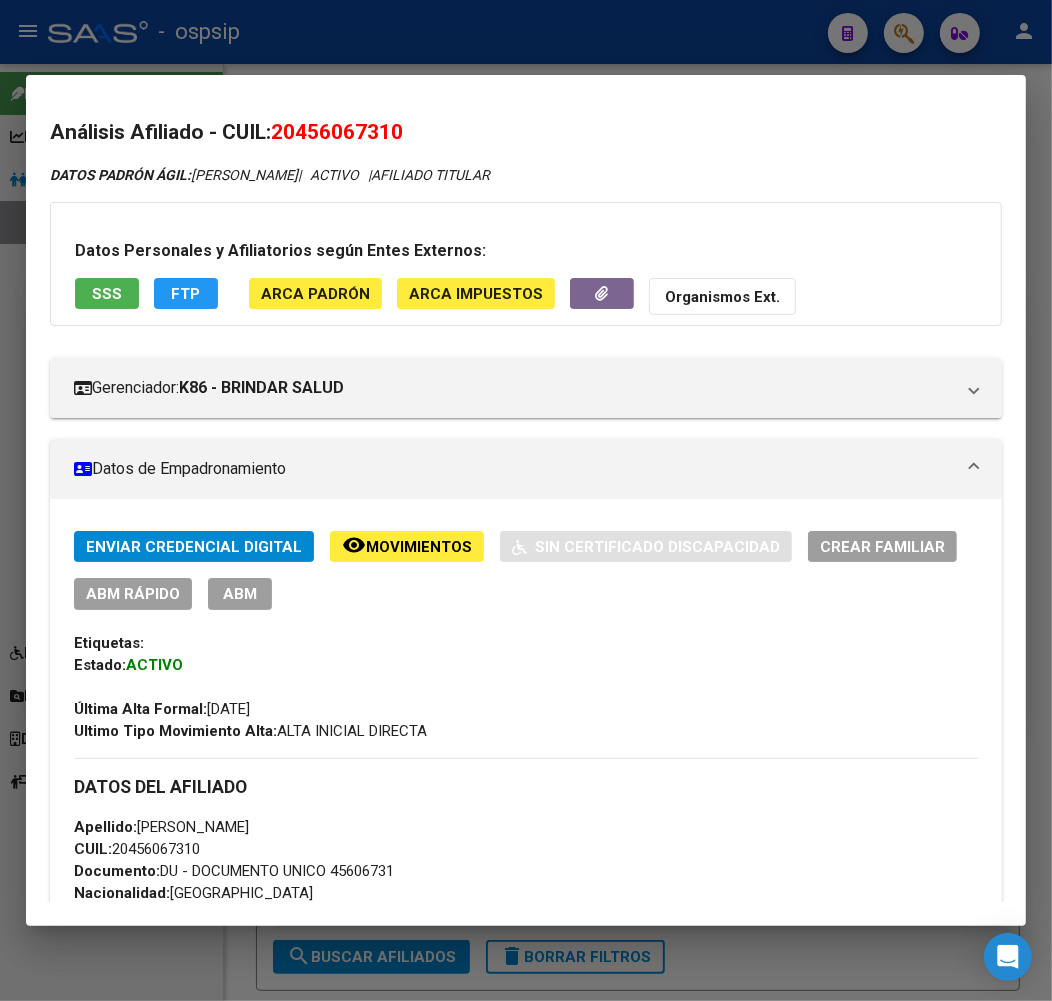 click on "ABM" at bounding box center [240, 595] 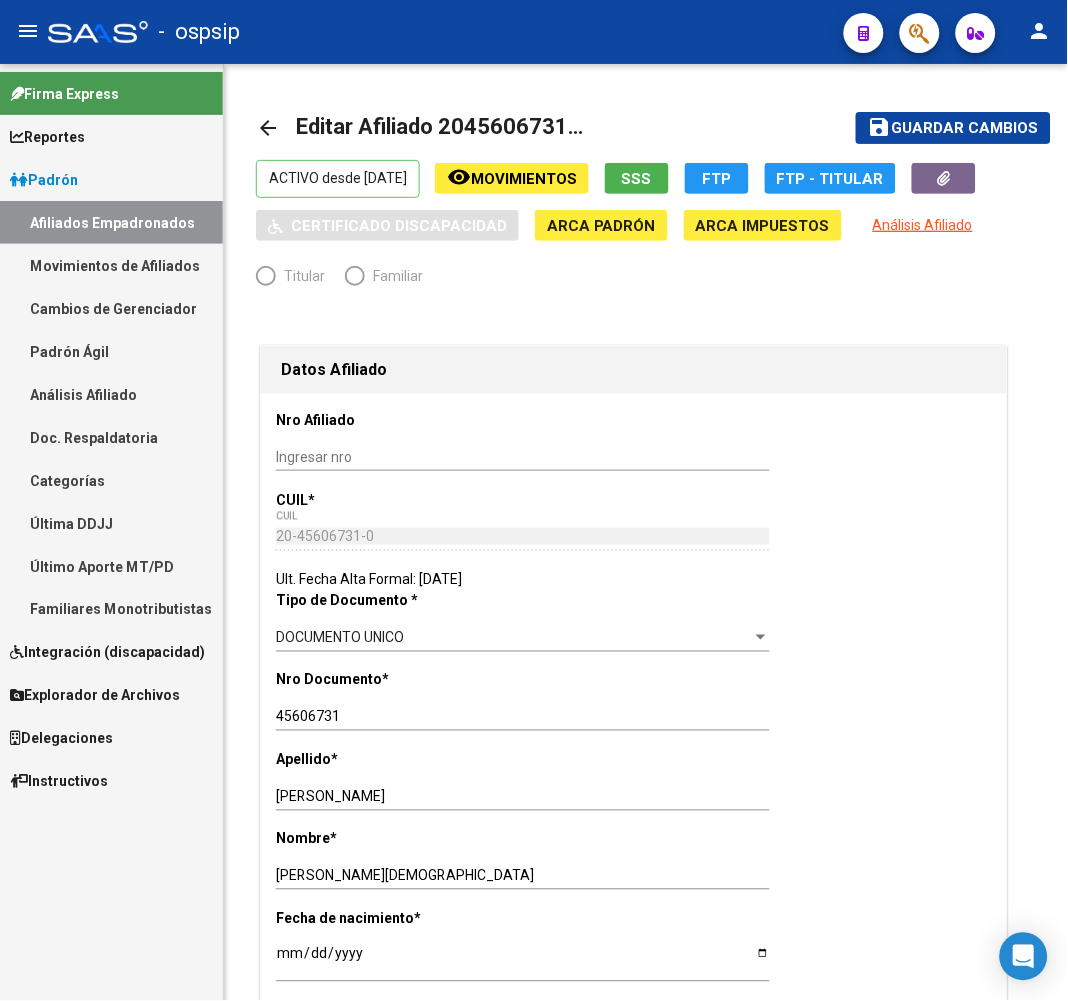 radio on "true" 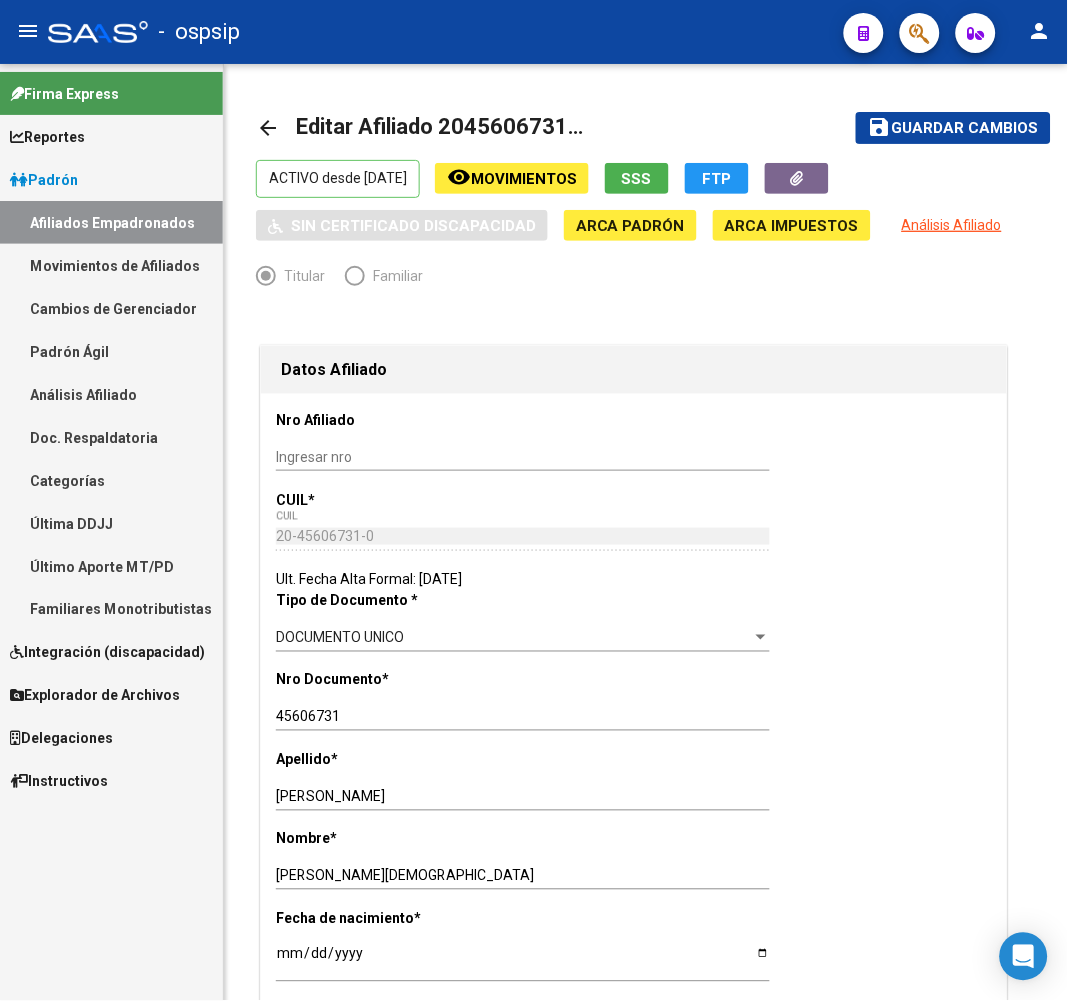click on "Movimientos" 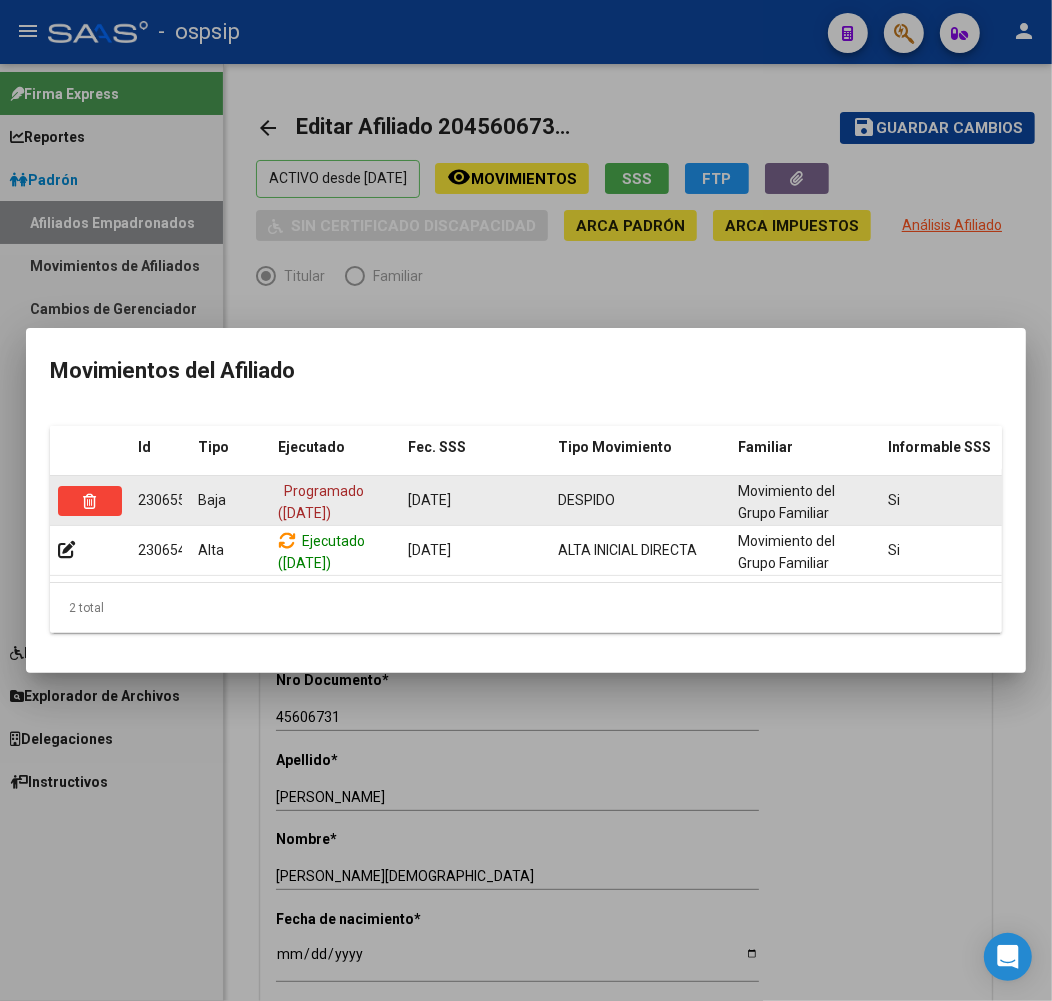 click 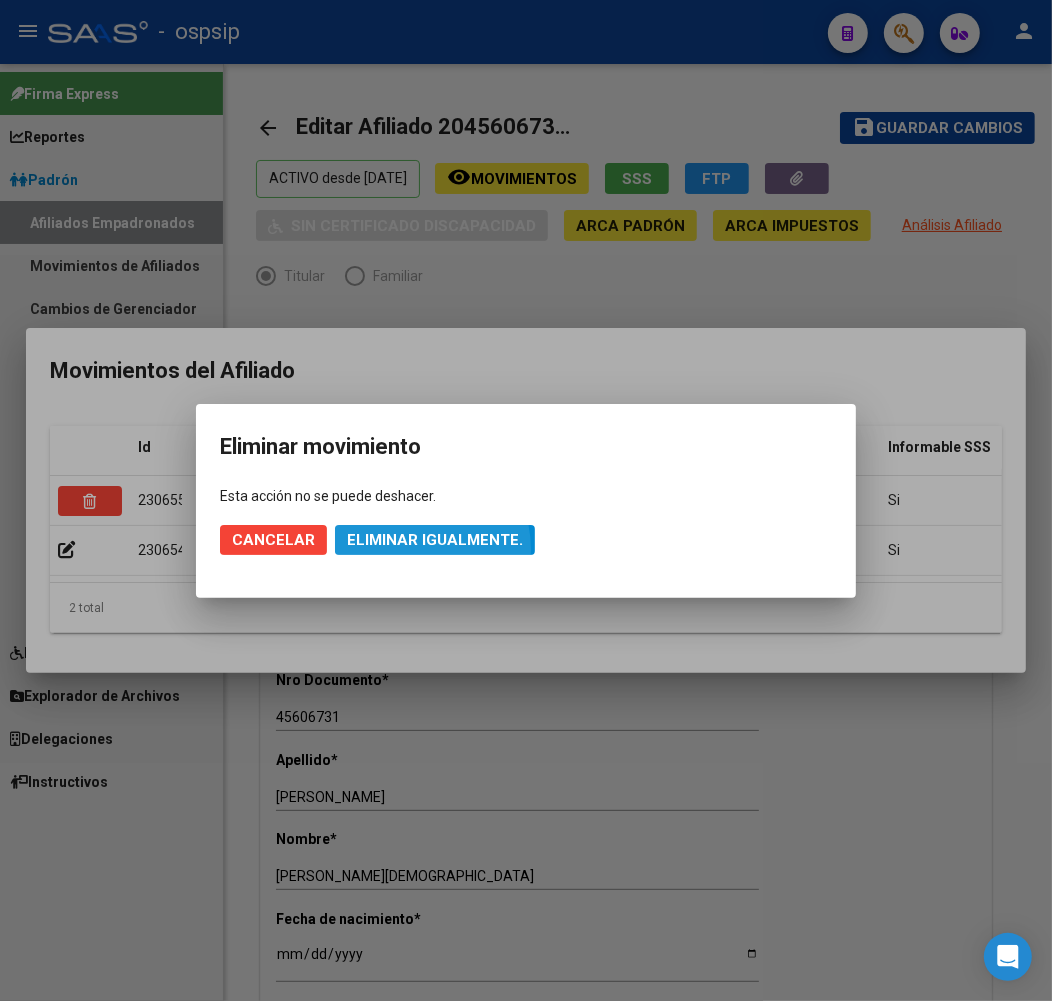 click on "Eliminar igualmente." 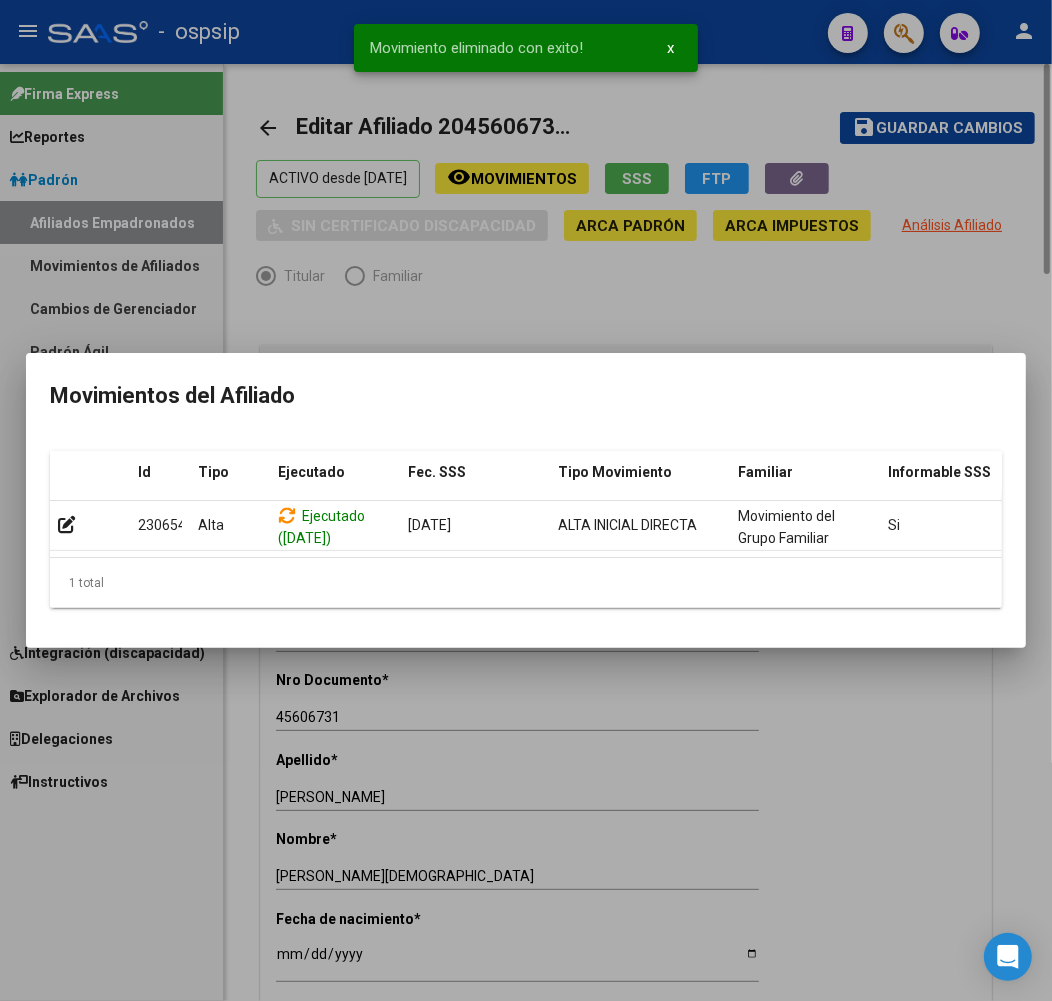 click at bounding box center (526, 500) 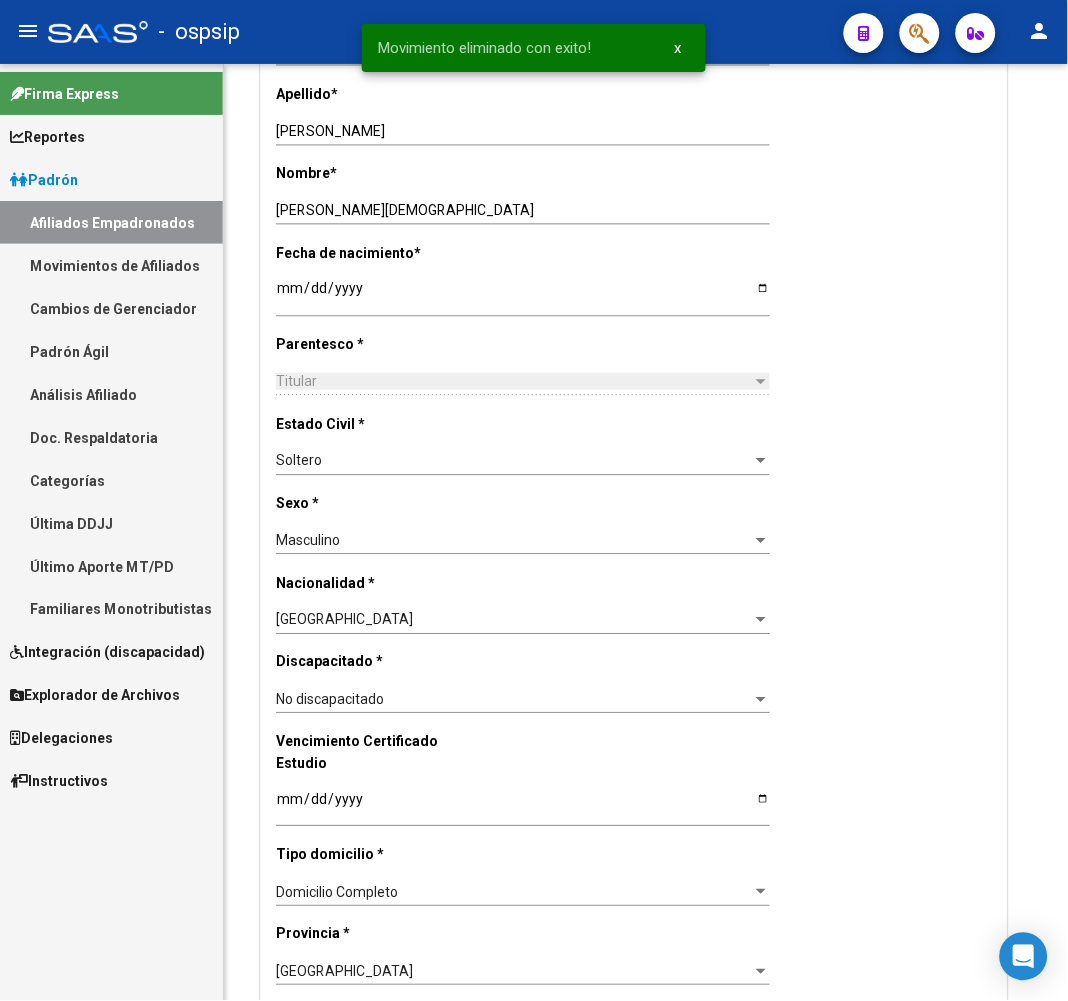scroll, scrollTop: 2222, scrollLeft: 0, axis: vertical 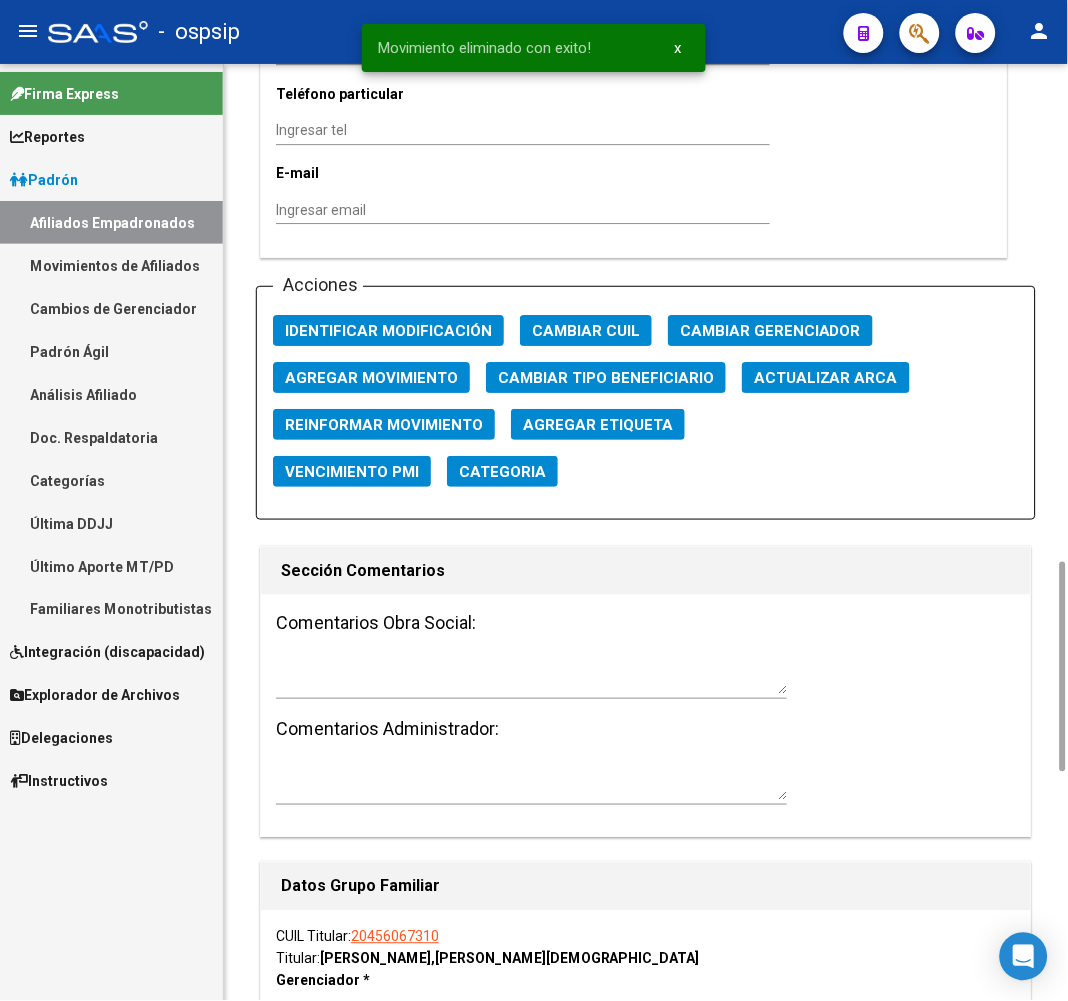 click on "Agregar Movimiento" 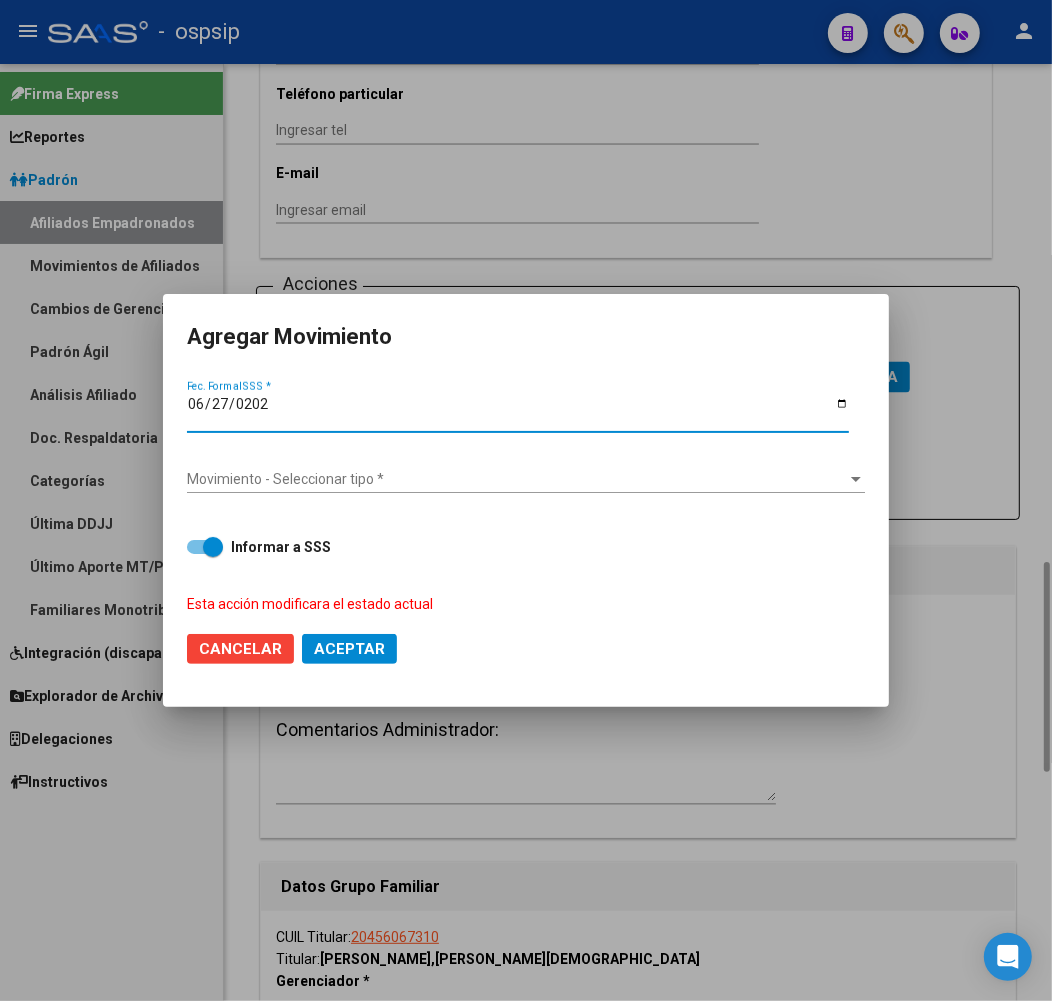 type on "2025-06-27" 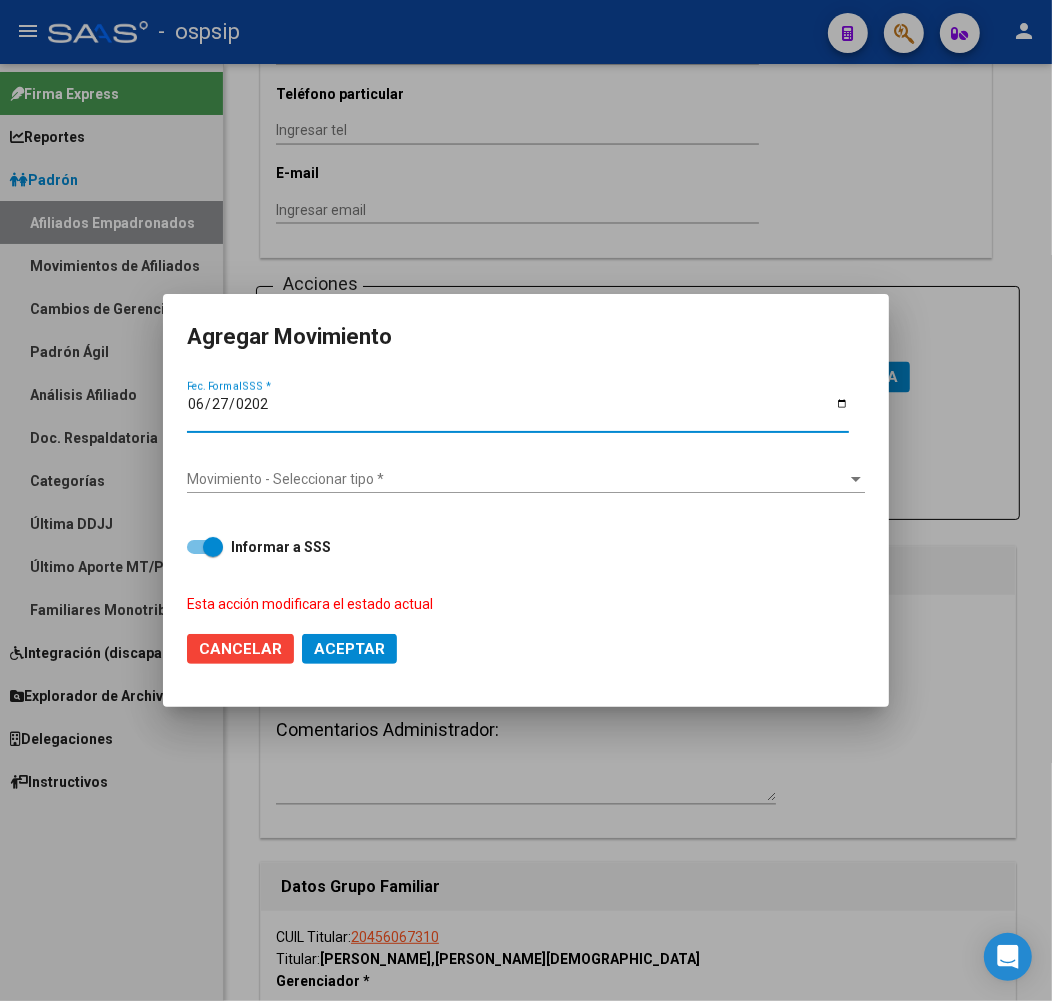 click on "Movimiento - Seleccionar tipo *" at bounding box center (517, 479) 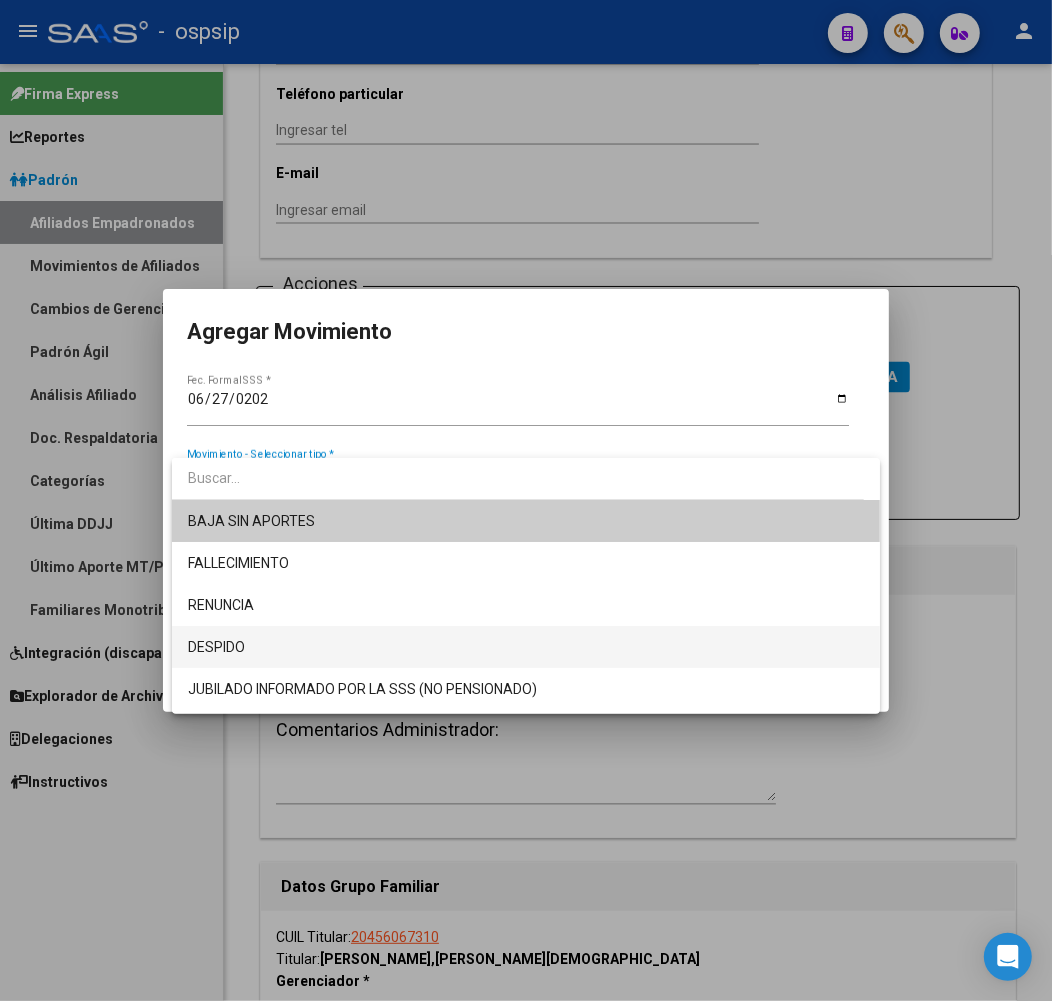click on "DESPIDO" at bounding box center [526, 647] 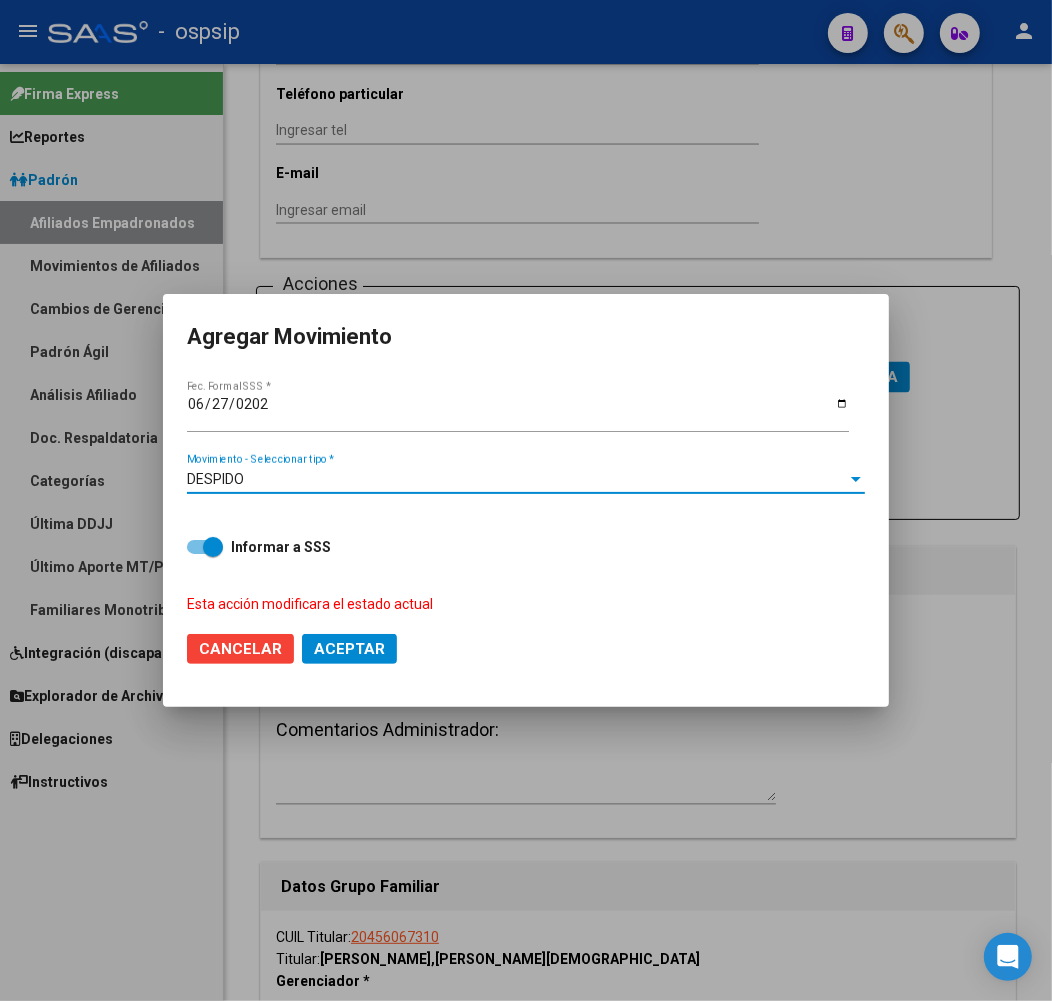click on "Aceptar" 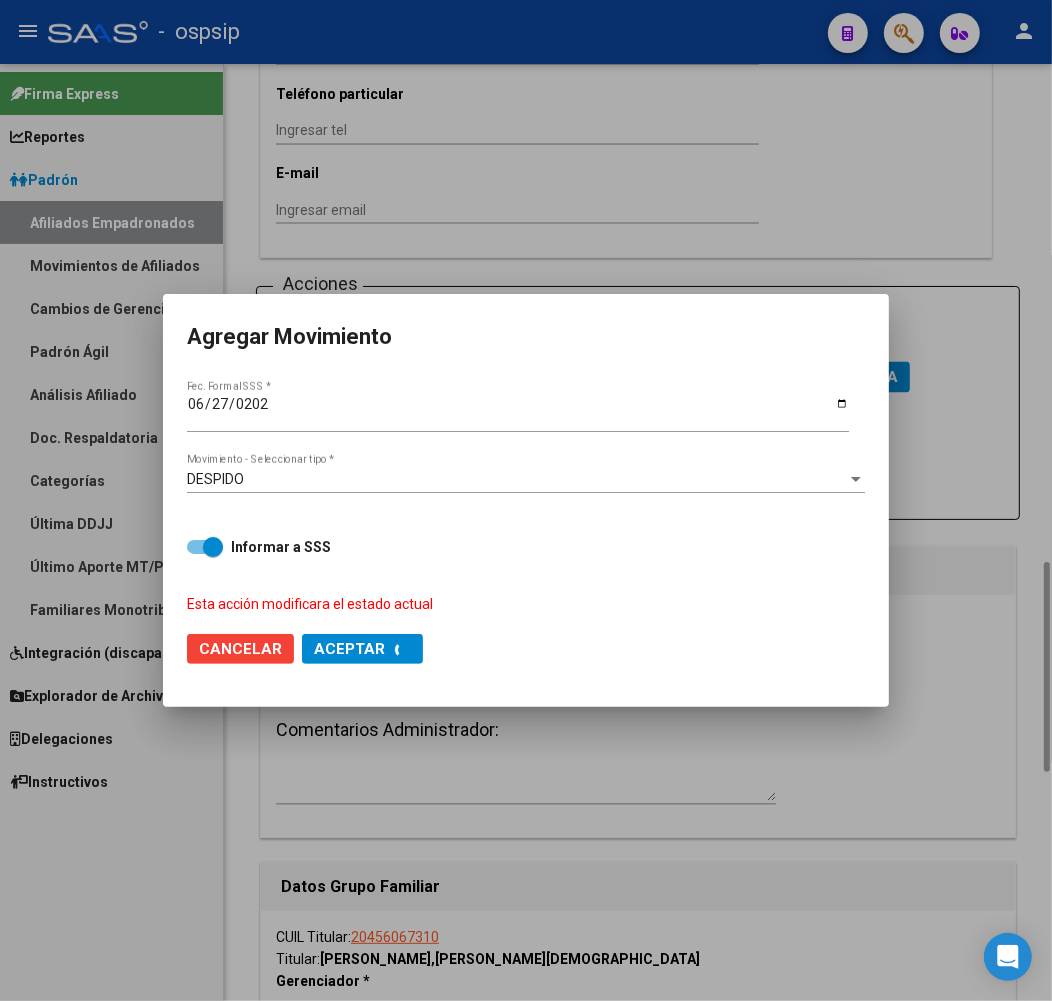 checkbox on "false" 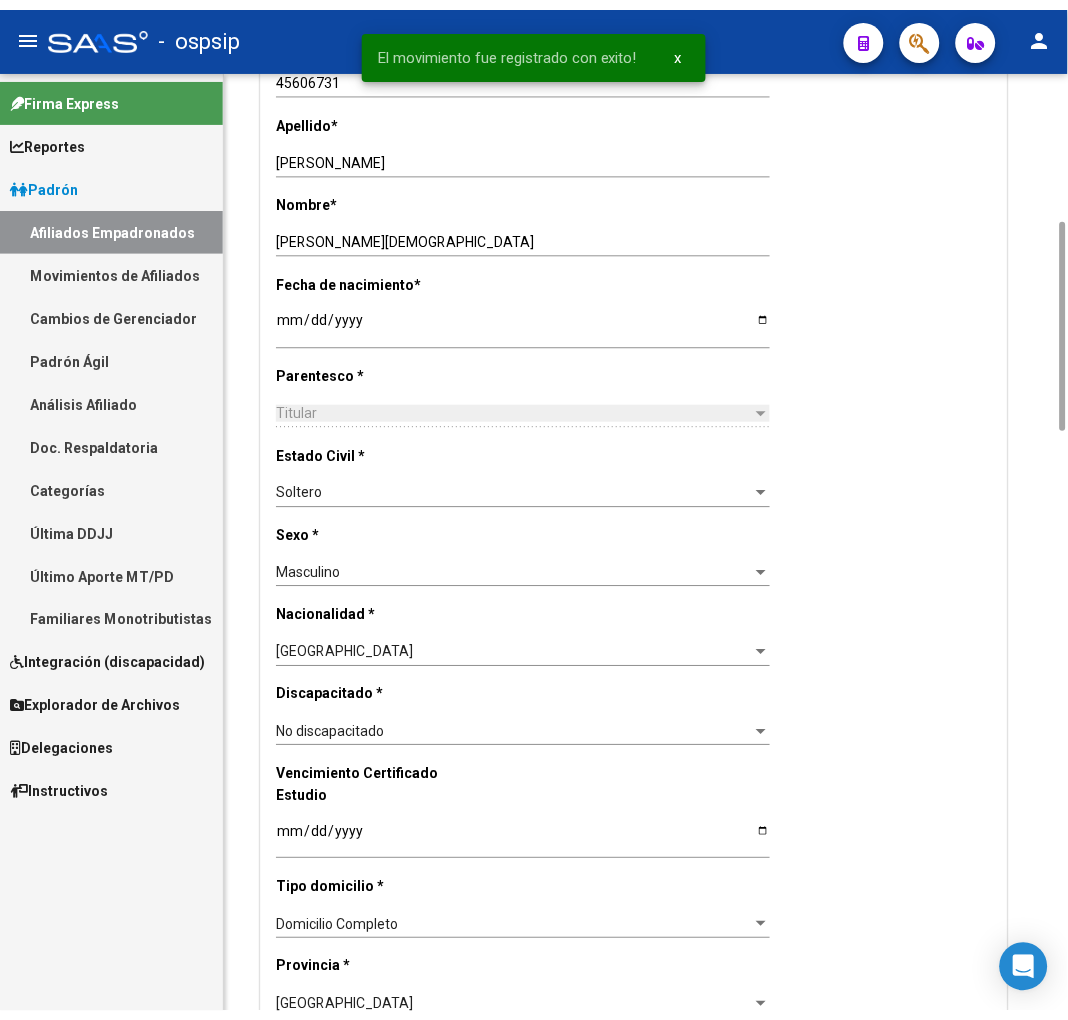 scroll, scrollTop: 0, scrollLeft: 0, axis: both 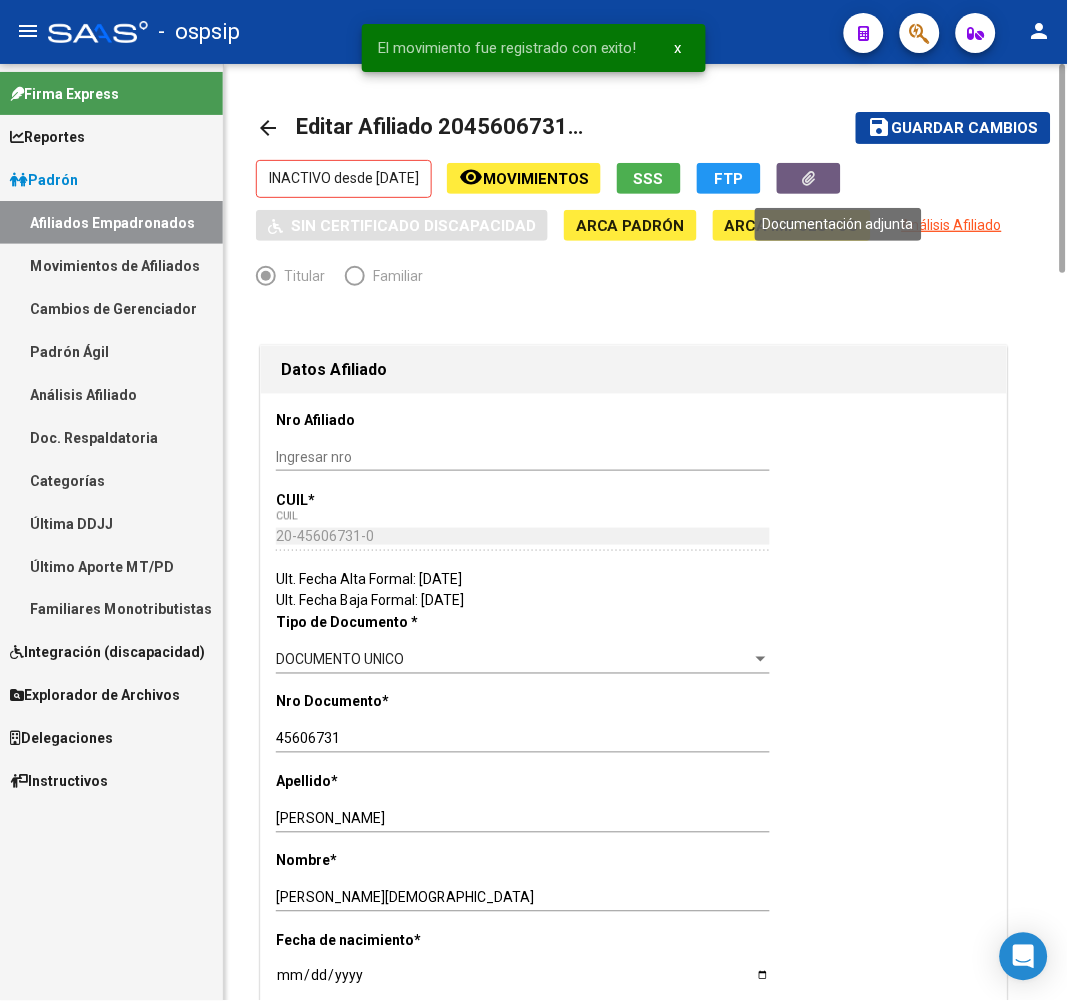 click 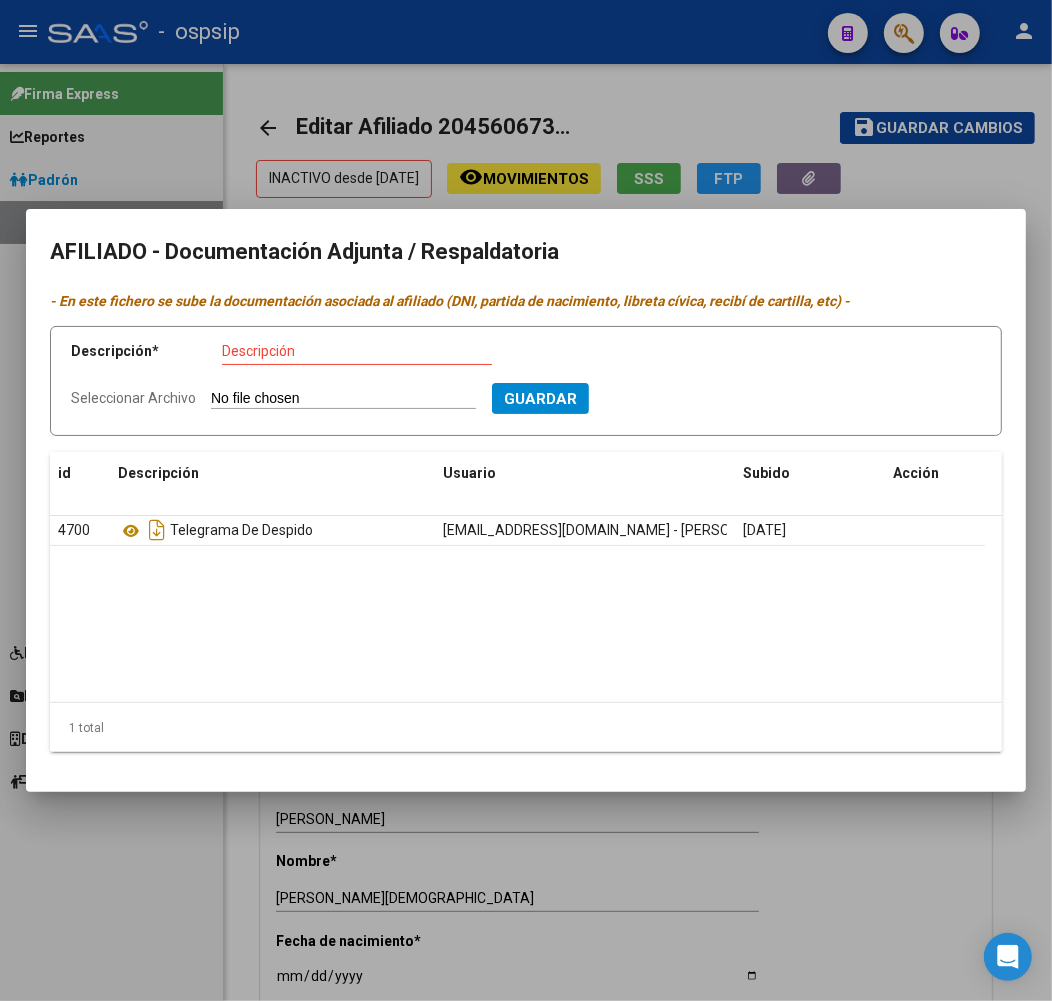 click at bounding box center [526, 500] 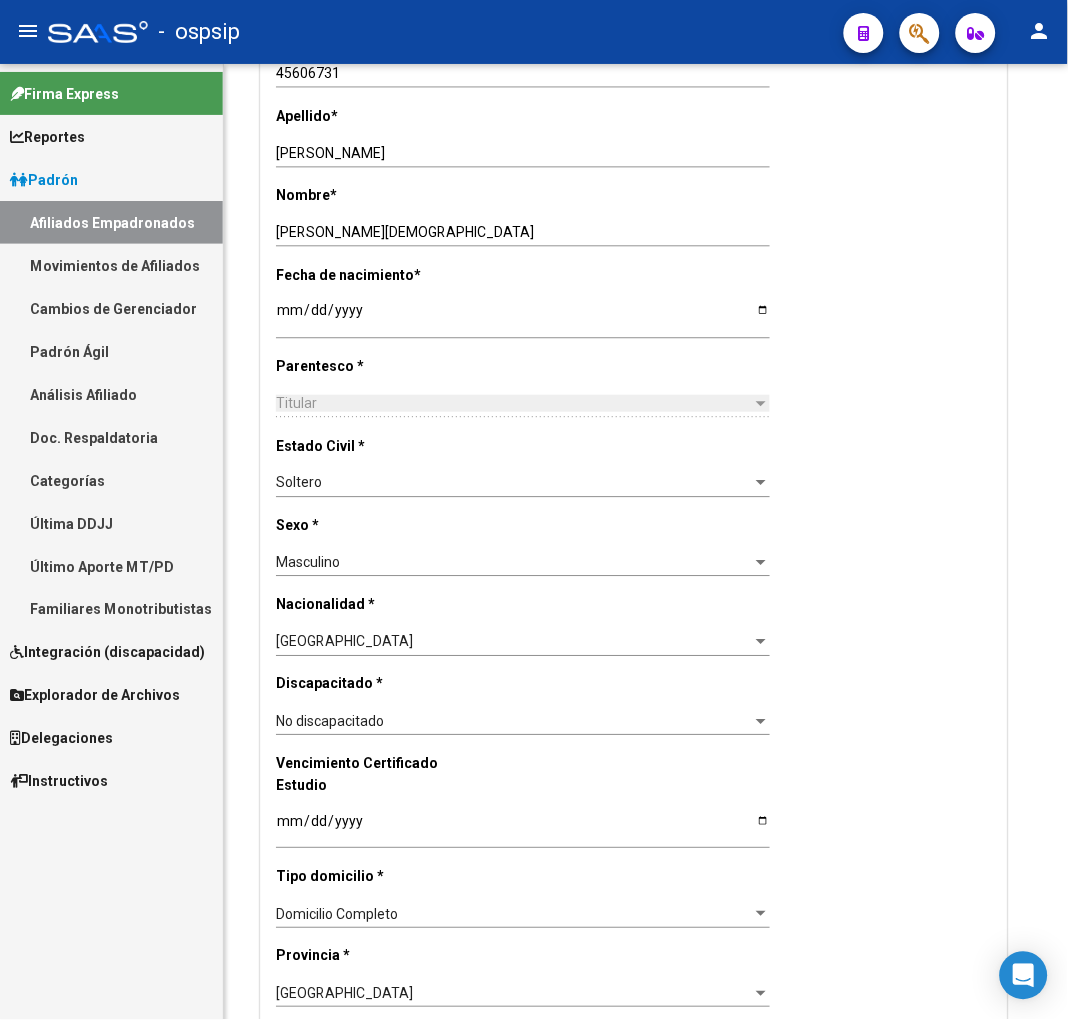 scroll, scrollTop: 0, scrollLeft: 0, axis: both 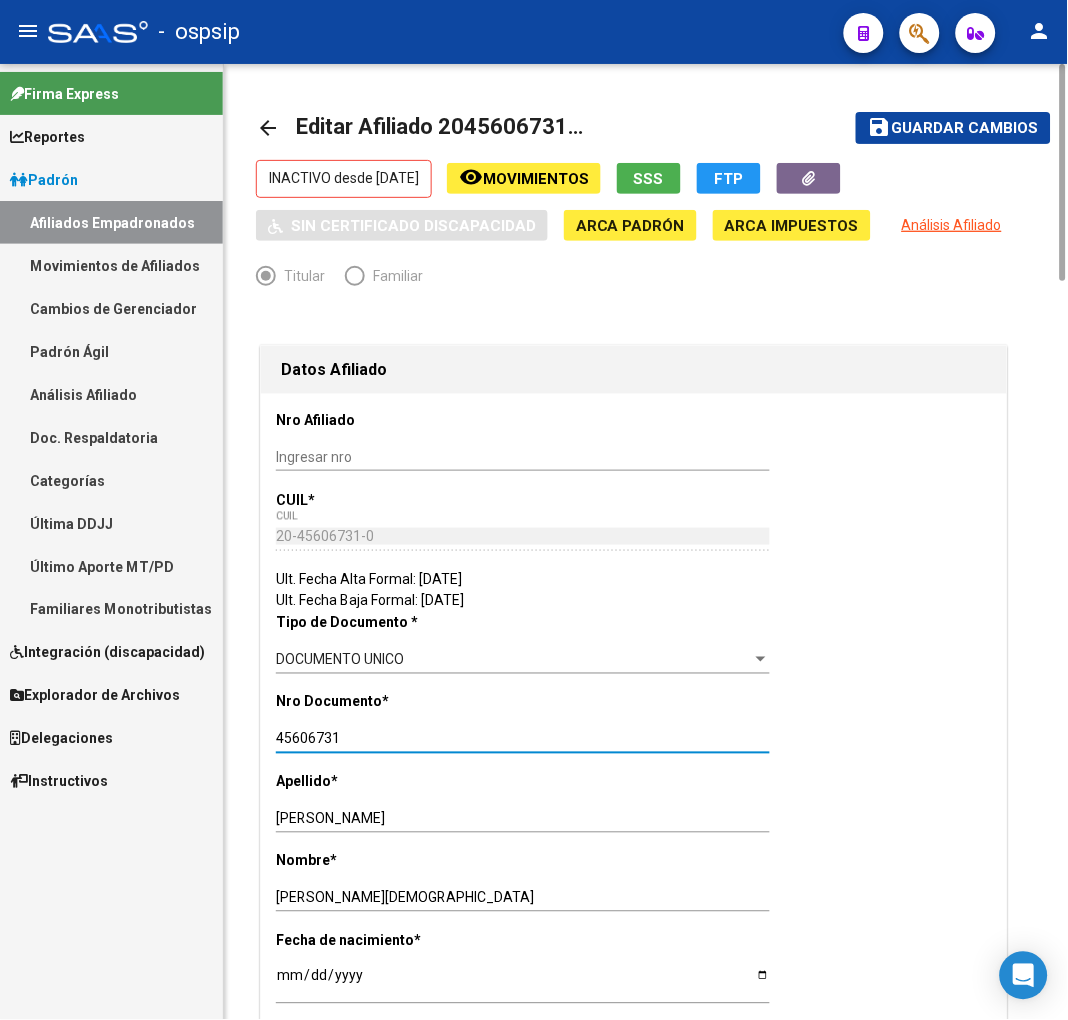 drag, startPoint x: 341, startPoint y: 740, endPoint x: 268, endPoint y: 735, distance: 73.171036 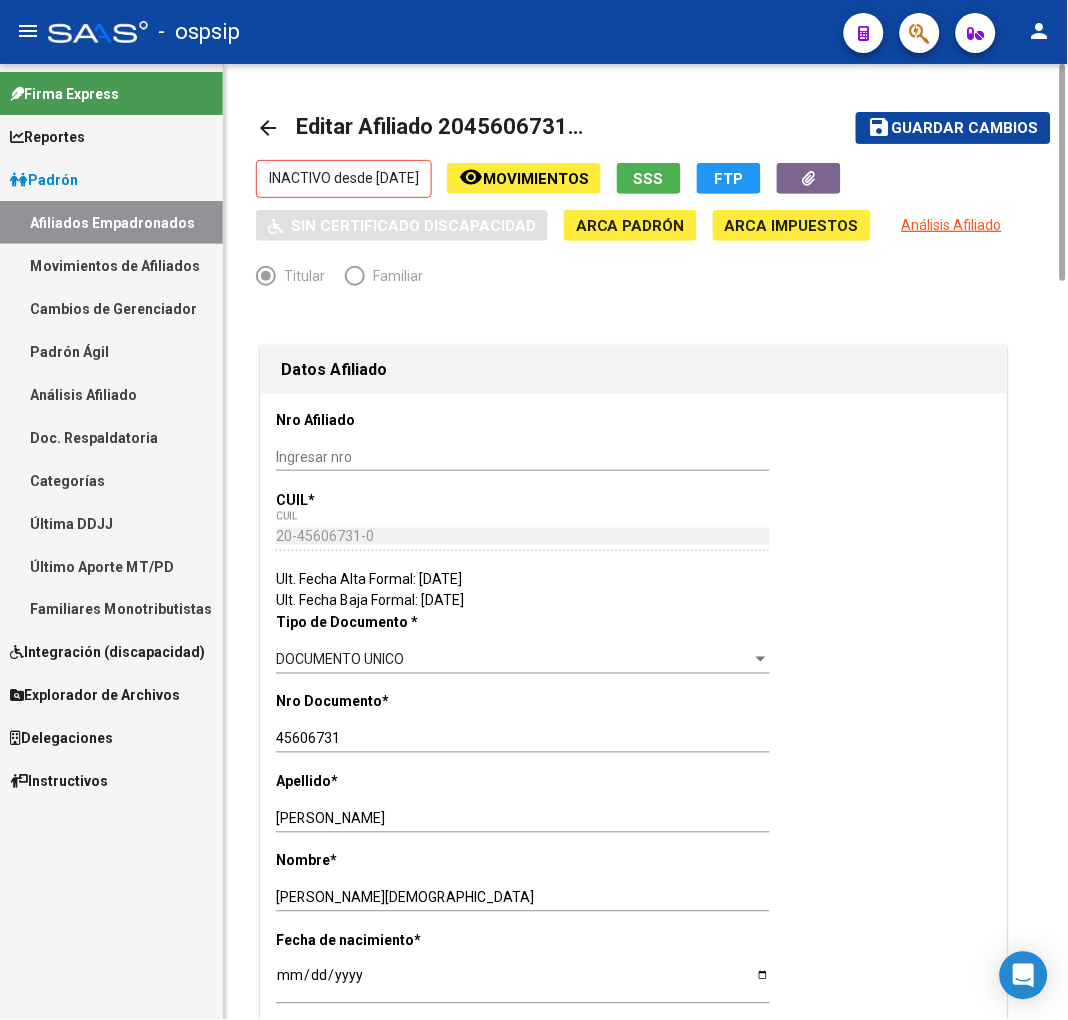 drag, startPoint x: 271, startPoint y: 735, endPoint x: 373, endPoint y: 754, distance: 103.75452 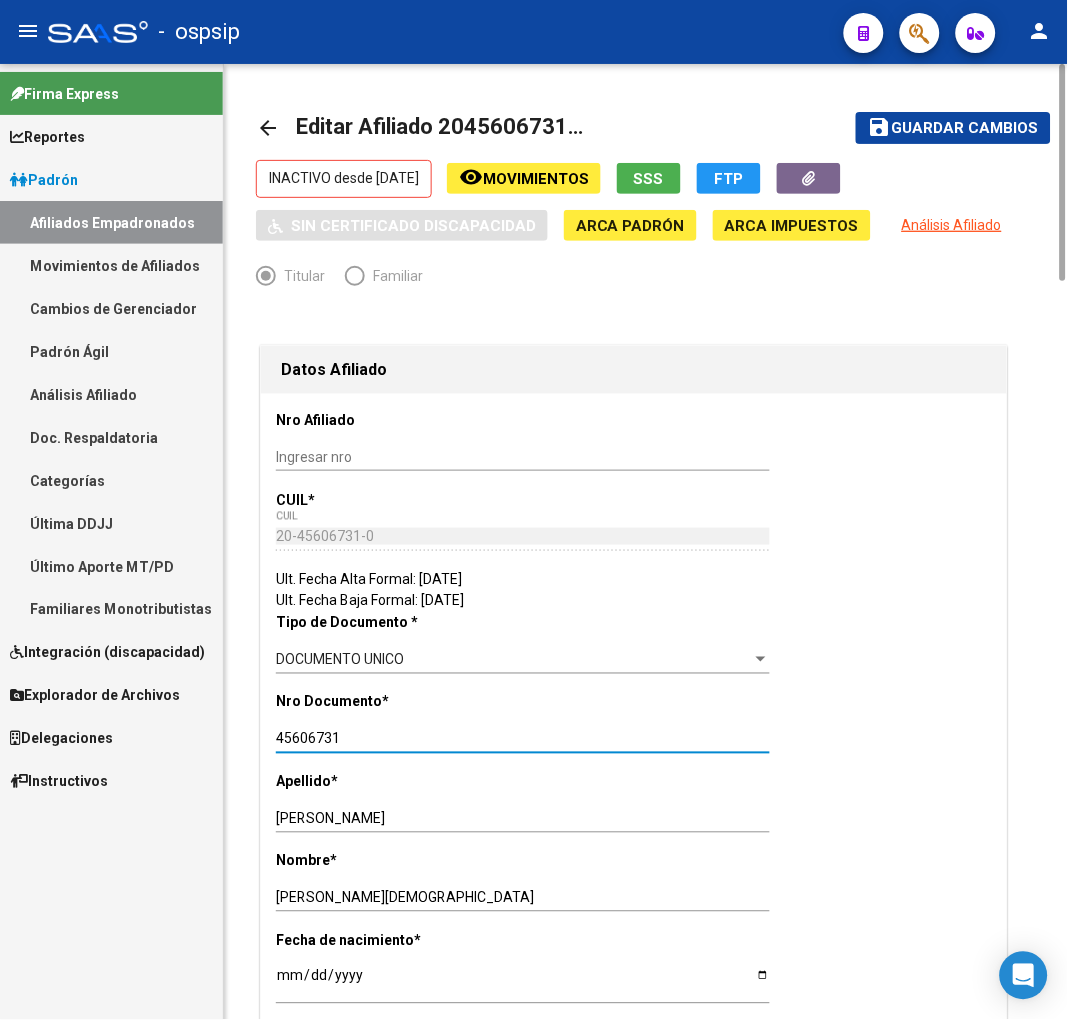 drag, startPoint x: 348, startPoint y: 744, endPoint x: 274, endPoint y: 741, distance: 74.06078 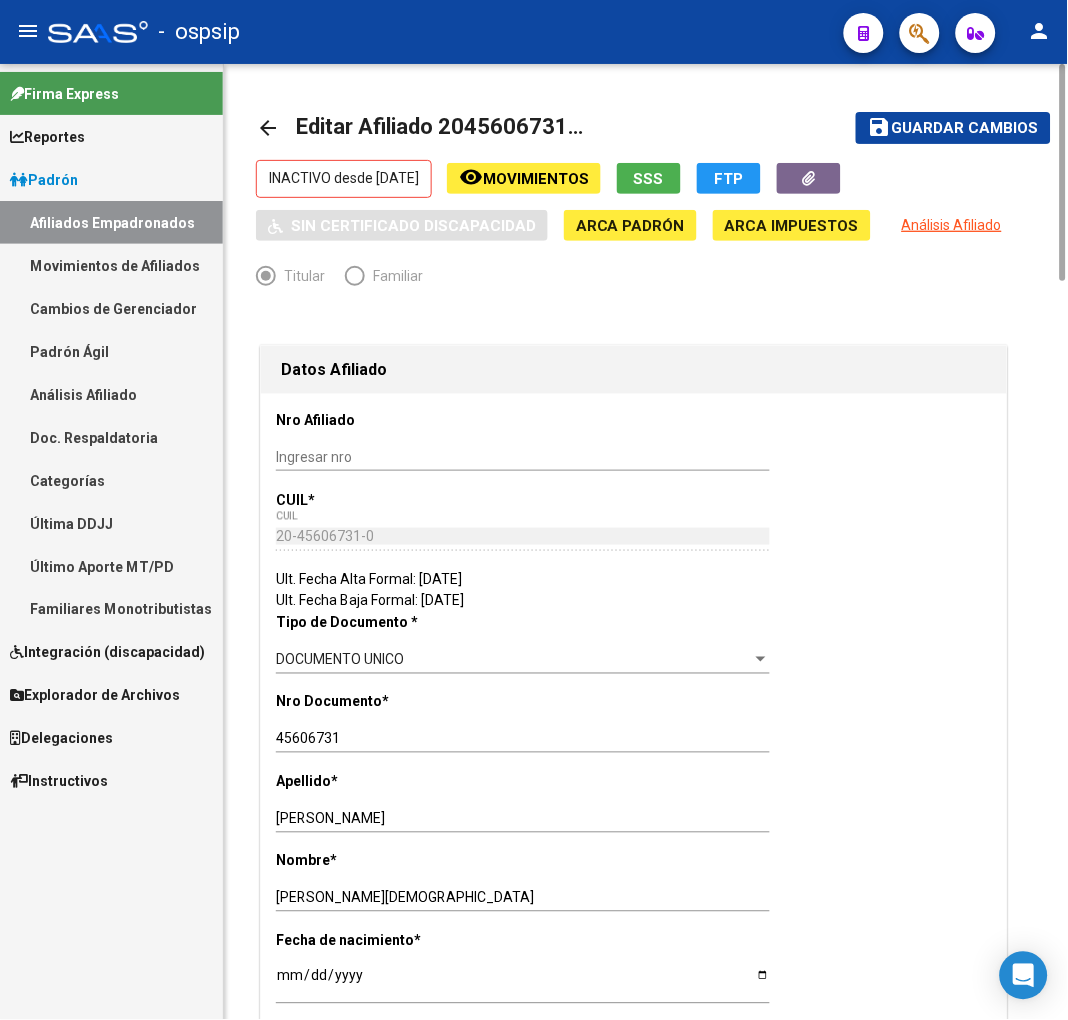 drag, startPoint x: 275, startPoint y: 741, endPoint x: 355, endPoint y: 748, distance: 80.305664 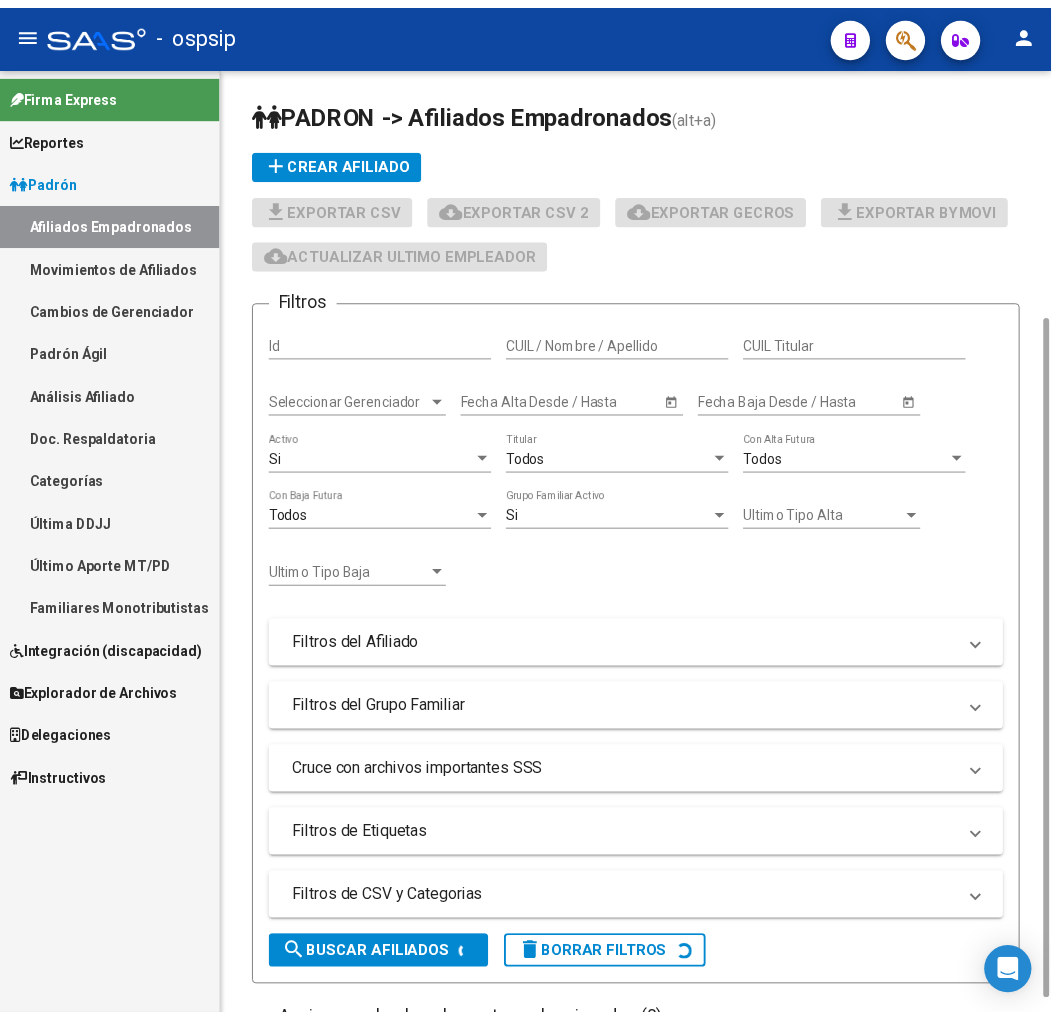 scroll, scrollTop: 368, scrollLeft: 0, axis: vertical 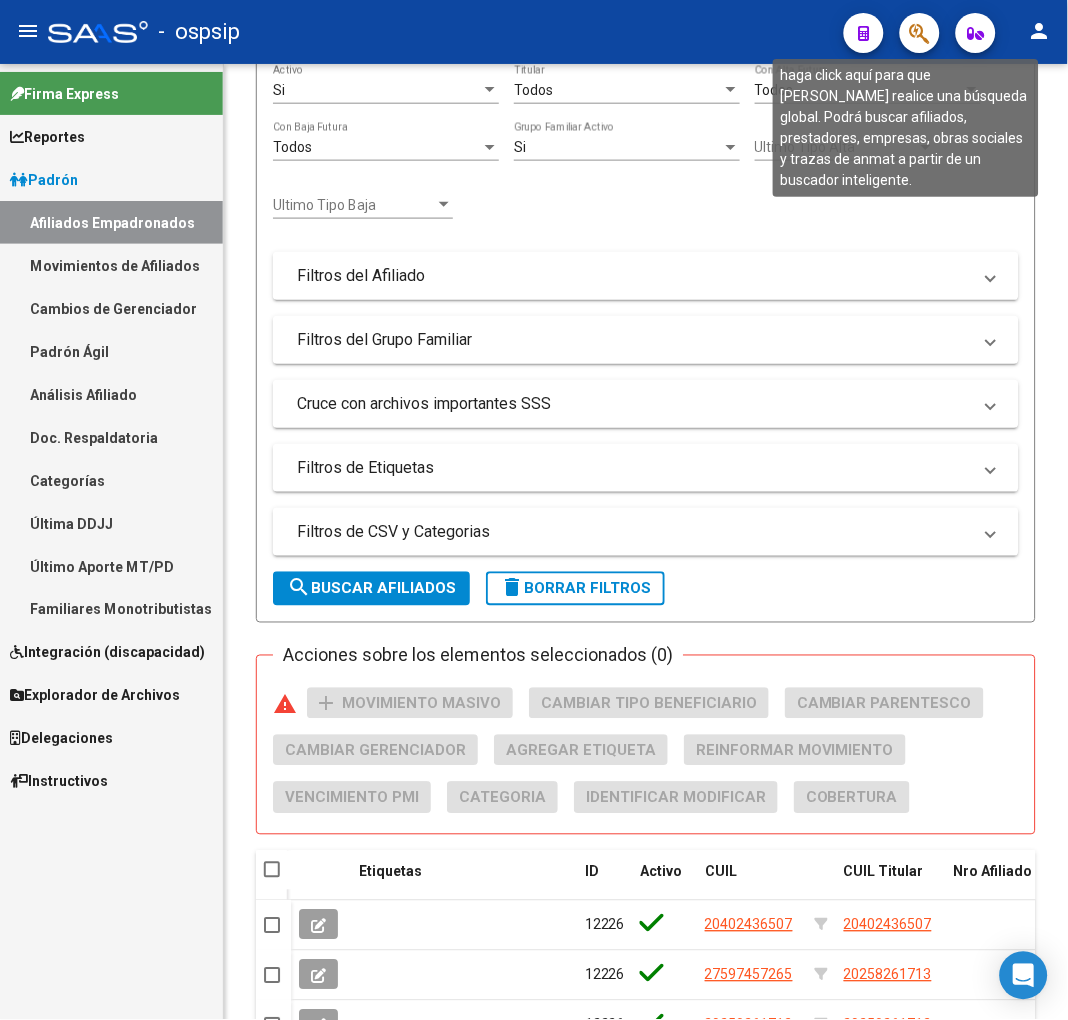 click 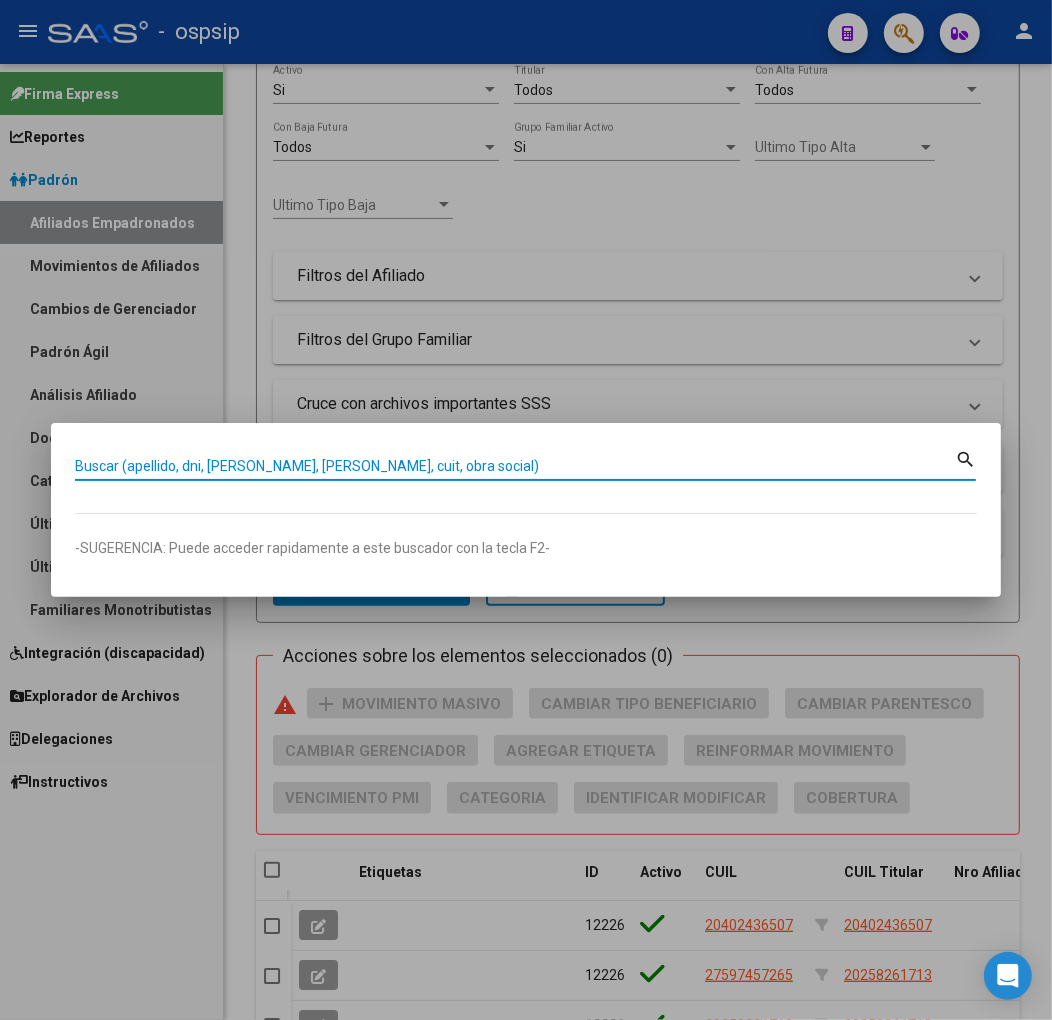 paste on "45606731" 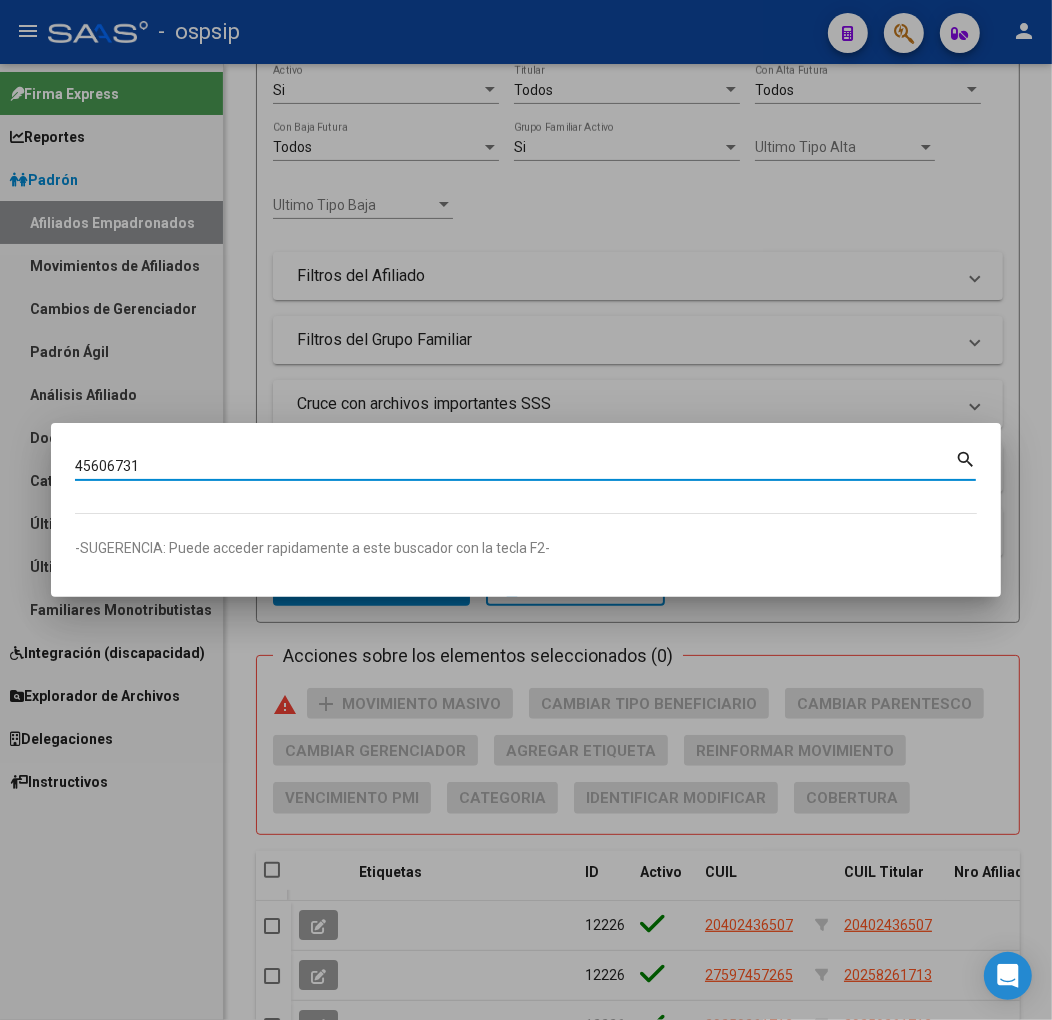 type on "45606731" 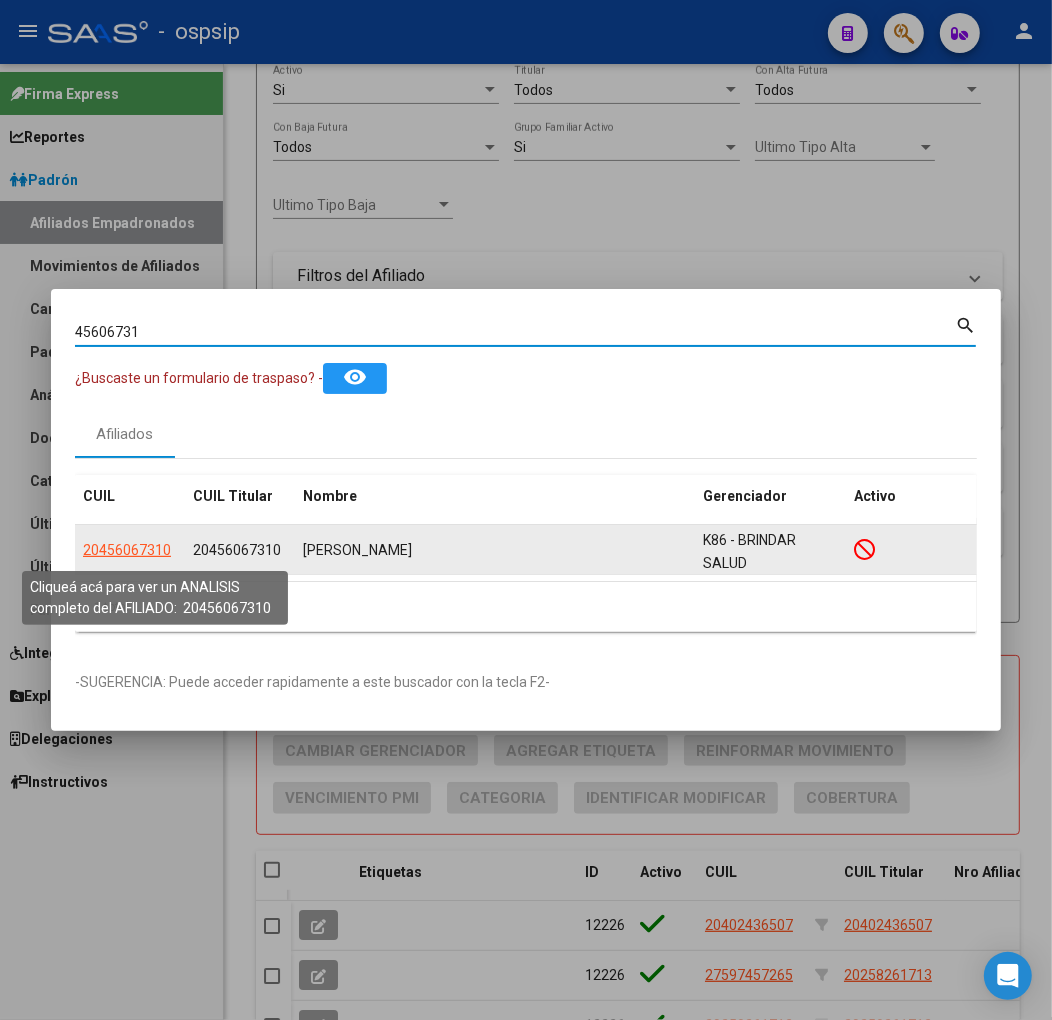 click on "20456067310" 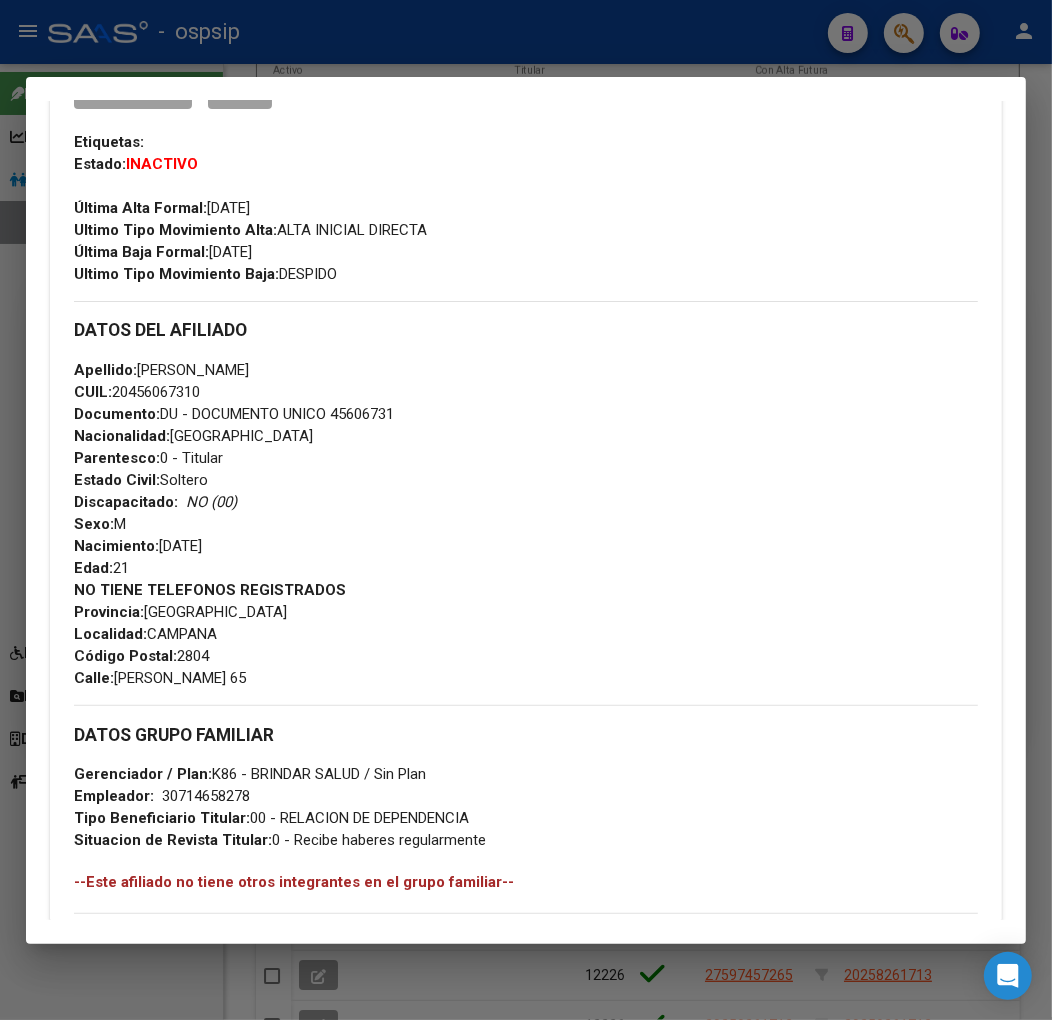scroll, scrollTop: 1056, scrollLeft: 0, axis: vertical 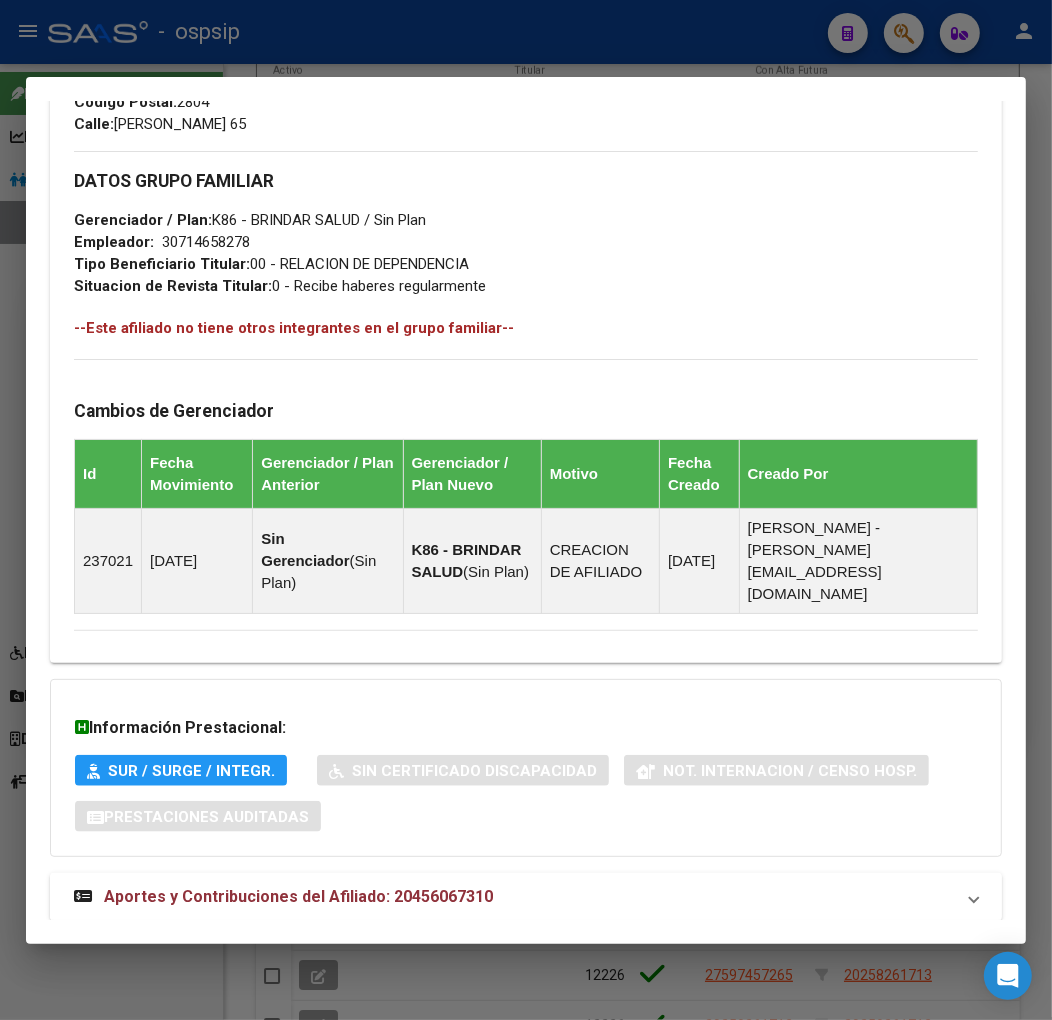 click on "Aportes y Contribuciones del Afiliado: 20456067310" at bounding box center (514, 897) 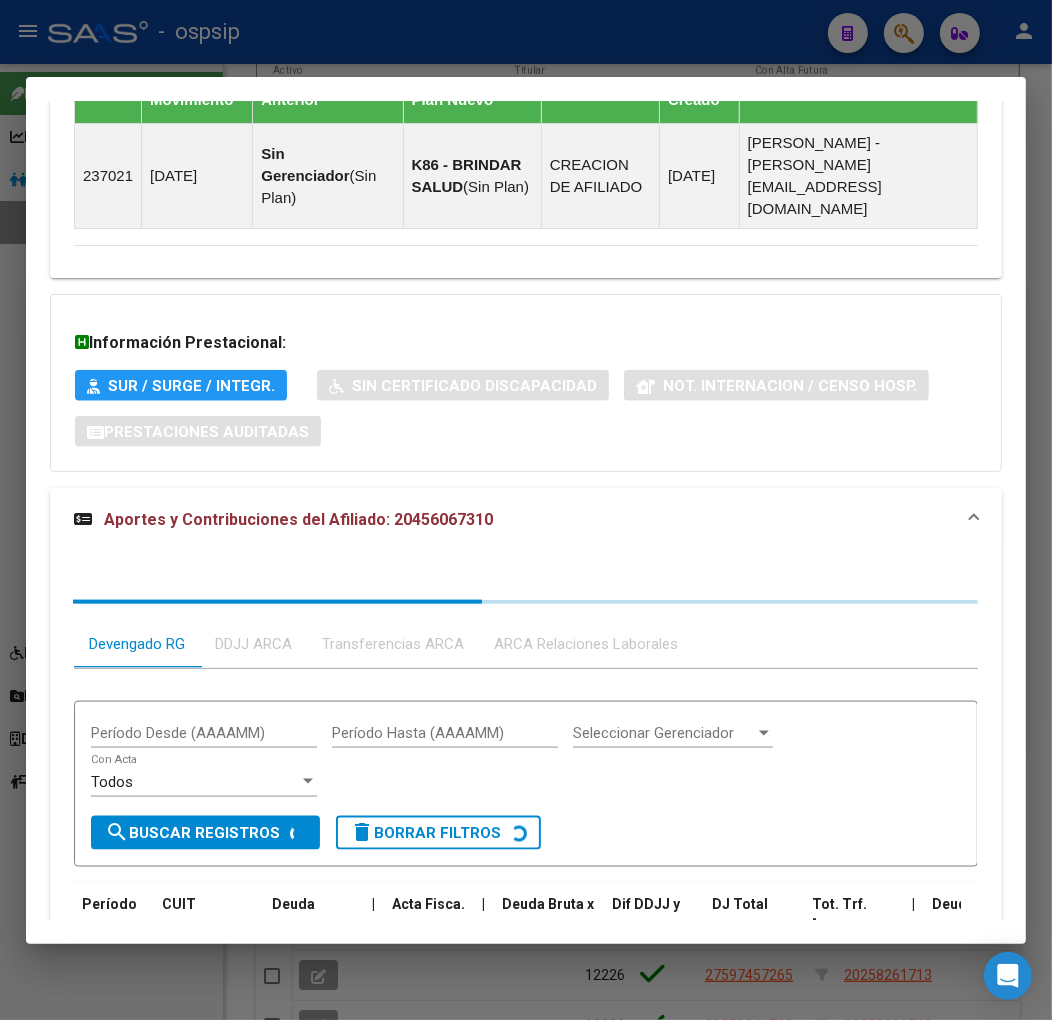 scroll, scrollTop: 1575, scrollLeft: 0, axis: vertical 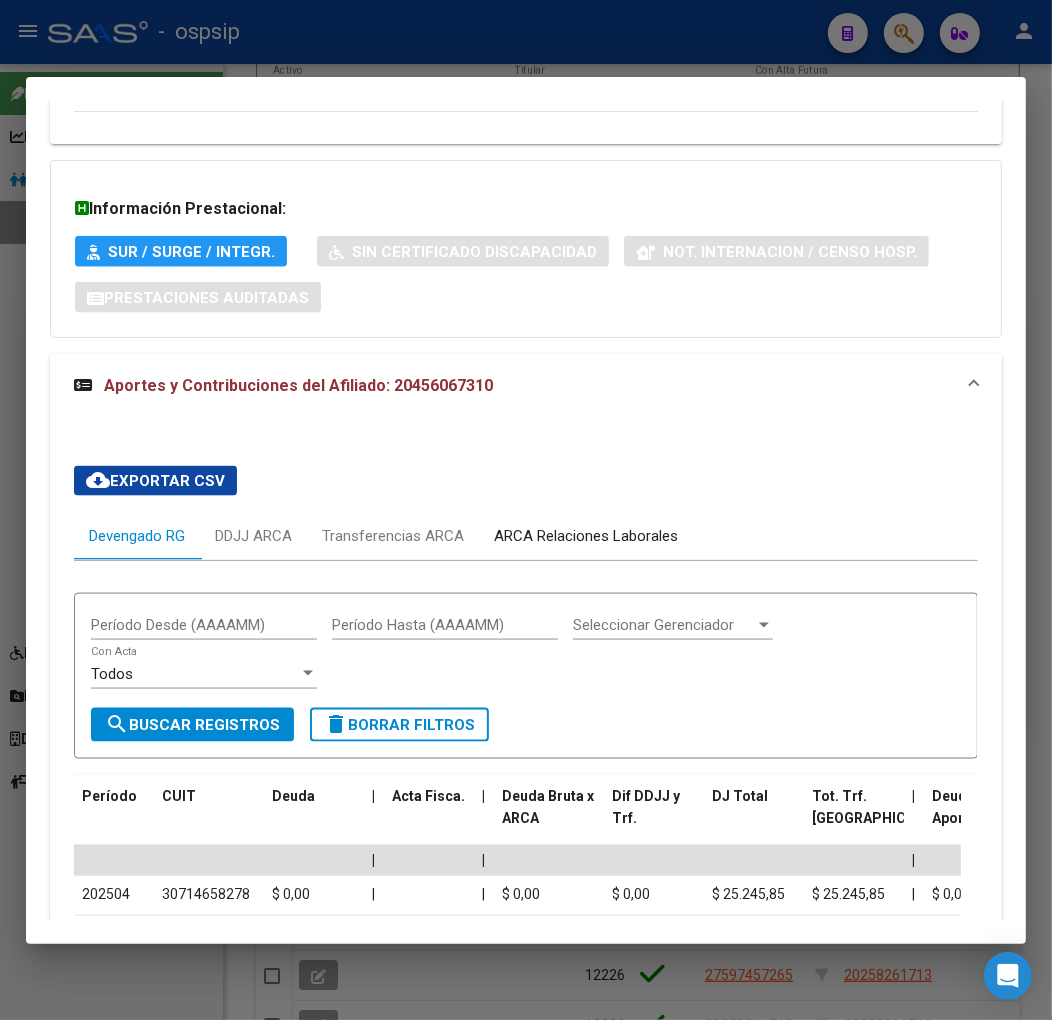 click on "ARCA Relaciones Laborales" at bounding box center [586, 536] 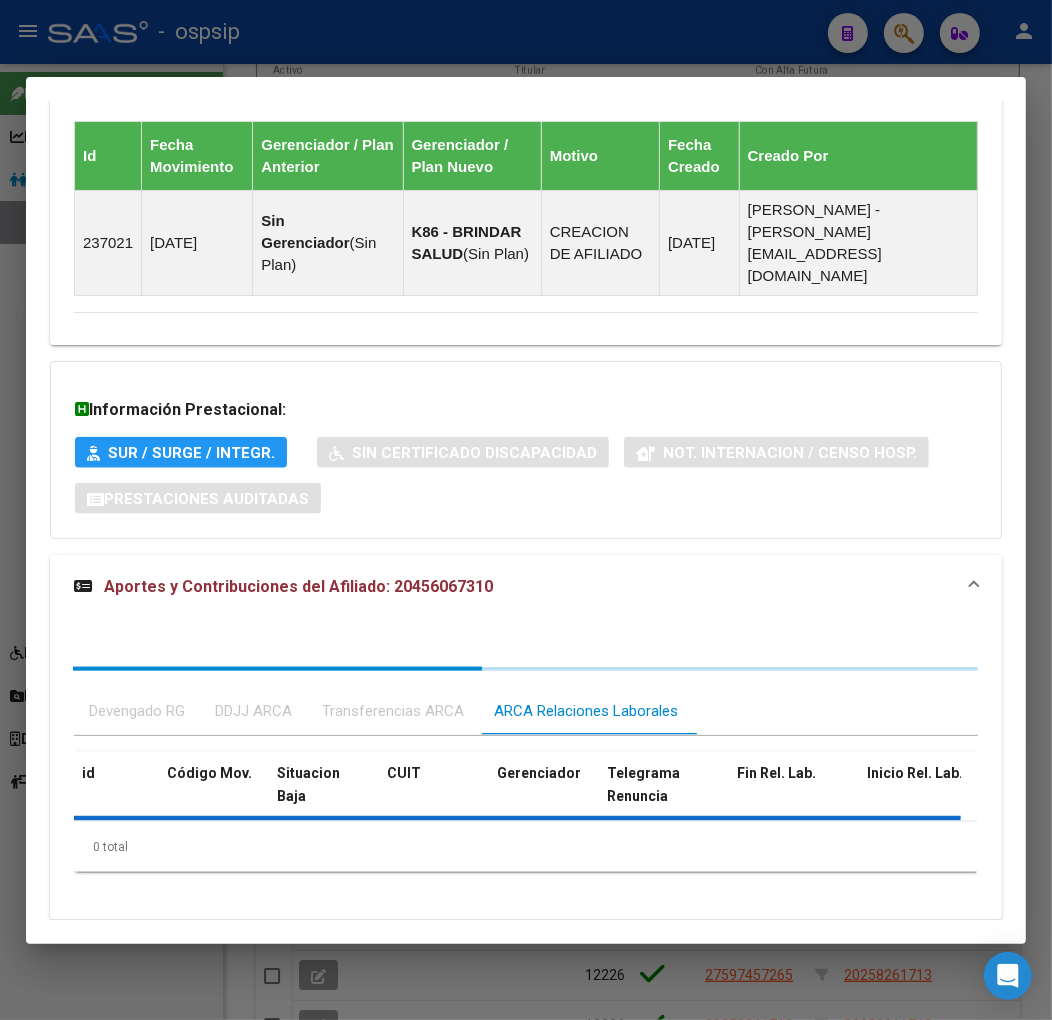 scroll, scrollTop: 1503, scrollLeft: 0, axis: vertical 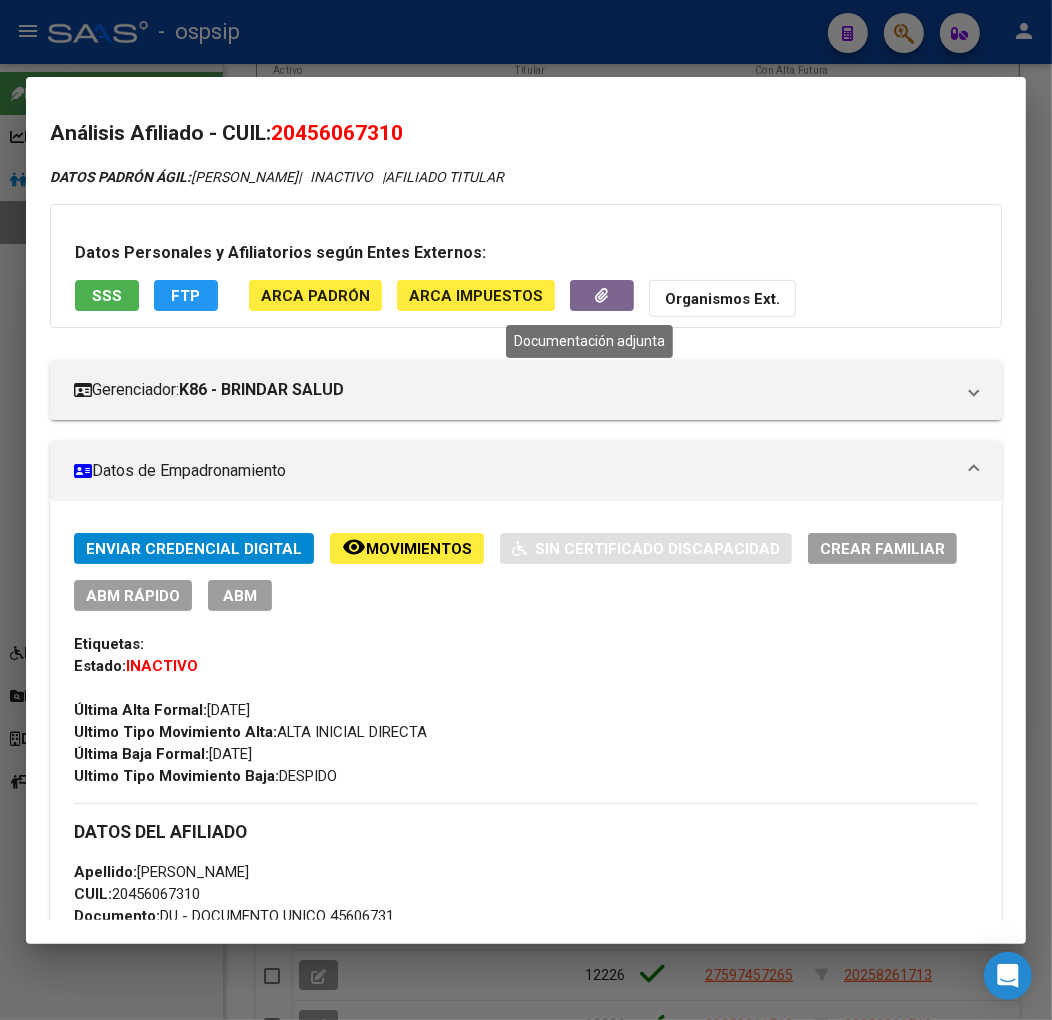 click 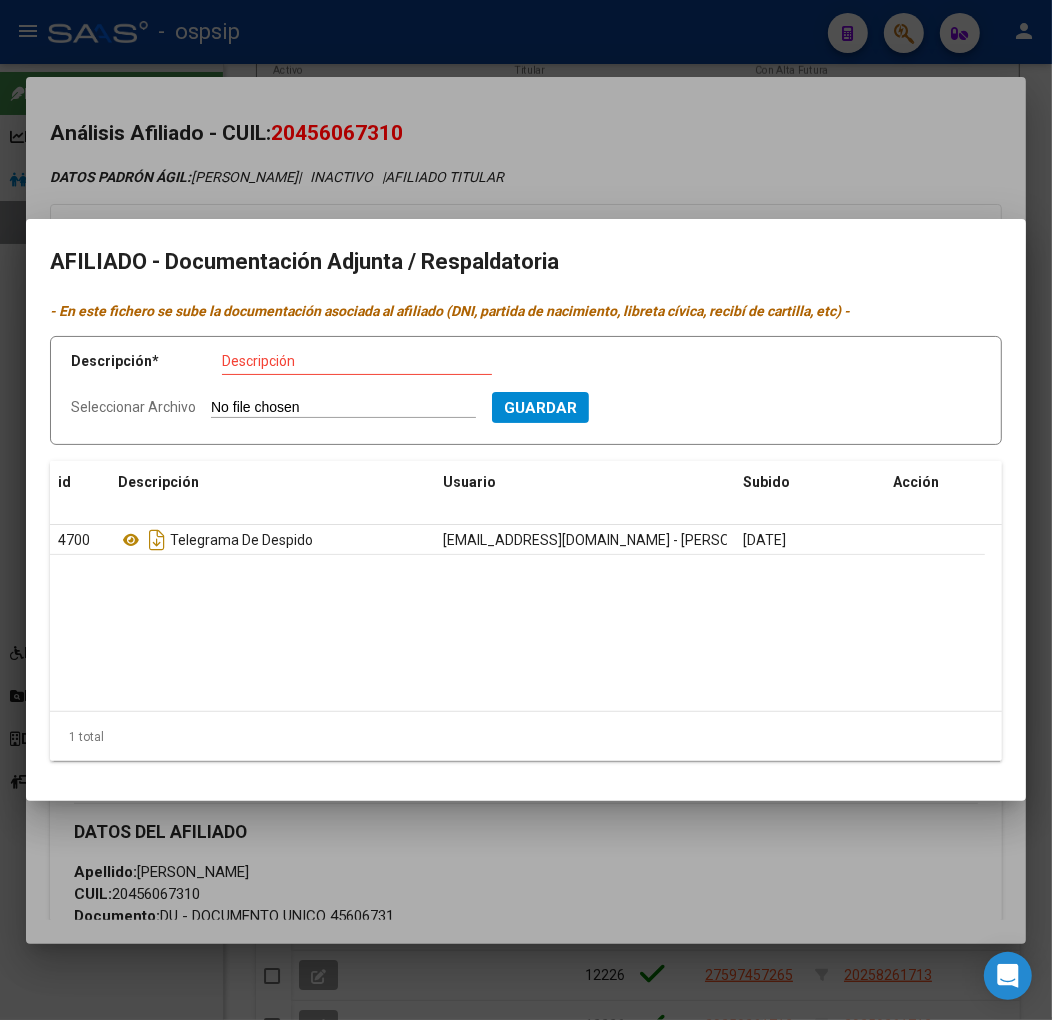 click at bounding box center [526, 510] 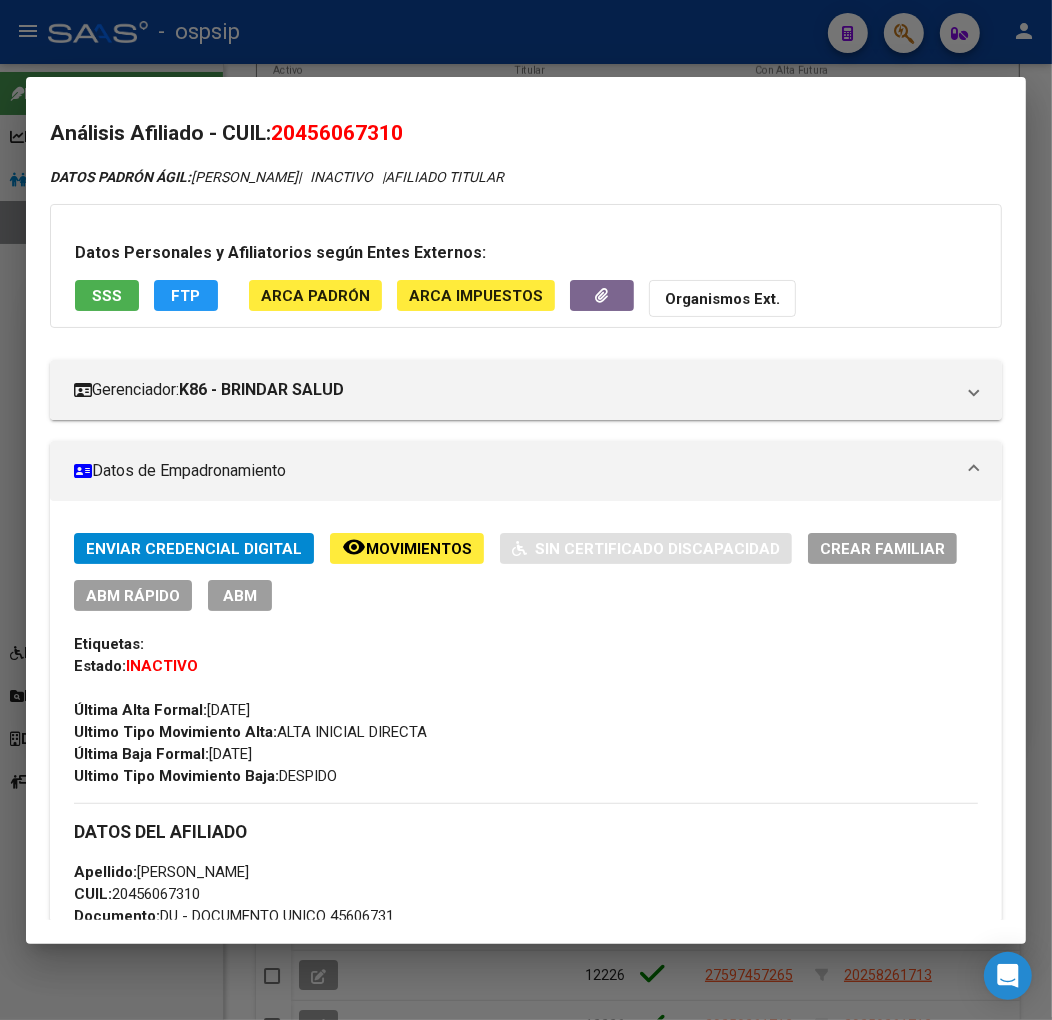 click at bounding box center (526, 510) 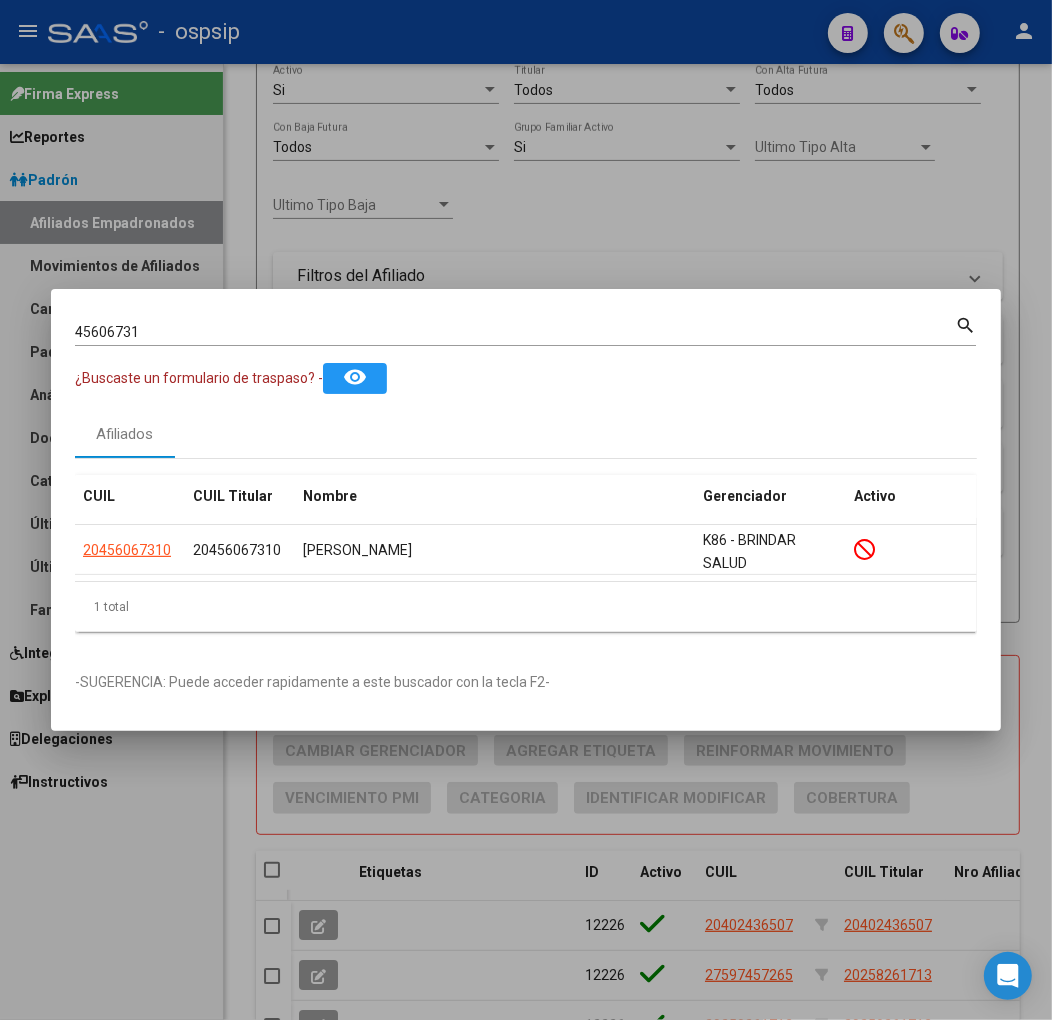 click at bounding box center (526, 510) 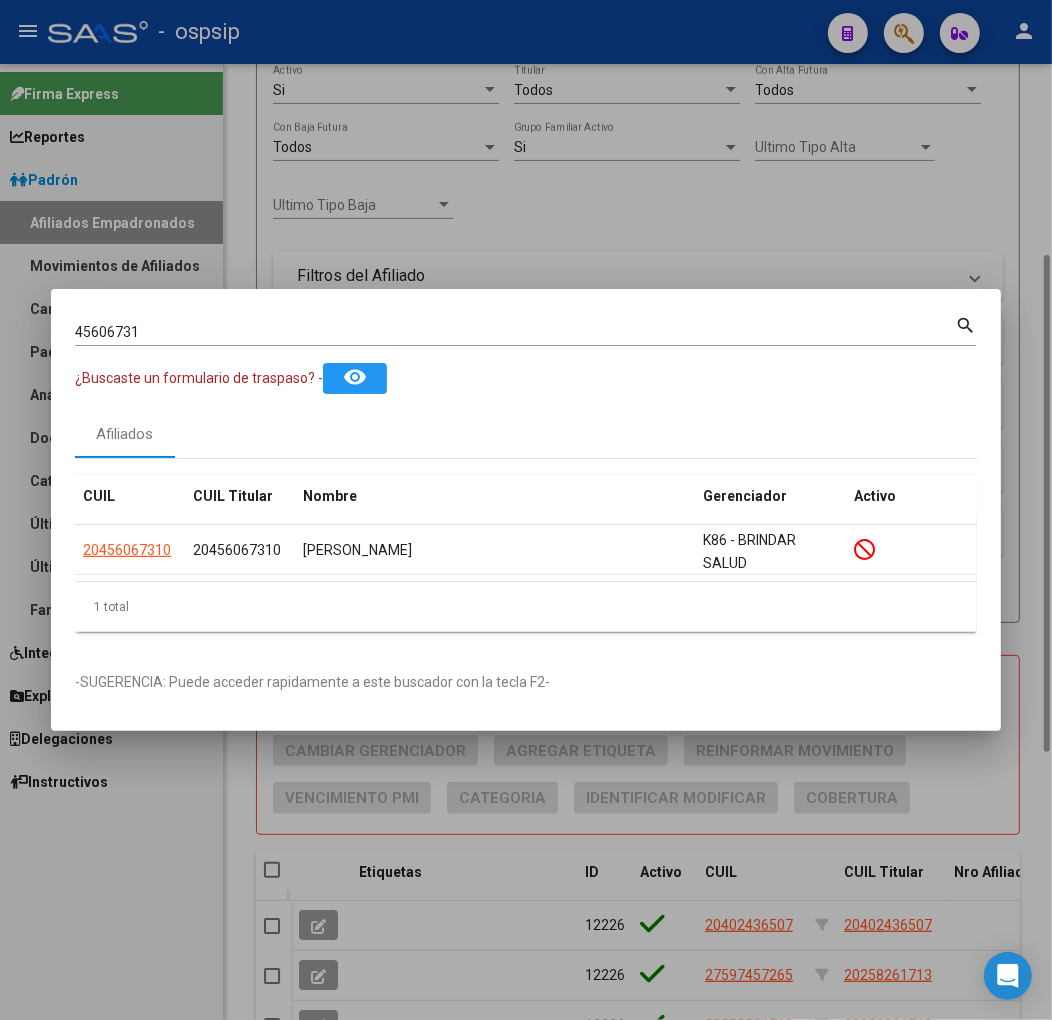 type 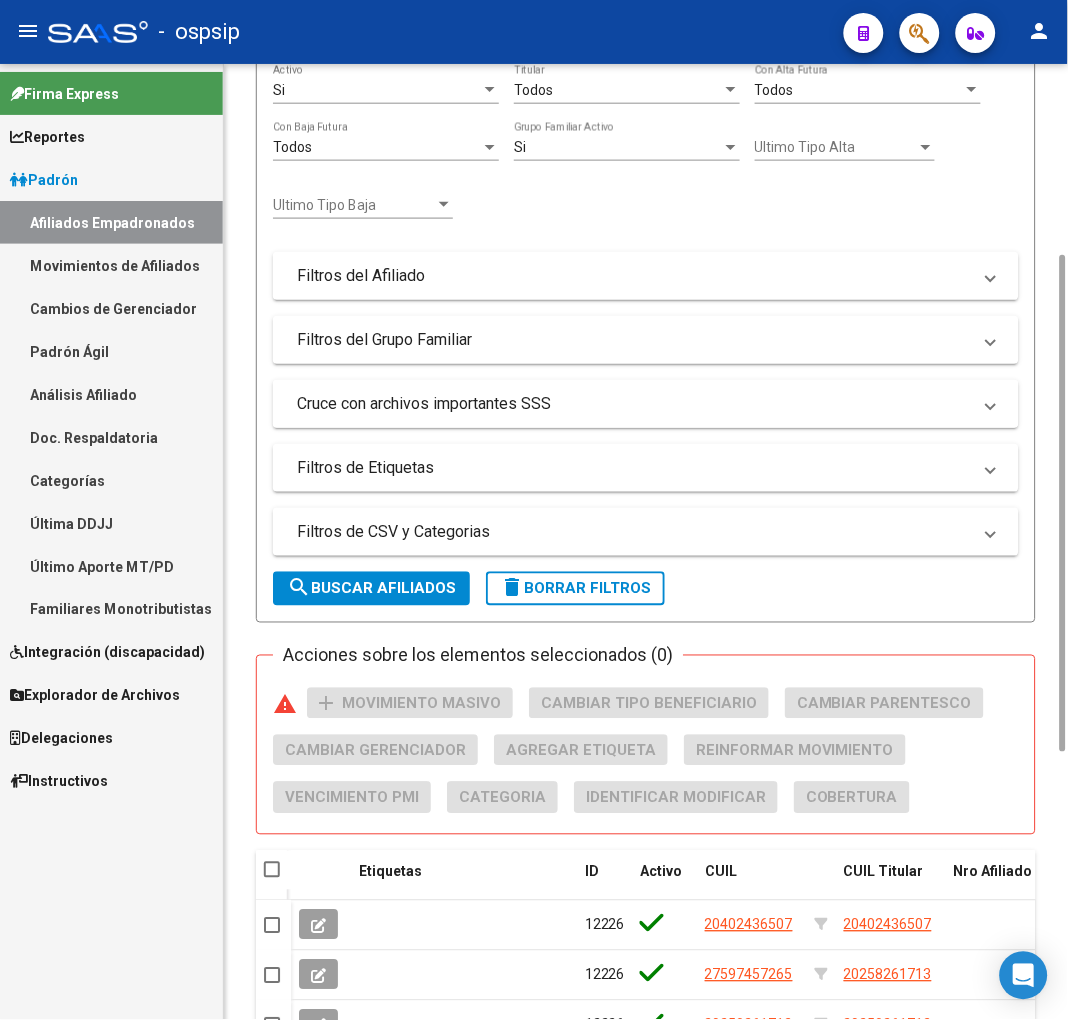 scroll, scrollTop: 0, scrollLeft: 0, axis: both 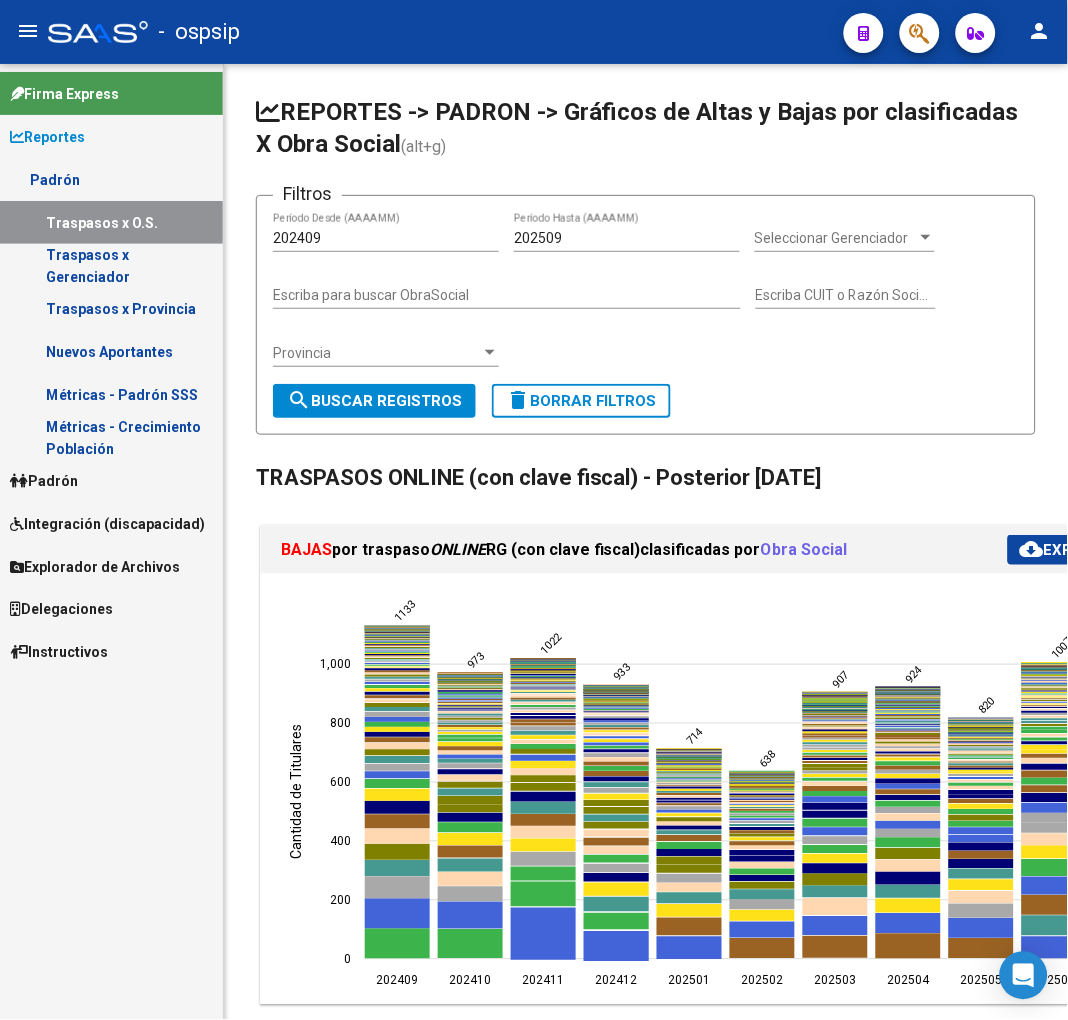 click on "Padrón" at bounding box center [111, 480] 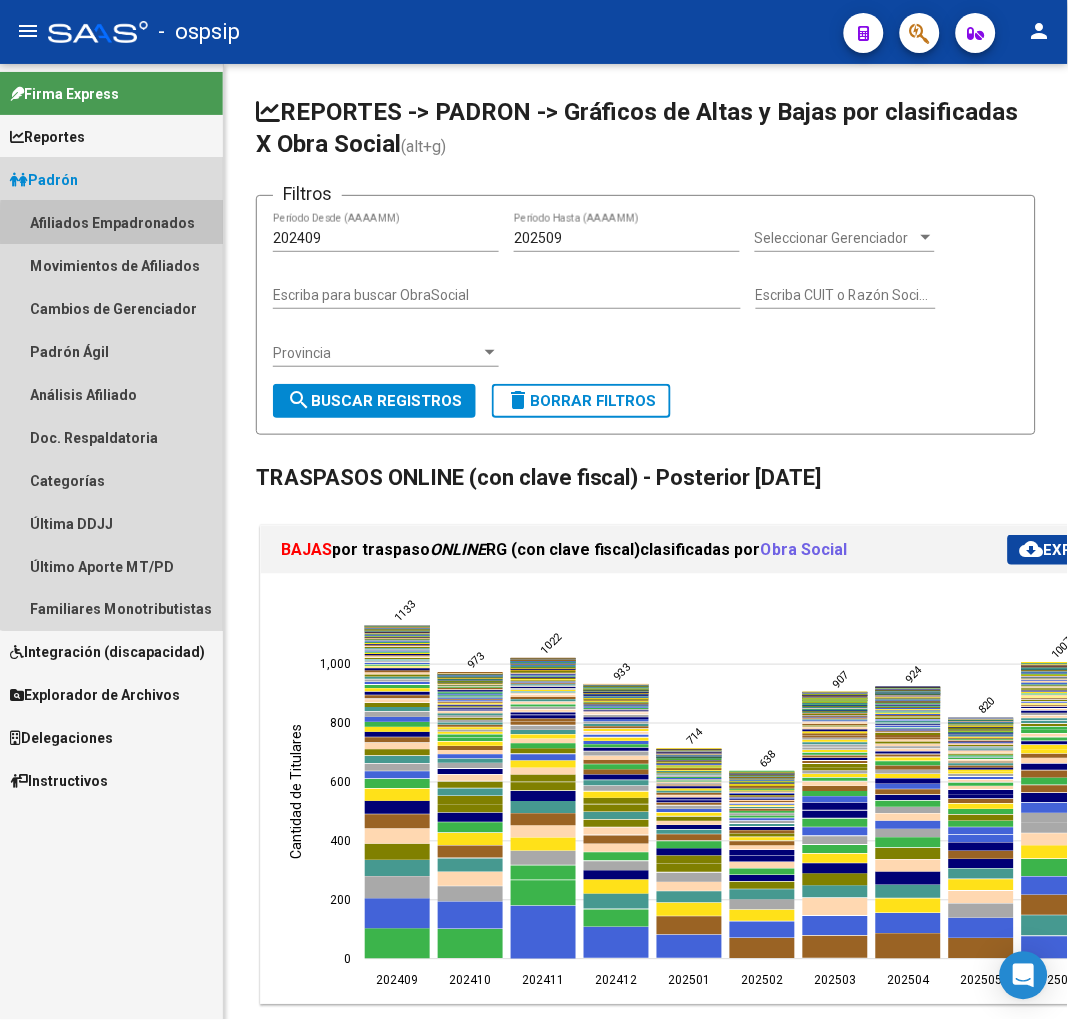 click on "Afiliados Empadronados" at bounding box center [111, 222] 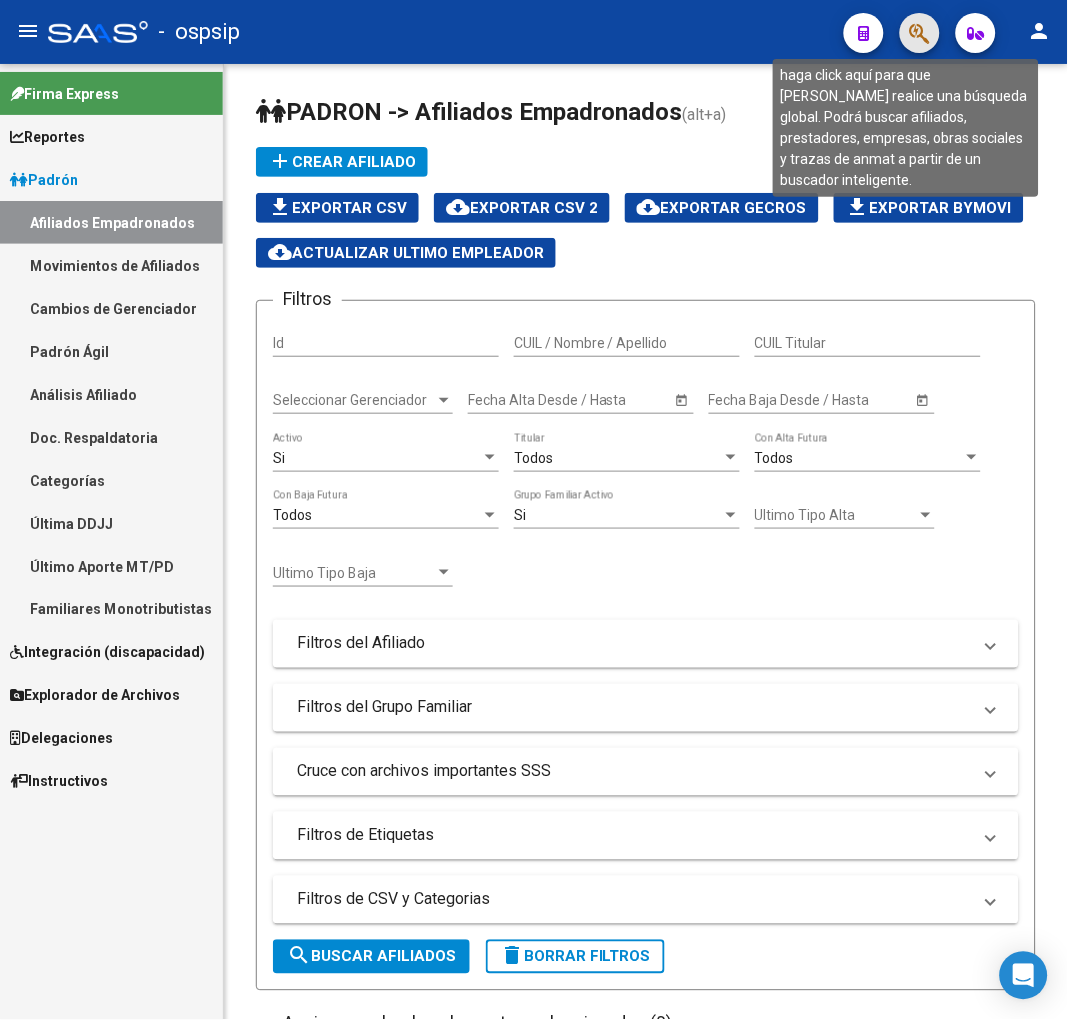 click 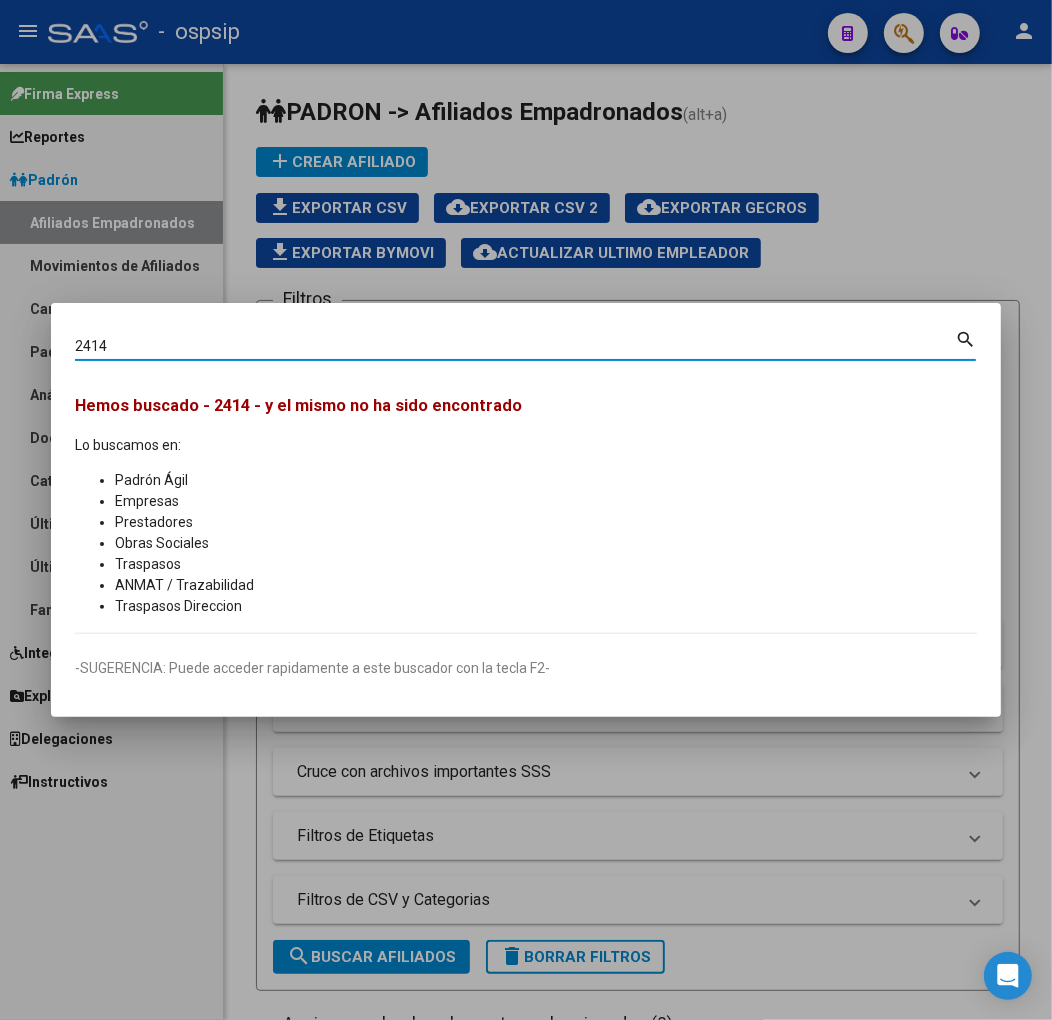 click on "2414" at bounding box center (515, 346) 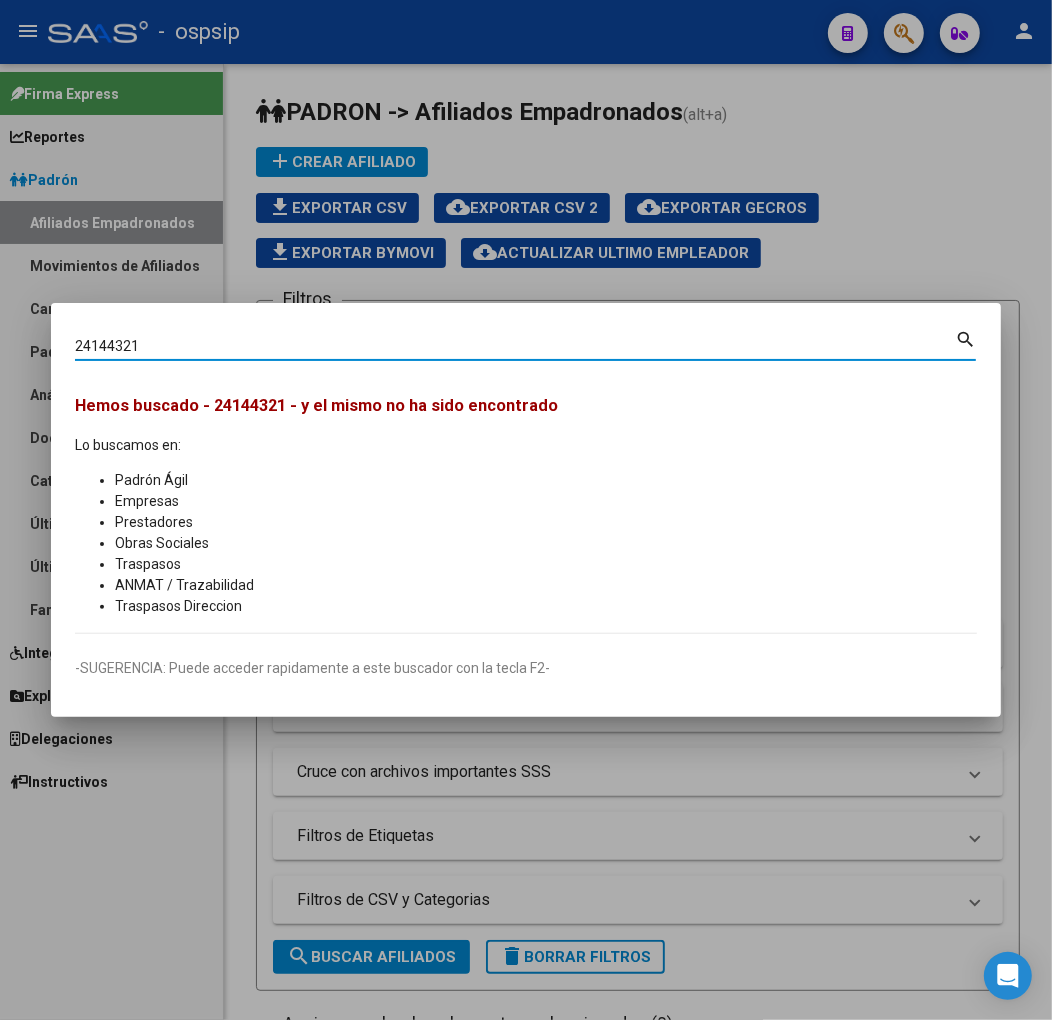 type on "24144321" 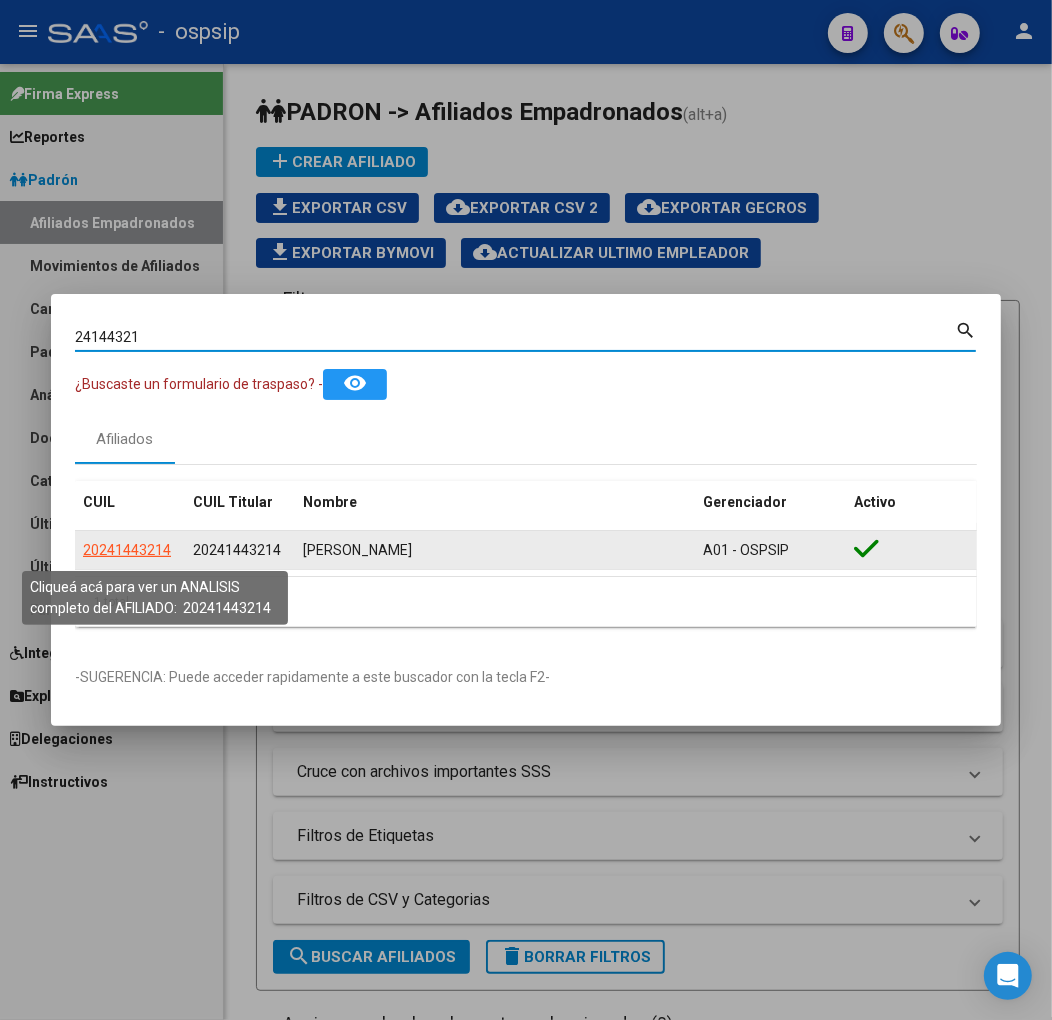 click on "20241443214" 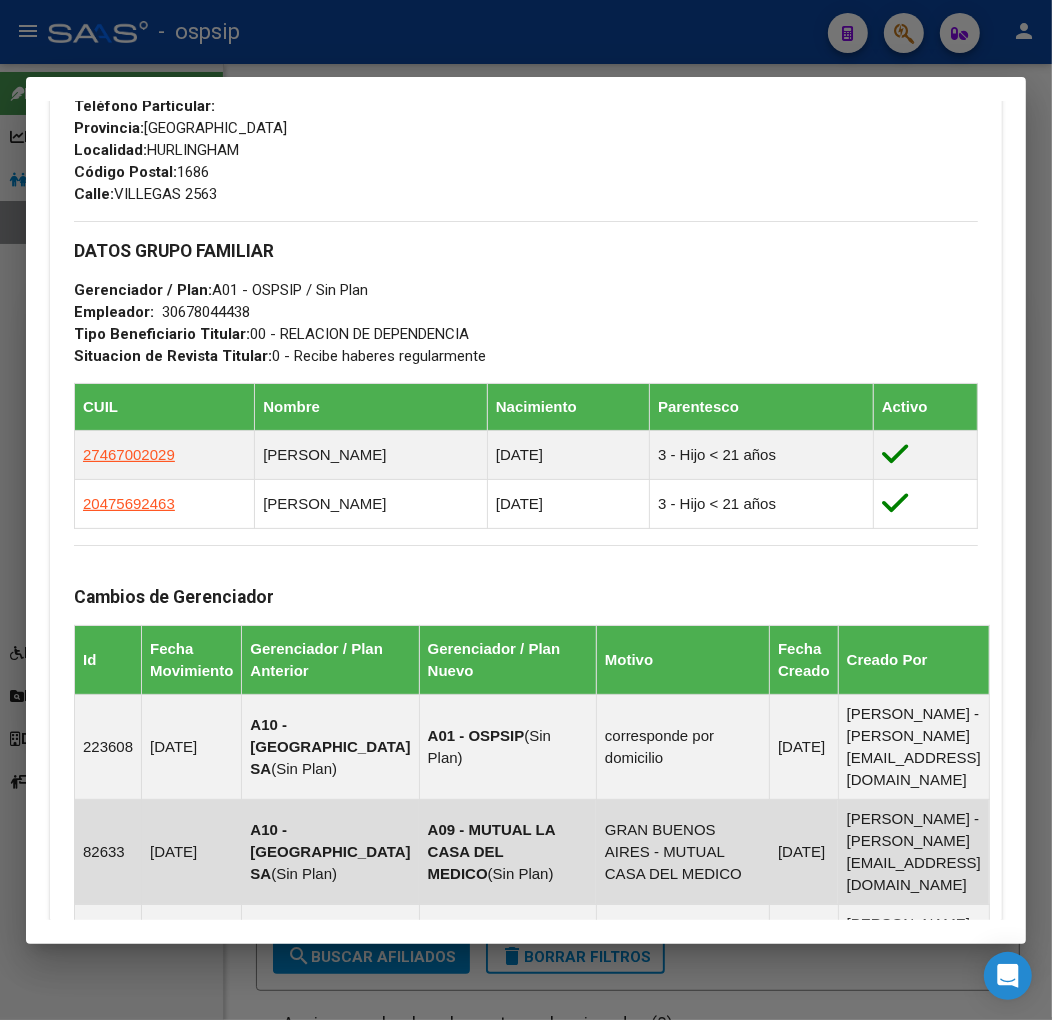 scroll, scrollTop: 1555, scrollLeft: 0, axis: vertical 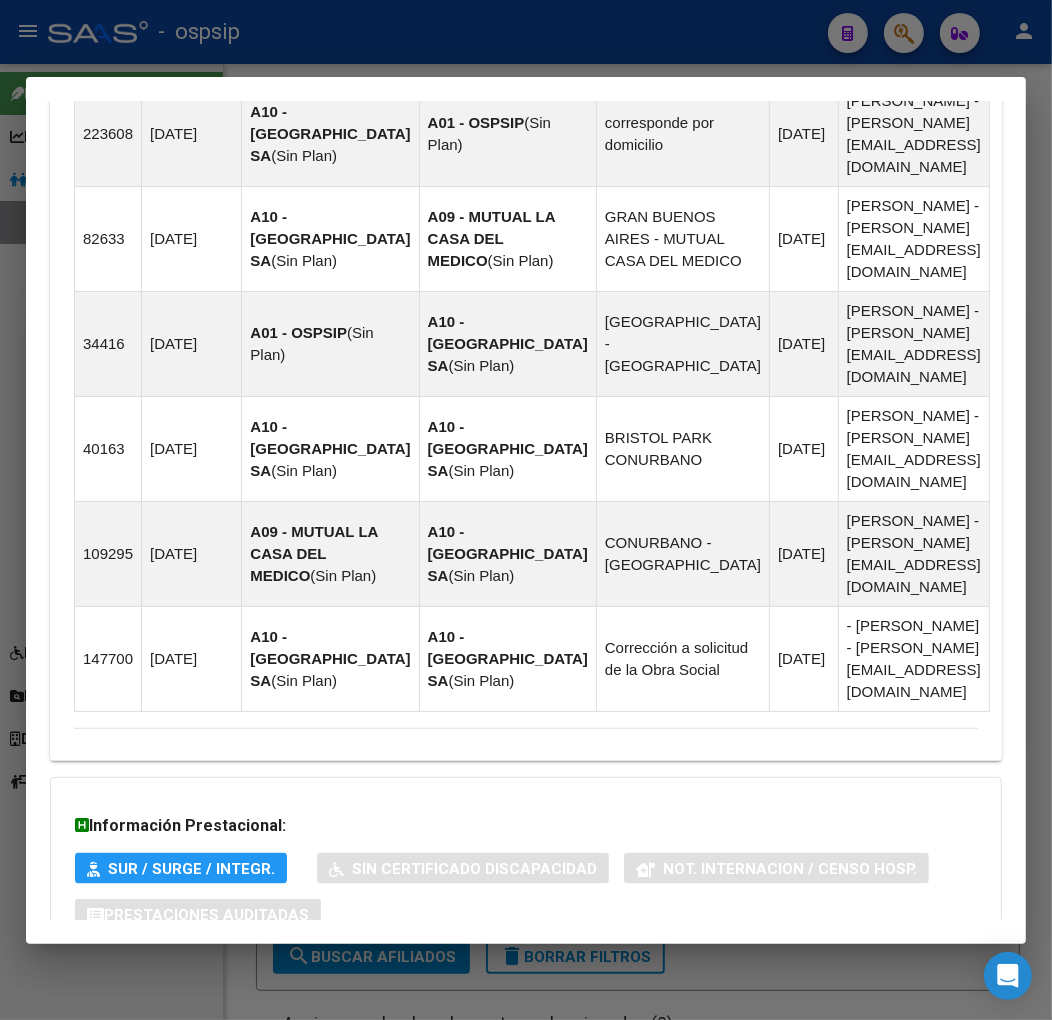 click on "Aportes y Contribuciones del Afiliado: 20241443214" at bounding box center [514, 995] 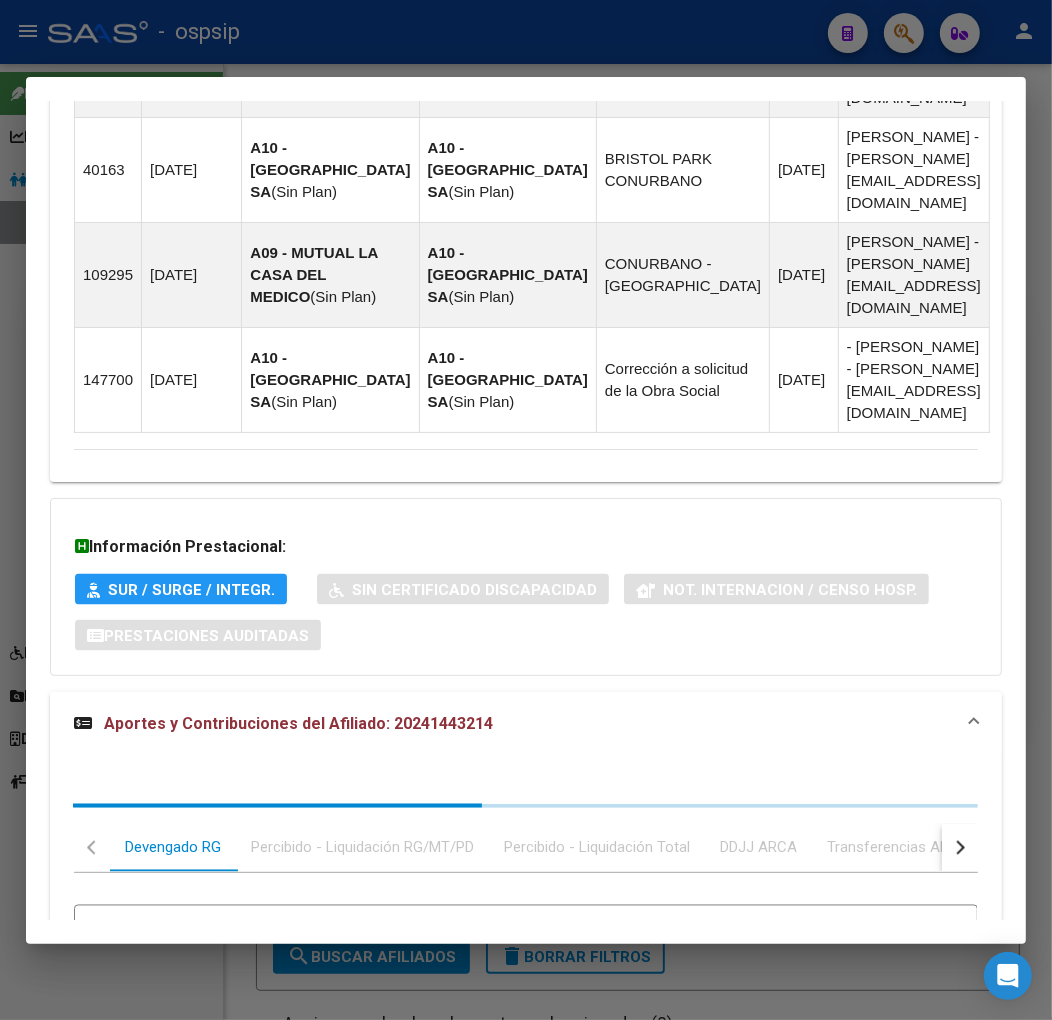 scroll, scrollTop: 2085, scrollLeft: 0, axis: vertical 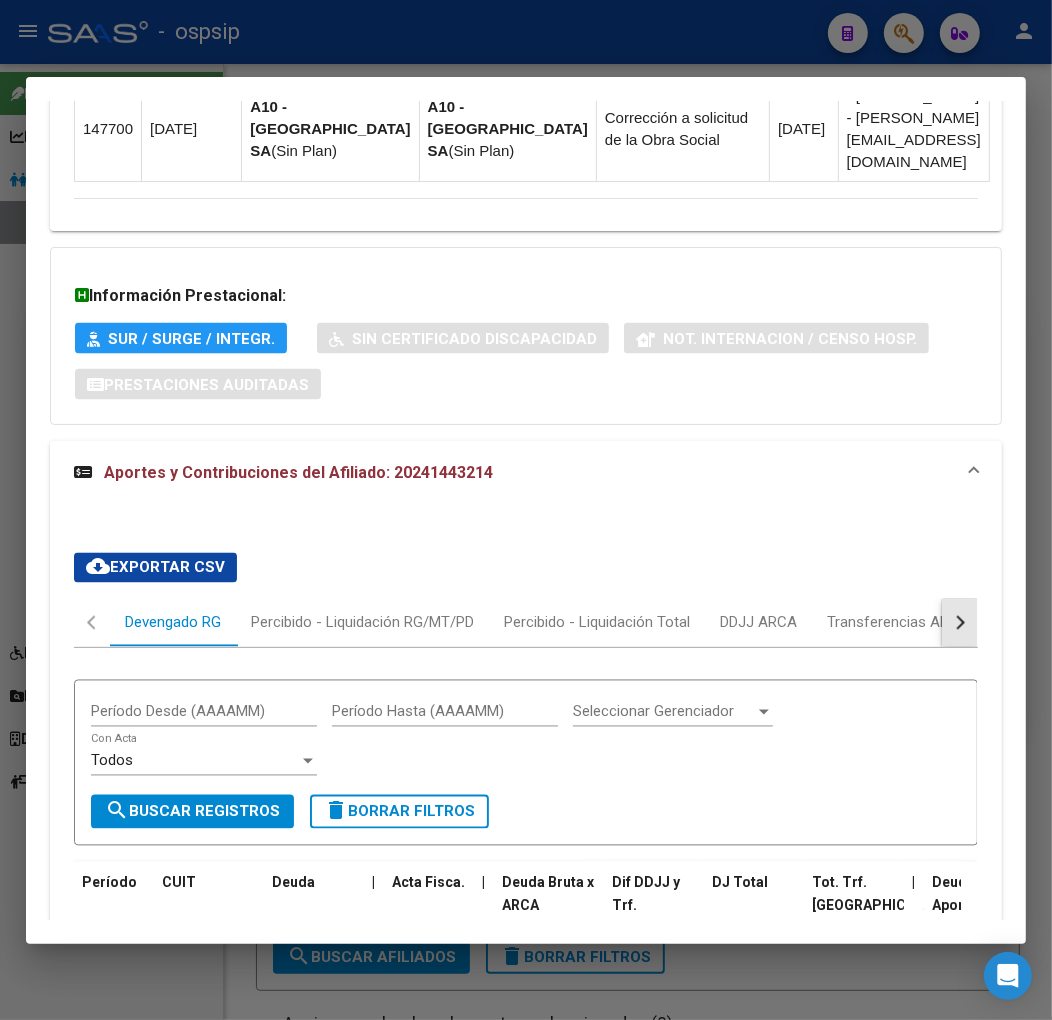click at bounding box center [958, 623] 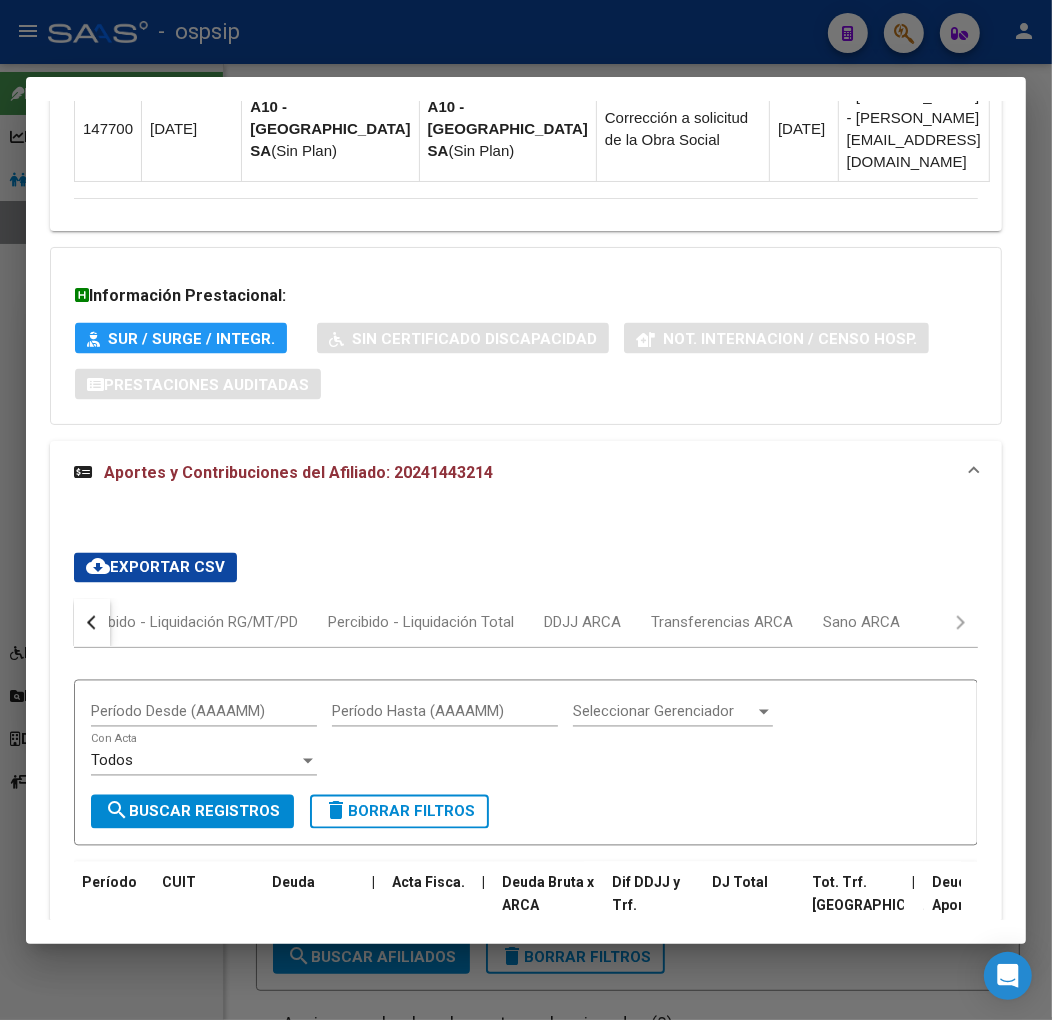 click on "Devengado RG Percibido - Liquidación RG/MT/PD Percibido - Liquidación Total DDJJ ARCA Transferencias ARCA Sano ARCA" at bounding box center (526, 623) 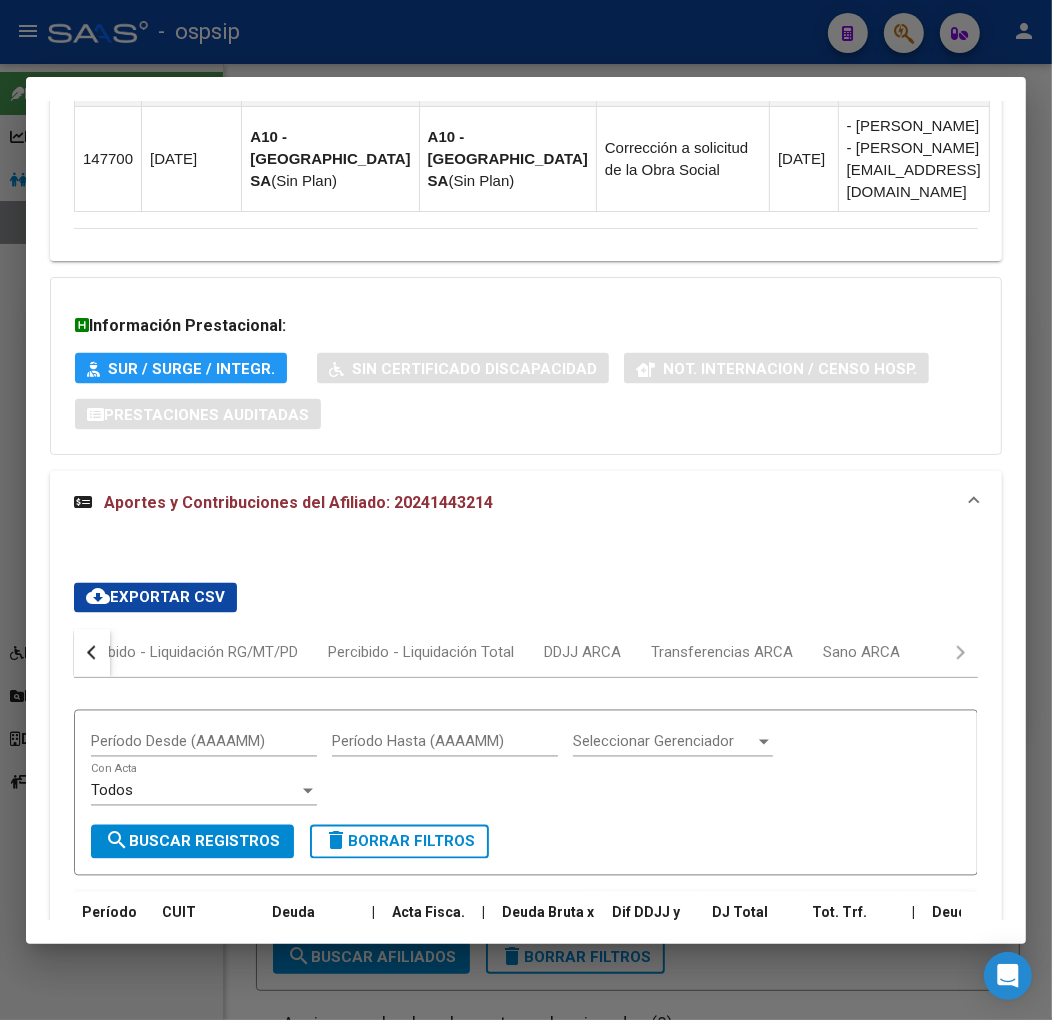 scroll, scrollTop: 1752, scrollLeft: 0, axis: vertical 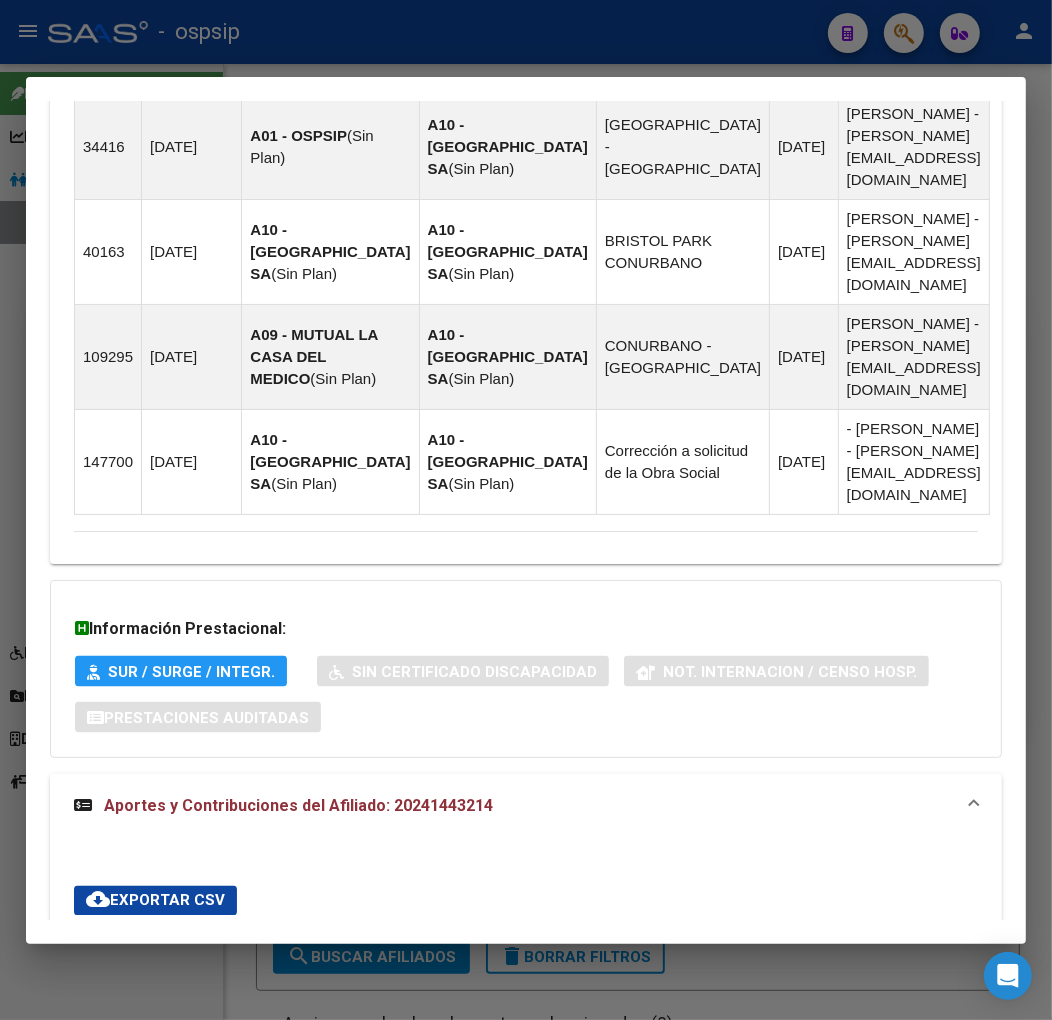 click at bounding box center (526, 510) 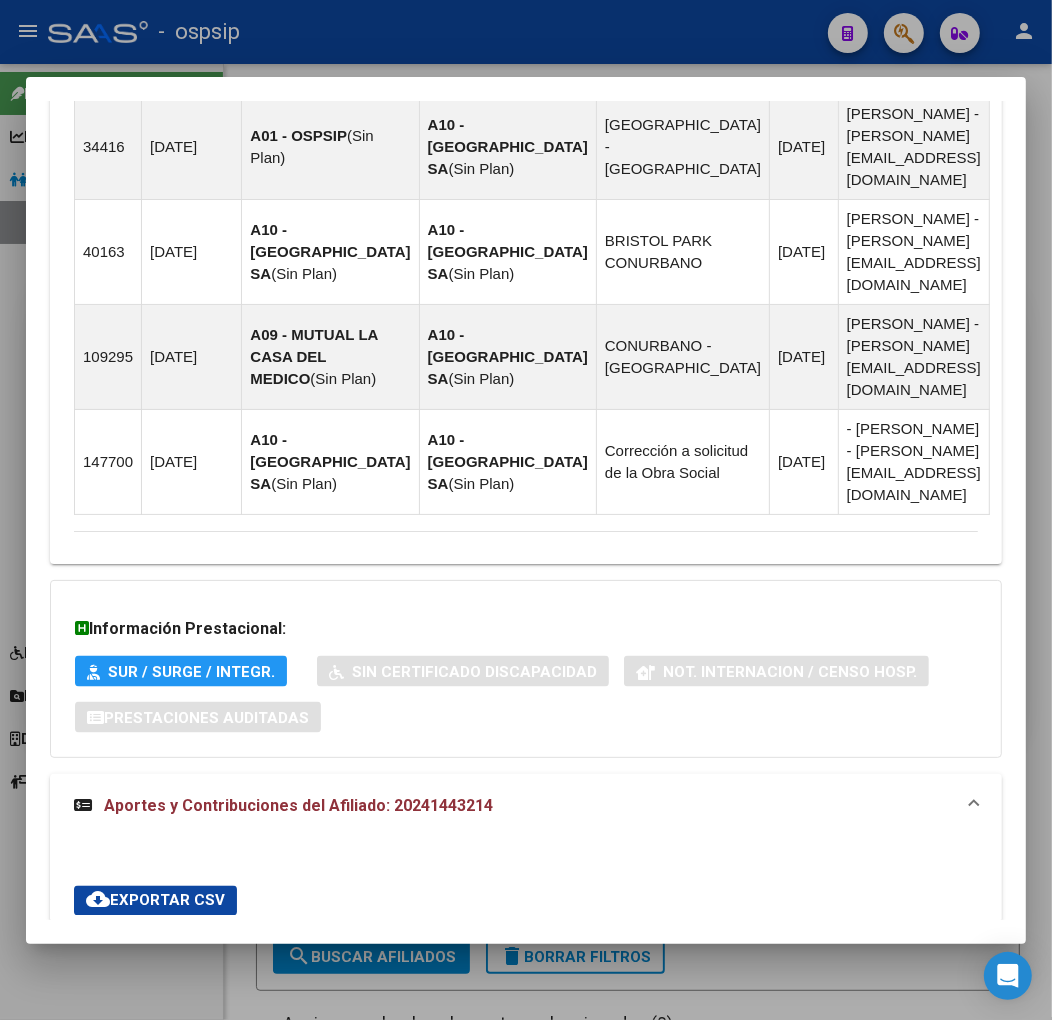 click at bounding box center (526, 510) 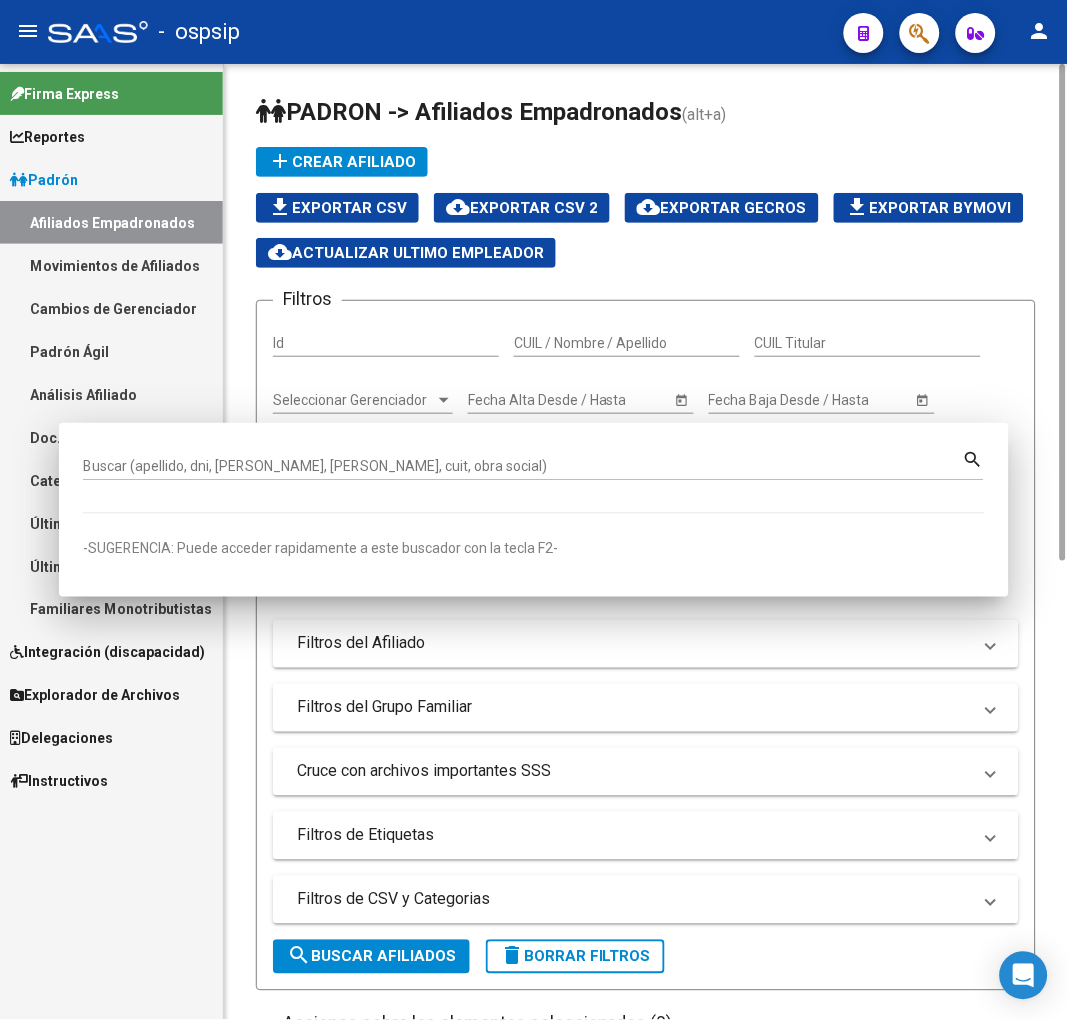 drag, startPoint x: 621, startPoint y: 111, endPoint x: 806, endPoint y: 143, distance: 187.74718 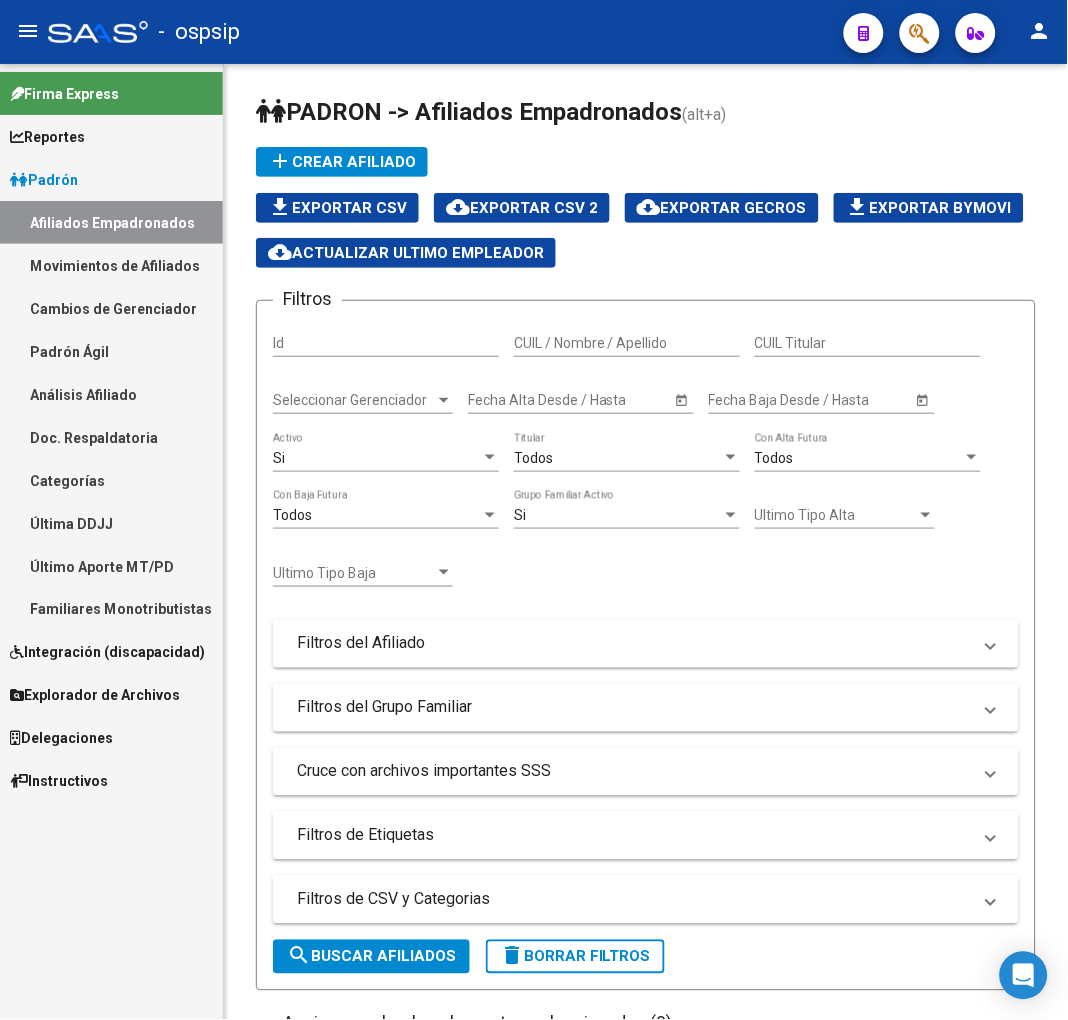 click 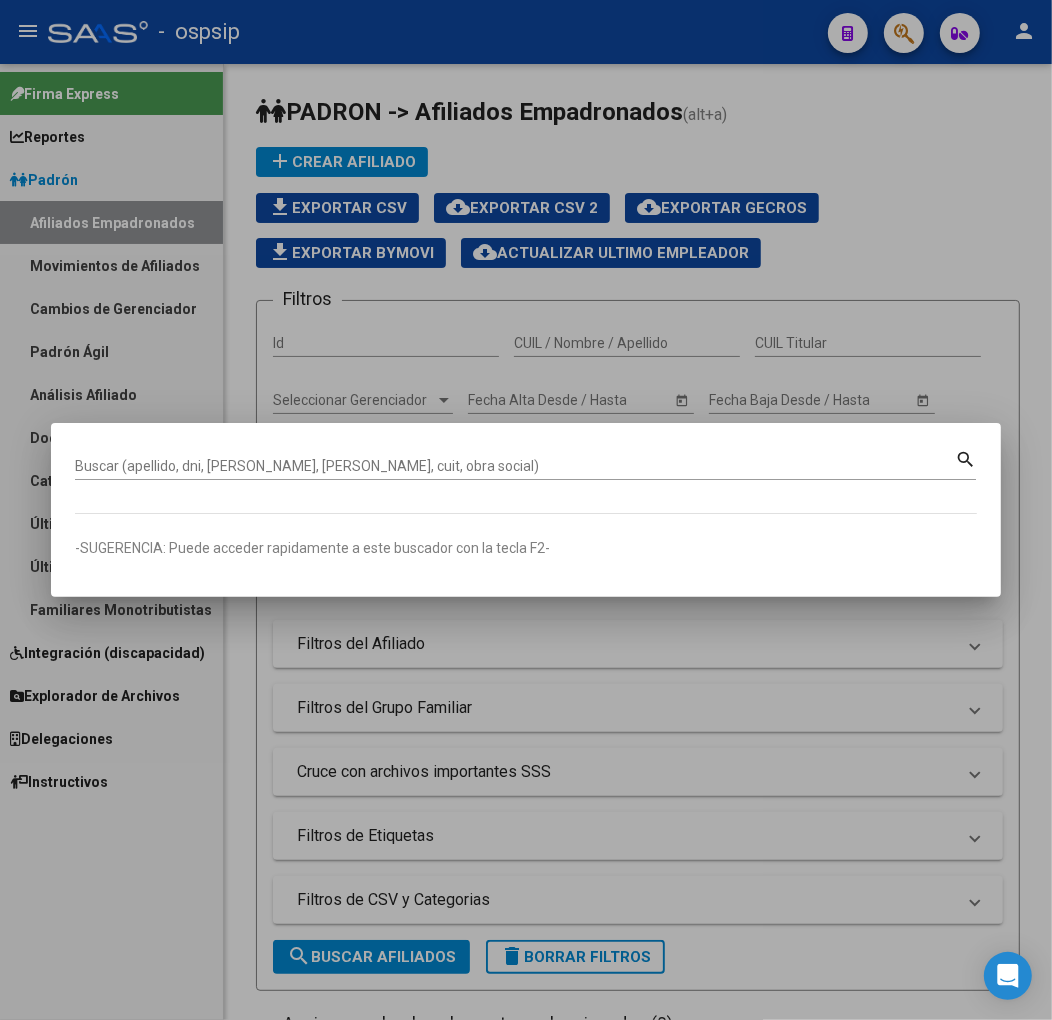 click on "Buscar (apellido, dni, [PERSON_NAME], [PERSON_NAME], cuit, obra social)" at bounding box center [515, 466] 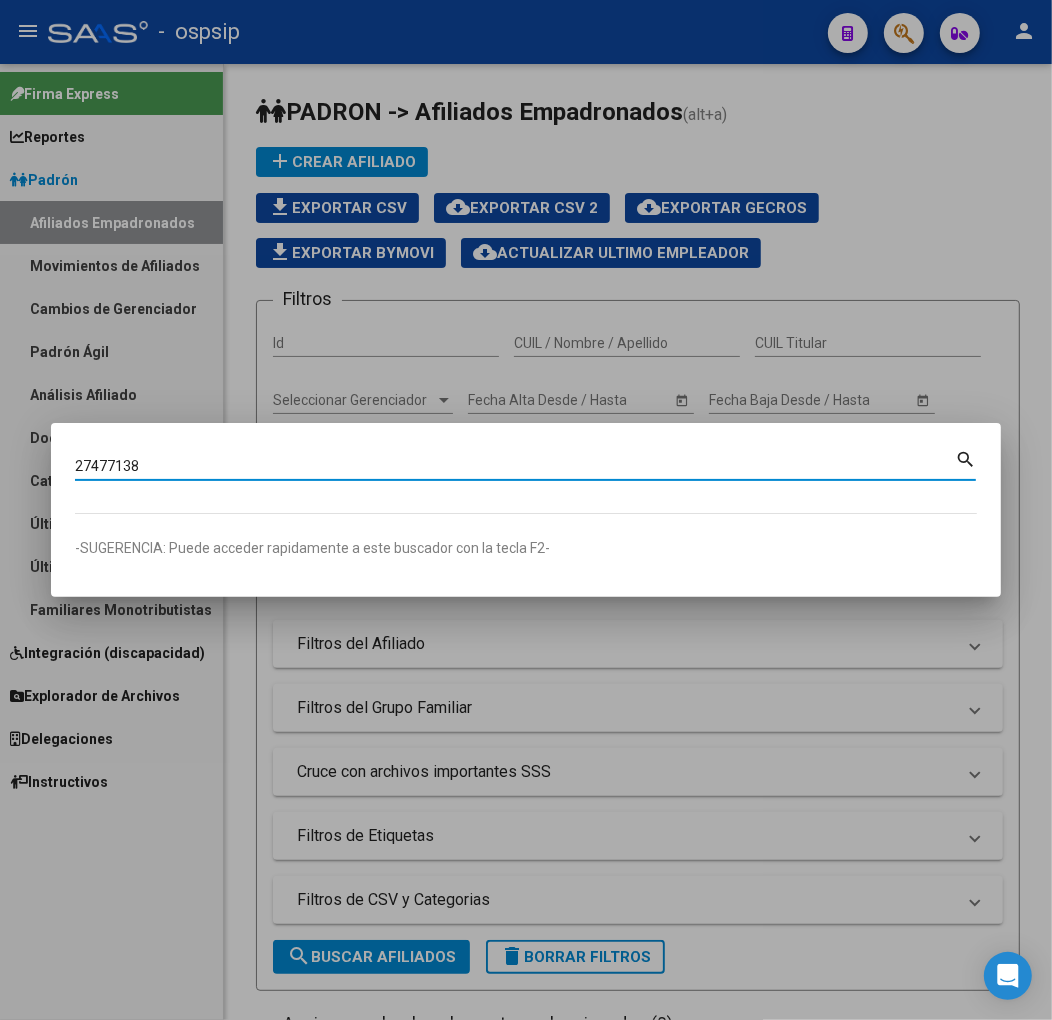 type on "27477138" 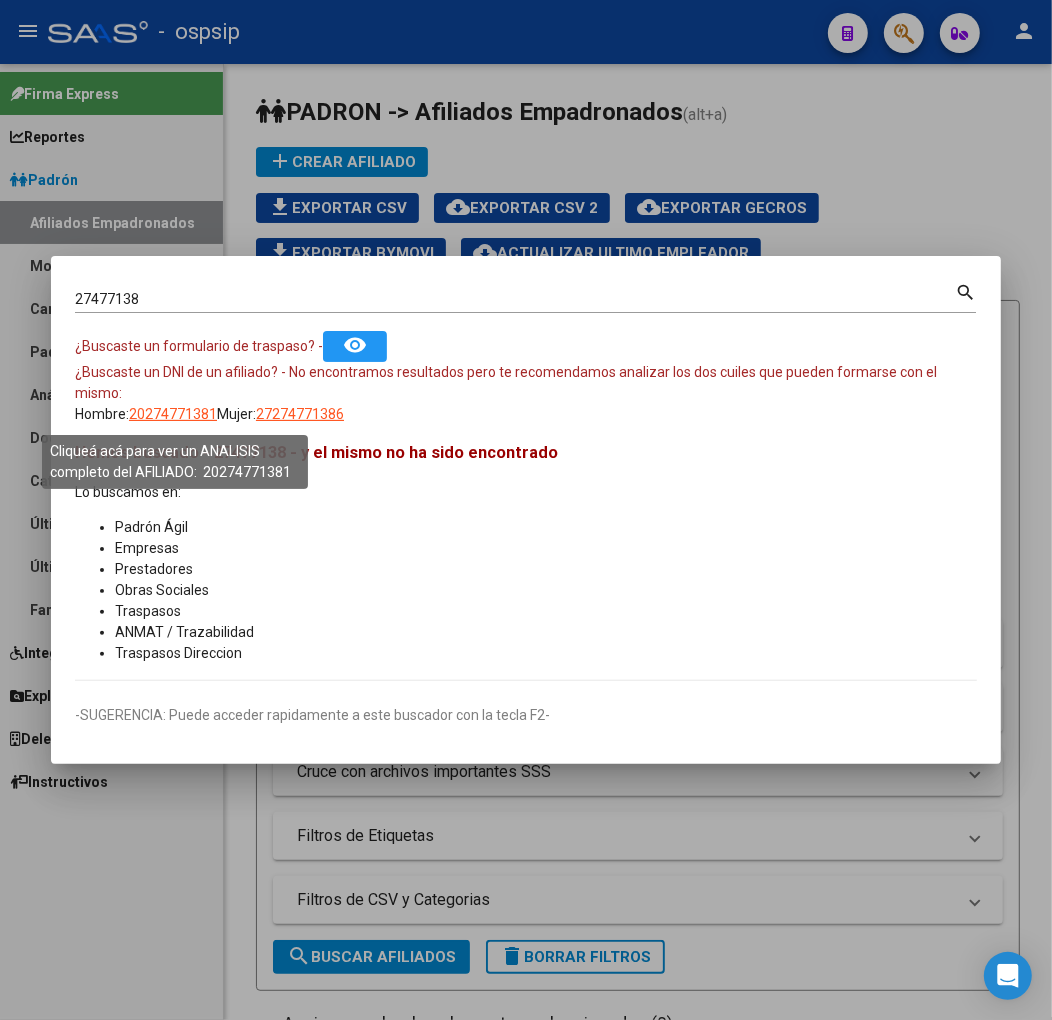 click on "20274771381" at bounding box center (173, 414) 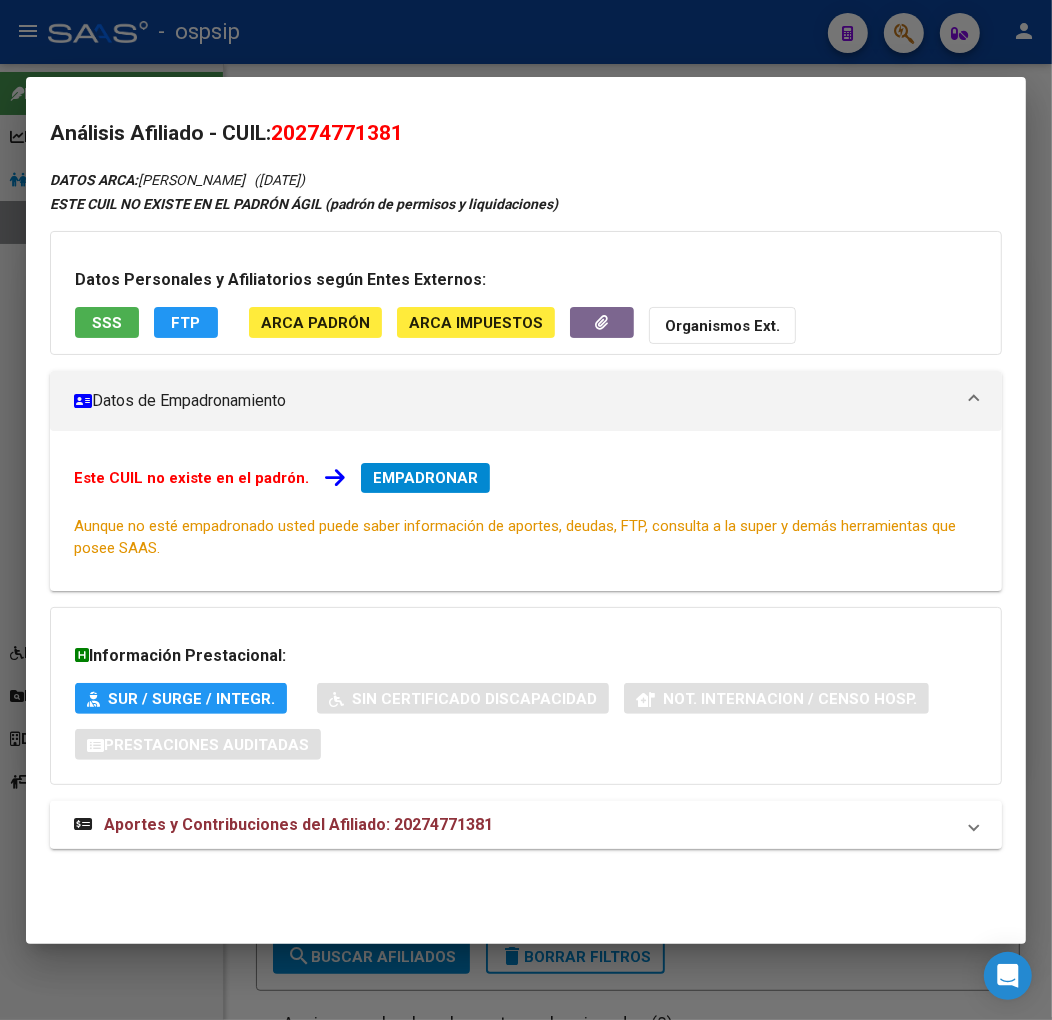 click on "Aportes y Contribuciones del Afiliado: 20274771381" at bounding box center (298, 824) 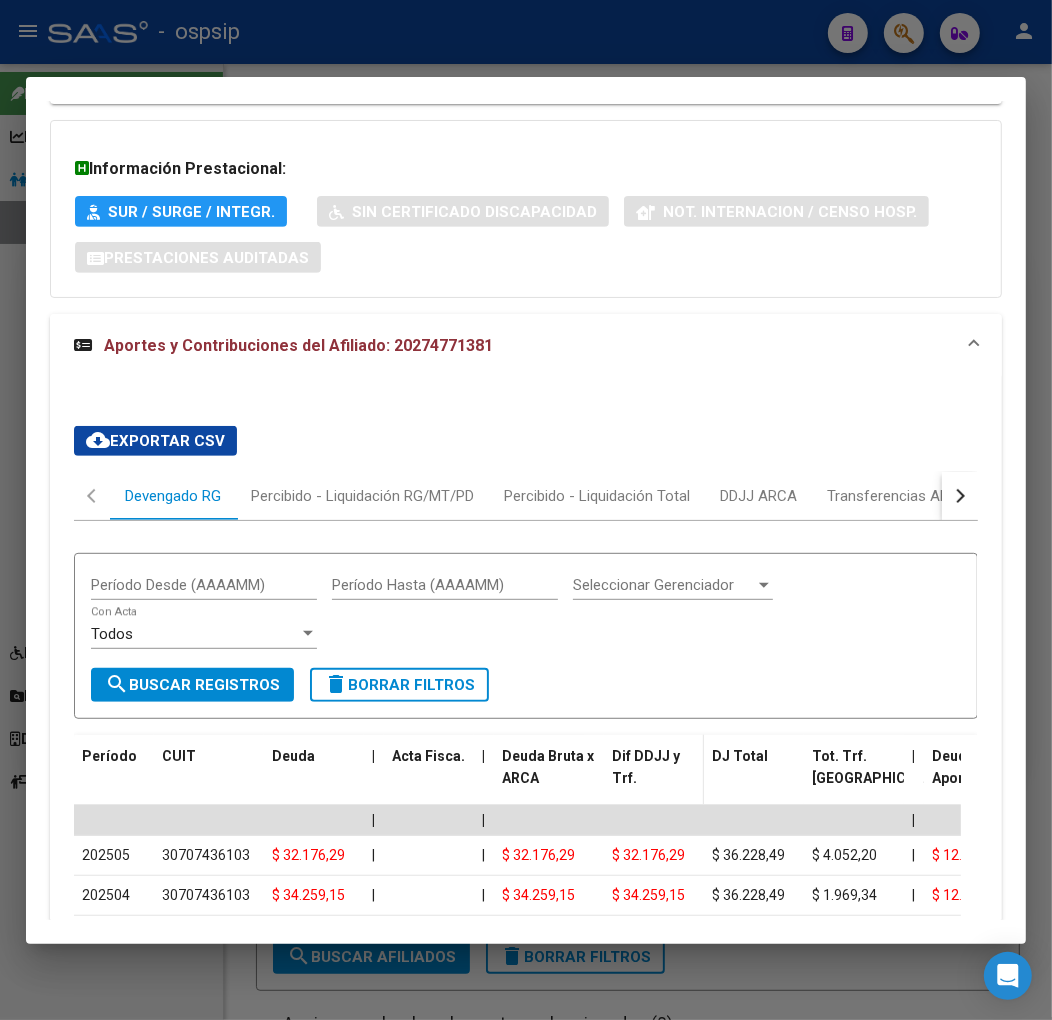 scroll, scrollTop: 157, scrollLeft: 0, axis: vertical 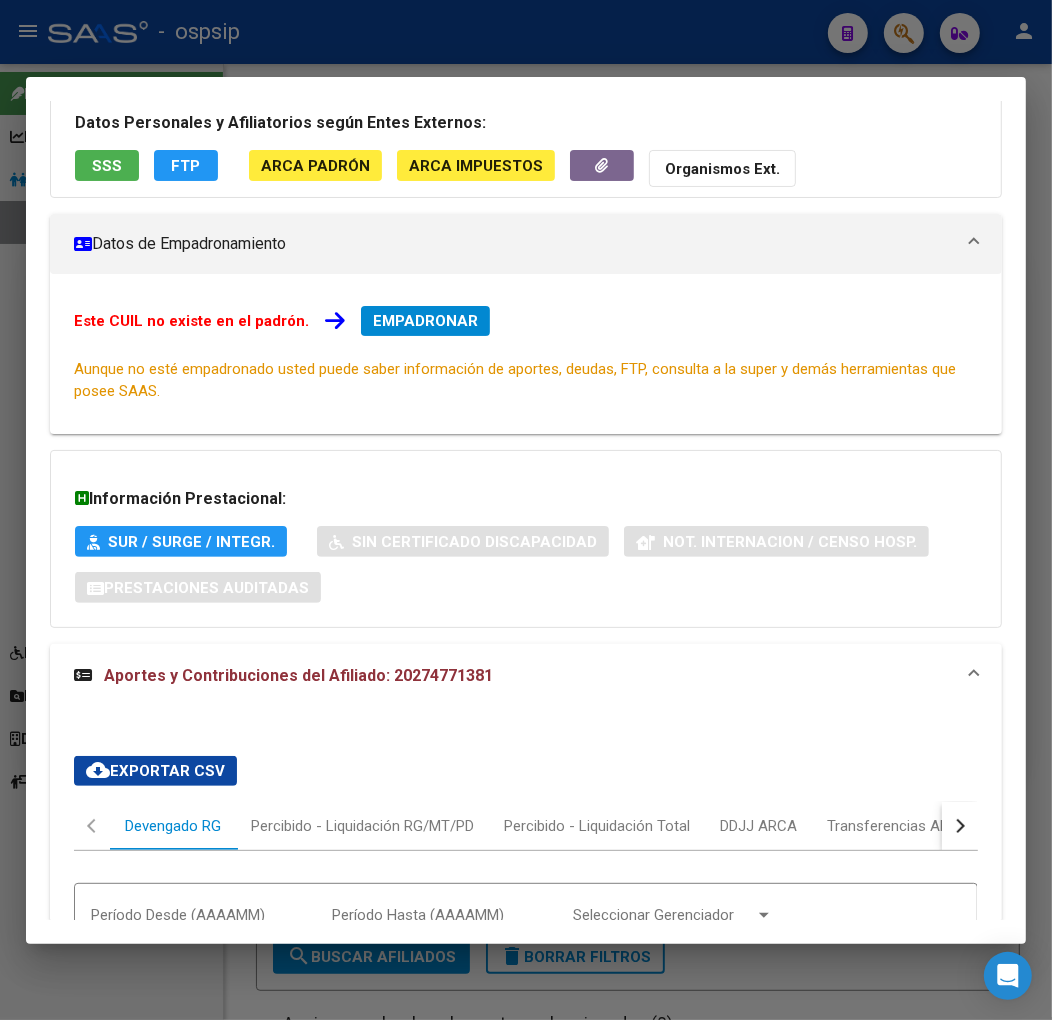 click at bounding box center (960, 826) 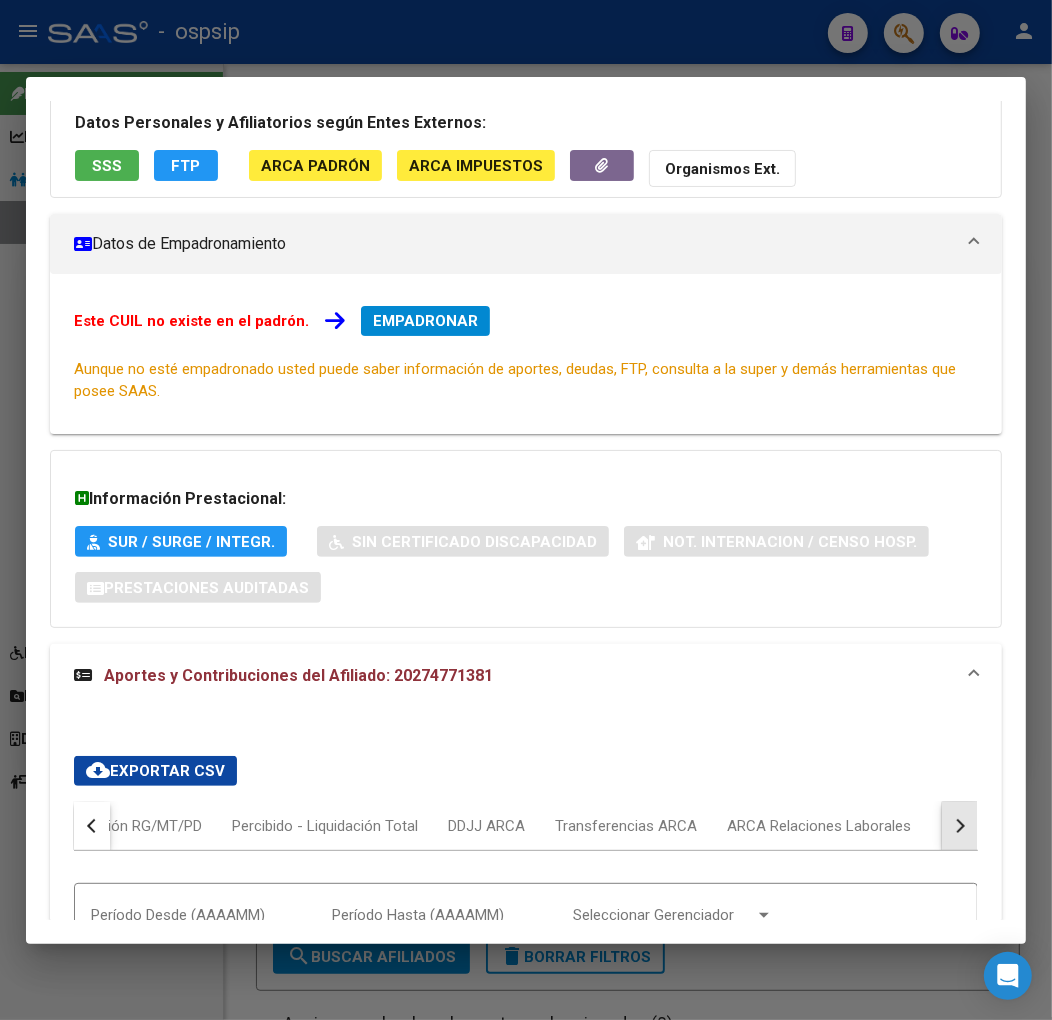 click at bounding box center [960, 826] 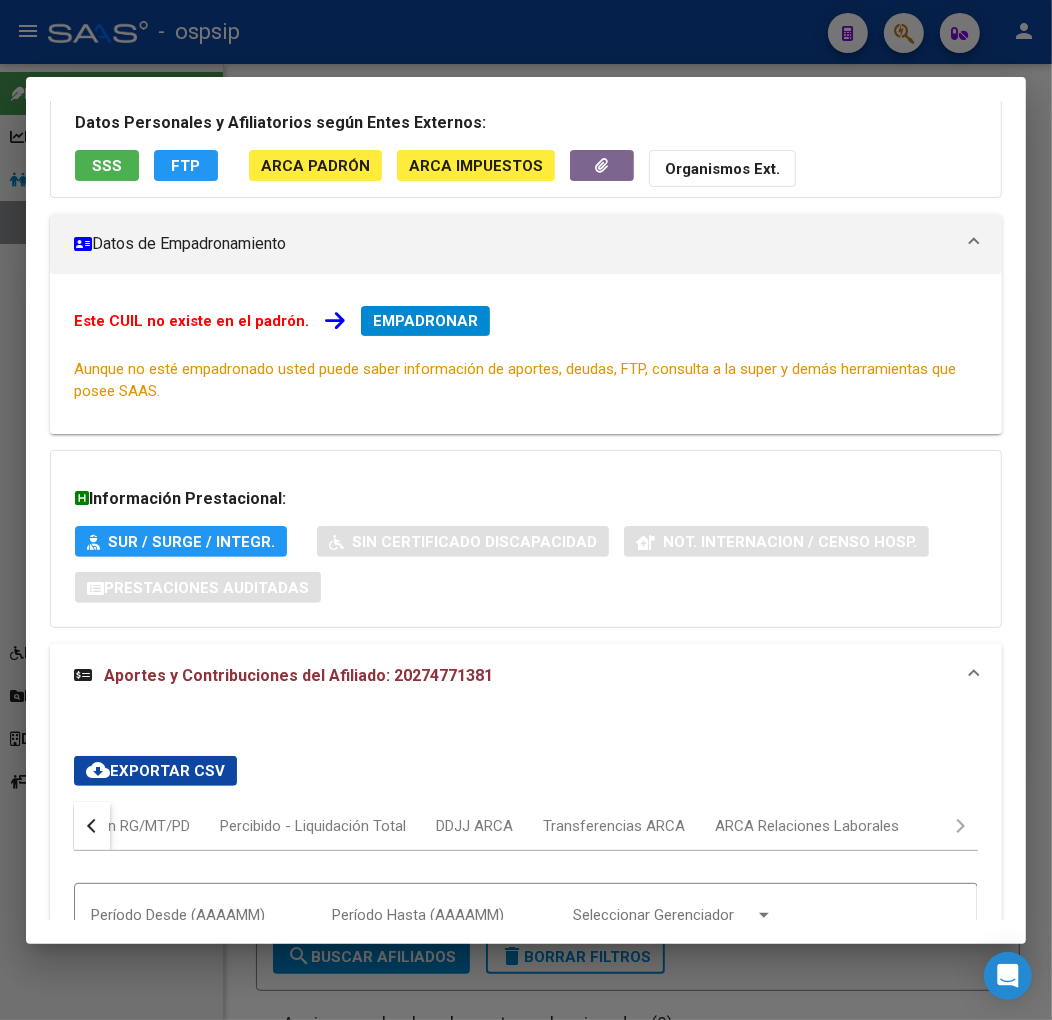 click on "Devengado RG Percibido - Liquidación RG/MT/PD Percibido - Liquidación Total DDJJ ARCA Transferencias ARCA ARCA Relaciones Laborales" at bounding box center (526, 826) 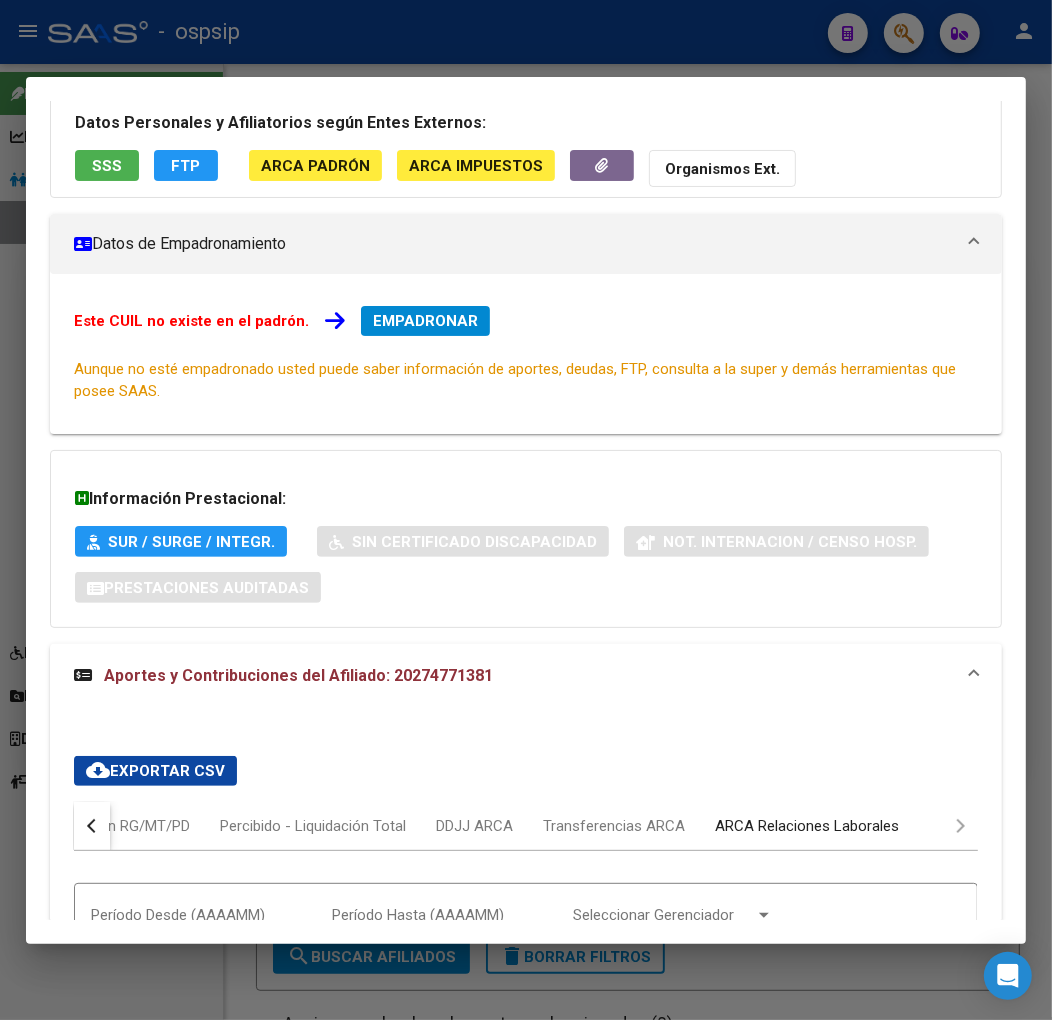 click on "ARCA Relaciones Laborales" at bounding box center [807, 826] 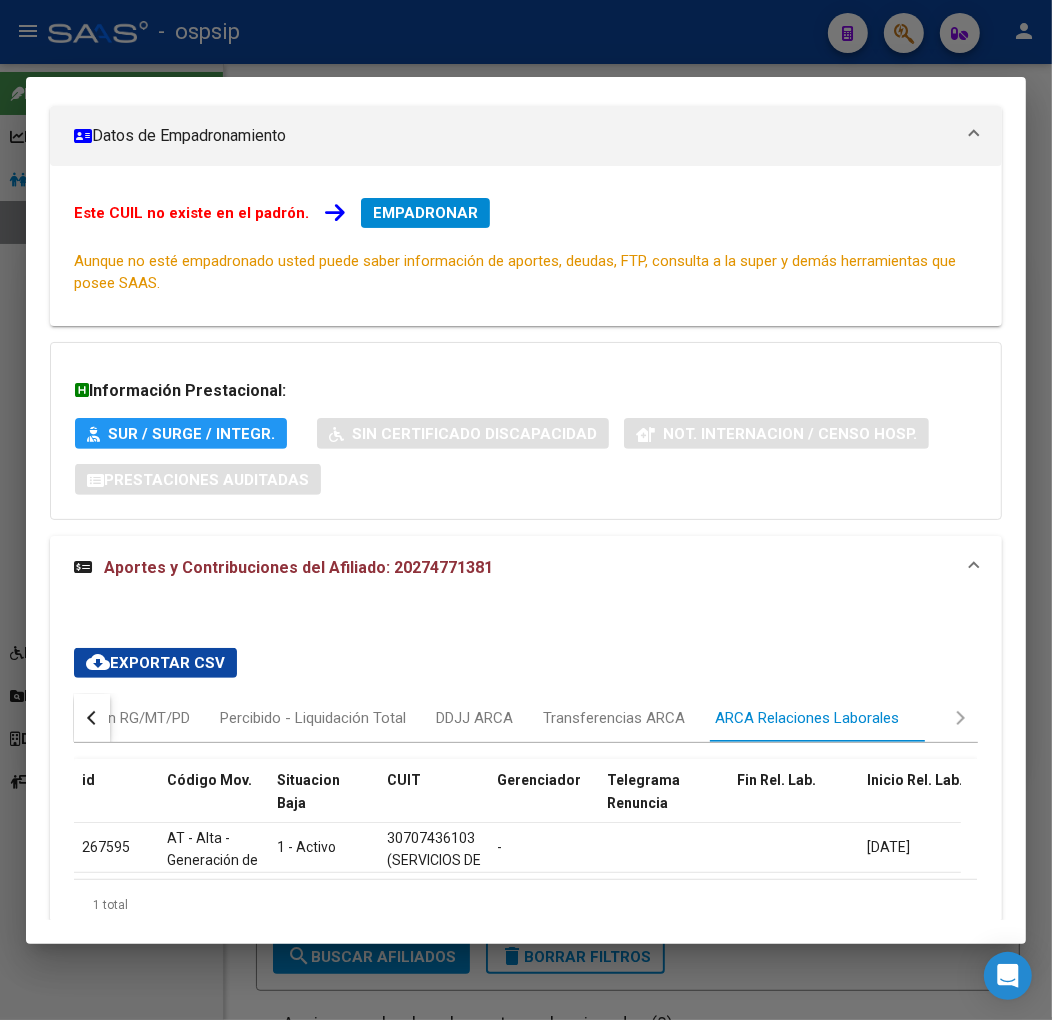 scroll, scrollTop: 383, scrollLeft: 0, axis: vertical 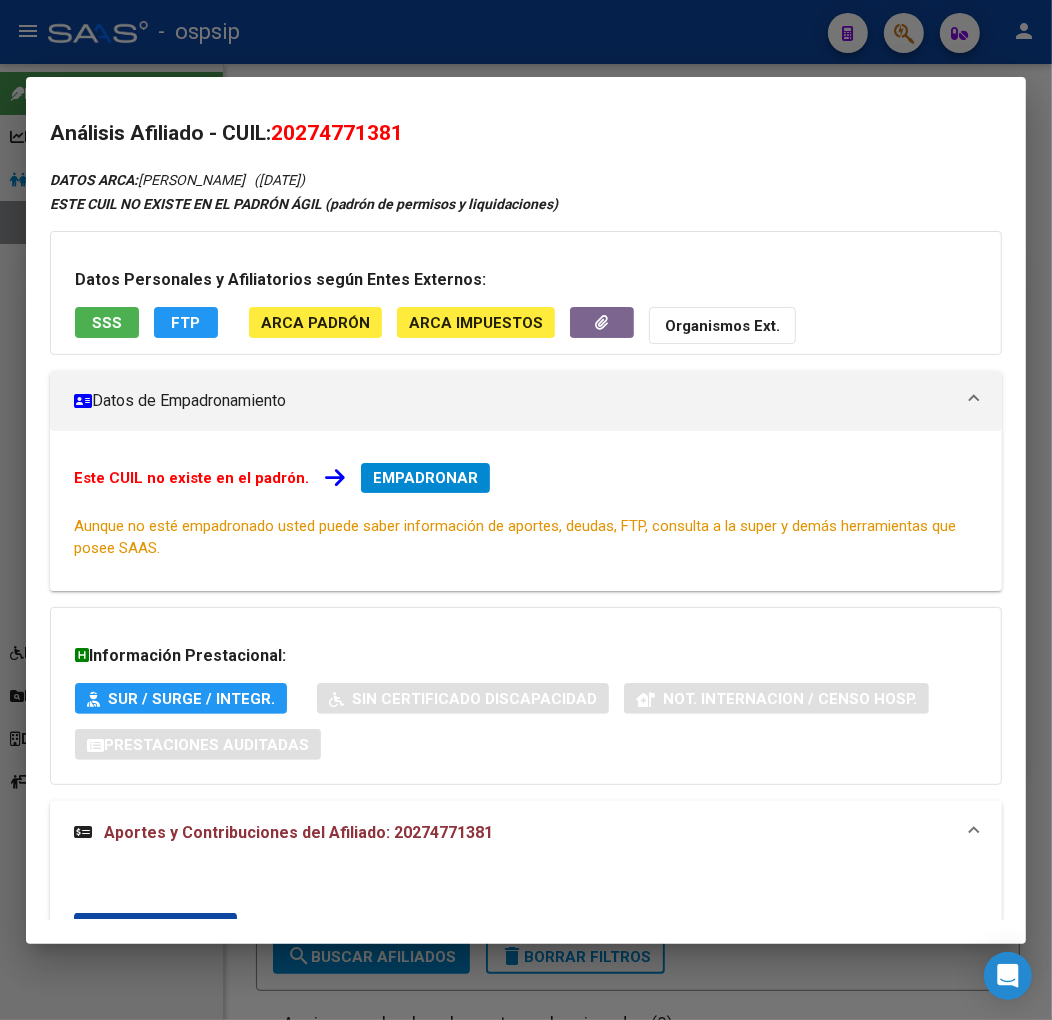 click at bounding box center (526, 510) 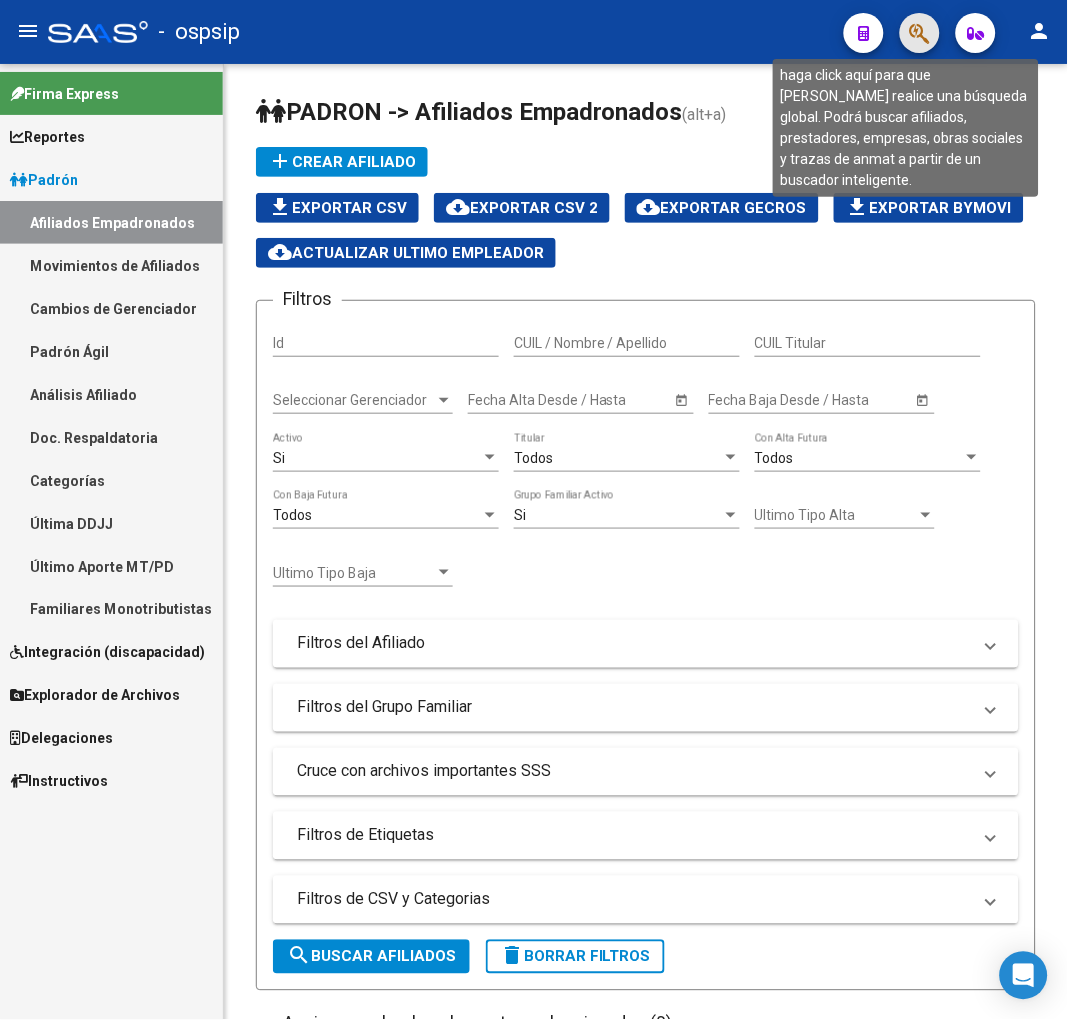 click 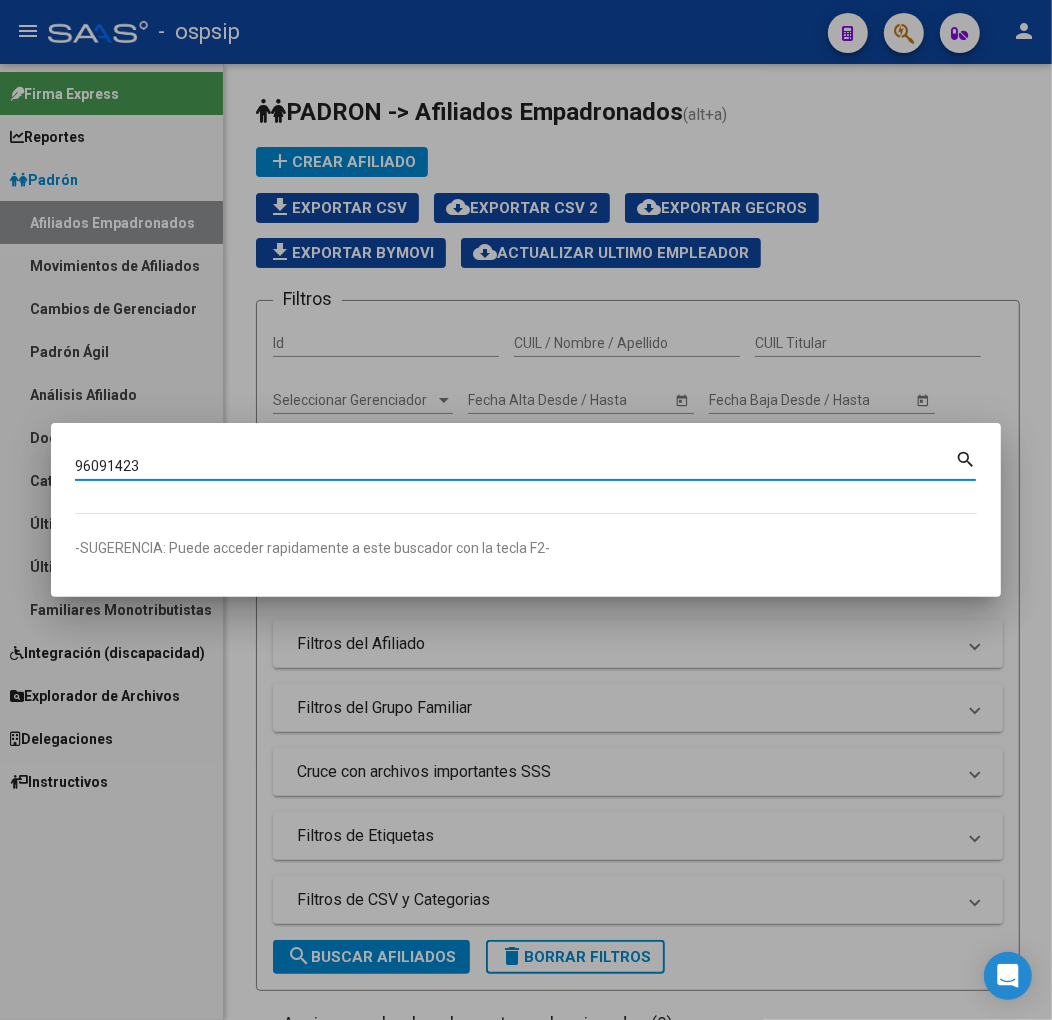 type on "96091423" 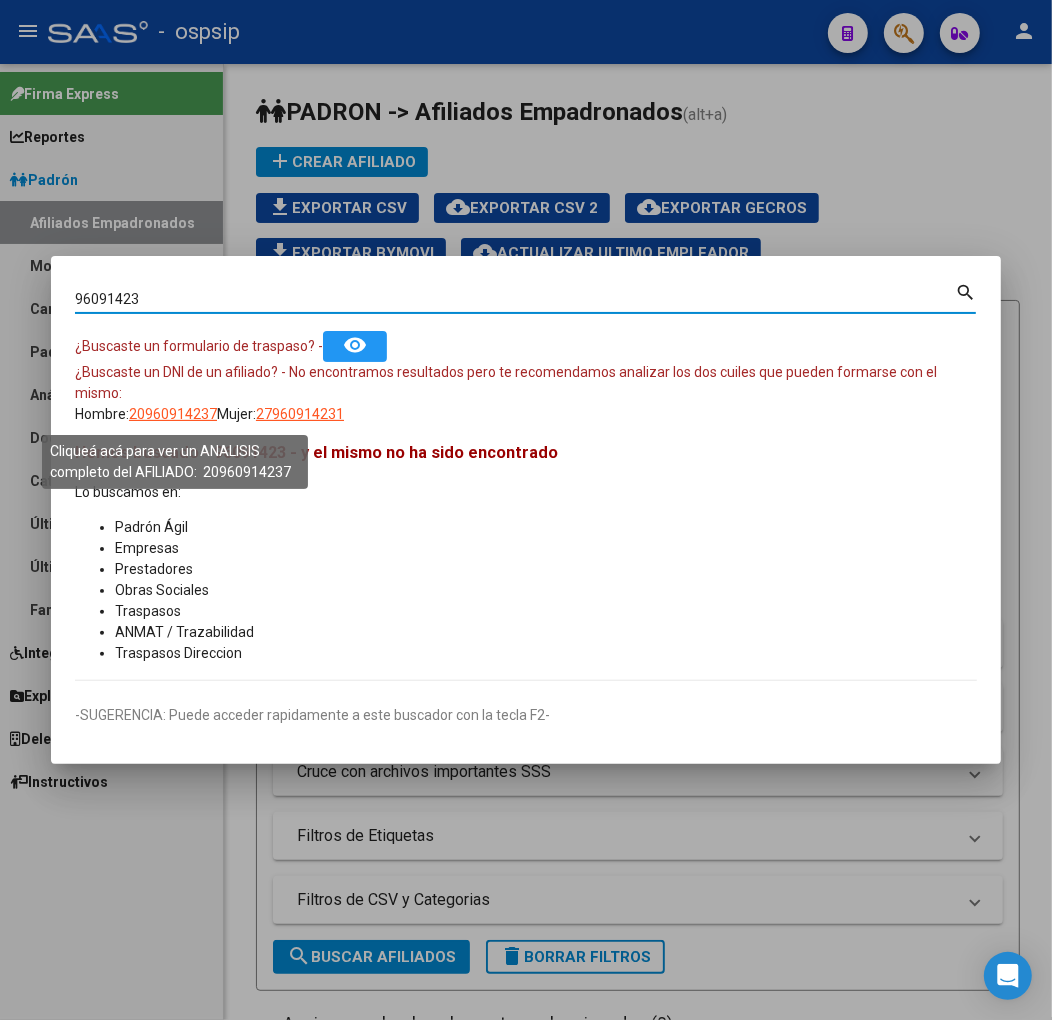 click on "20960914237" at bounding box center (173, 414) 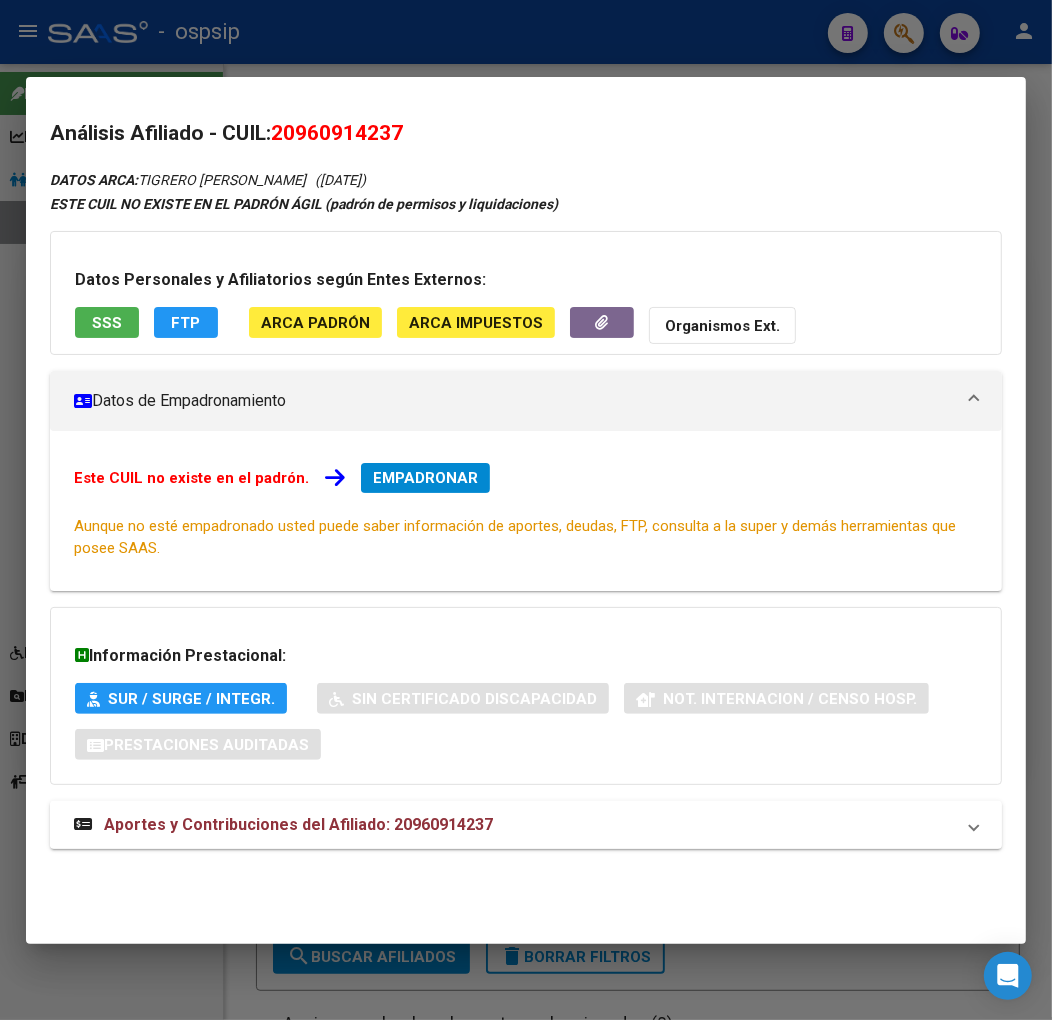 drag, startPoint x: 542, startPoint y: 812, endPoint x: 661, endPoint y: 781, distance: 122.97154 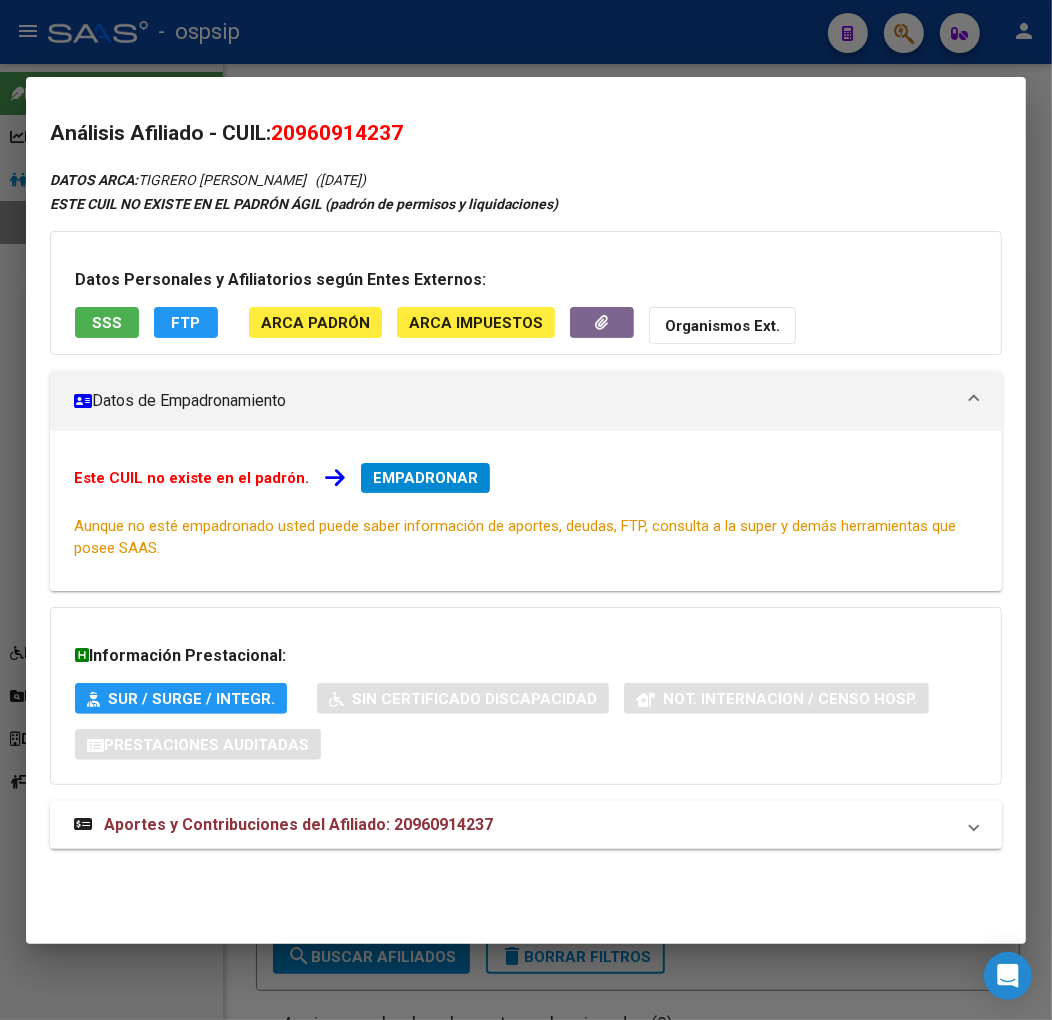 click on "Aportes y Contribuciones del Afiliado: 20960914237" at bounding box center (526, 825) 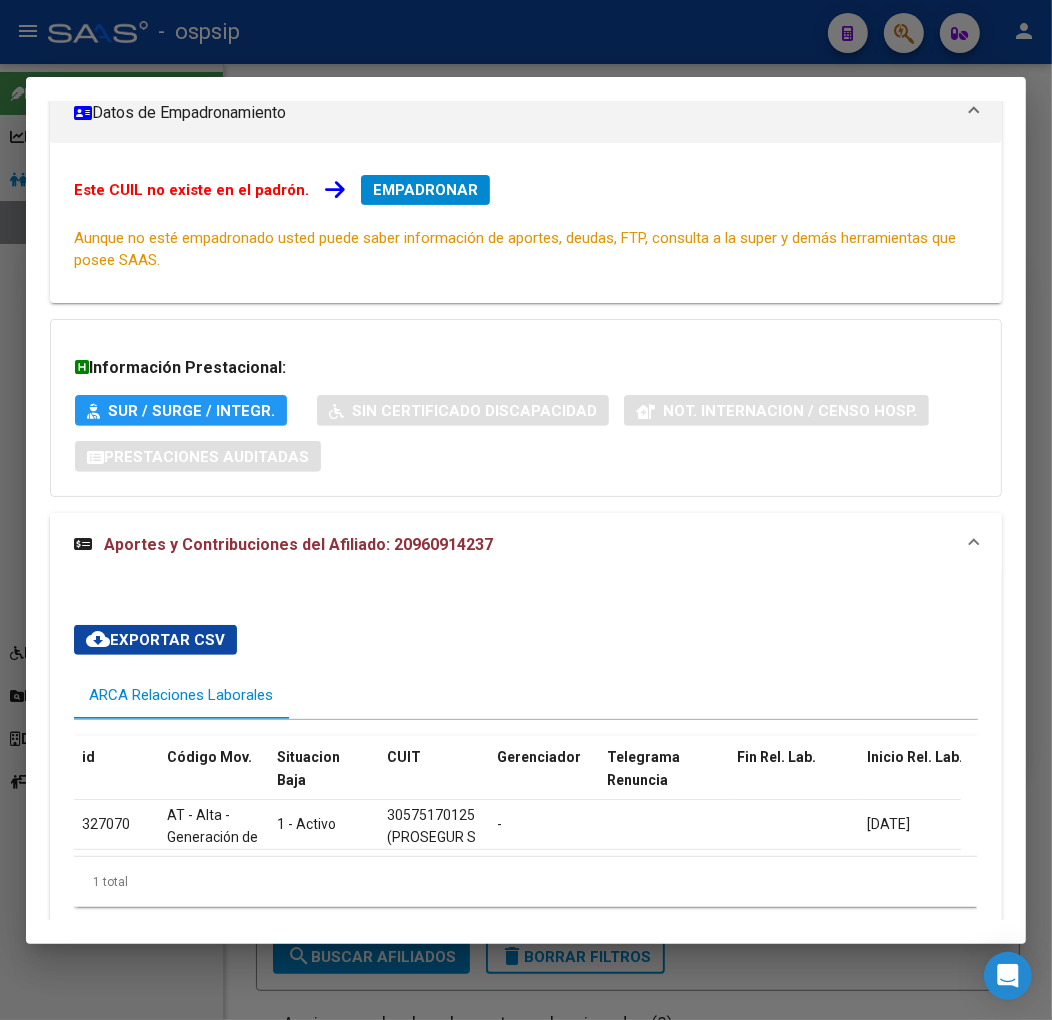 scroll, scrollTop: 383, scrollLeft: 0, axis: vertical 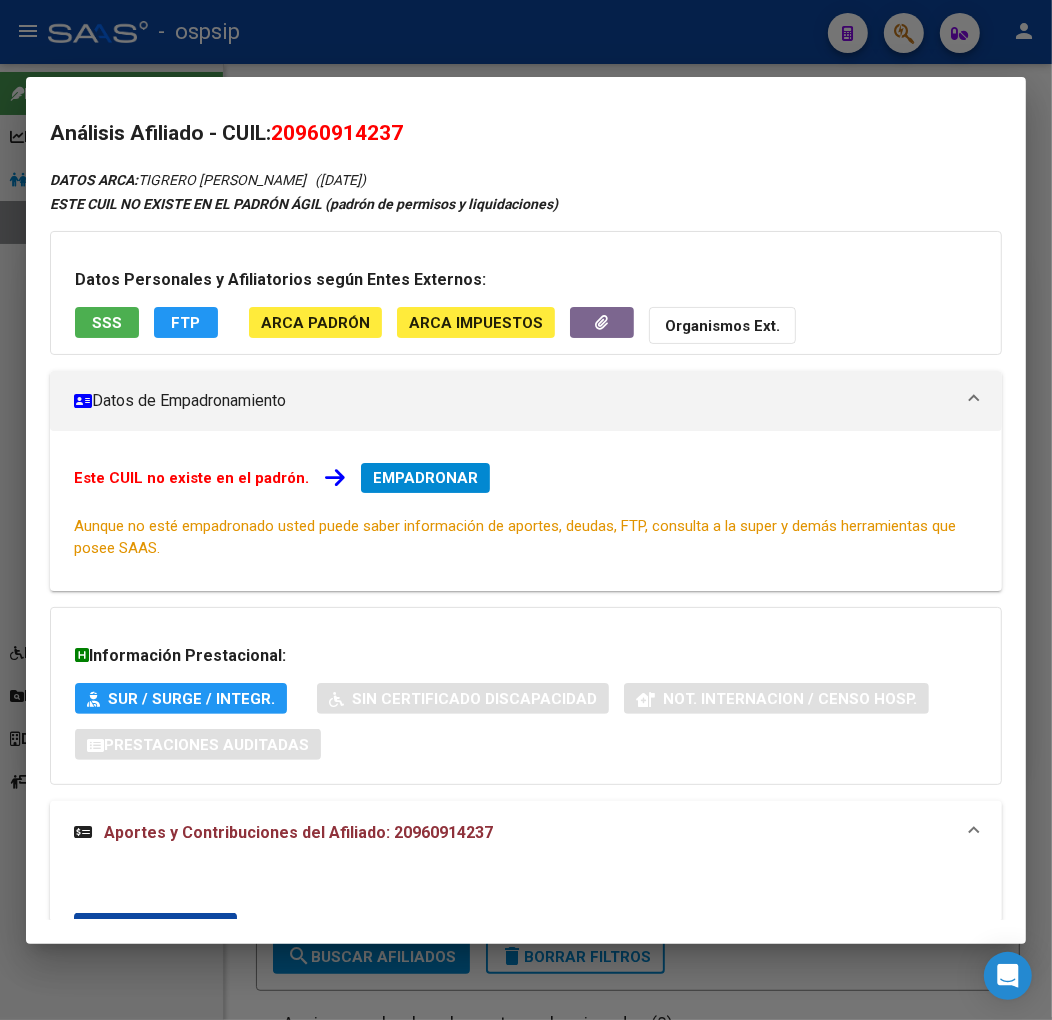 click on "Análisis Afiliado - CUIL:  20960914237 DATOS ARCA:  [PERSON_NAME]       ([DATE])  ESTE CUIL NO EXISTE EN EL PADRÓN ÁGIL (padrón de permisos y liquidaciones) Datos Personales y Afiliatorios según Entes Externos: SSS FTP ARCA Padrón ARCA Impuestos Organismos Ext.    Datos de Empadronamiento  Este CUIL no existe en el [GEOGRAPHIC_DATA].   EMPADRONAR
Aunque no esté empadronado usted puede saber información de aportes, deudas, FTP, consulta a la super y demás herramientas que posee SAAS.   Información Prestacional:       SUR / SURGE / INTEGR.    Sin Certificado Discapacidad    Not. Internacion / Censo Hosp.  Prestaciones Auditadas     Aportes y Contribuciones del Afiliado: 20960914237 cloud_download  Exportar CSV  ARCA Relaciones Laborales id Código Mov. Situacion Baja CUIT Gerenciador Telegrama Renuncia Fin Rel. Lab. Inicio Rel. Lab. Renumeracion Bruta Categoria Convenio Actividad Puesto Modalidad Régimen Aportes Rectificación Clave Alta Clave Baja Fecha Clave Alta 327070  -  14" at bounding box center (526, 510) 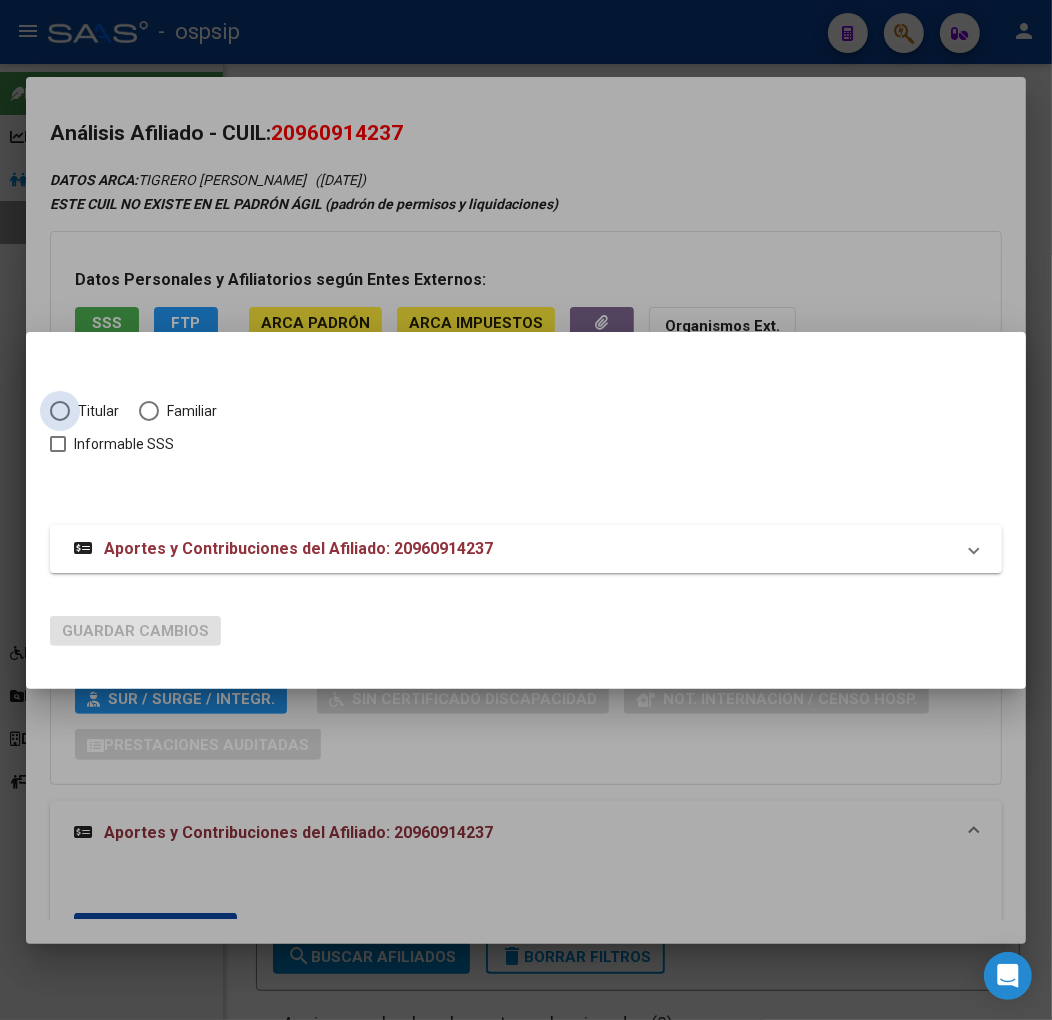 click at bounding box center [60, 411] 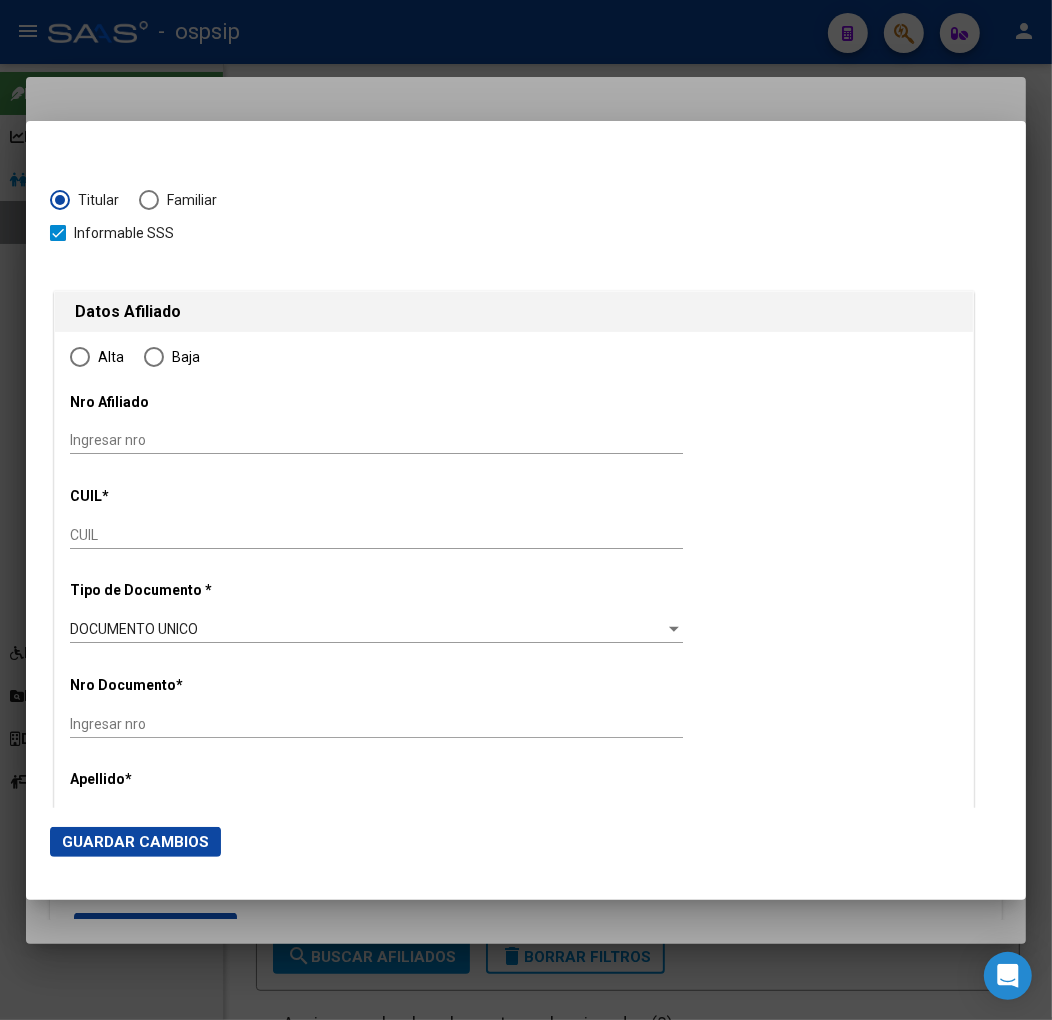 type on "20-96091423-7" 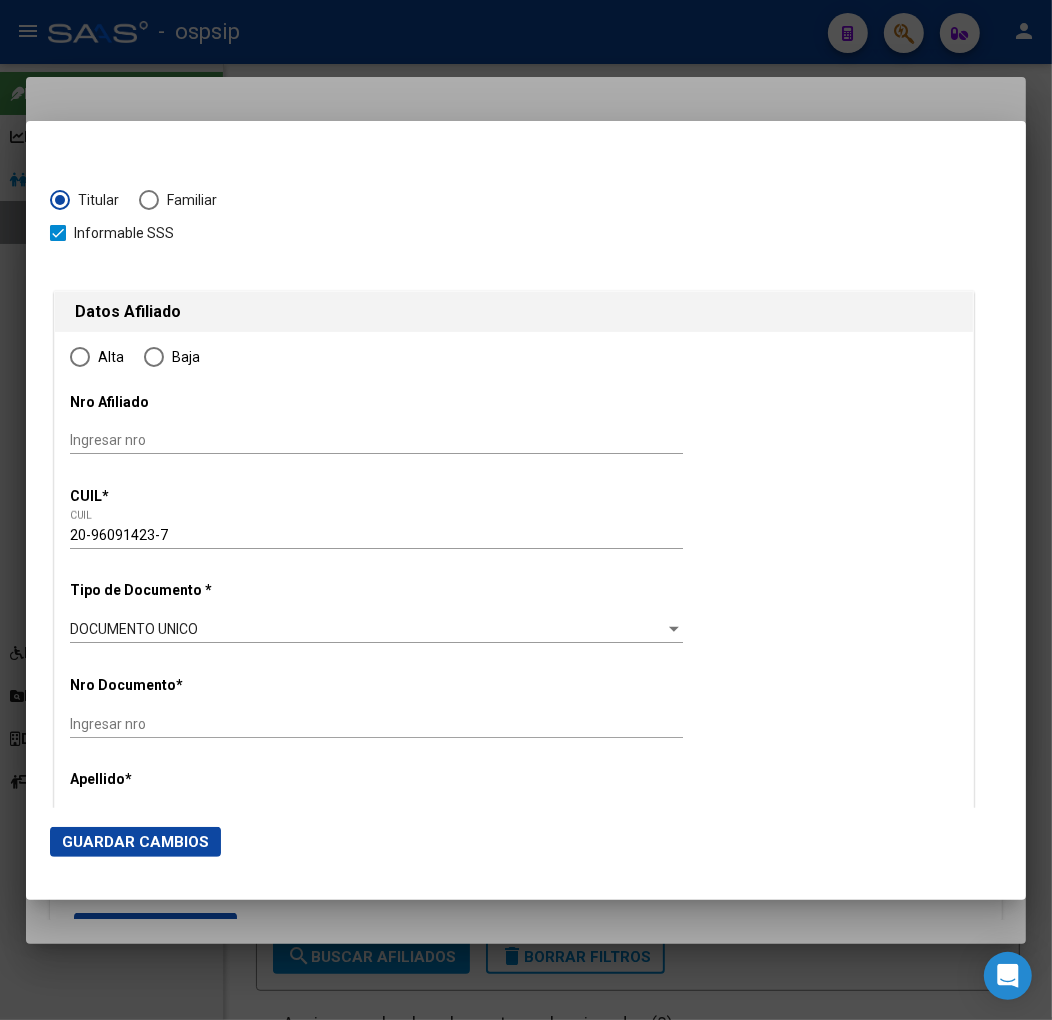 type on "96091423" 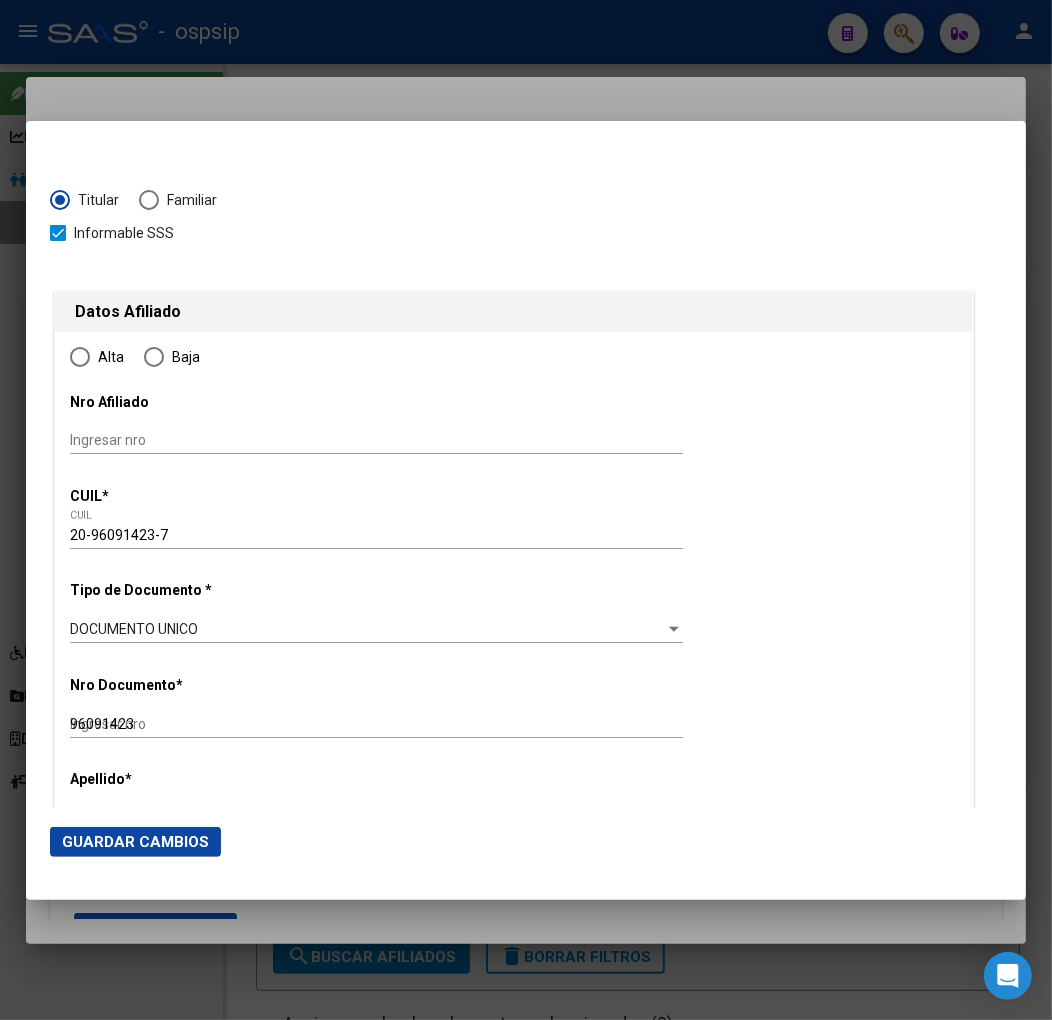 radio on "true" 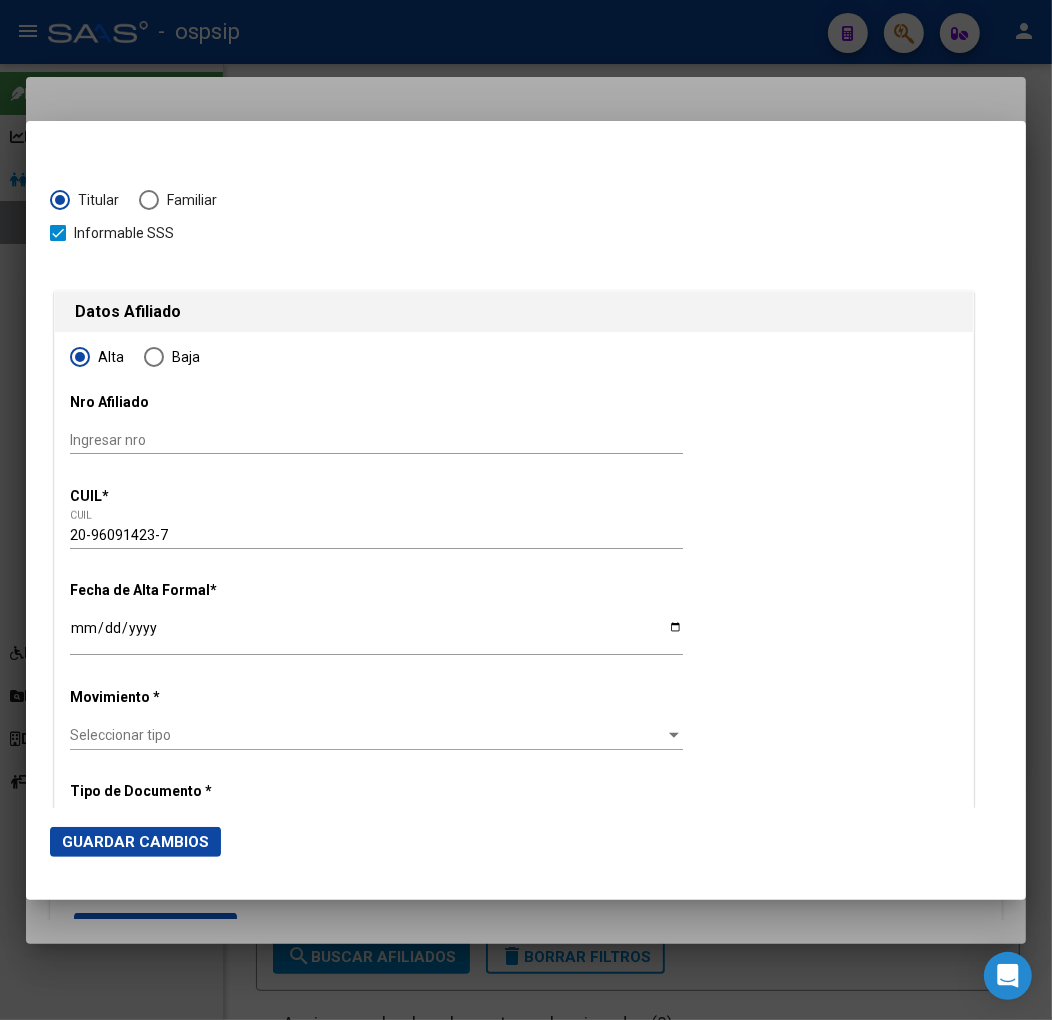 scroll, scrollTop: 333, scrollLeft: 0, axis: vertical 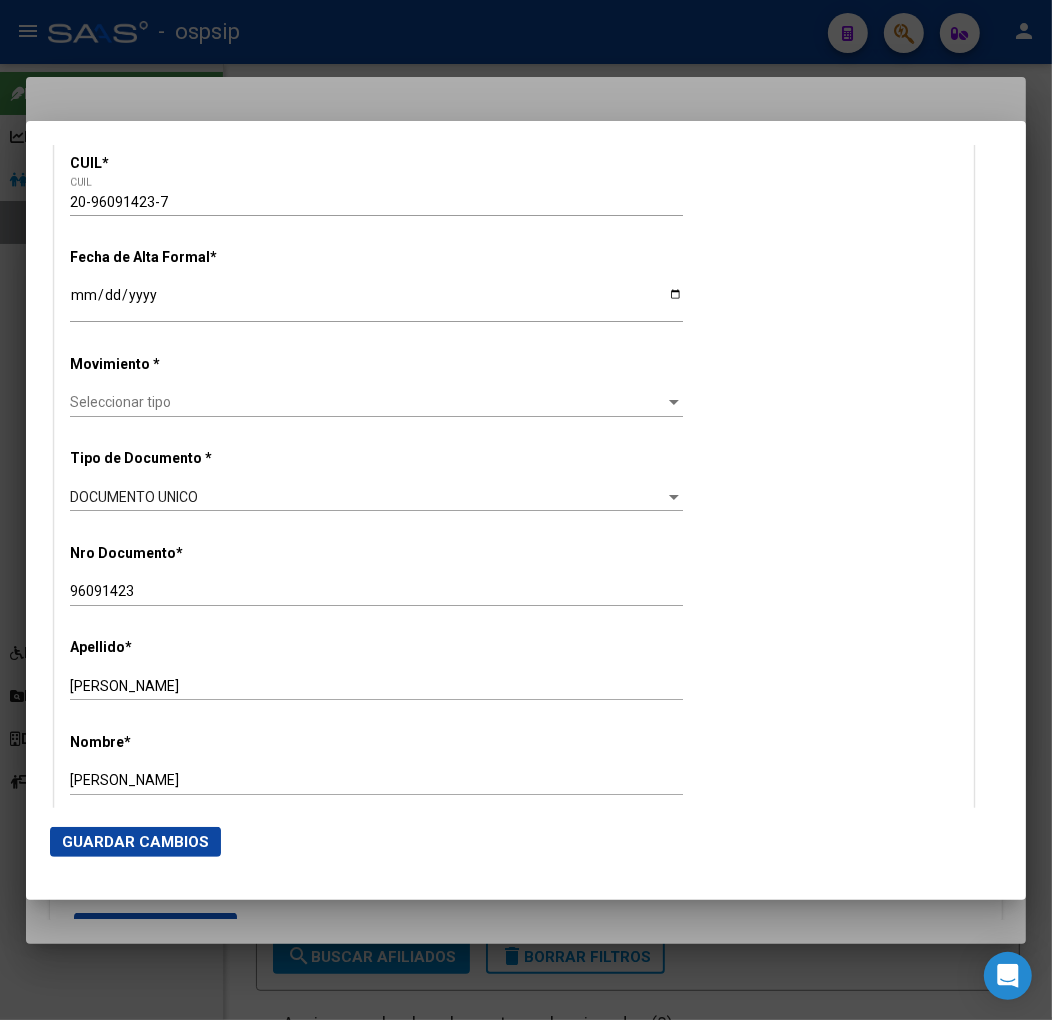 click on "Ingresar fecha" at bounding box center (376, 302) 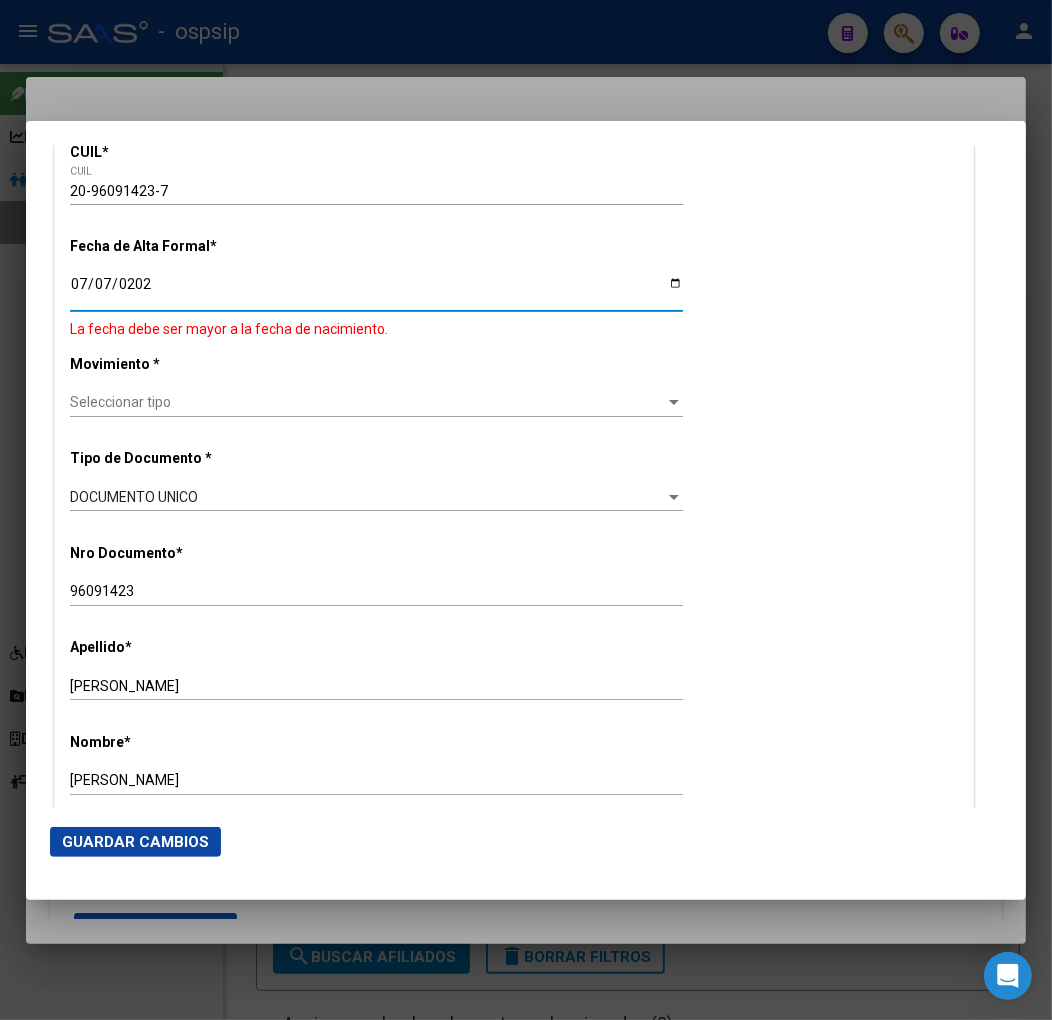 type on "[DATE]" 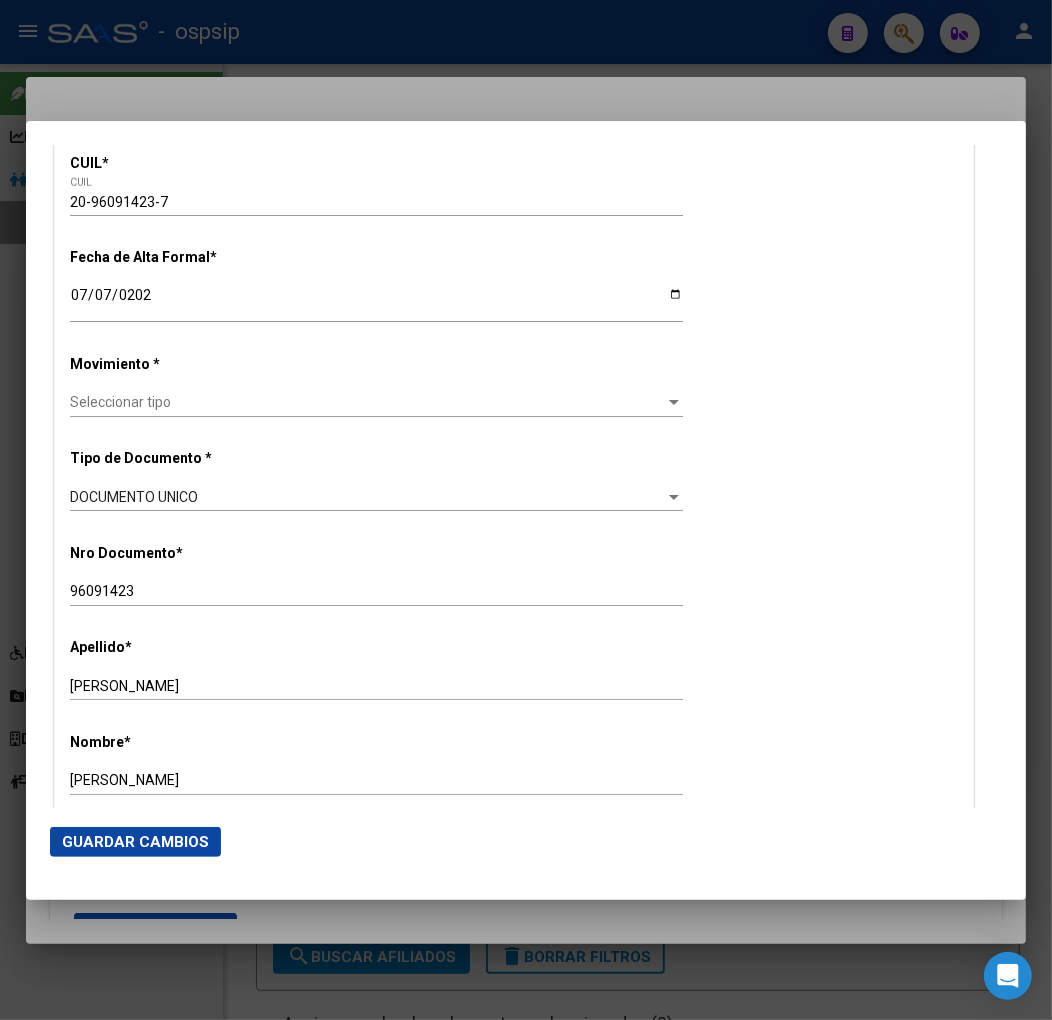 drag, startPoint x: 256, startPoint y: 373, endPoint x: 275, endPoint y: 404, distance: 36.359318 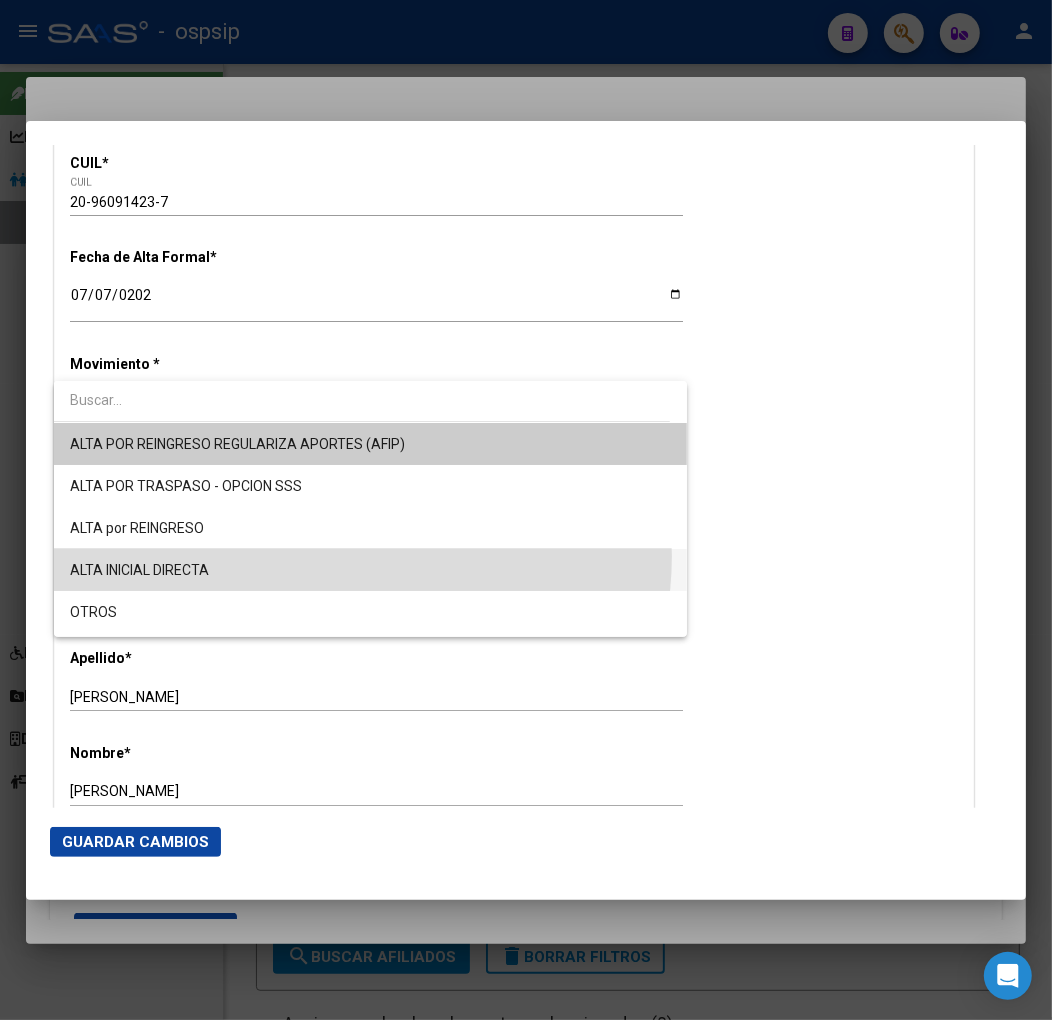 click on "ALTA INICIAL DIRECTA" at bounding box center (370, 570) 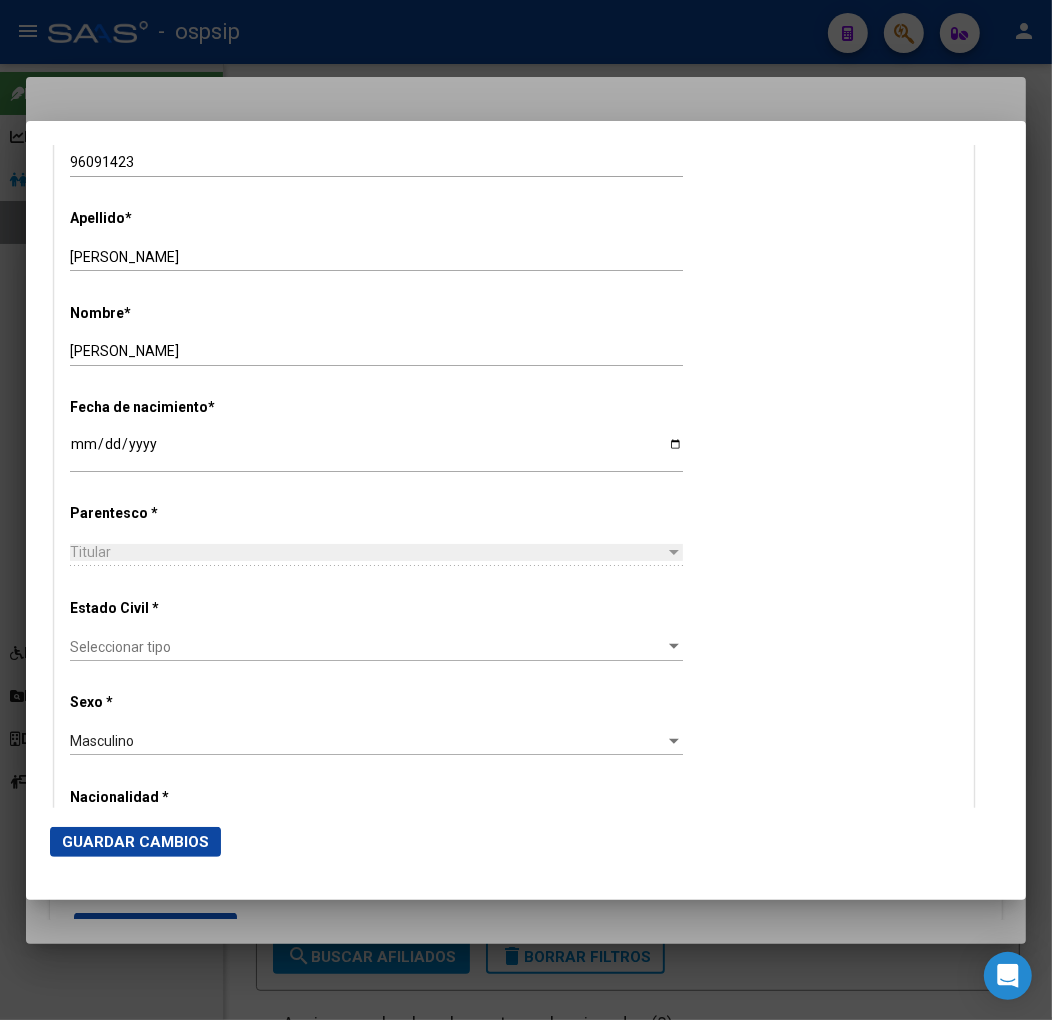 scroll, scrollTop: 888, scrollLeft: 0, axis: vertical 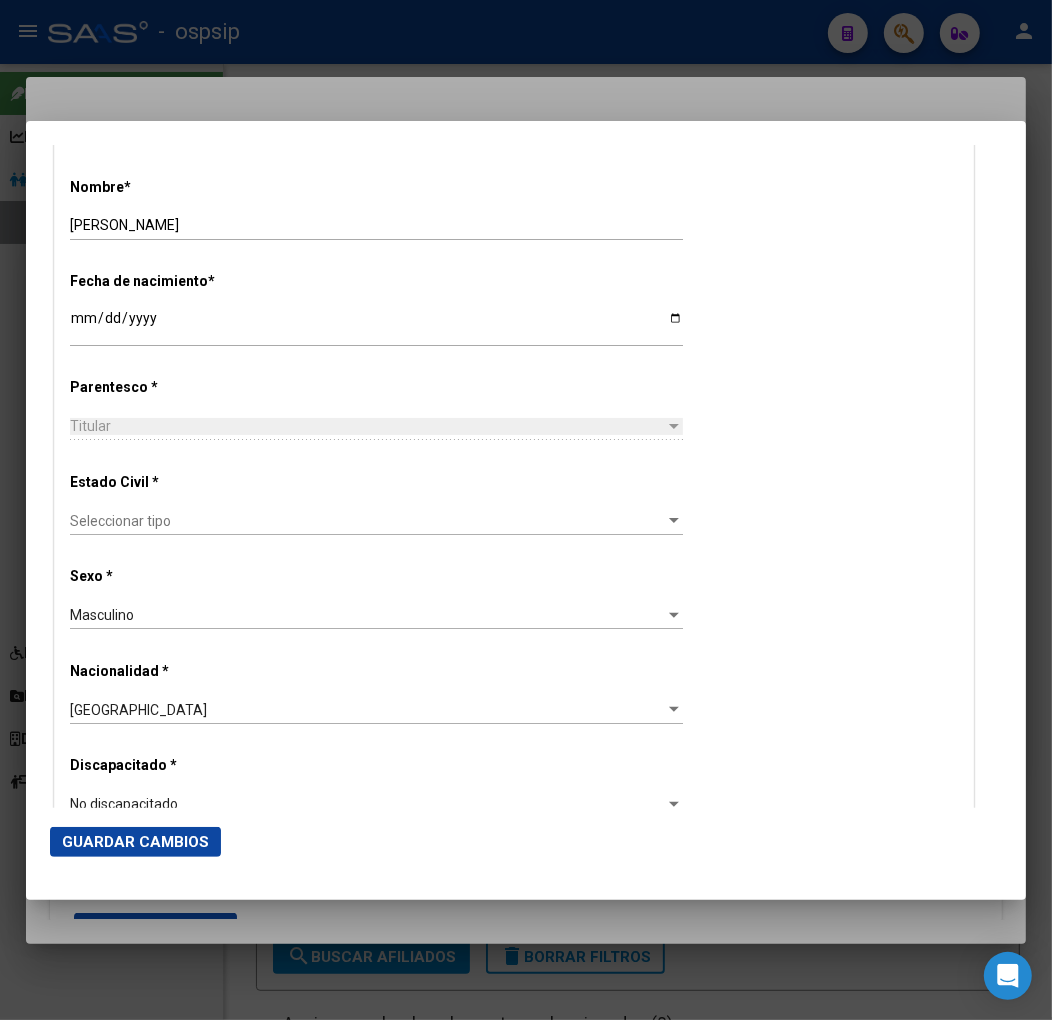 click on "Seleccionar tipo" at bounding box center (367, 521) 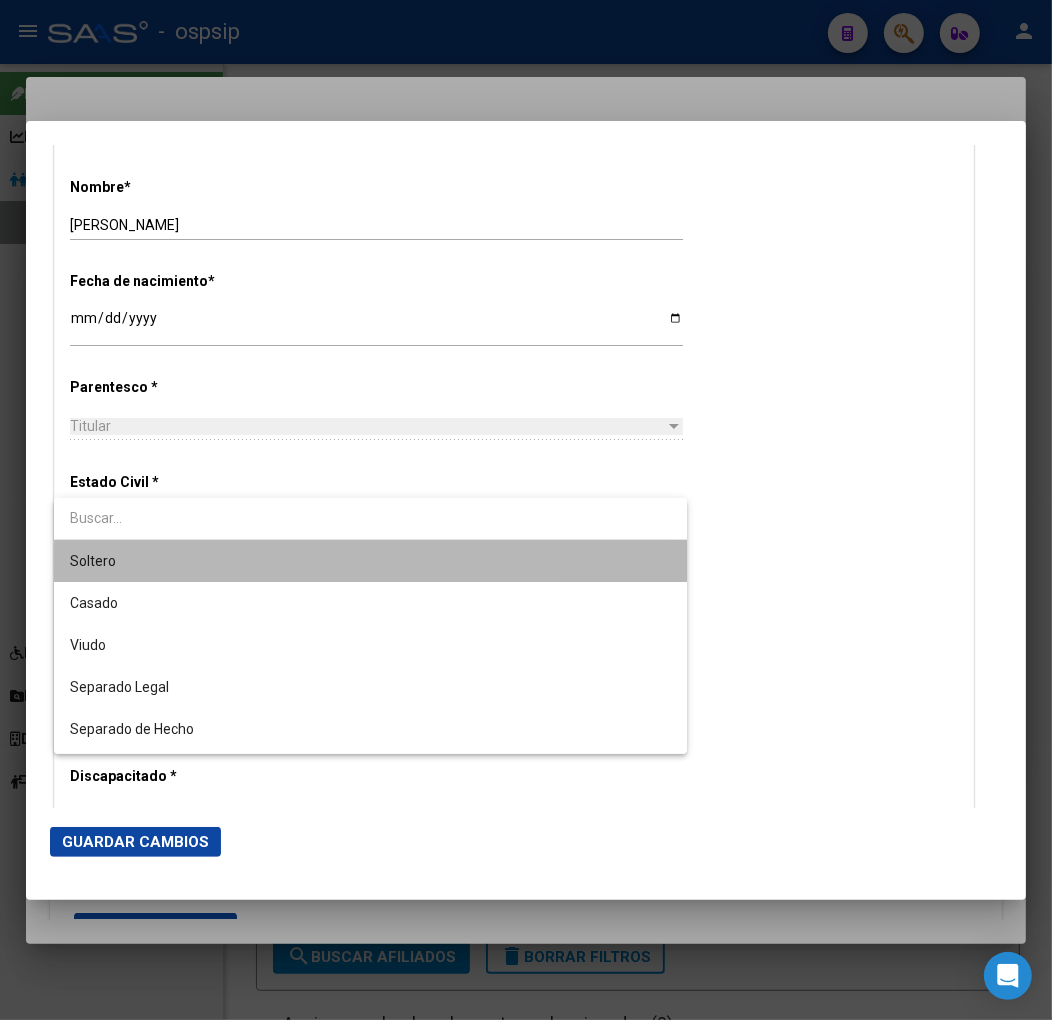 click on "Soltero" at bounding box center (370, 561) 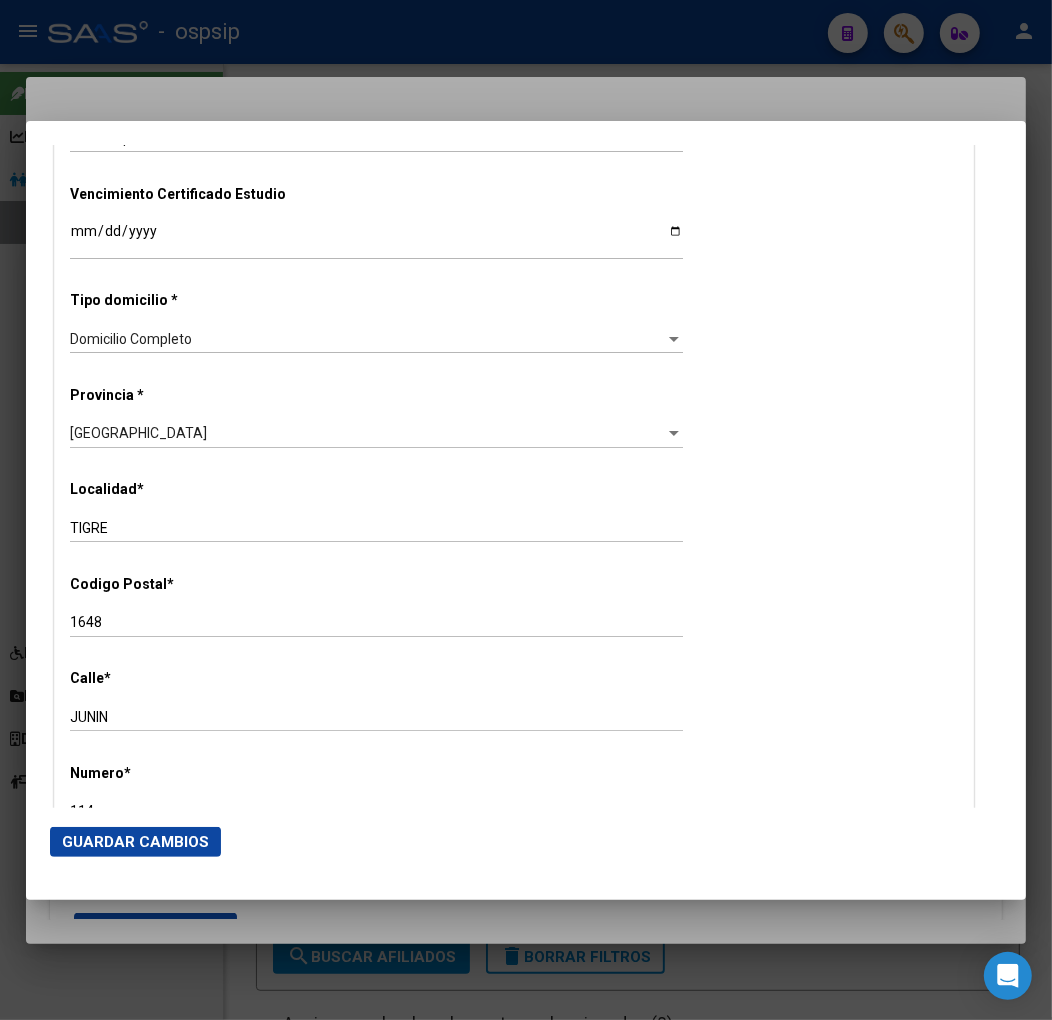 scroll, scrollTop: 1555, scrollLeft: 0, axis: vertical 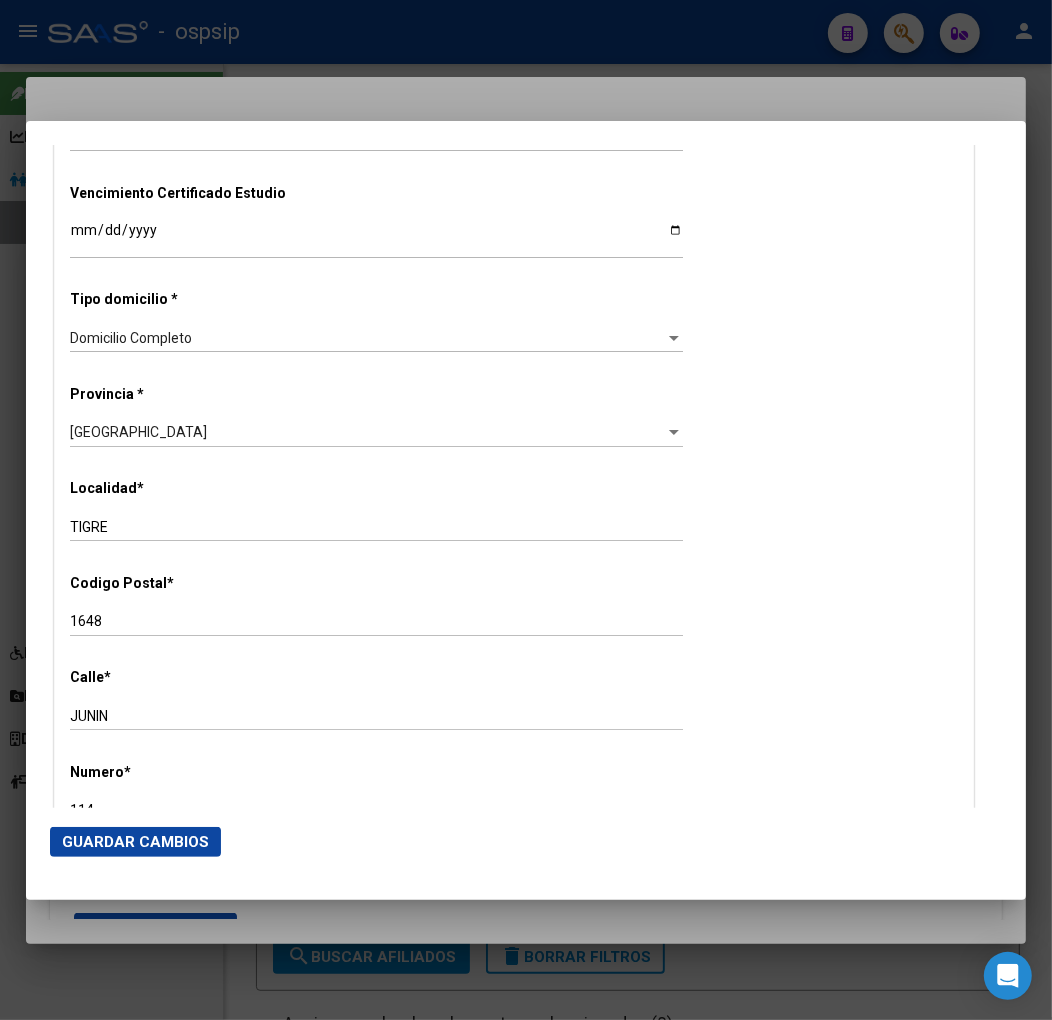 click on "TIGRE Ingresar el nombre" 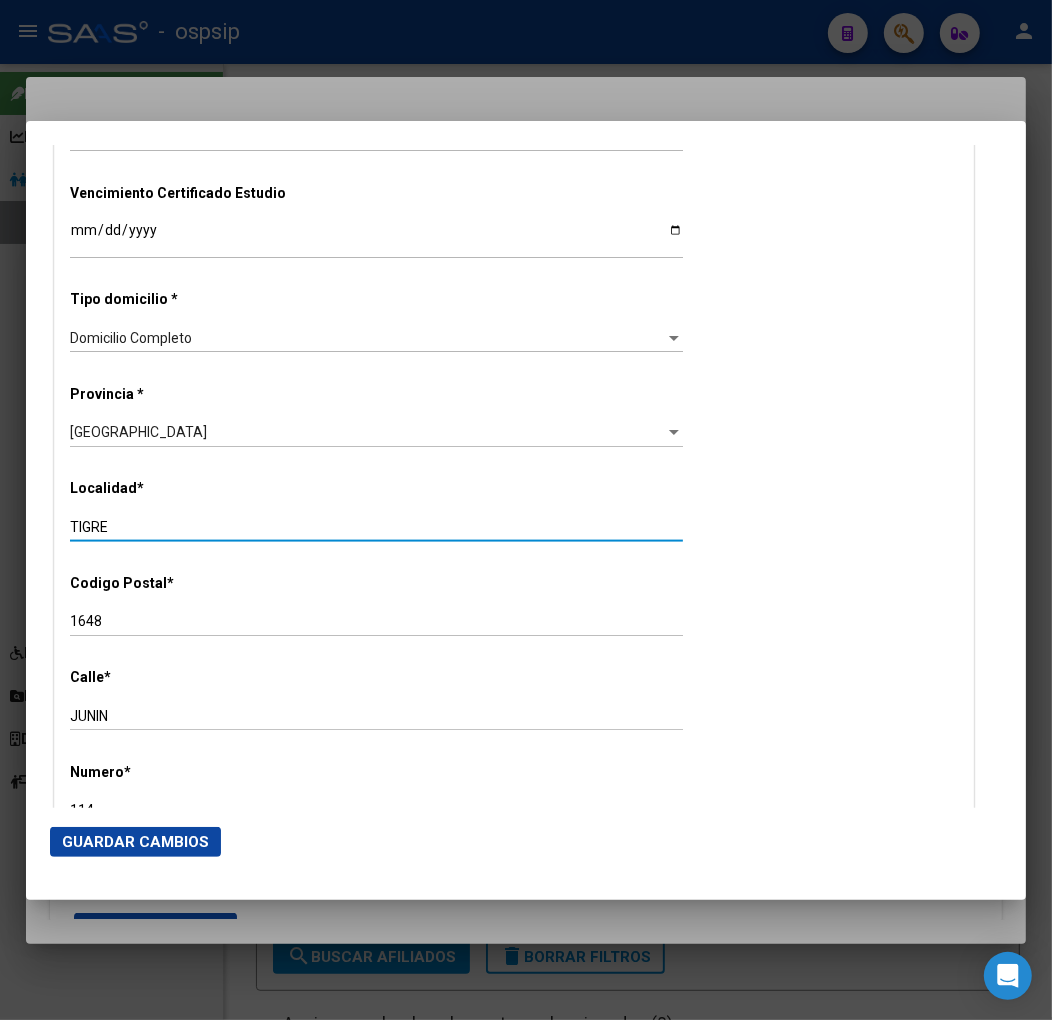 drag, startPoint x: 178, startPoint y: 523, endPoint x: 70, endPoint y: 518, distance: 108.11568 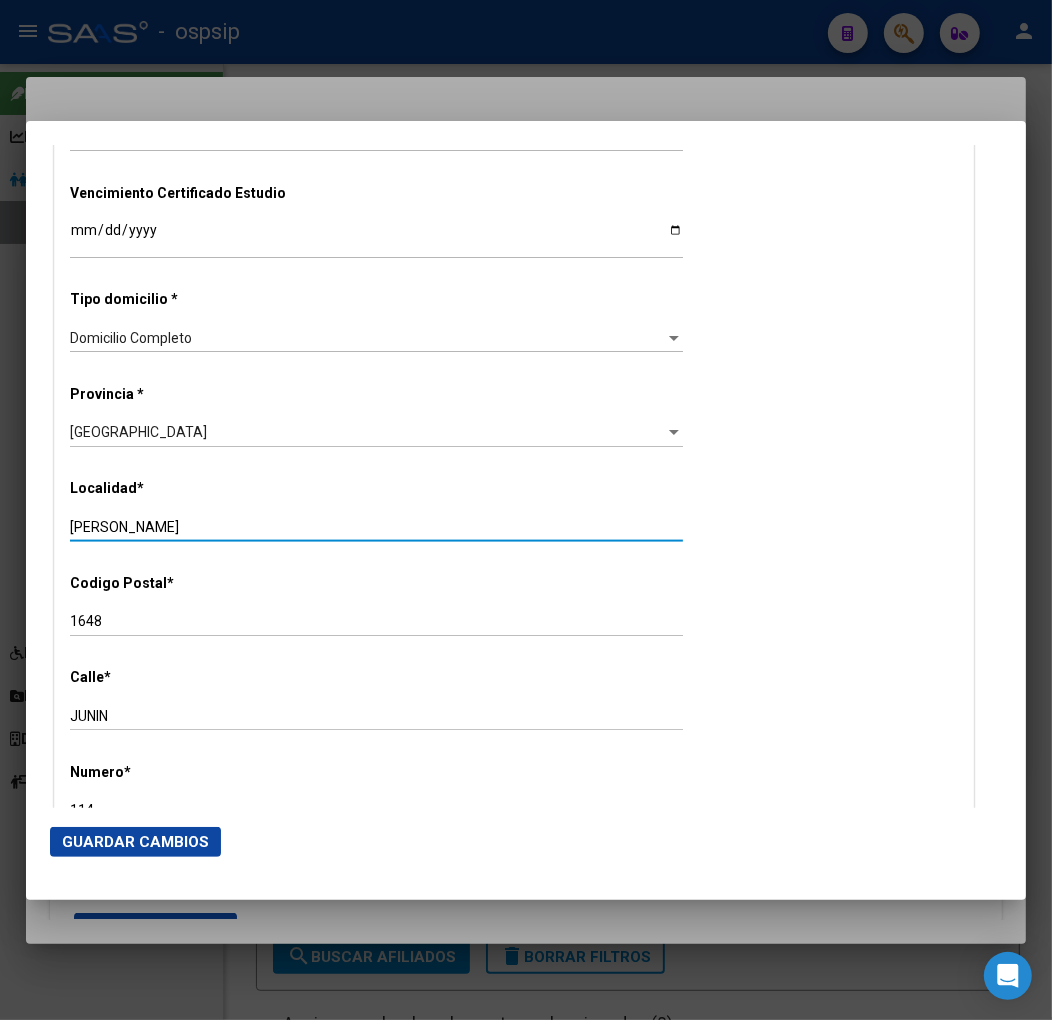 type on "[PERSON_NAME]" 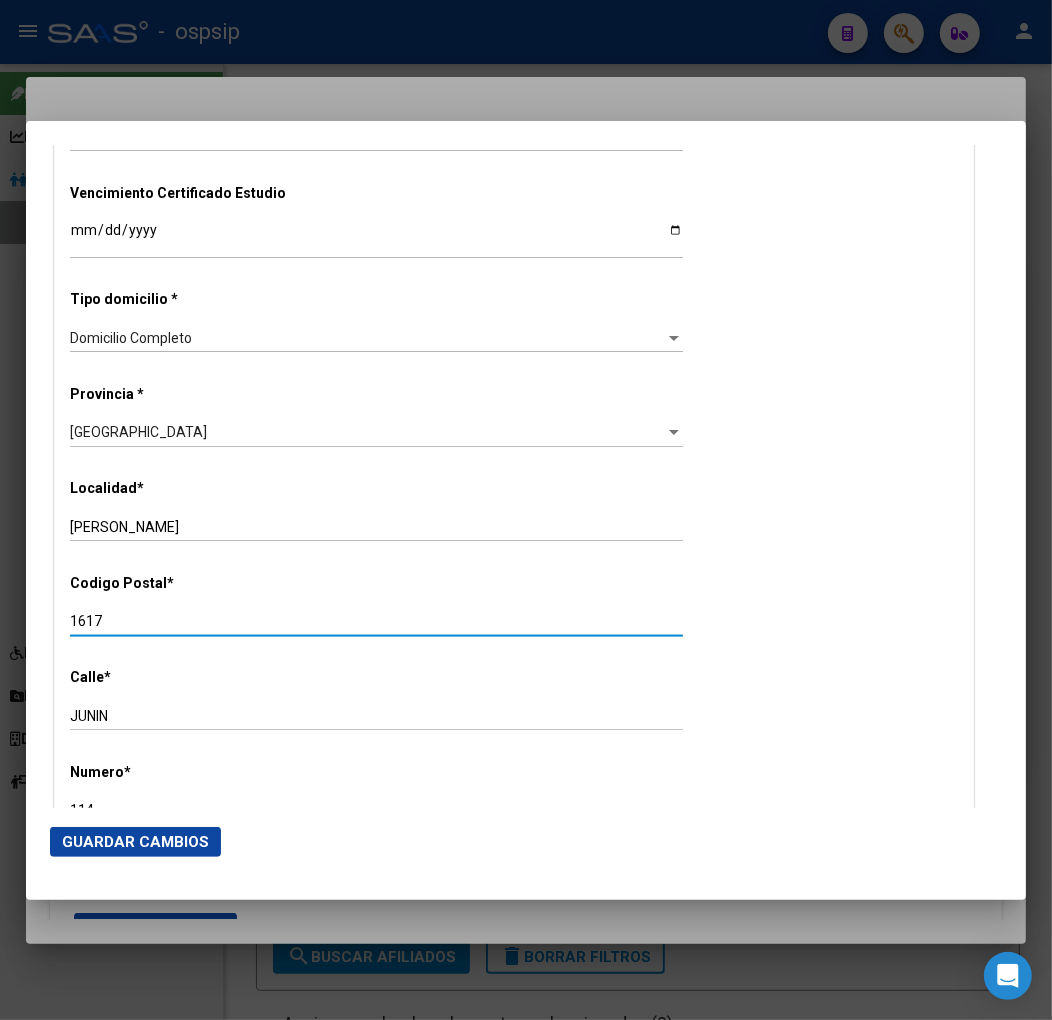 type on "1617" 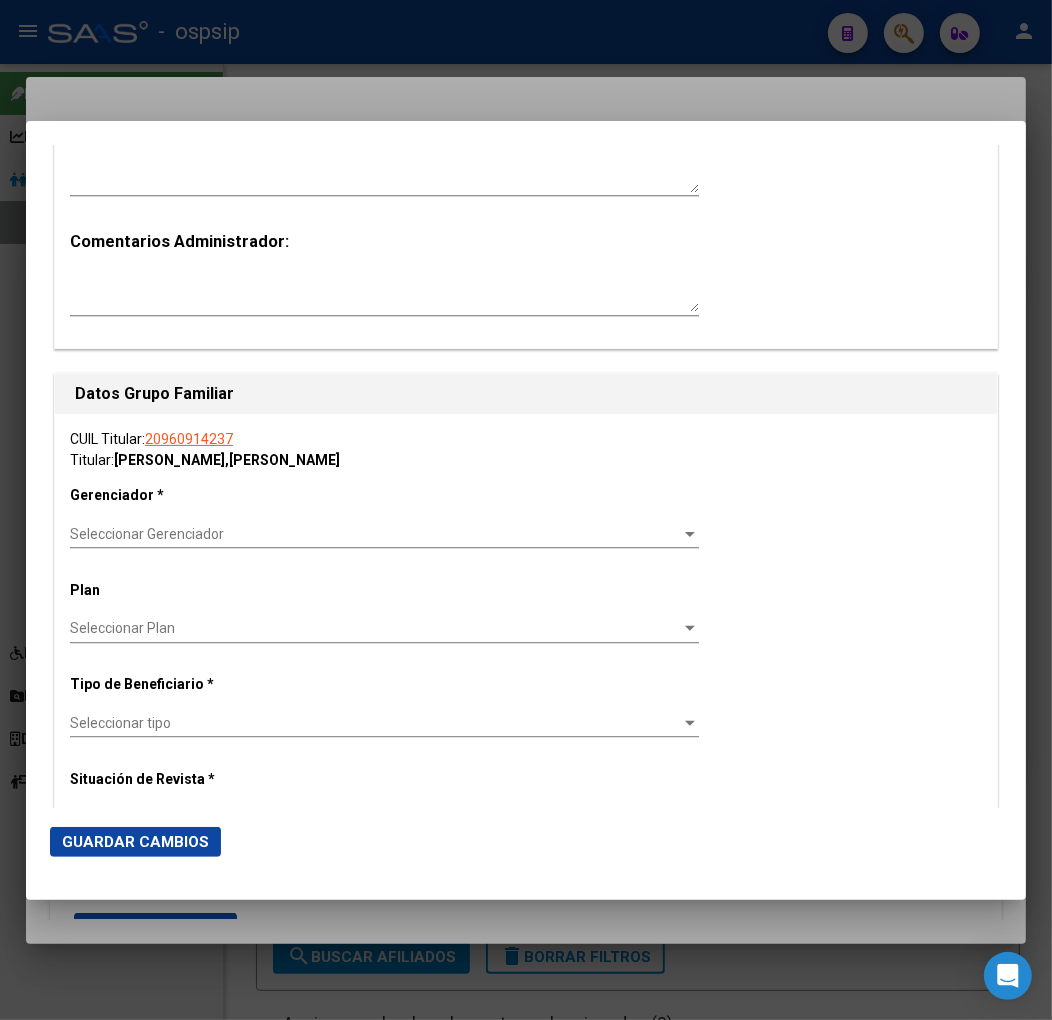 scroll, scrollTop: 3000, scrollLeft: 0, axis: vertical 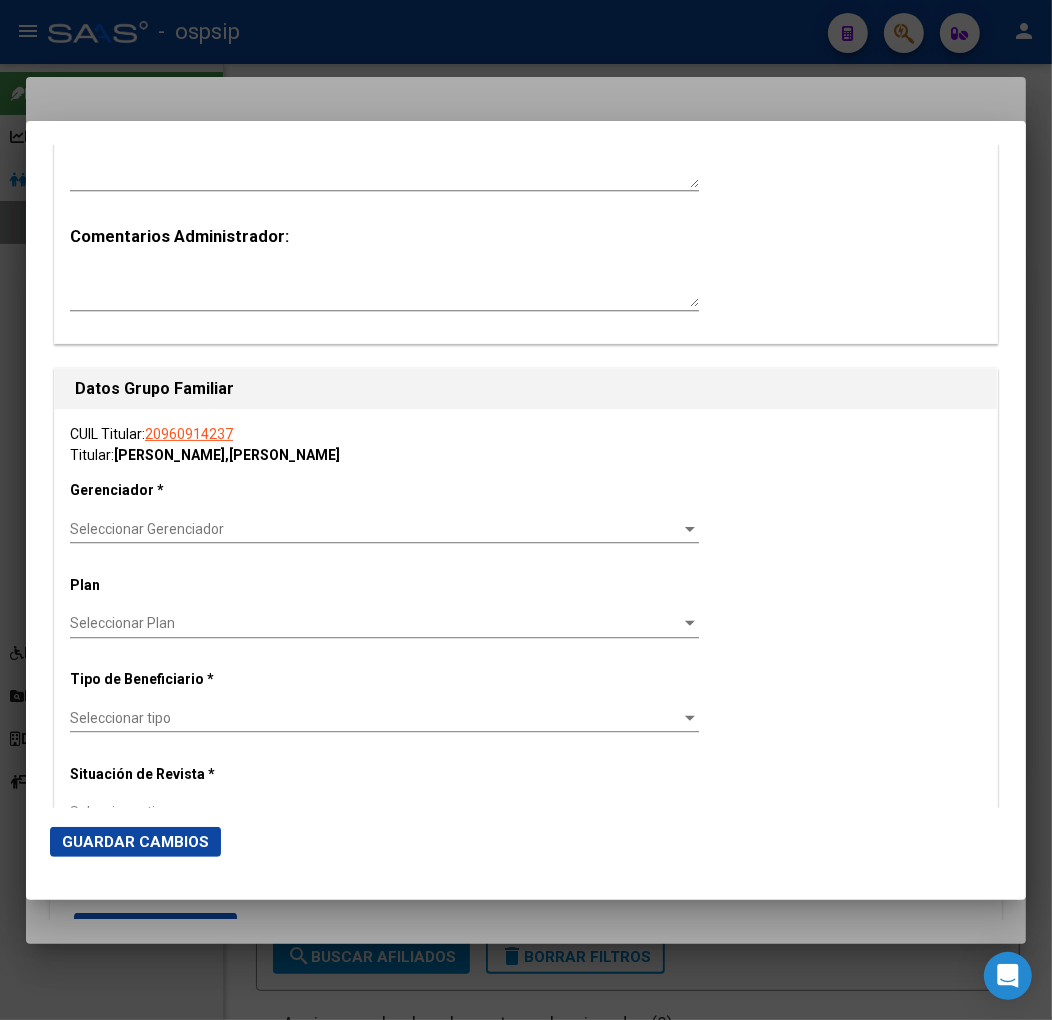 click on "Seleccionar Gerenciador Seleccionar Gerenciador" at bounding box center (384, 529) 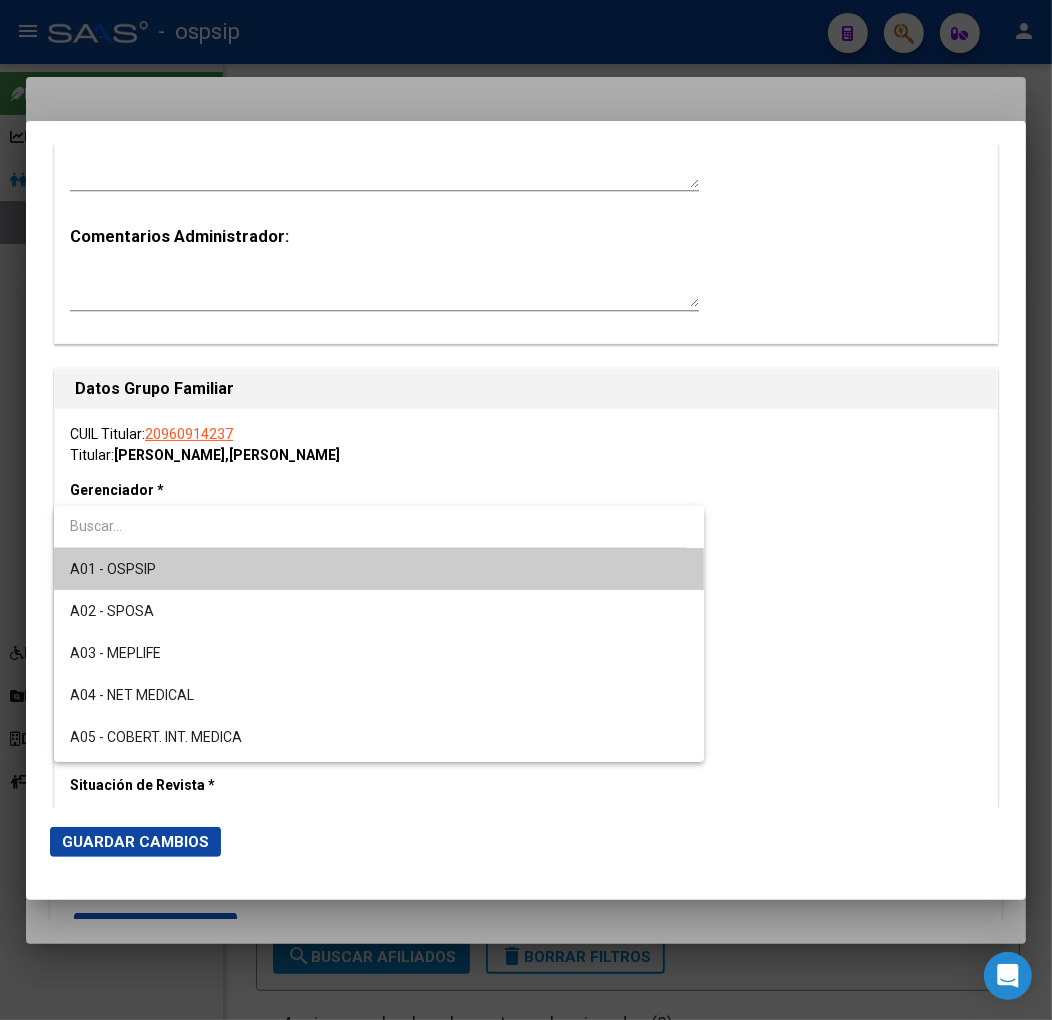 click on "A01 - OSPSIP" at bounding box center [379, 569] 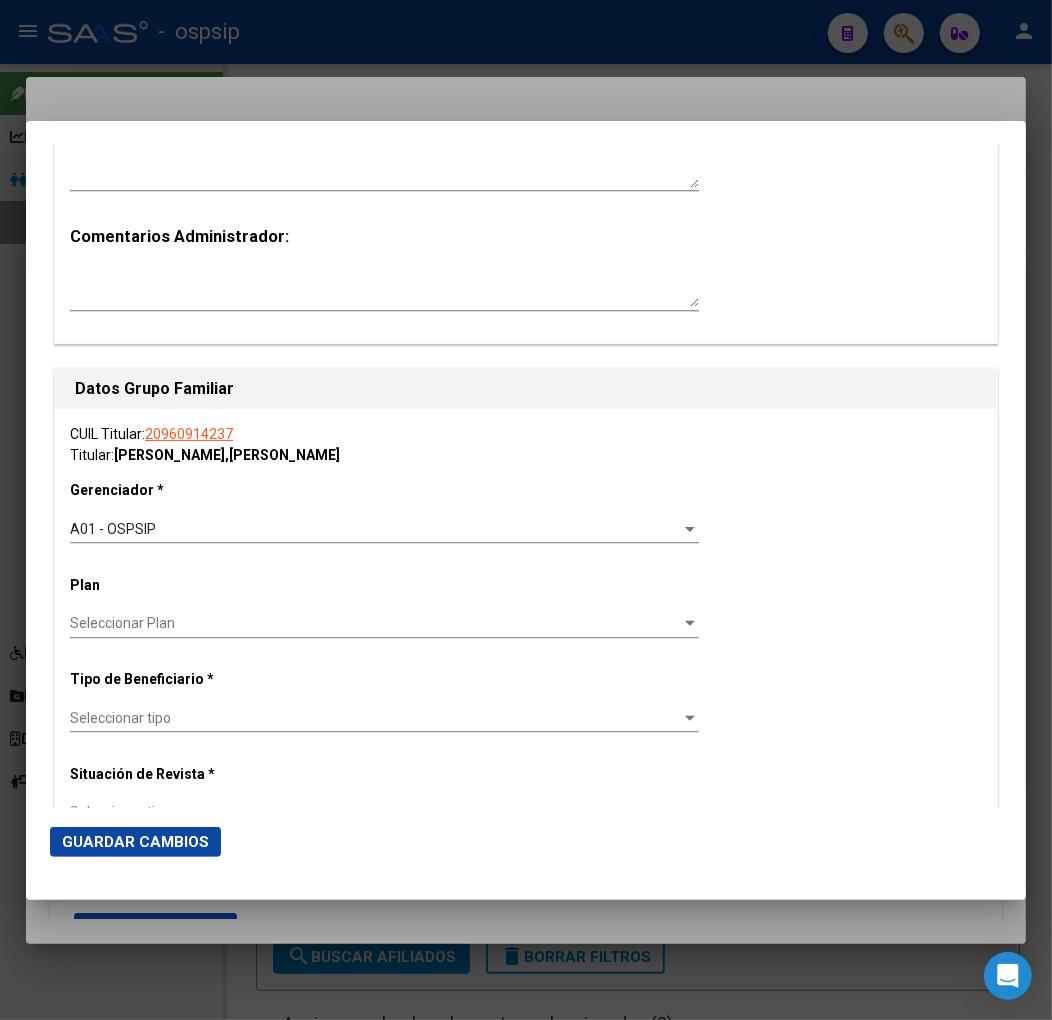 click on "CUIL Titular:   20960914237   Titular:   [PERSON_NAME] ,  [PERSON_NAME] * A01 - OSPSIP Seleccionar Gerenciador  Plan  Seleccionar Plan Seleccionar Plan  Tipo de Beneficiario * Seleccionar tipo Seleccionar tipo  Situación de Revista * Seleccionar tipo Seleccionar tipo CUIT Empleador  *   Ingresar CUIT  Ultimo Origen Obra Social" at bounding box center (526, 705) 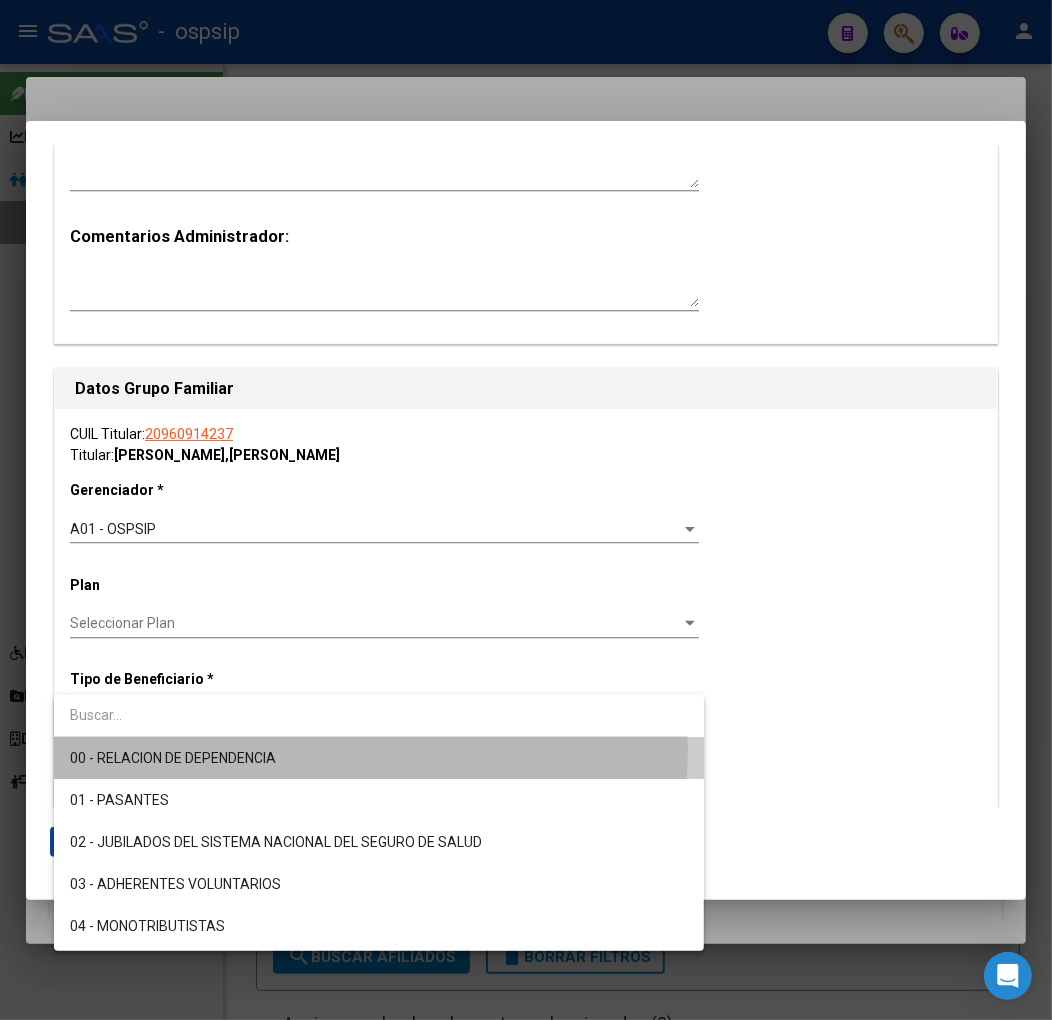 click on "00 - RELACION DE DEPENDENCIA" at bounding box center (379, 758) 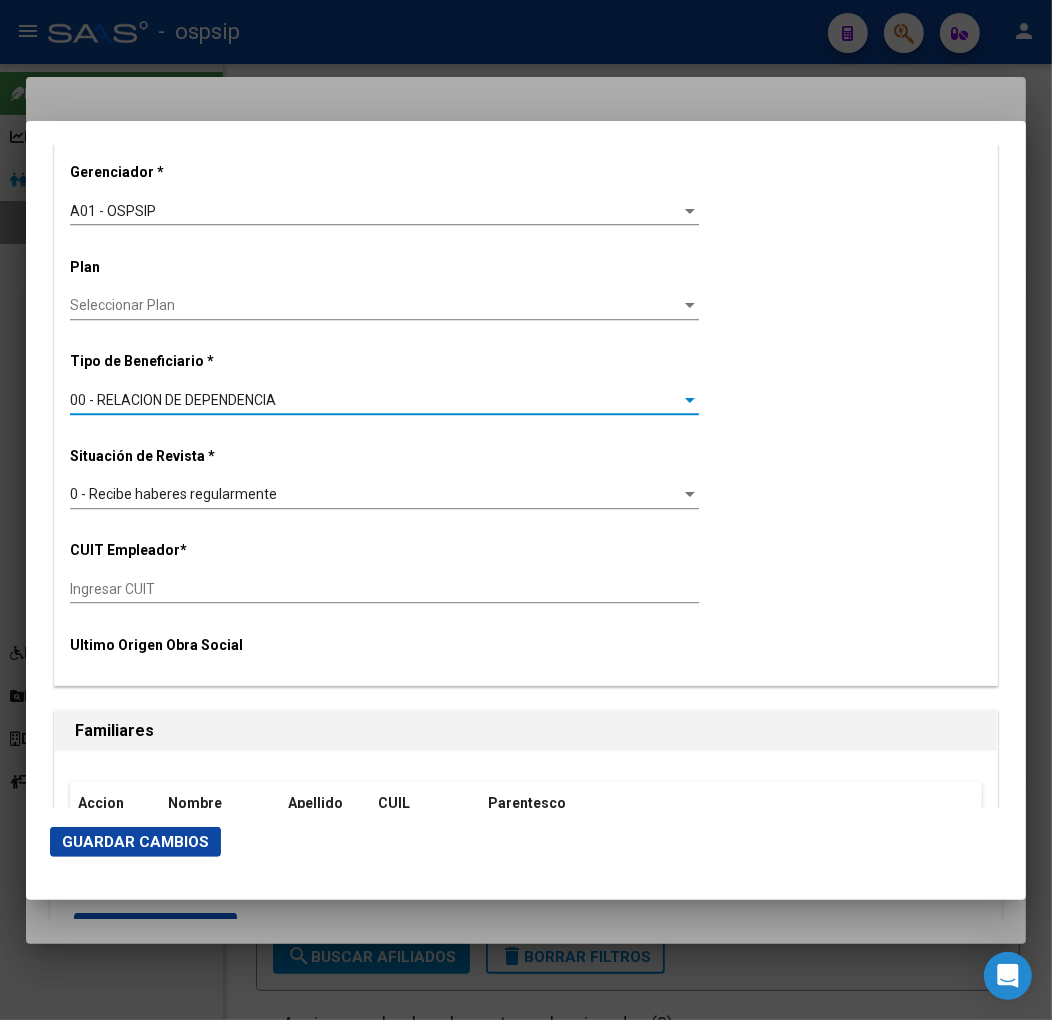 scroll, scrollTop: 3444, scrollLeft: 0, axis: vertical 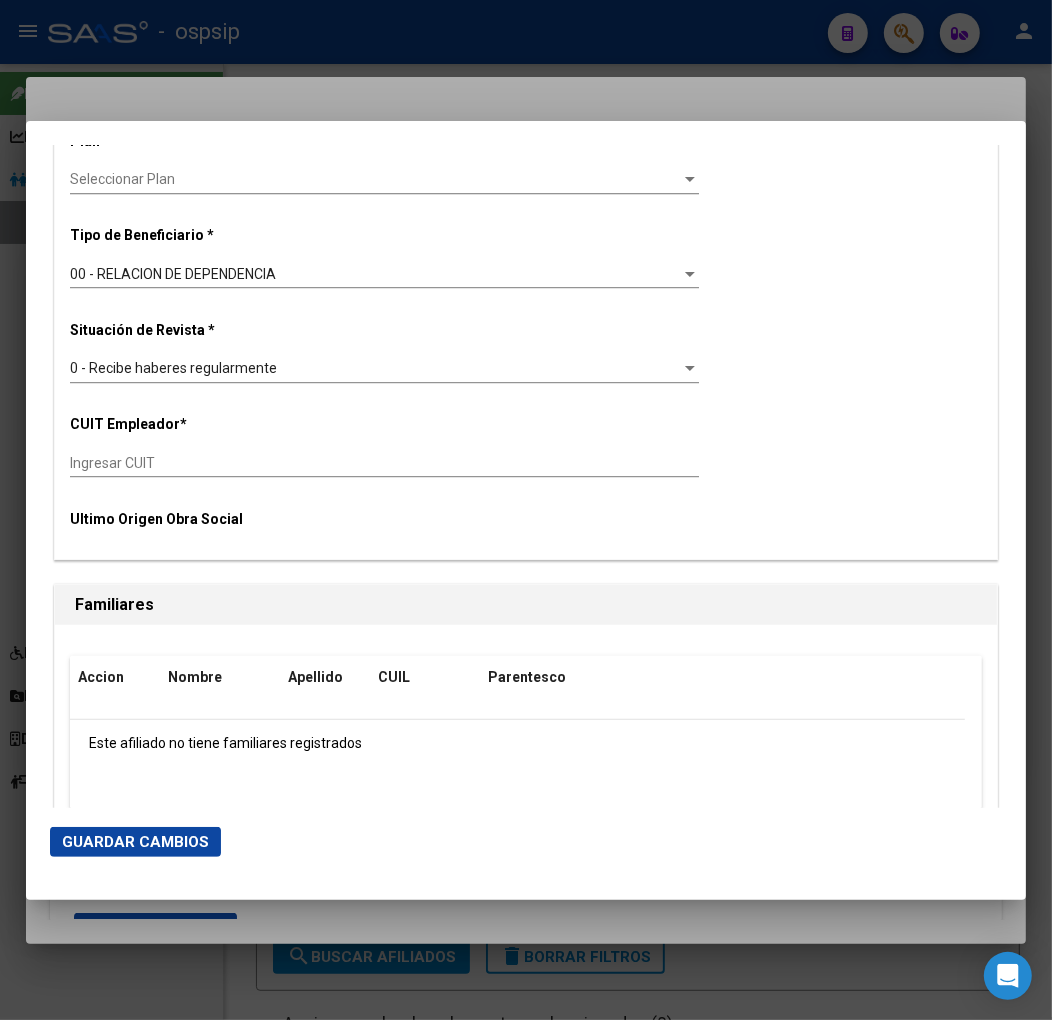 click on "Ingresar CUIT" at bounding box center (384, 463) 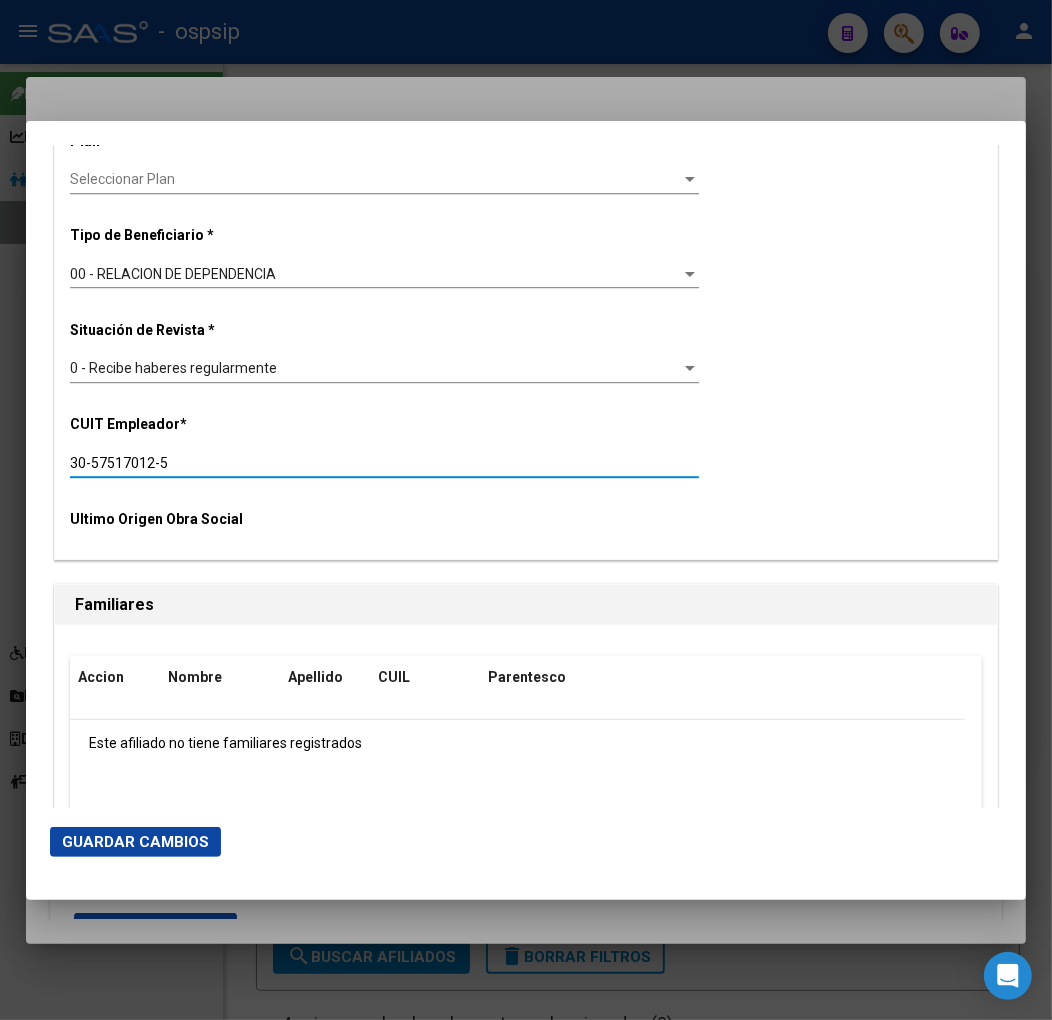 type on "30-57517012-5" 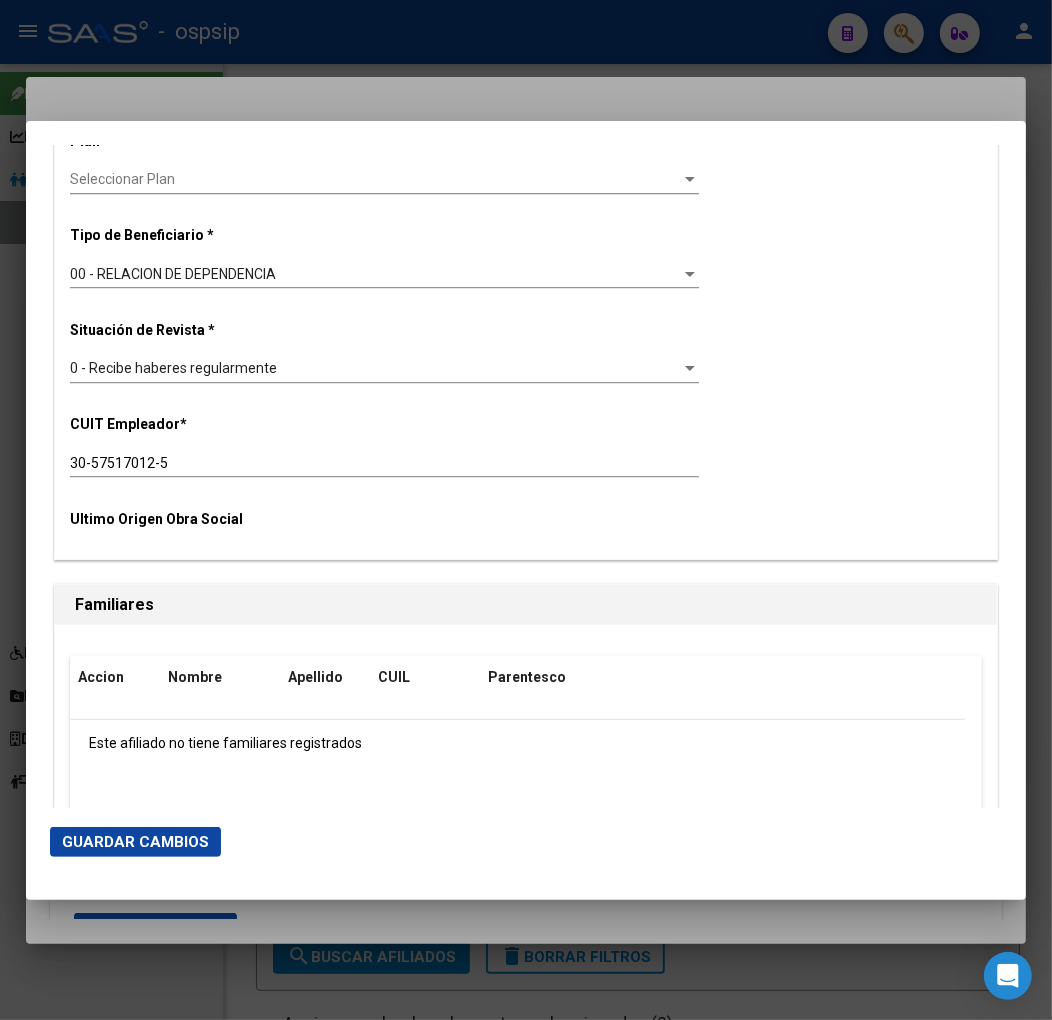 scroll, scrollTop: 3742, scrollLeft: 0, axis: vertical 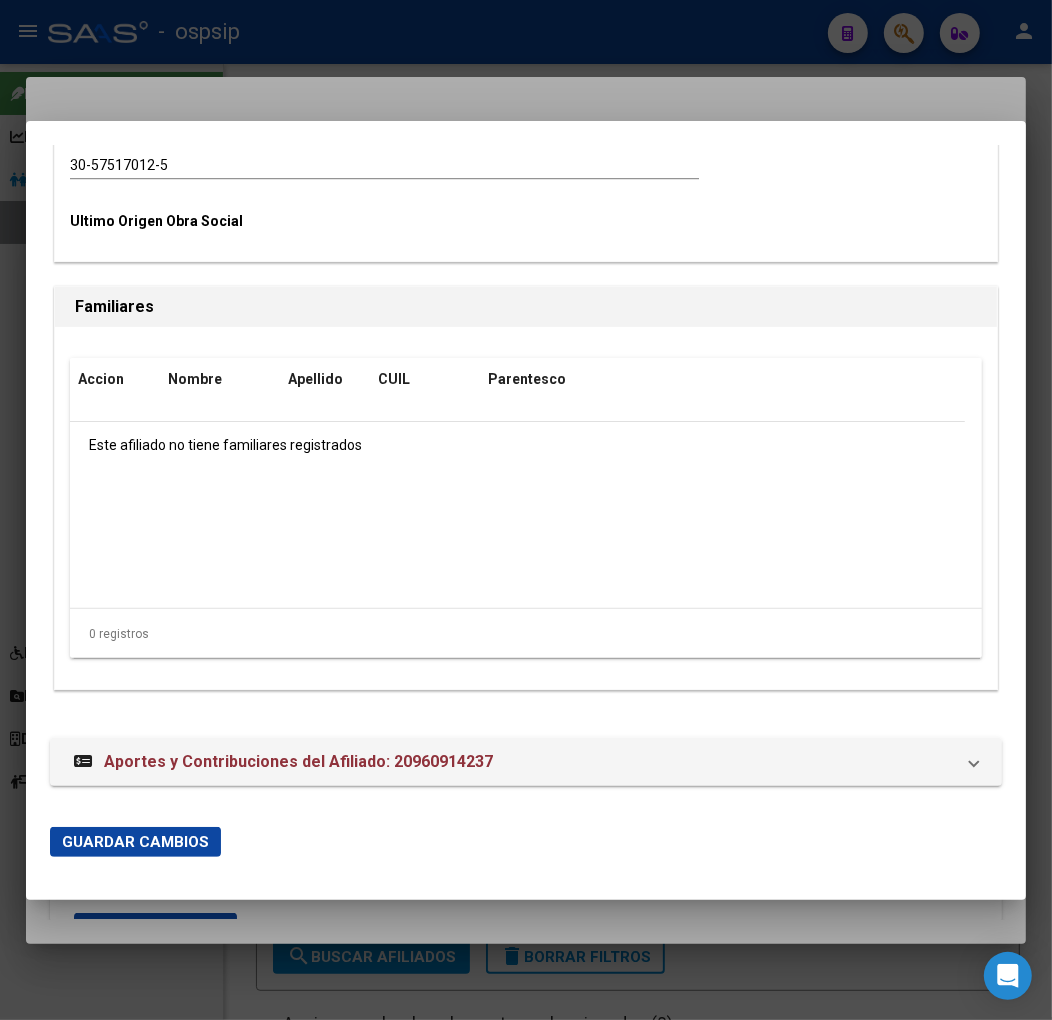 click on "Guardar Cambios" 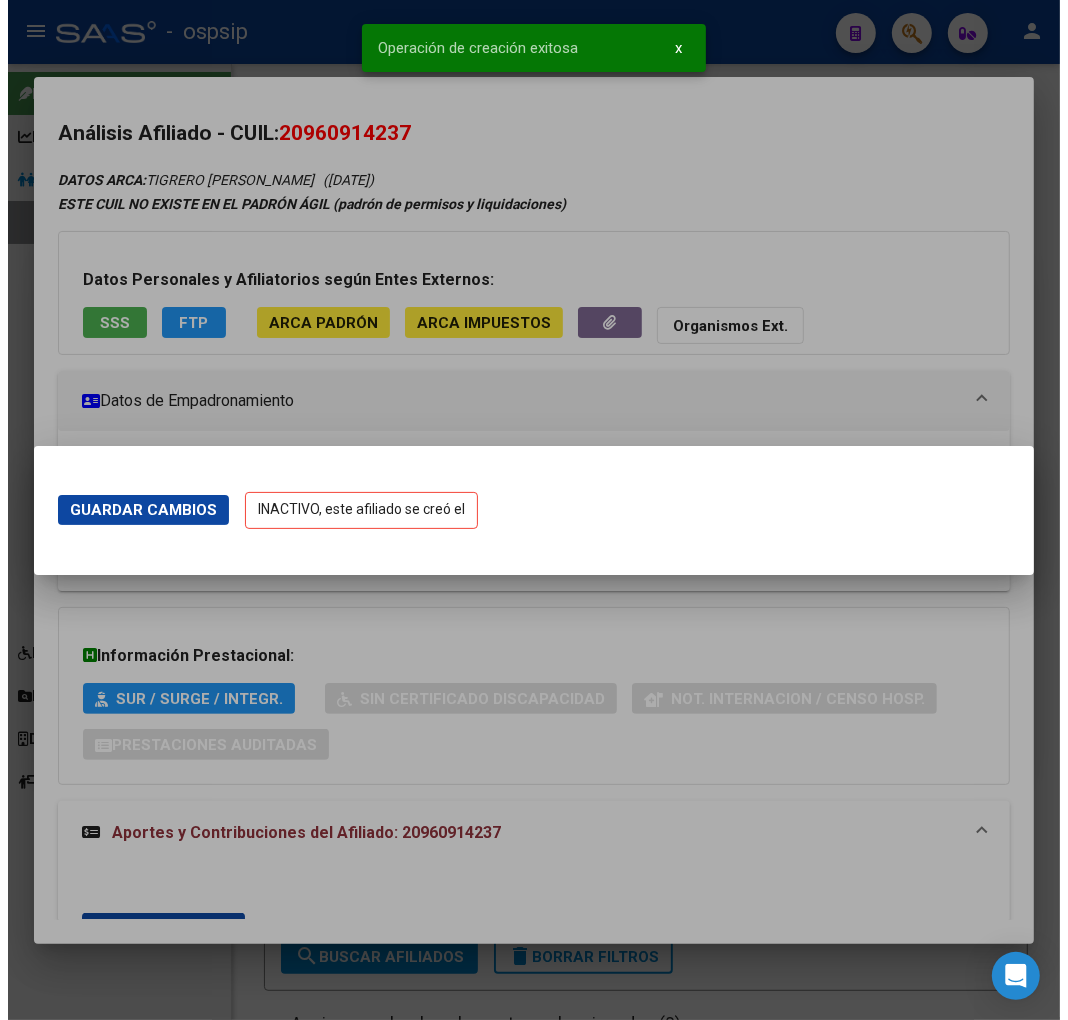 scroll, scrollTop: 0, scrollLeft: 0, axis: both 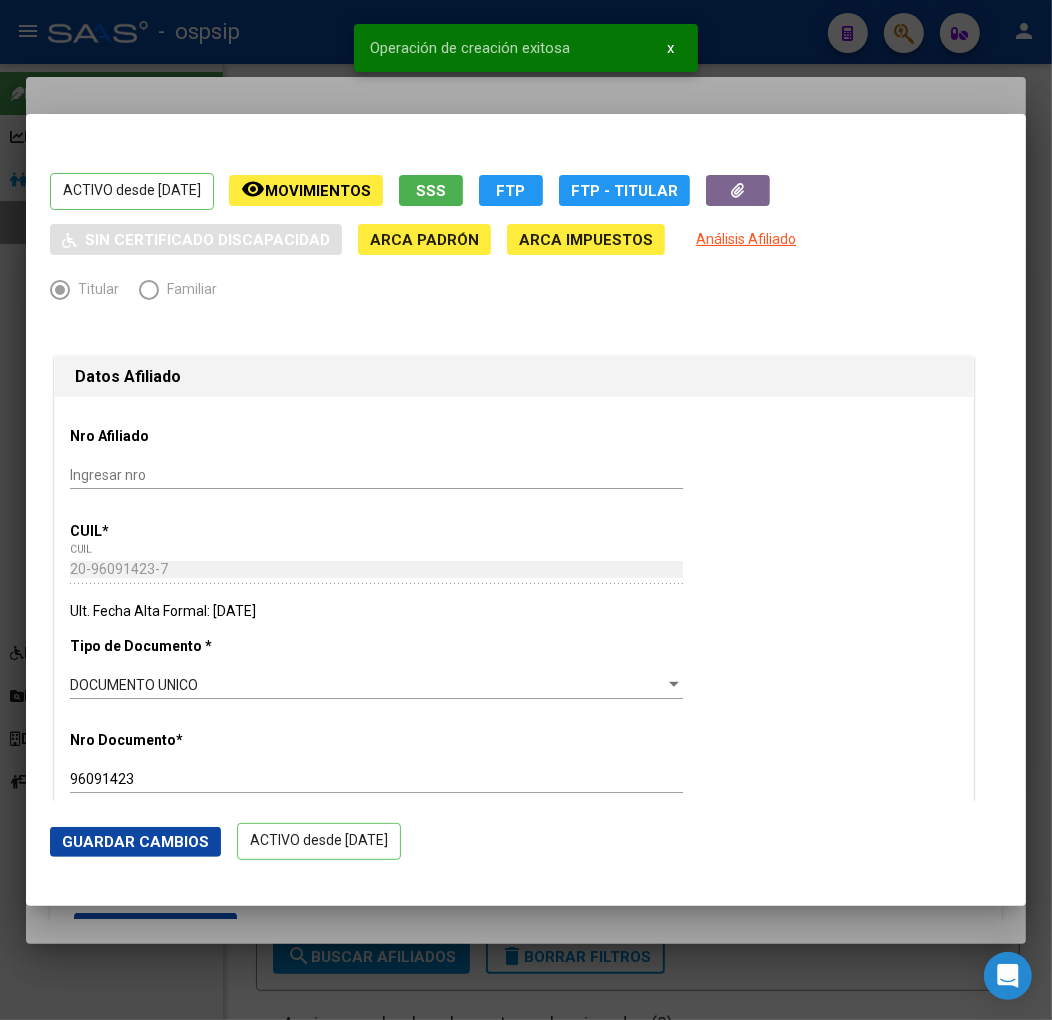 click at bounding box center (526, 510) 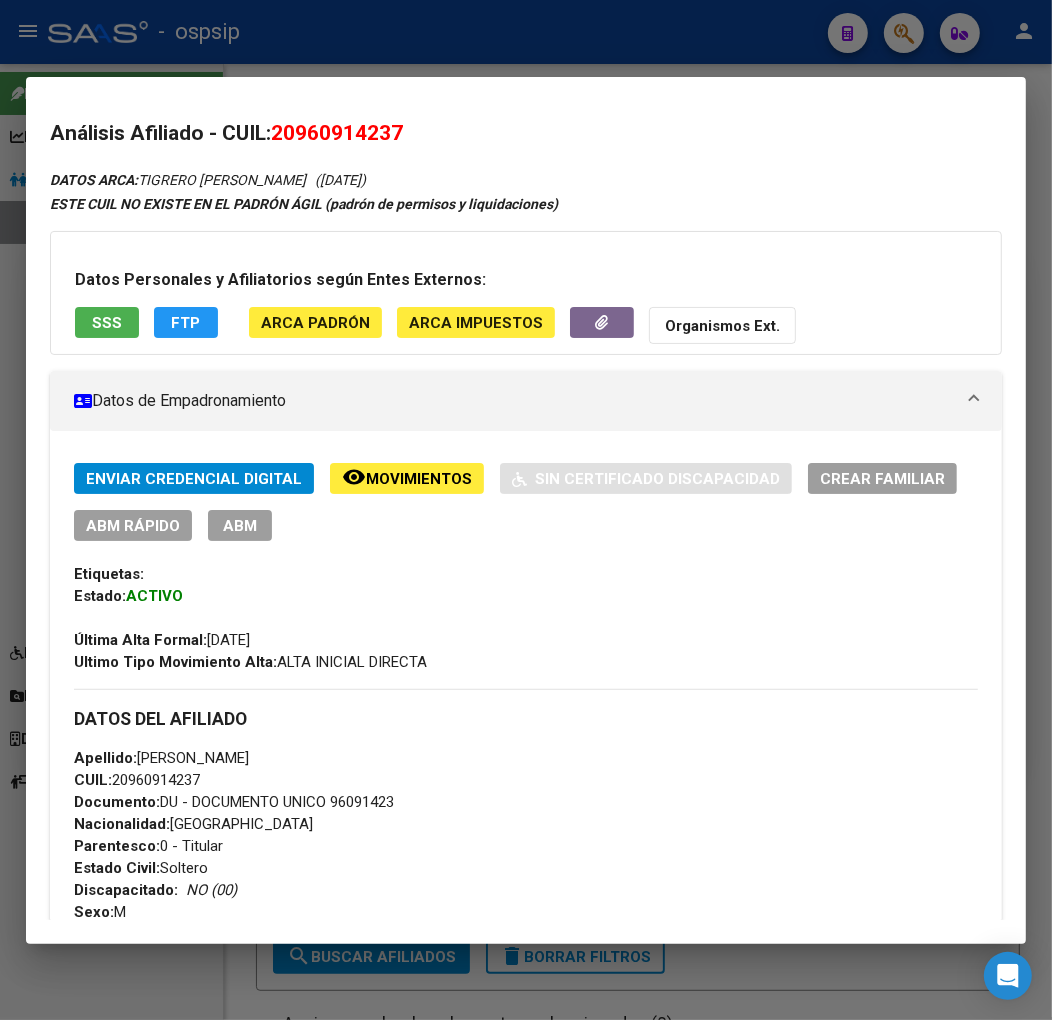 click on "ABM" at bounding box center [240, 525] 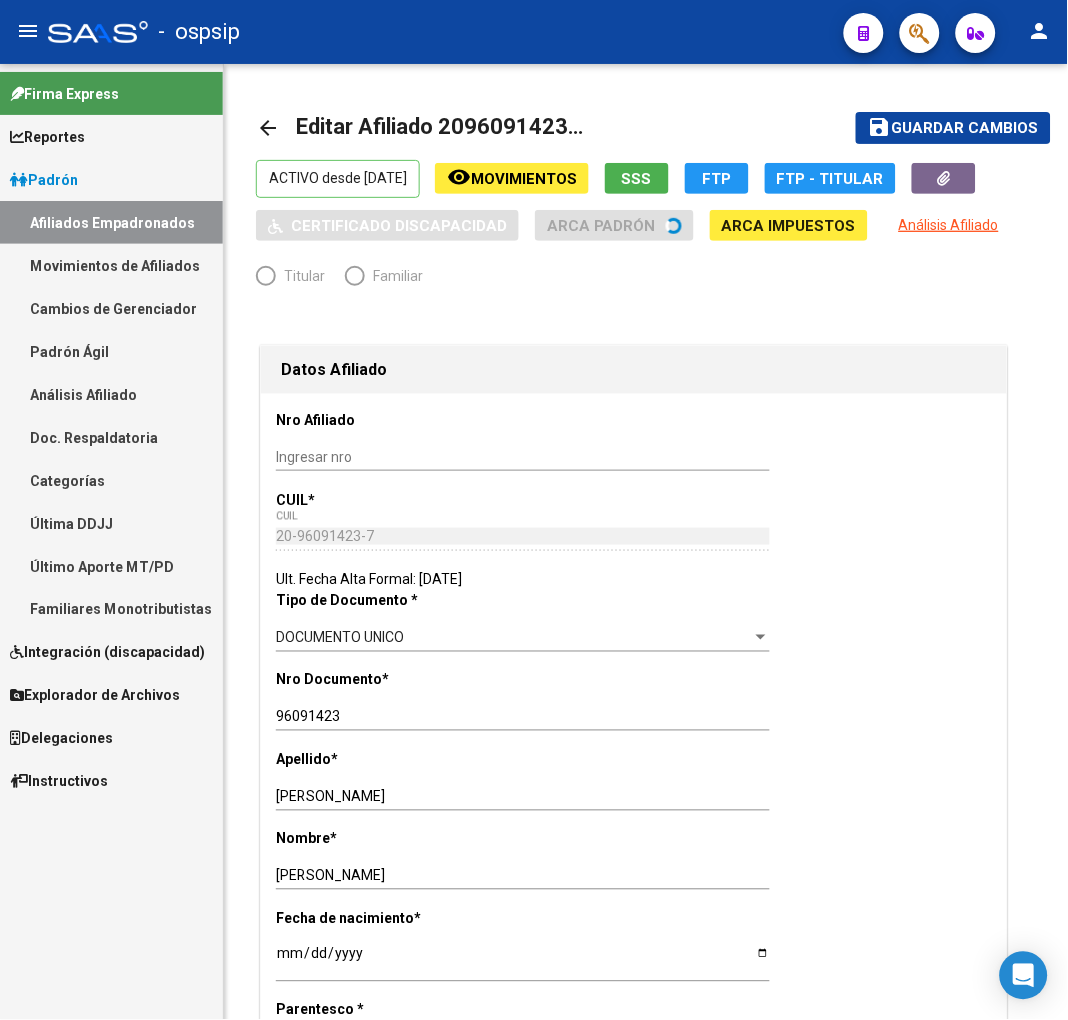 radio on "true" 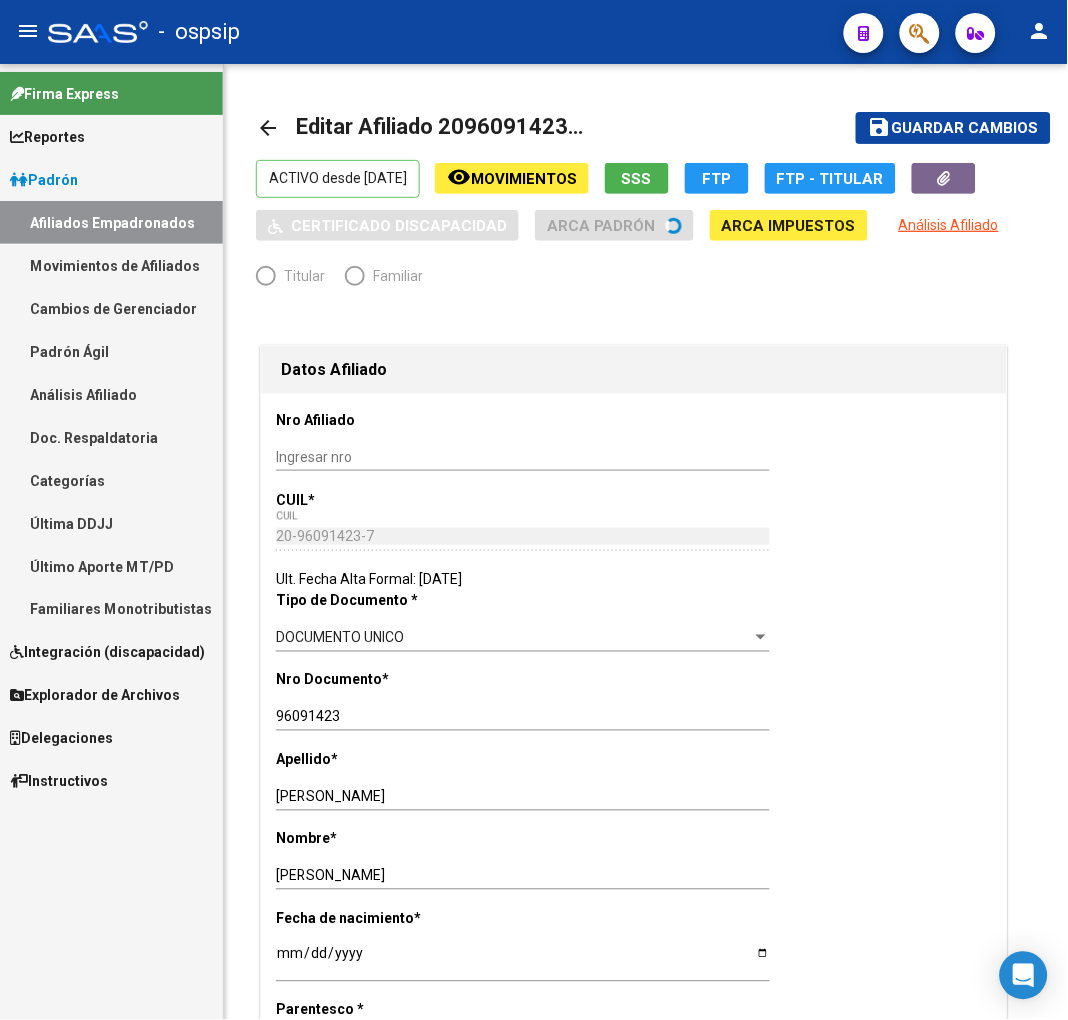 type on "30-57517012-5" 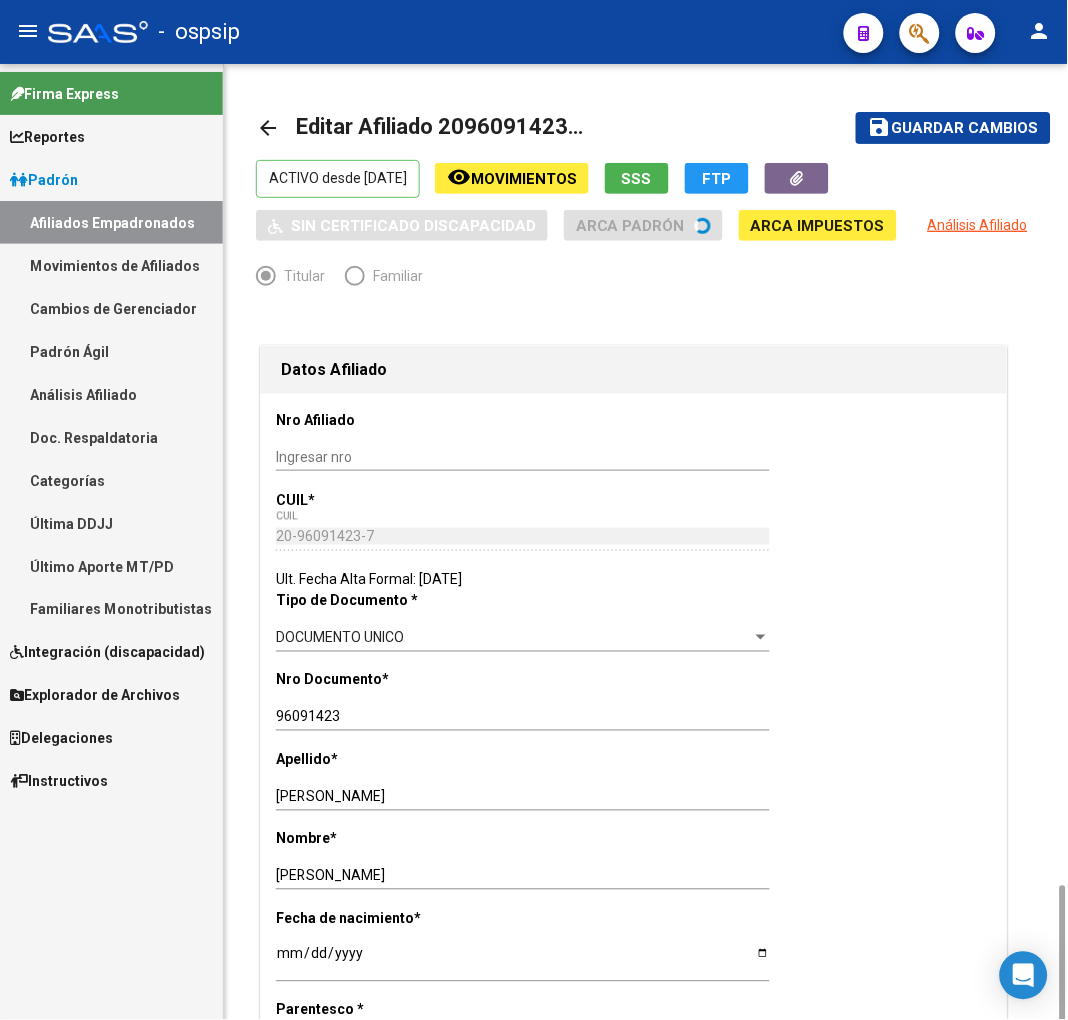 scroll, scrollTop: 888, scrollLeft: 0, axis: vertical 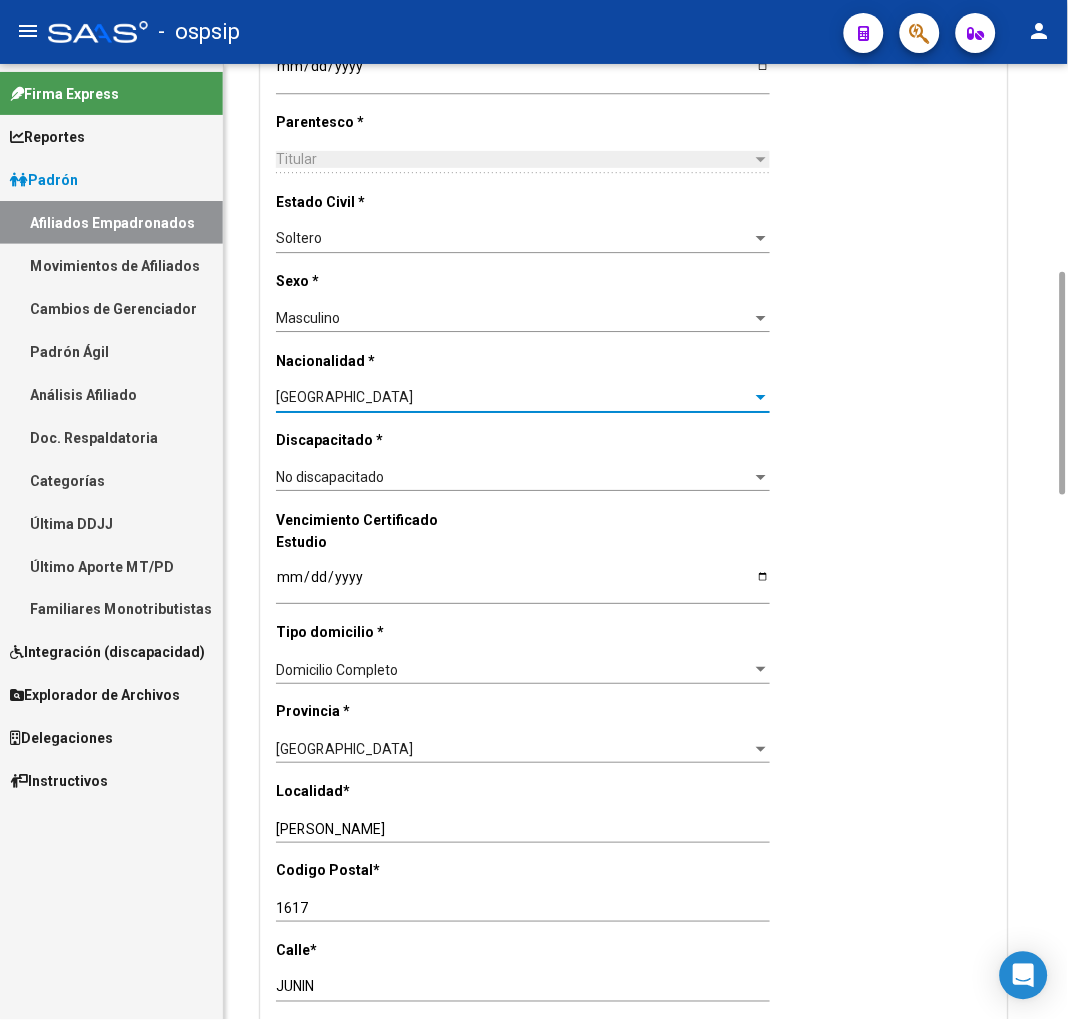 click on "[GEOGRAPHIC_DATA]" at bounding box center [514, 397] 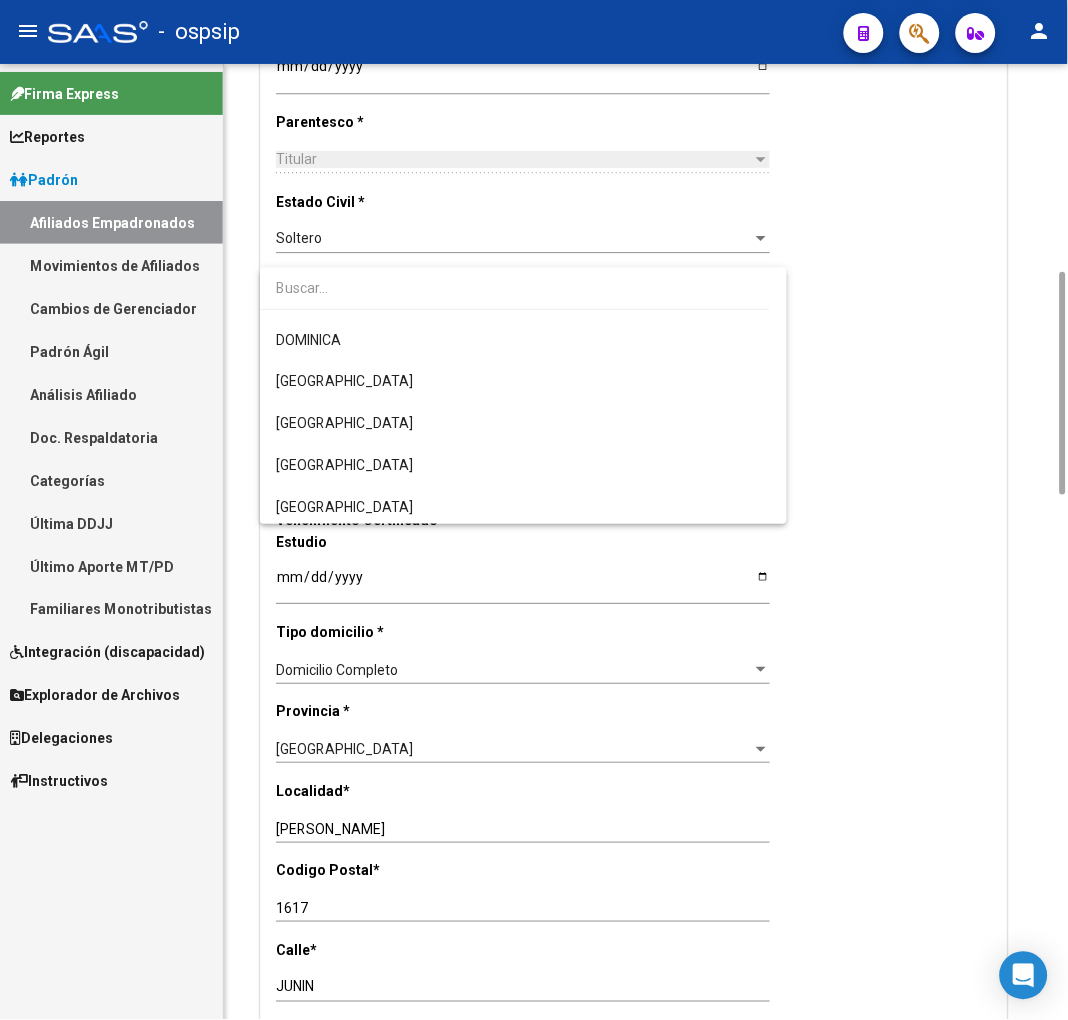 scroll, scrollTop: 1715, scrollLeft: 0, axis: vertical 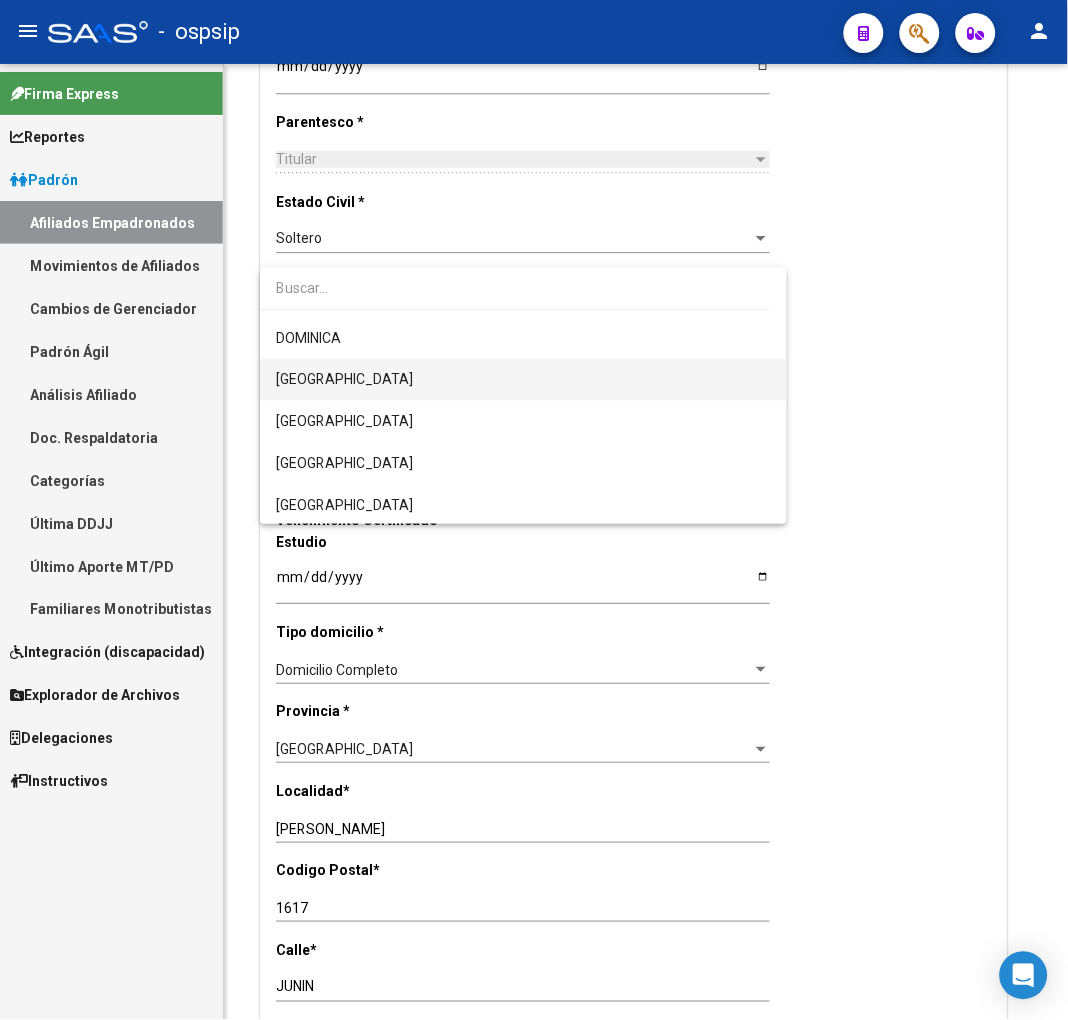 click on "[GEOGRAPHIC_DATA]" at bounding box center [523, 380] 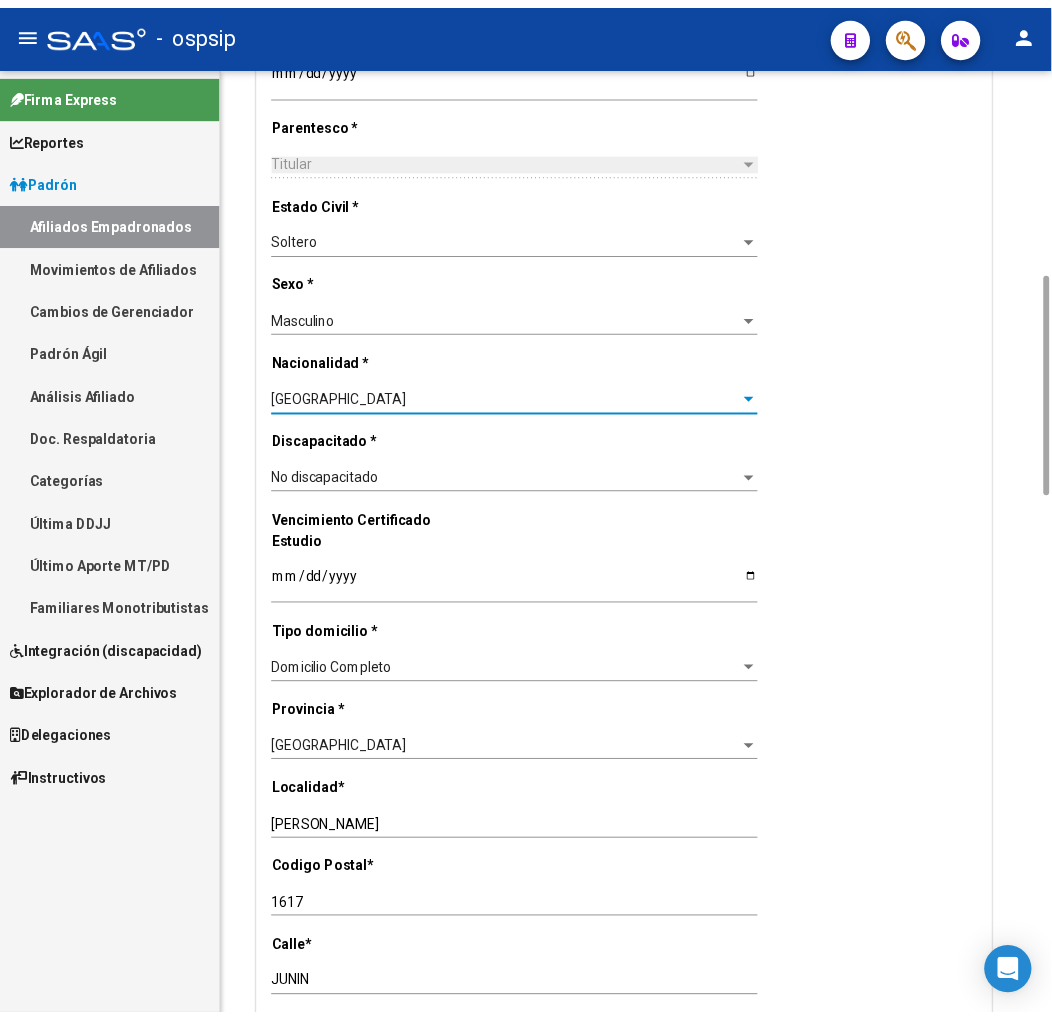 scroll, scrollTop: 0, scrollLeft: 0, axis: both 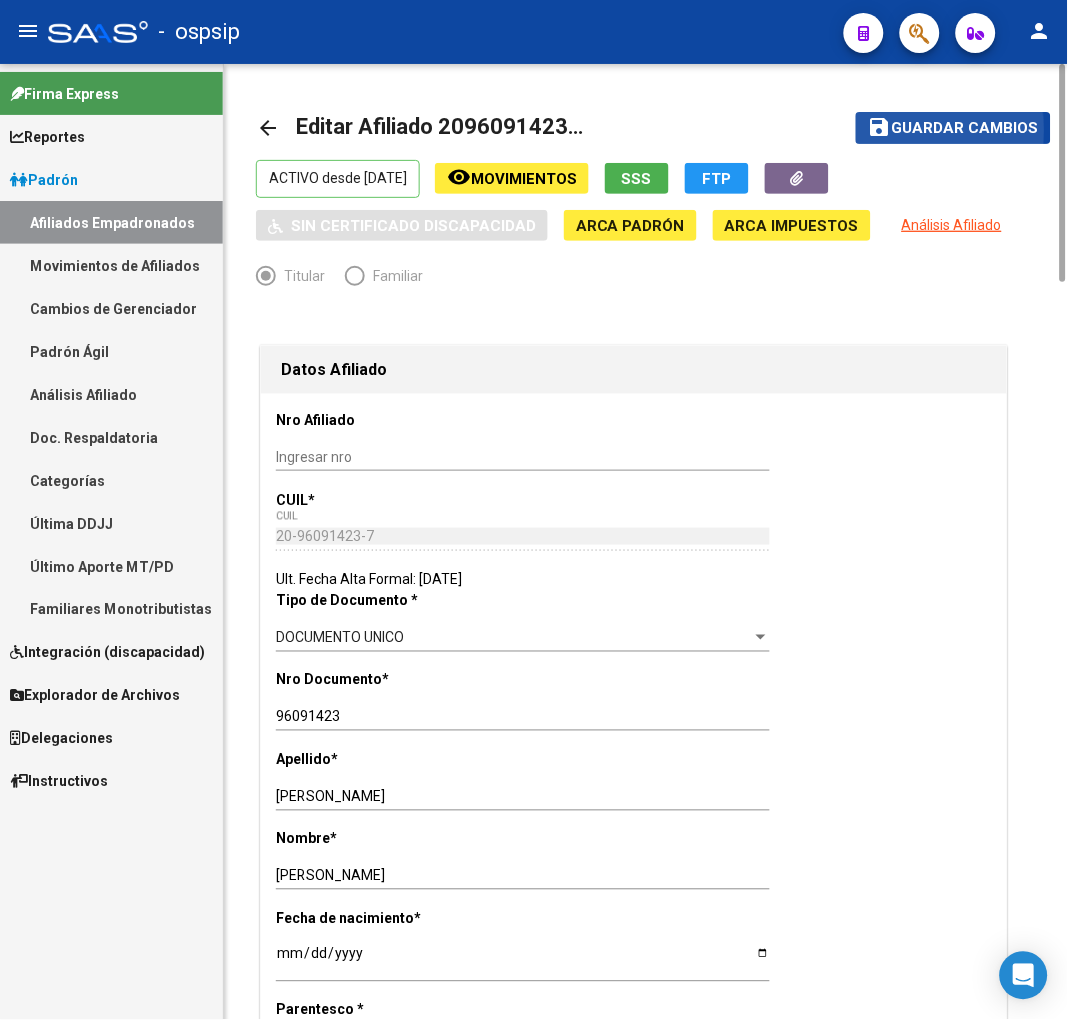click on "Guardar cambios" 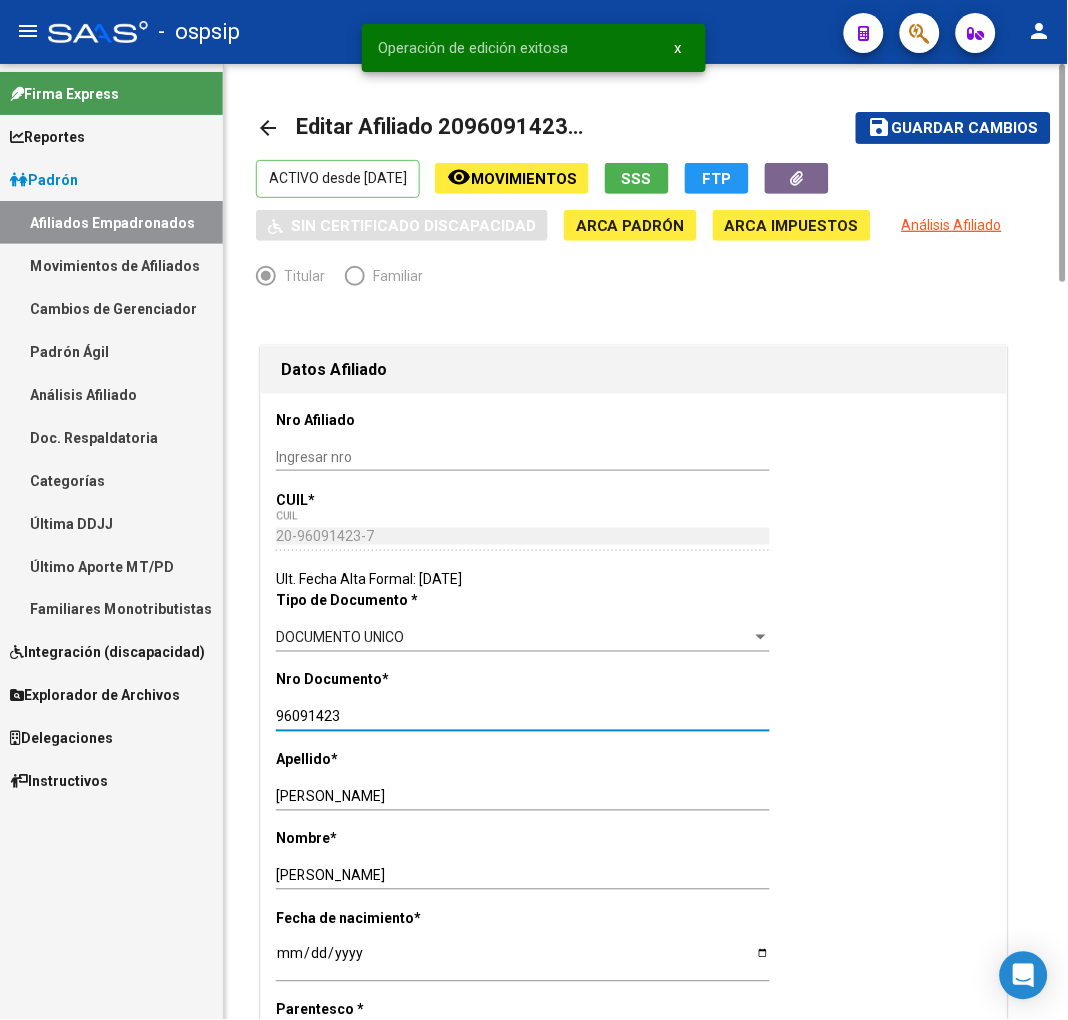 drag, startPoint x: 344, startPoint y: 720, endPoint x: 283, endPoint y: 724, distance: 61.13101 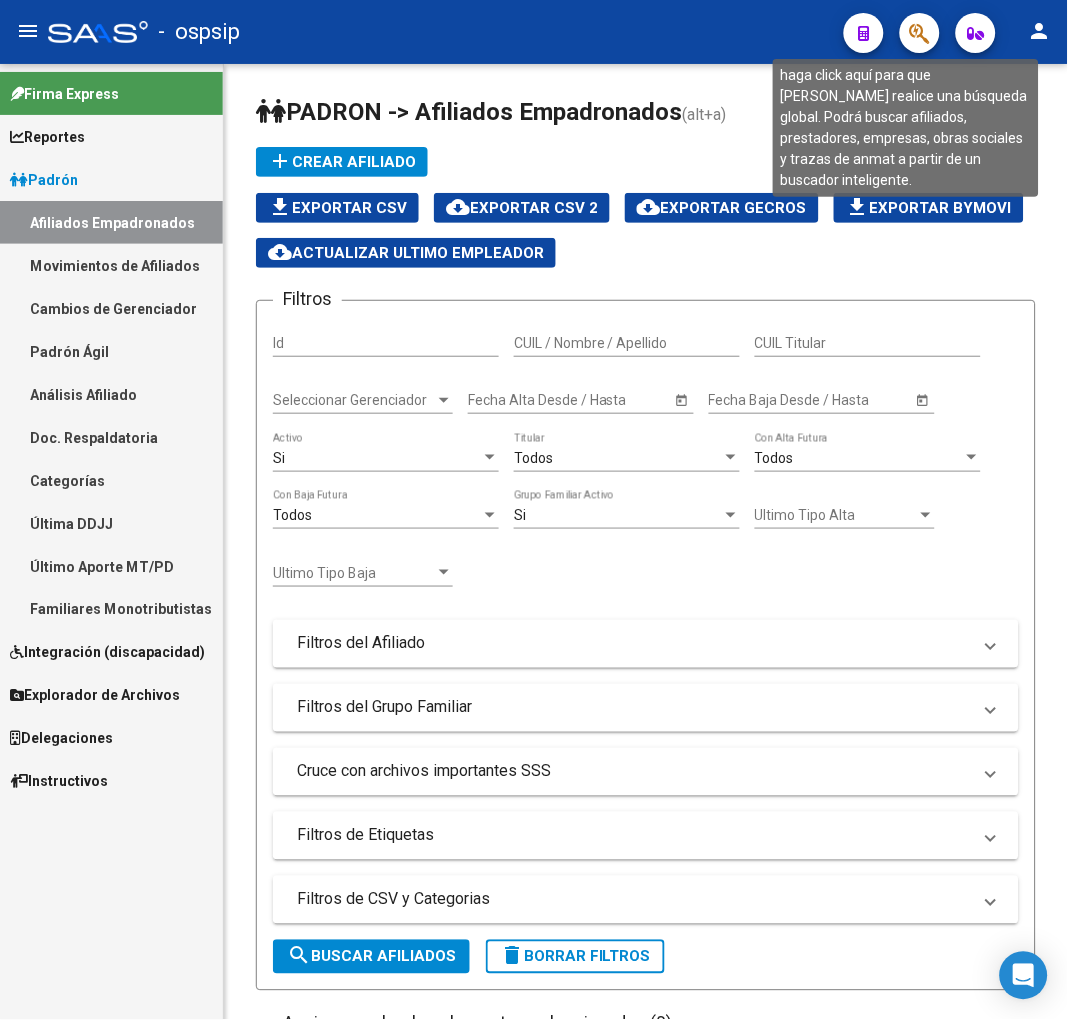 click 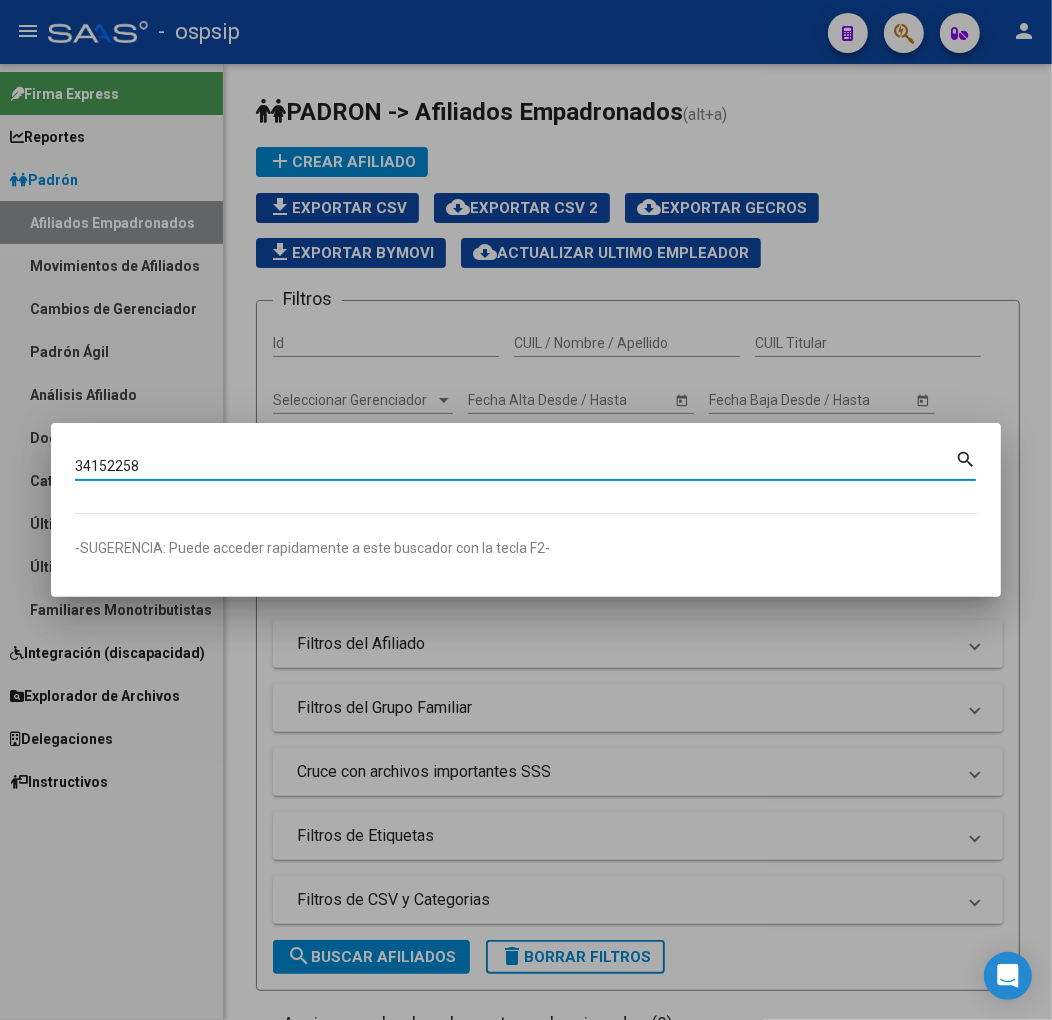 type on "34152258" 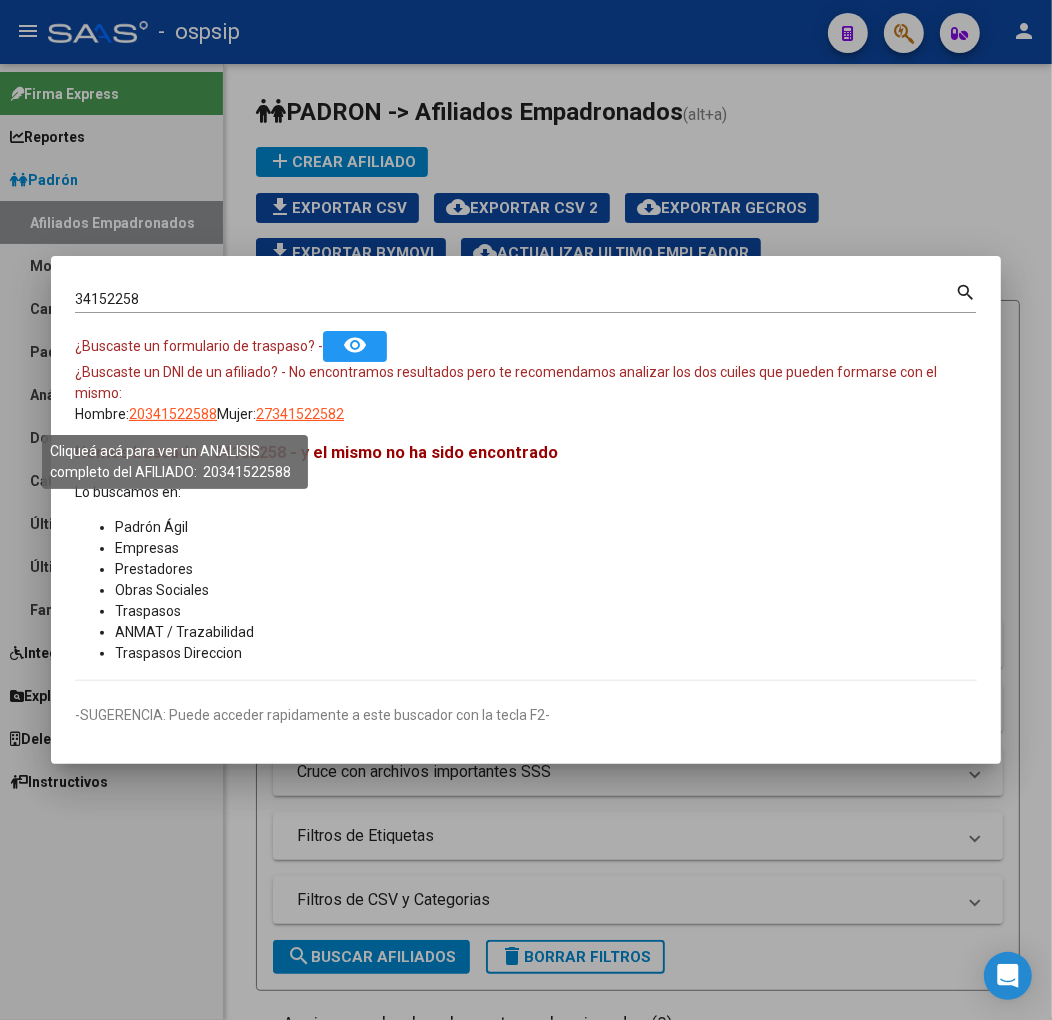 click on "20341522588" at bounding box center [173, 414] 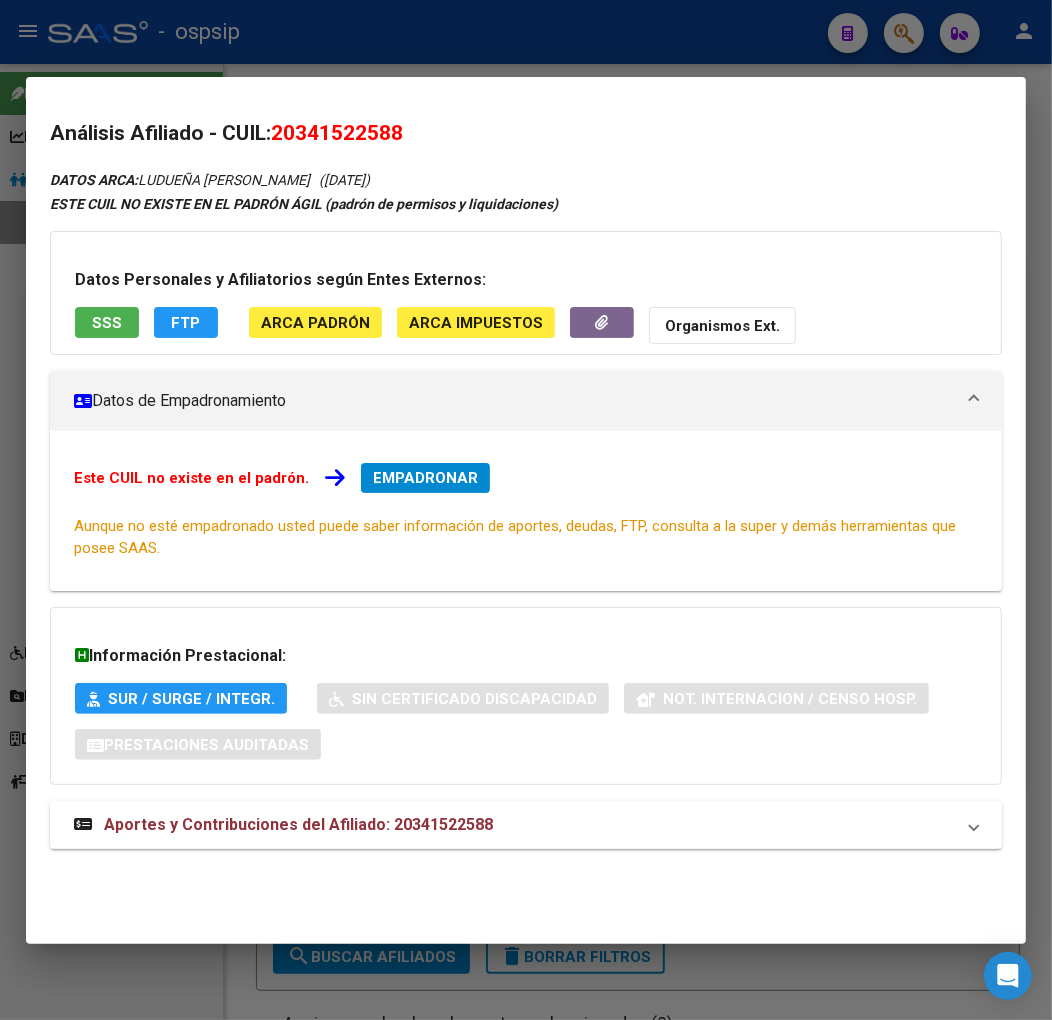 click on "Aportes y Contribuciones del Afiliado: 20341522588" at bounding box center (514, 825) 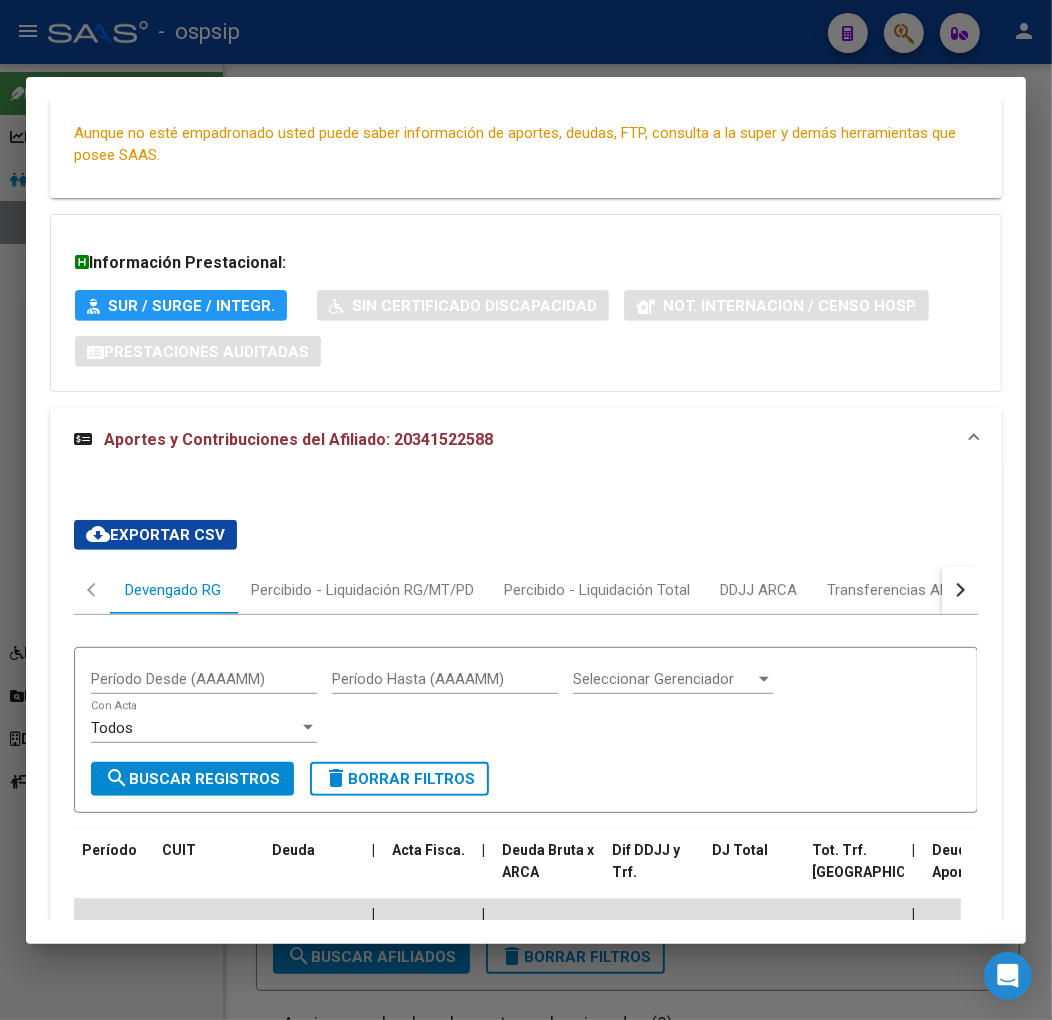 scroll, scrollTop: 380, scrollLeft: 0, axis: vertical 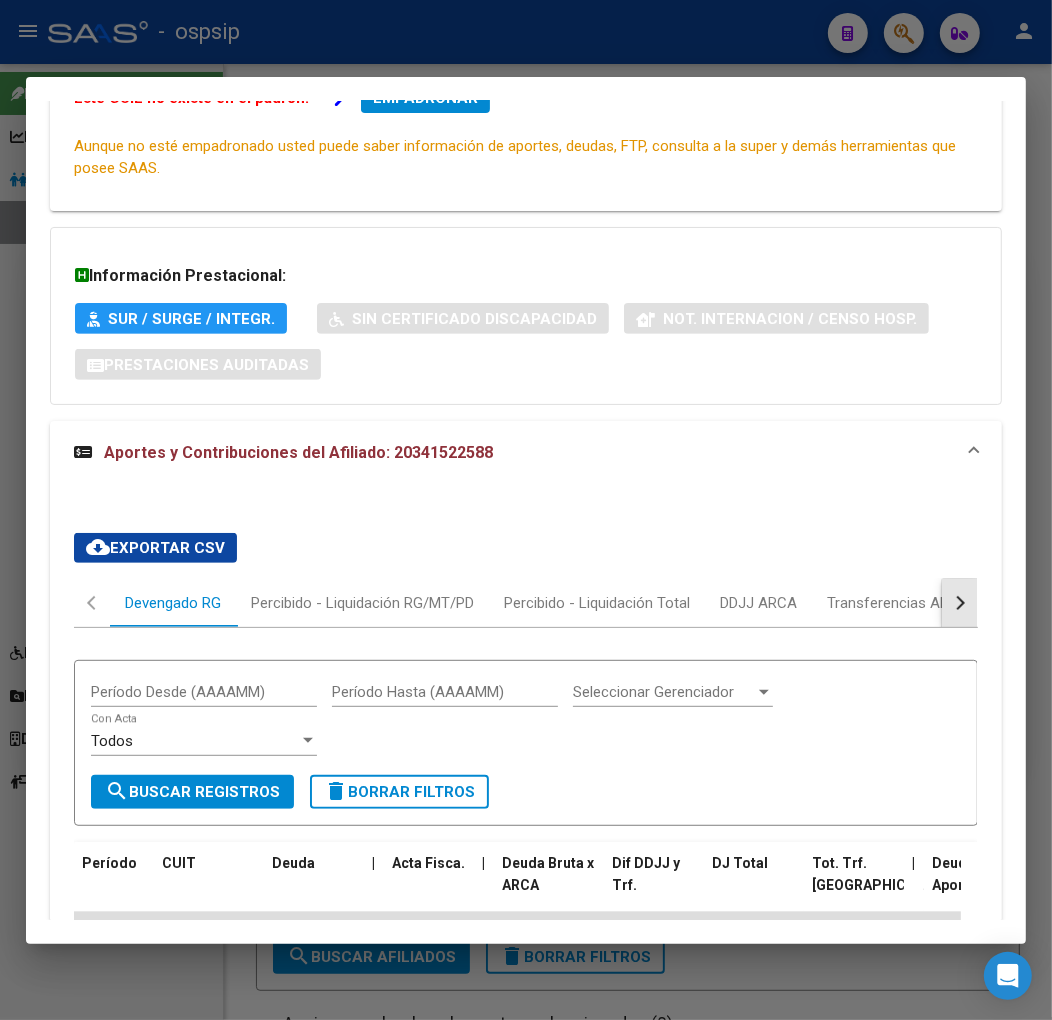 click at bounding box center (960, 603) 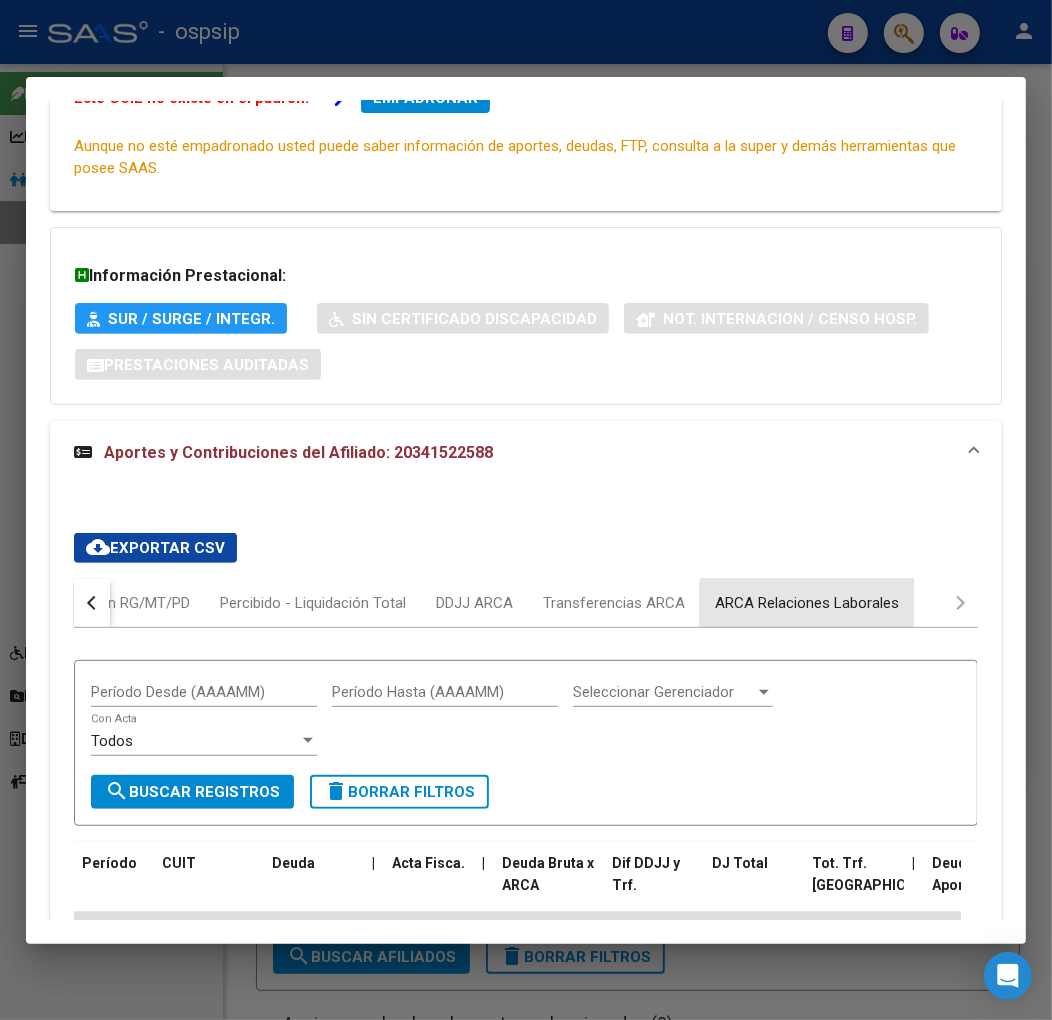 click on "ARCA Relaciones Laborales" at bounding box center (807, 603) 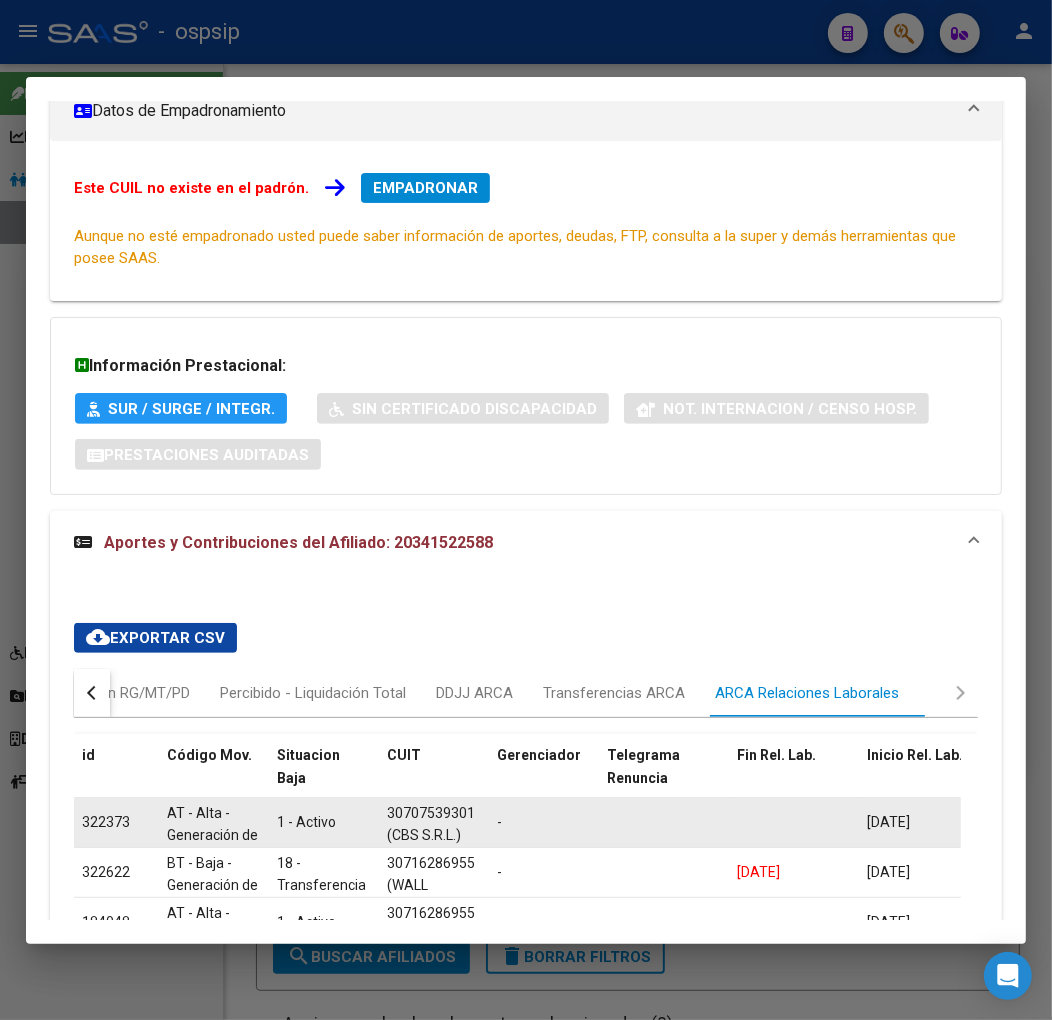 scroll, scrollTop: 380, scrollLeft: 0, axis: vertical 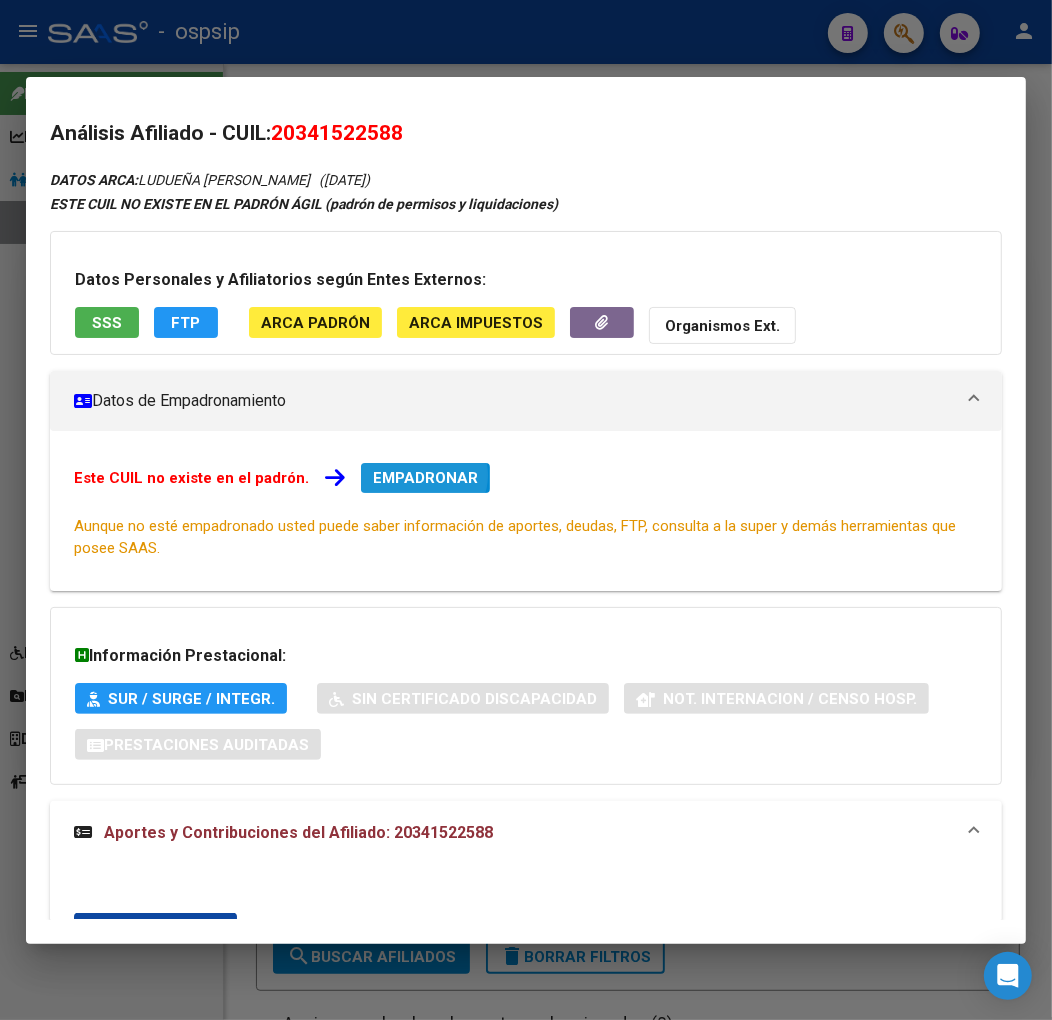 click on "EMPADRONAR" at bounding box center (425, 478) 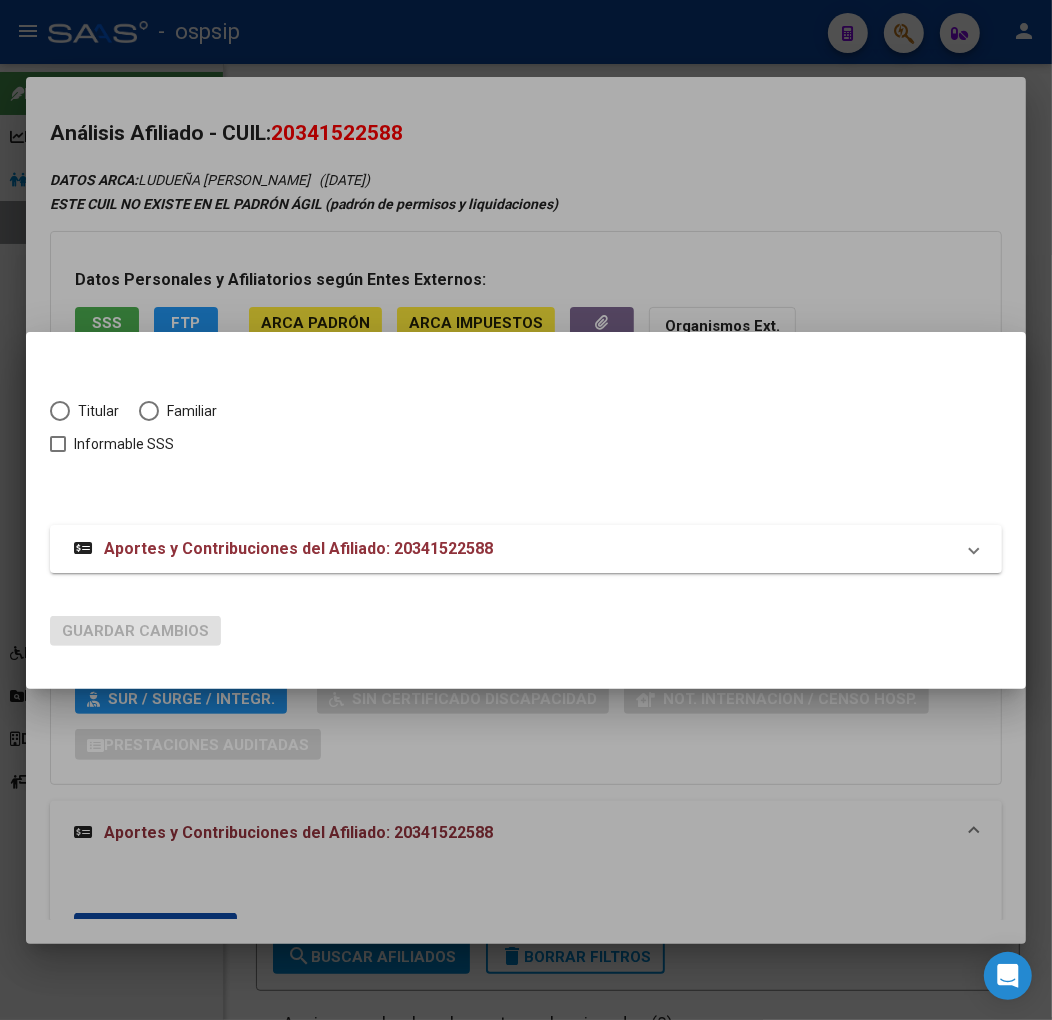 click at bounding box center (60, 411) 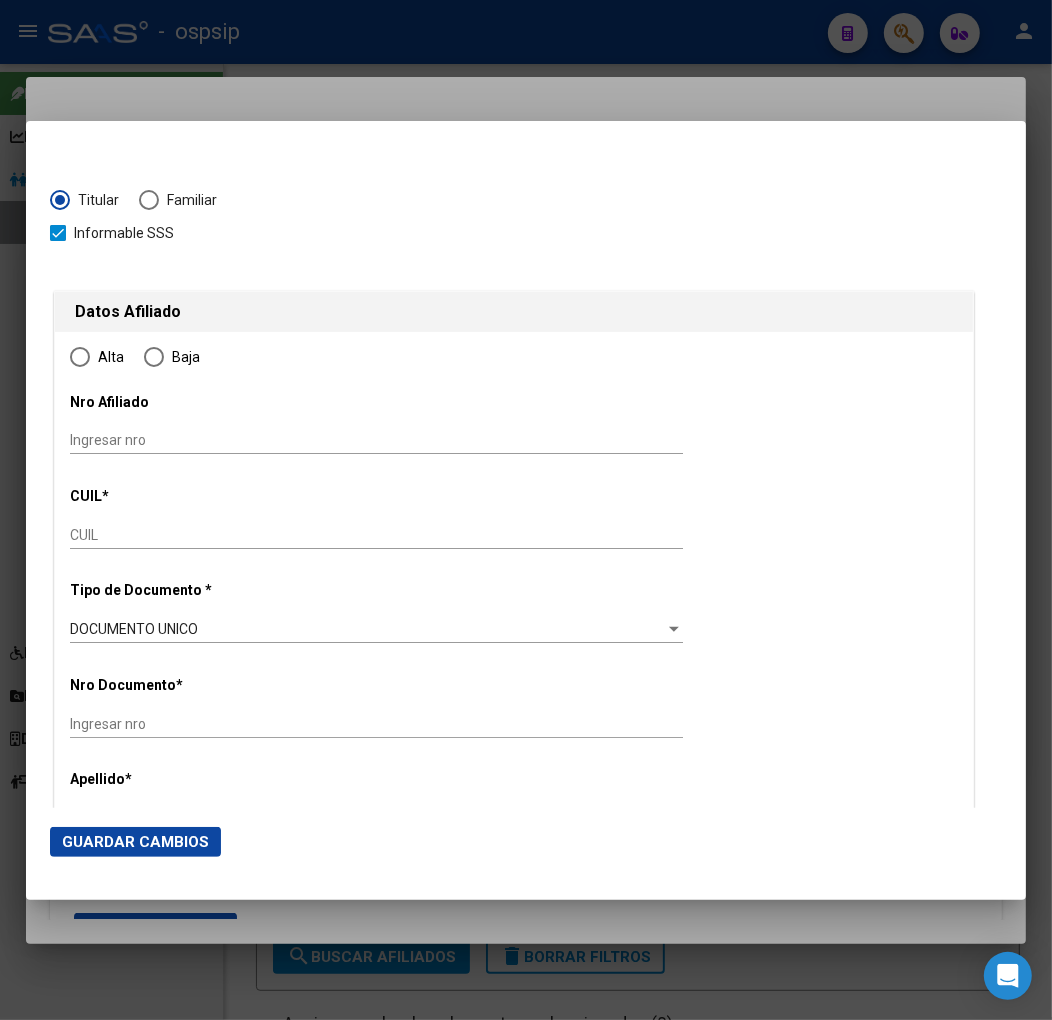 type on "20-34152258-8" 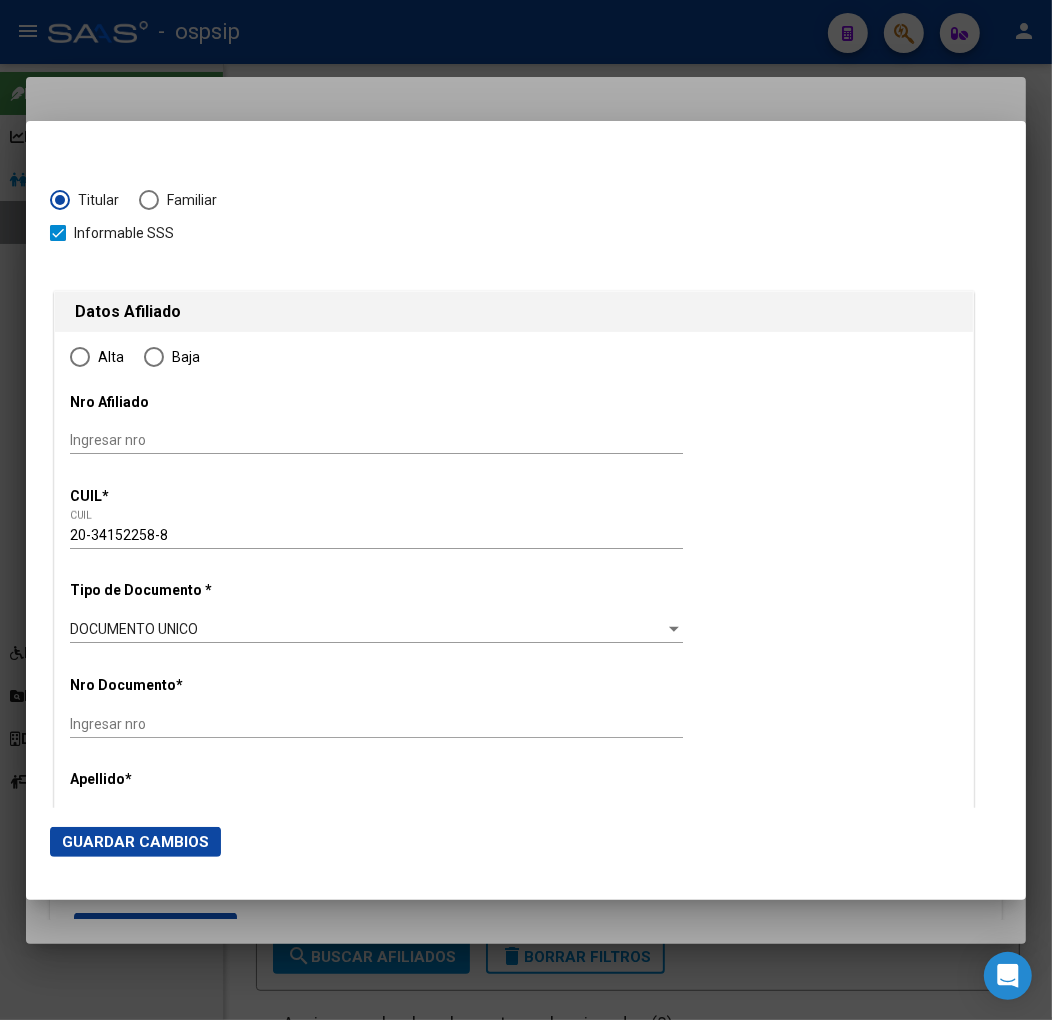 type on "34152258" 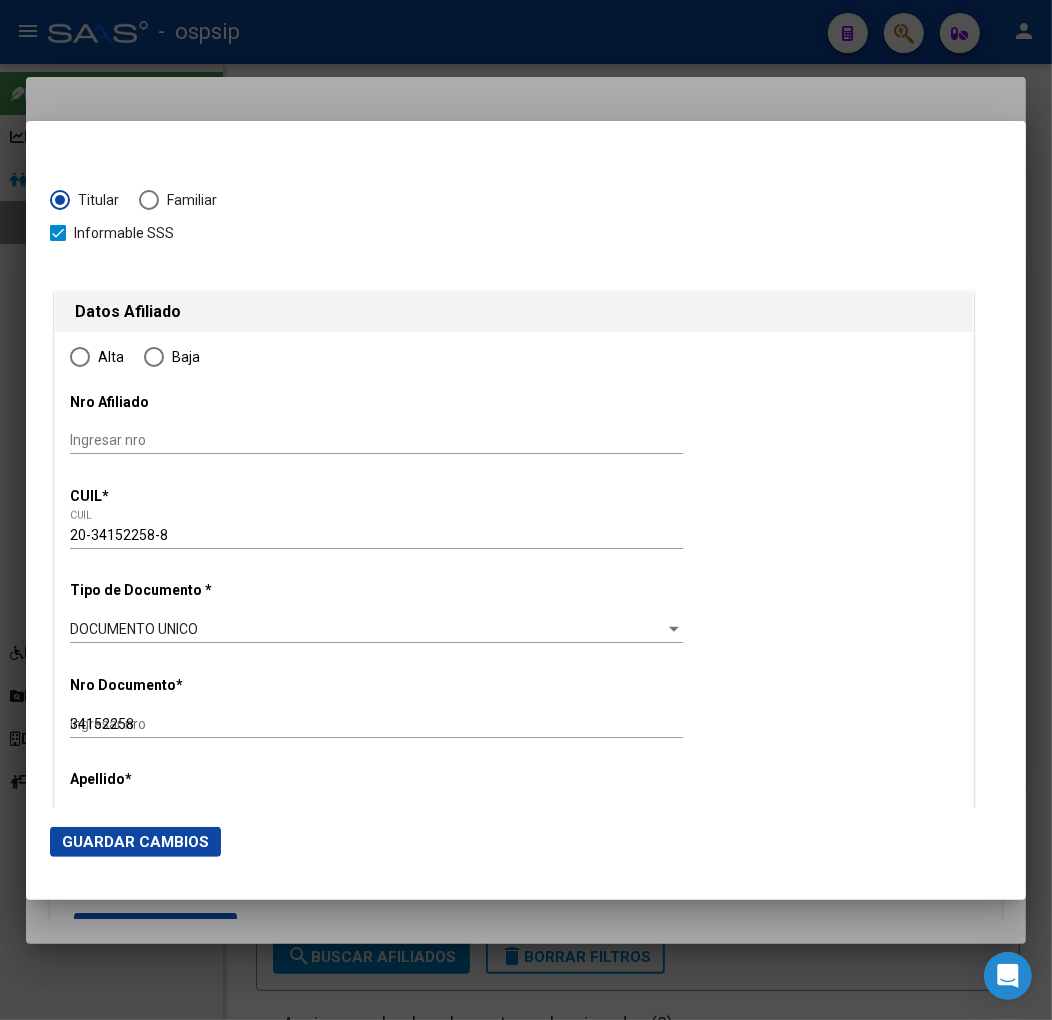 radio on "true" 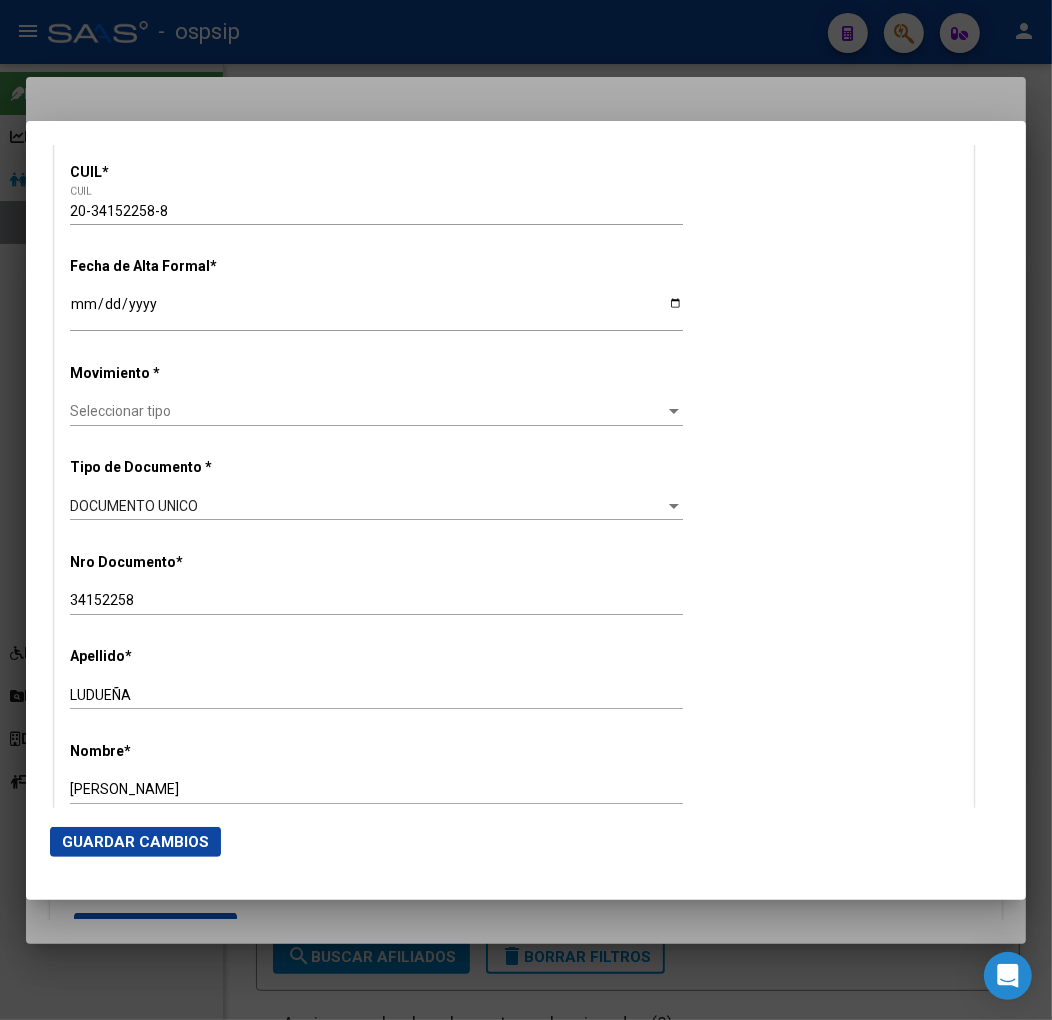 scroll, scrollTop: 333, scrollLeft: 0, axis: vertical 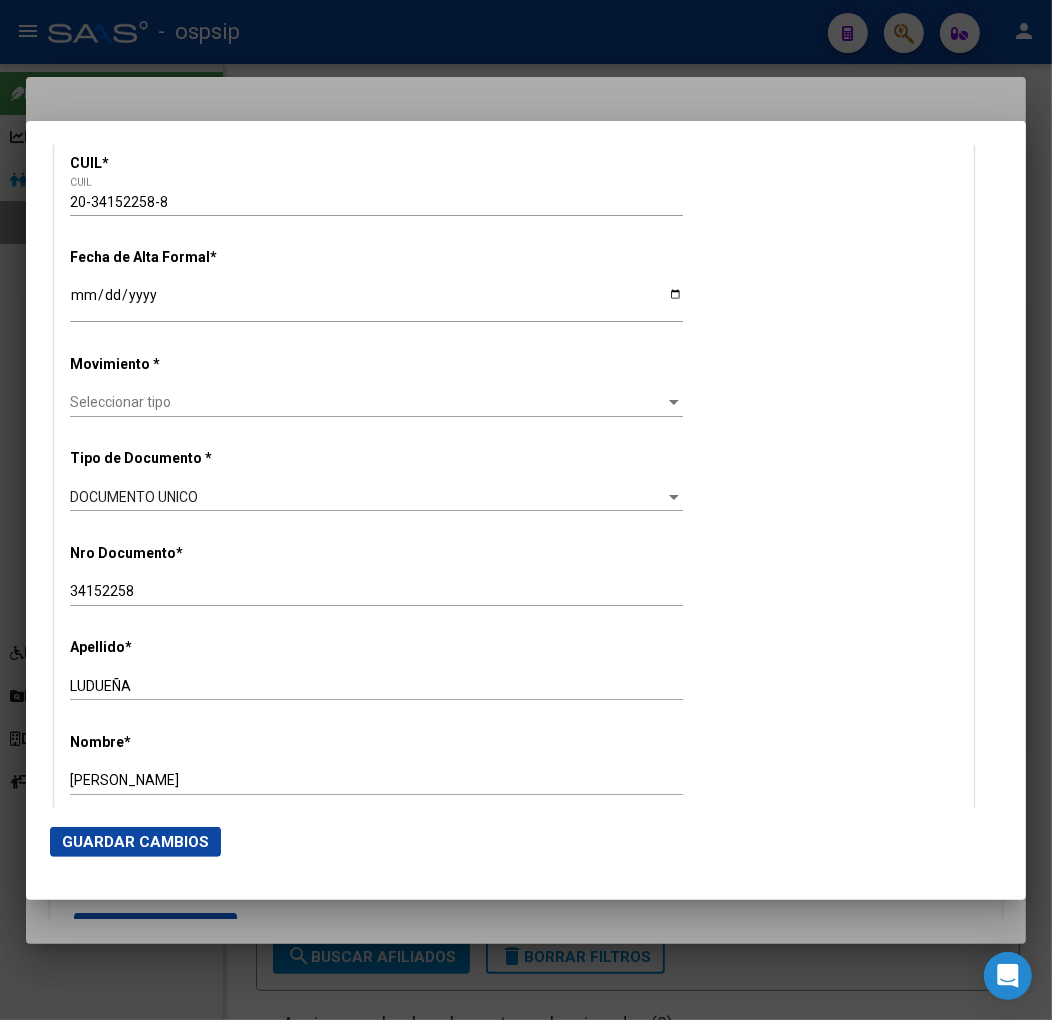 click on "Ingresar fecha" at bounding box center (376, 302) 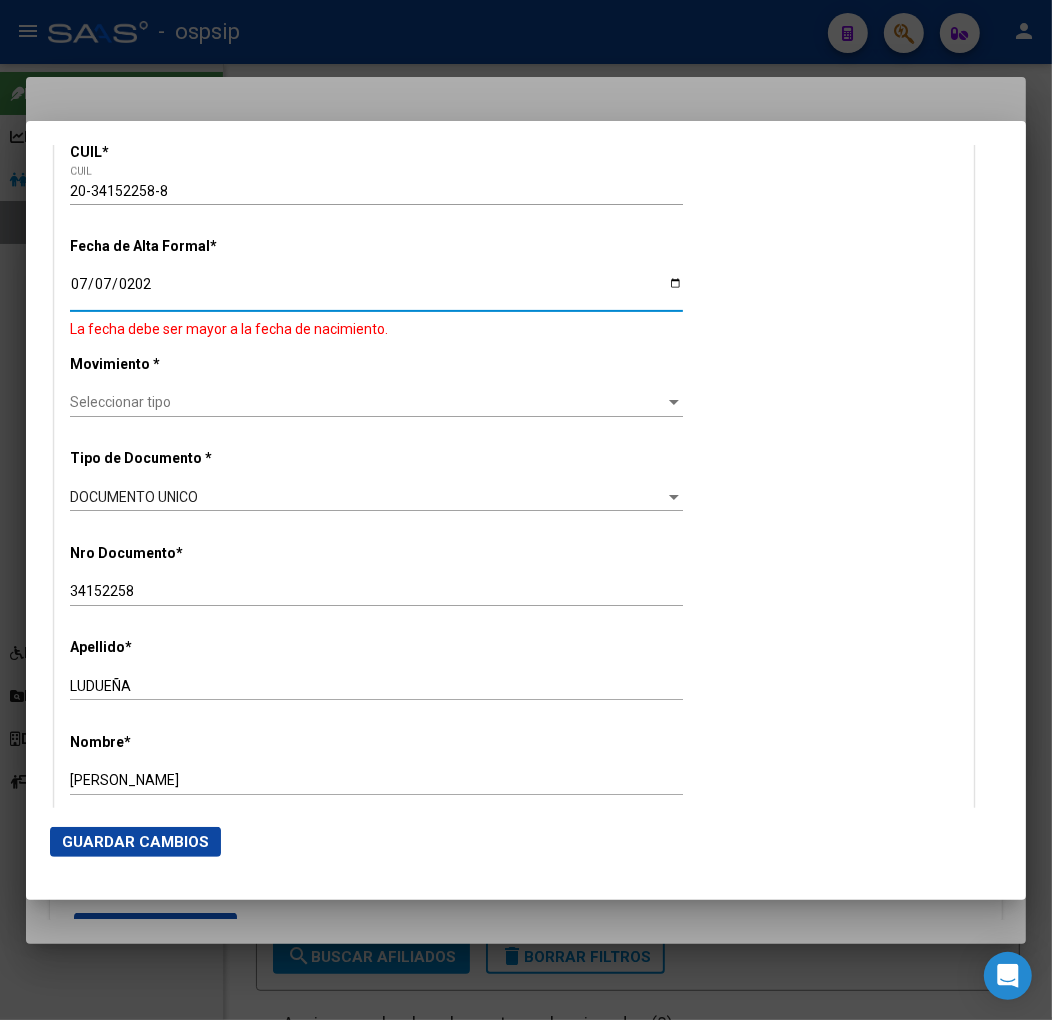 type on "[DATE]" 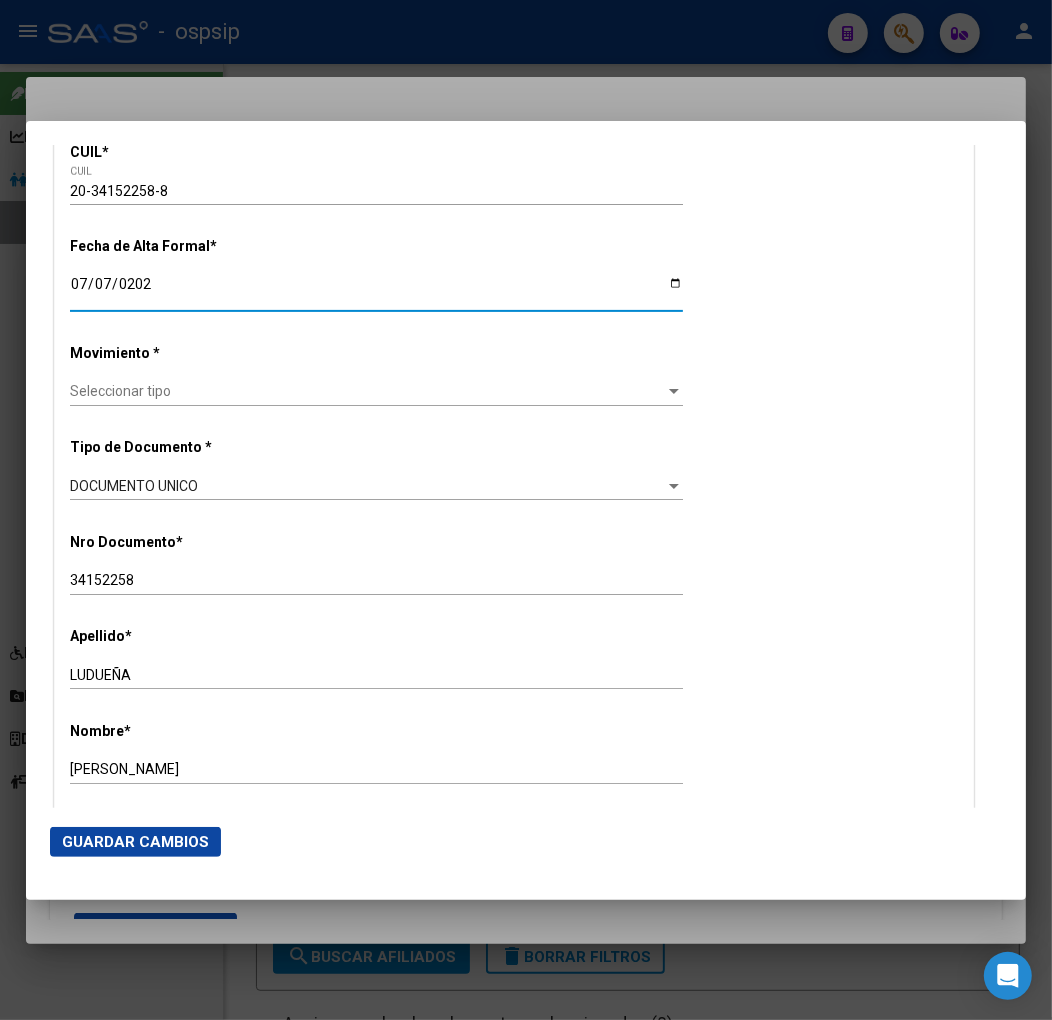 scroll, scrollTop: 333, scrollLeft: 0, axis: vertical 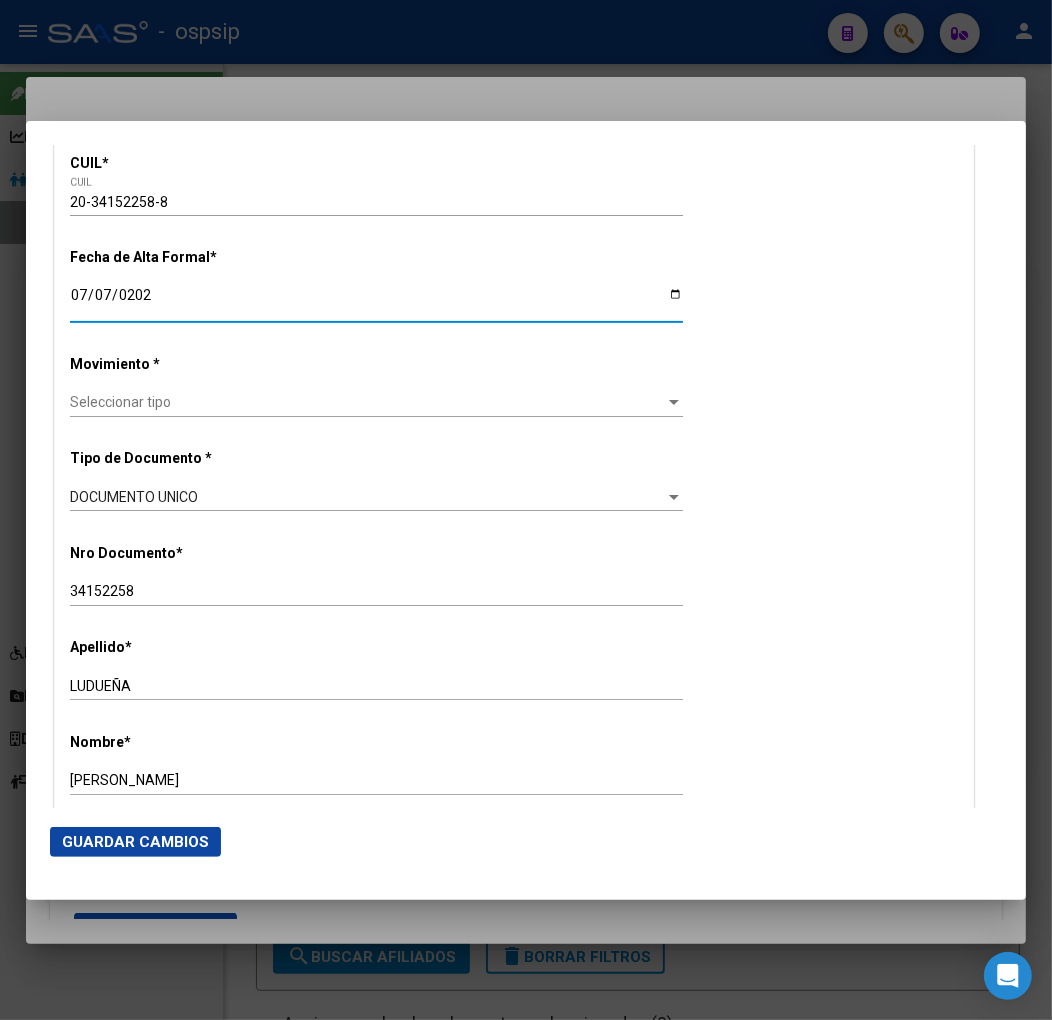 click on "Seleccionar tipo" at bounding box center (367, 402) 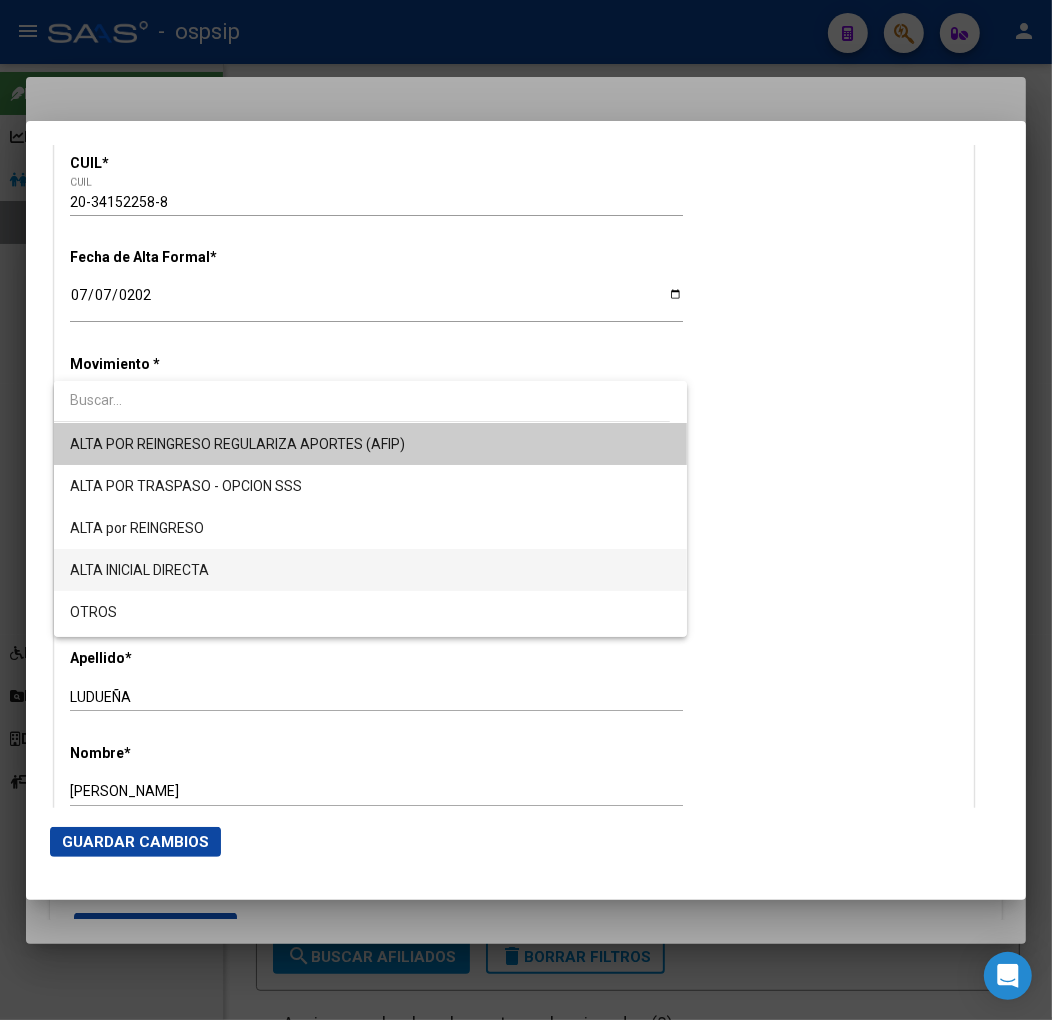 click on "ALTA INICIAL DIRECTA" at bounding box center [370, 570] 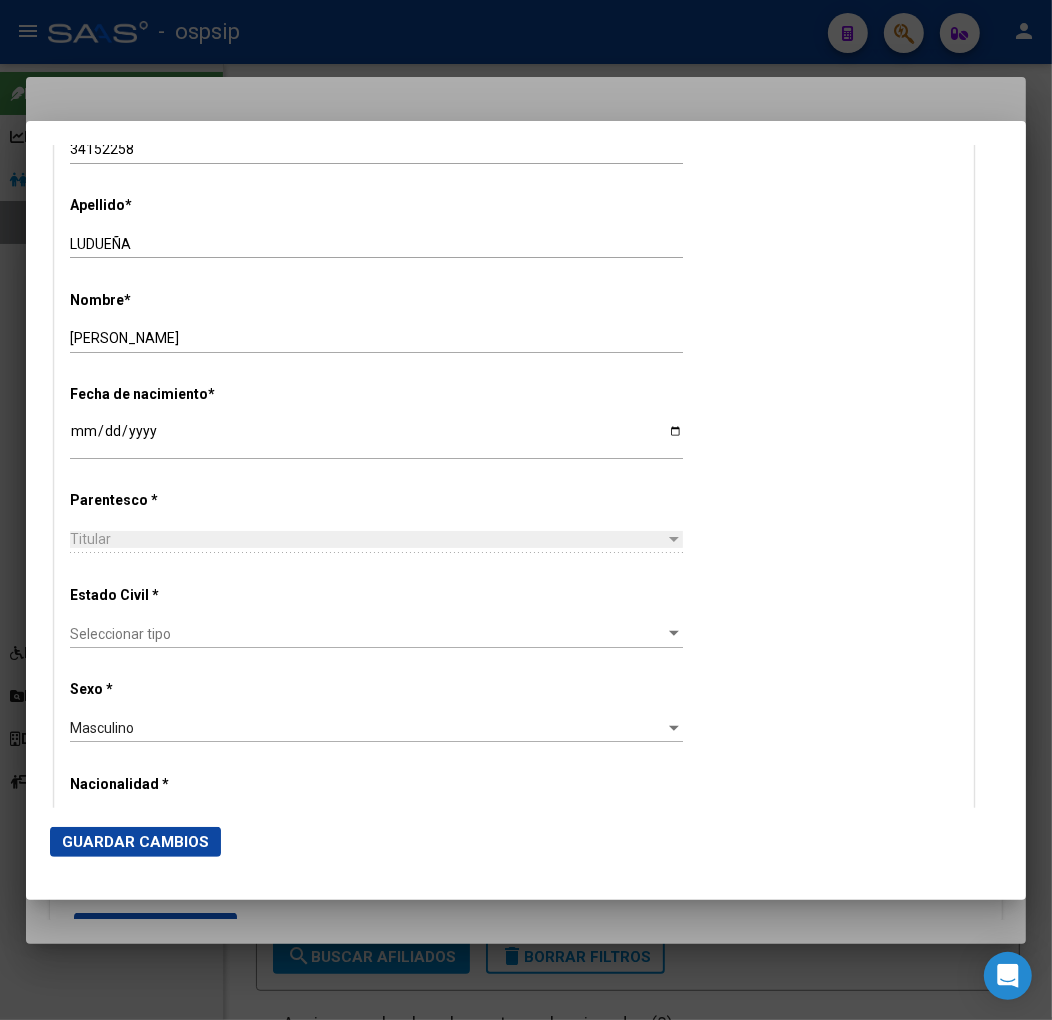 scroll, scrollTop: 777, scrollLeft: 0, axis: vertical 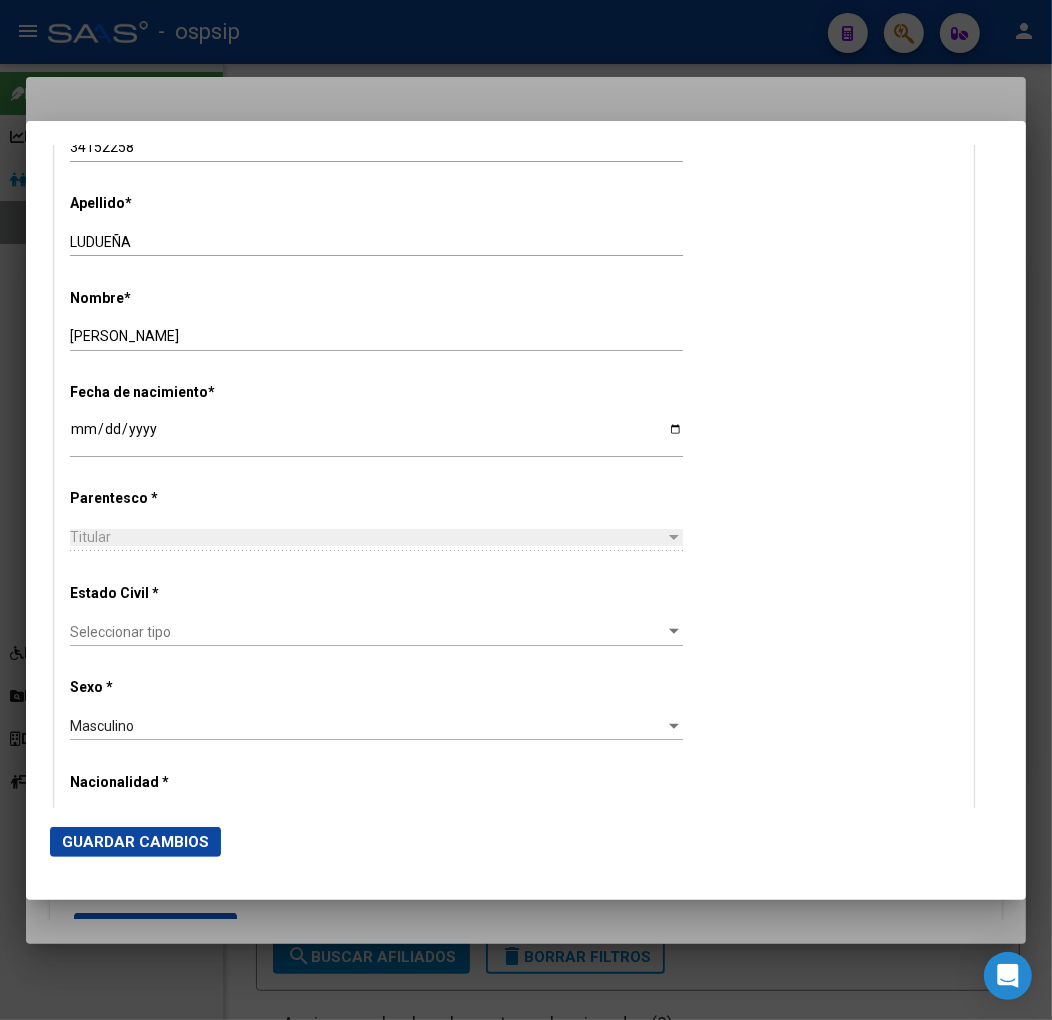 click on "Seleccionar tipo Seleccionar tipo" at bounding box center (376, 632) 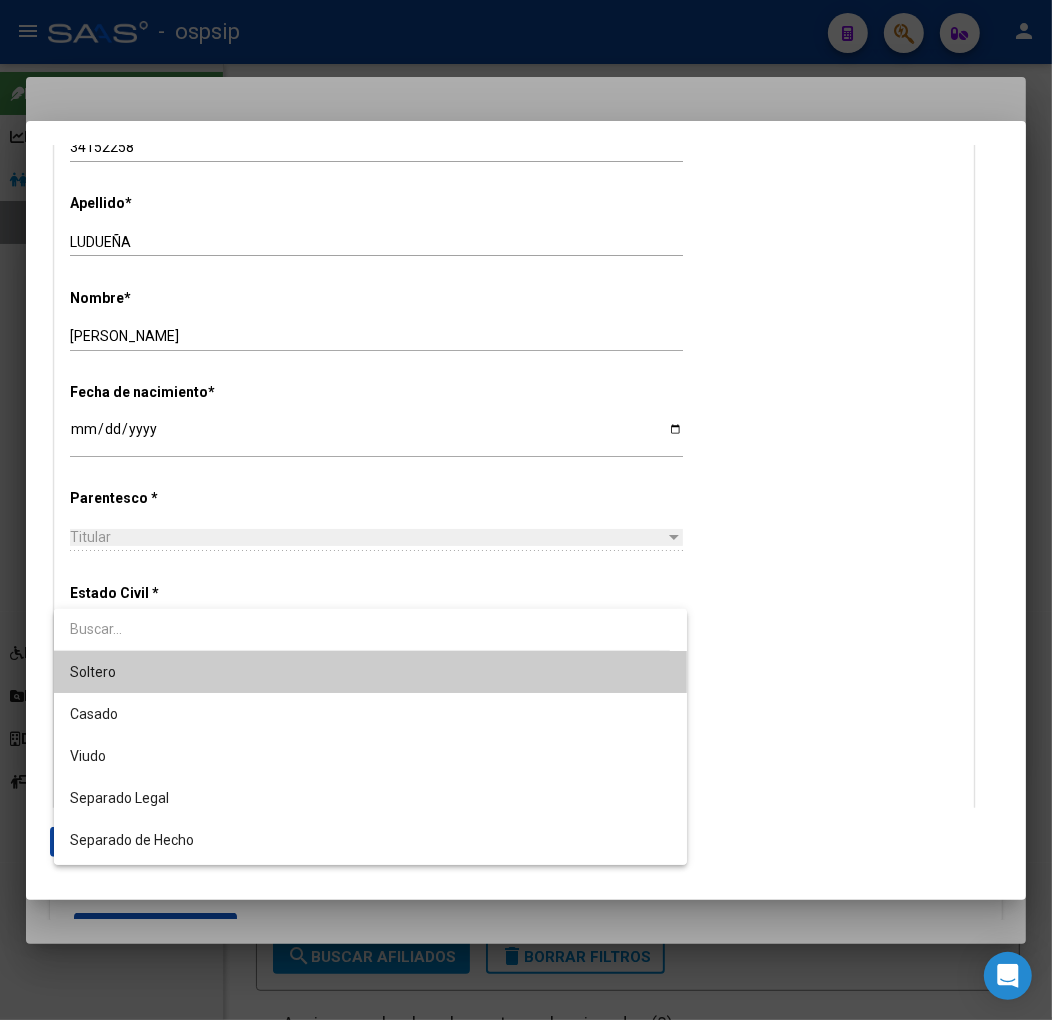 click on "Soltero" at bounding box center [370, 672] 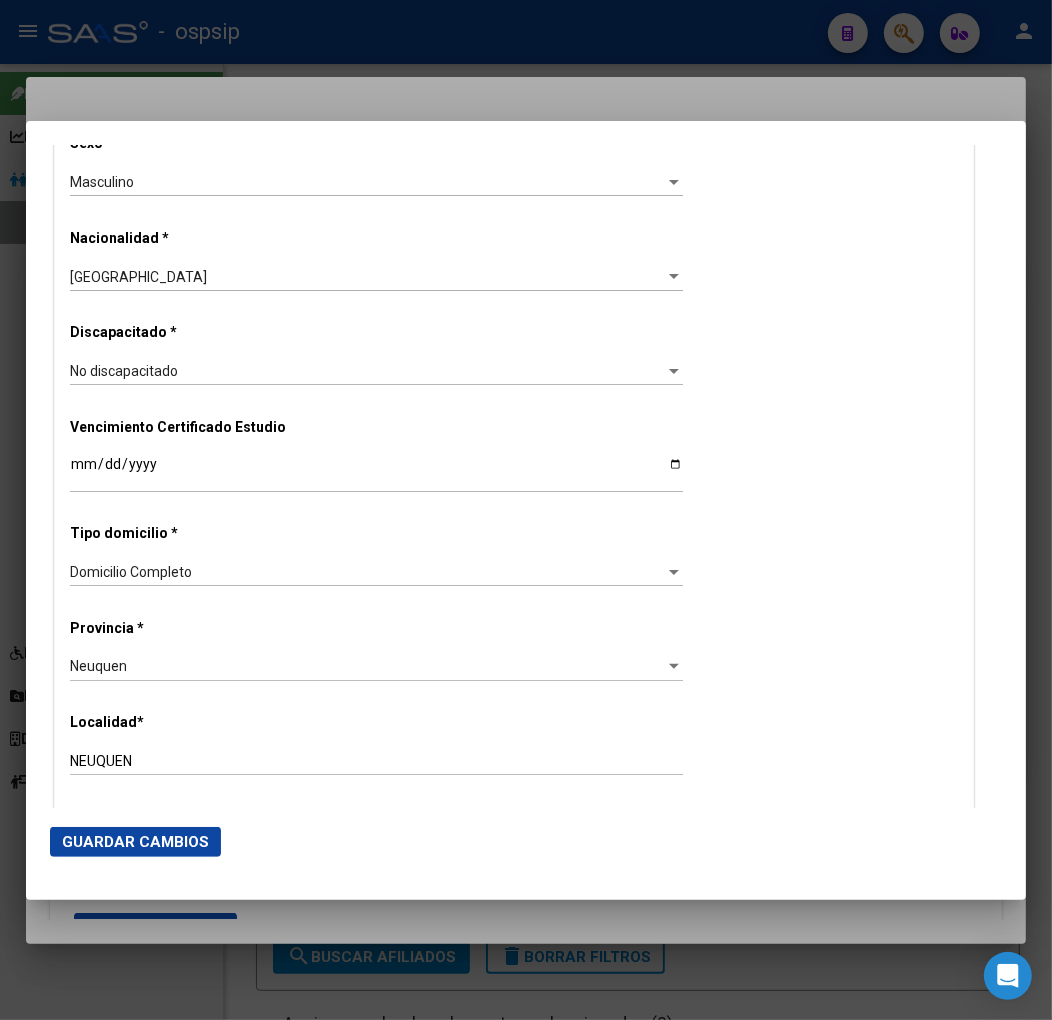 scroll, scrollTop: 1444, scrollLeft: 0, axis: vertical 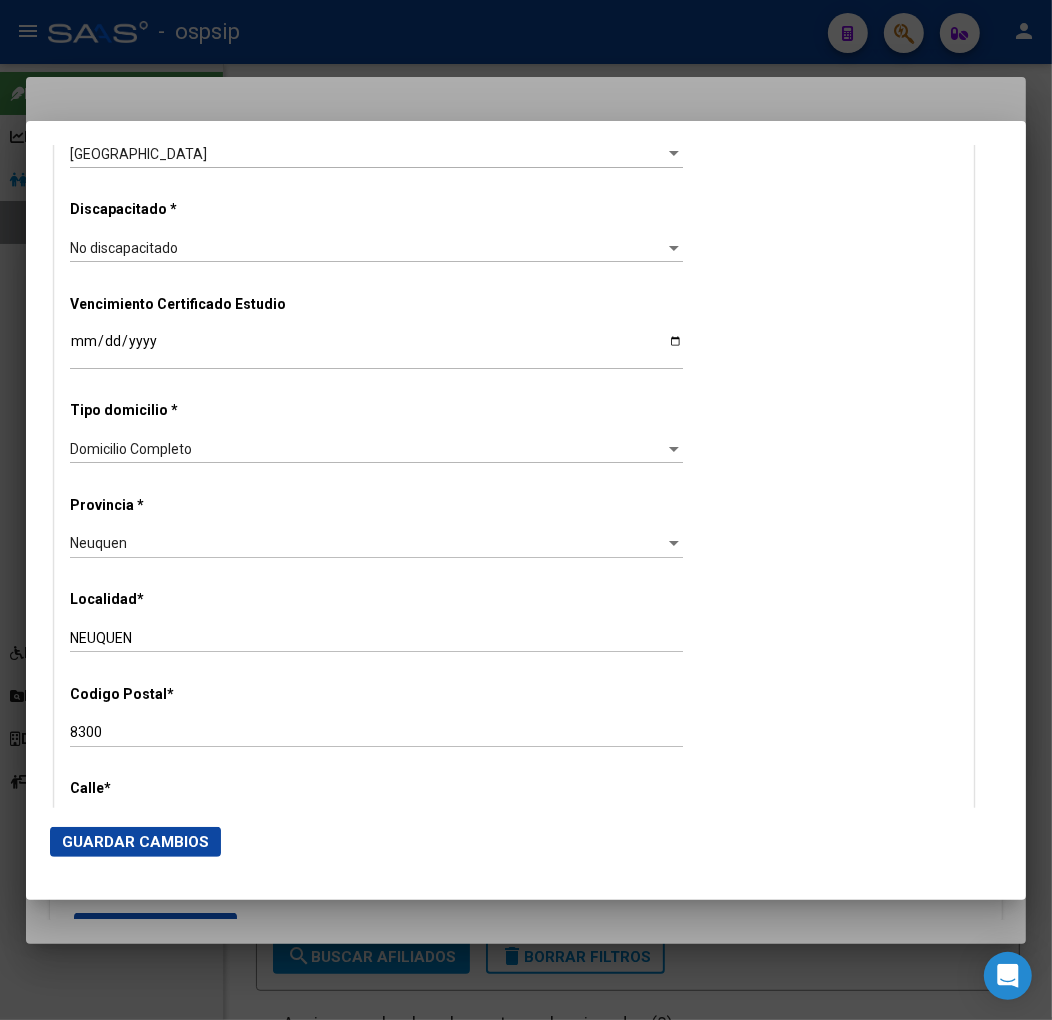 click on "Neuquen" at bounding box center [367, 543] 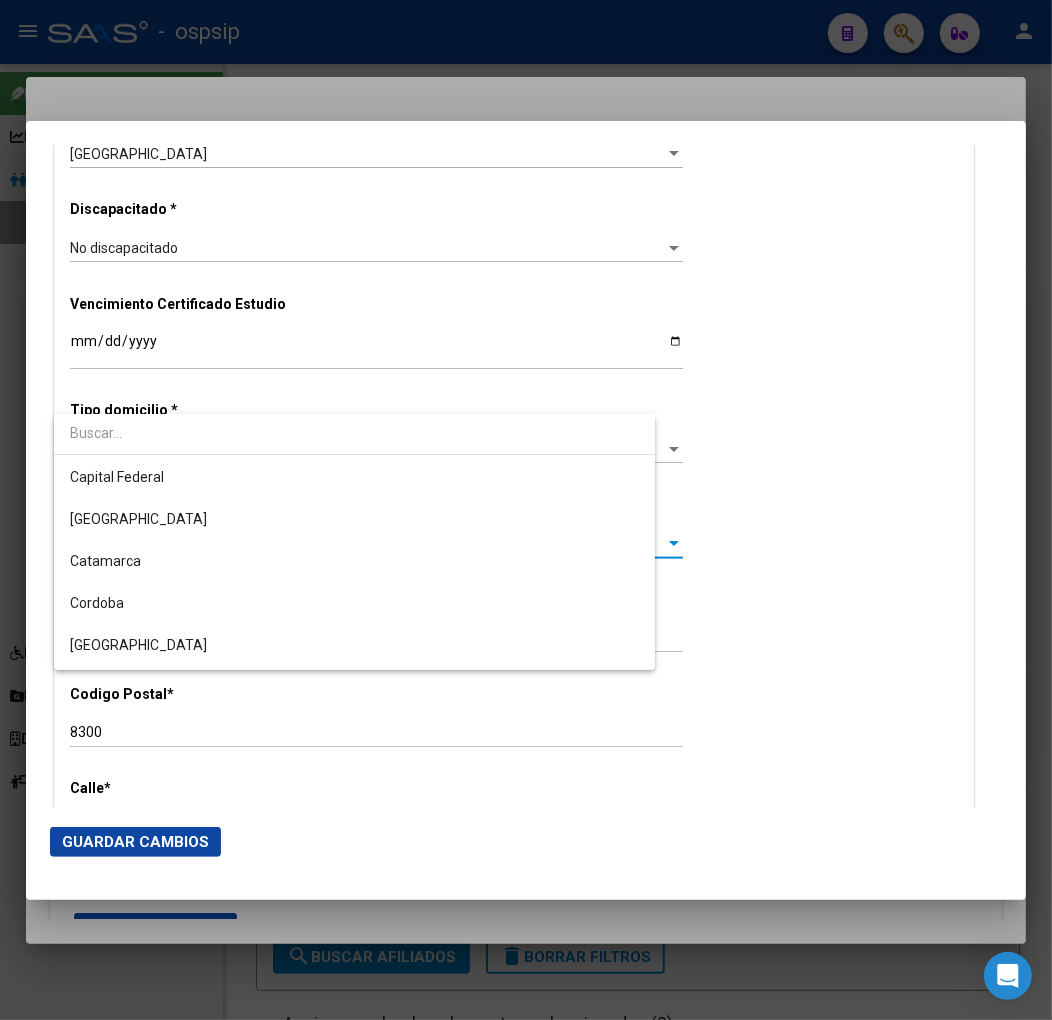 scroll, scrollTop: 775, scrollLeft: 0, axis: vertical 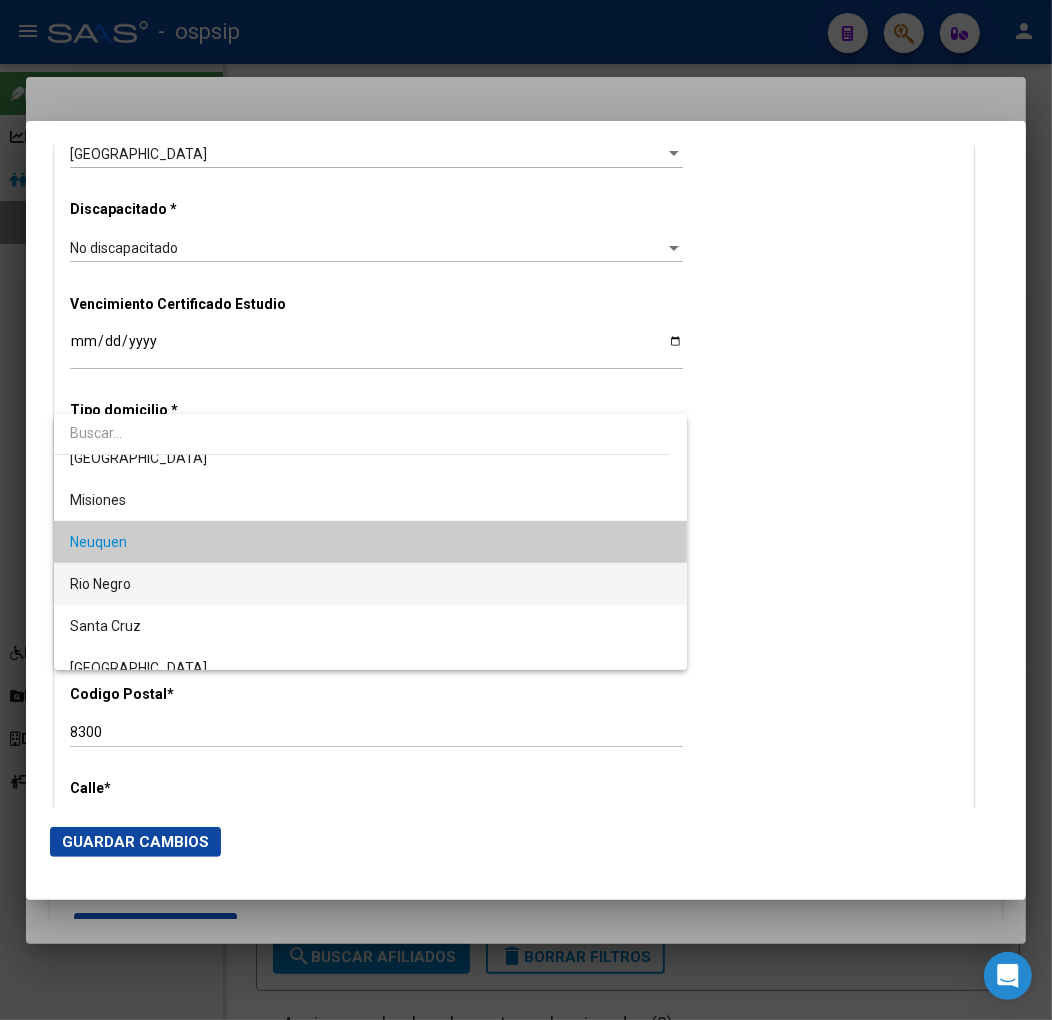 click on "Rio Negro" at bounding box center (370, 584) 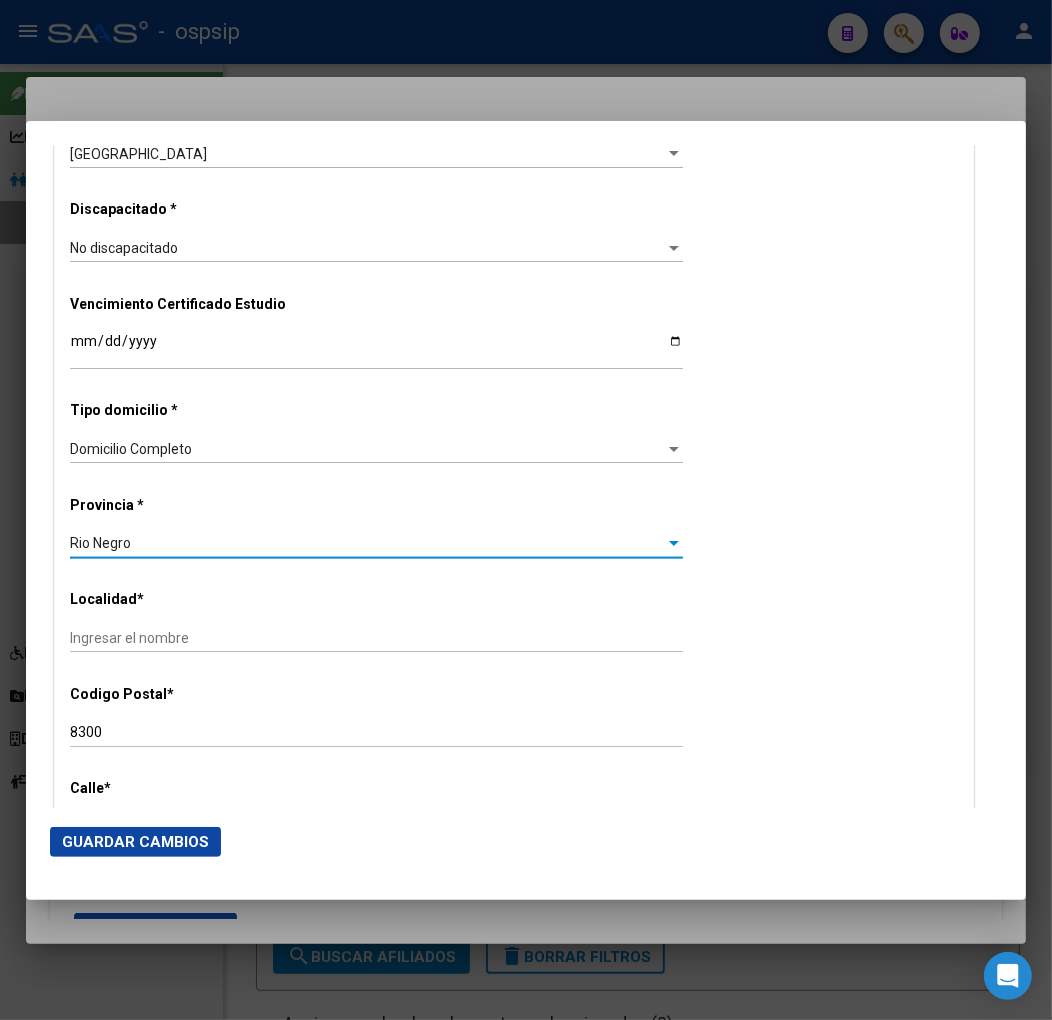click on "Ingresar el nombre" at bounding box center (376, 638) 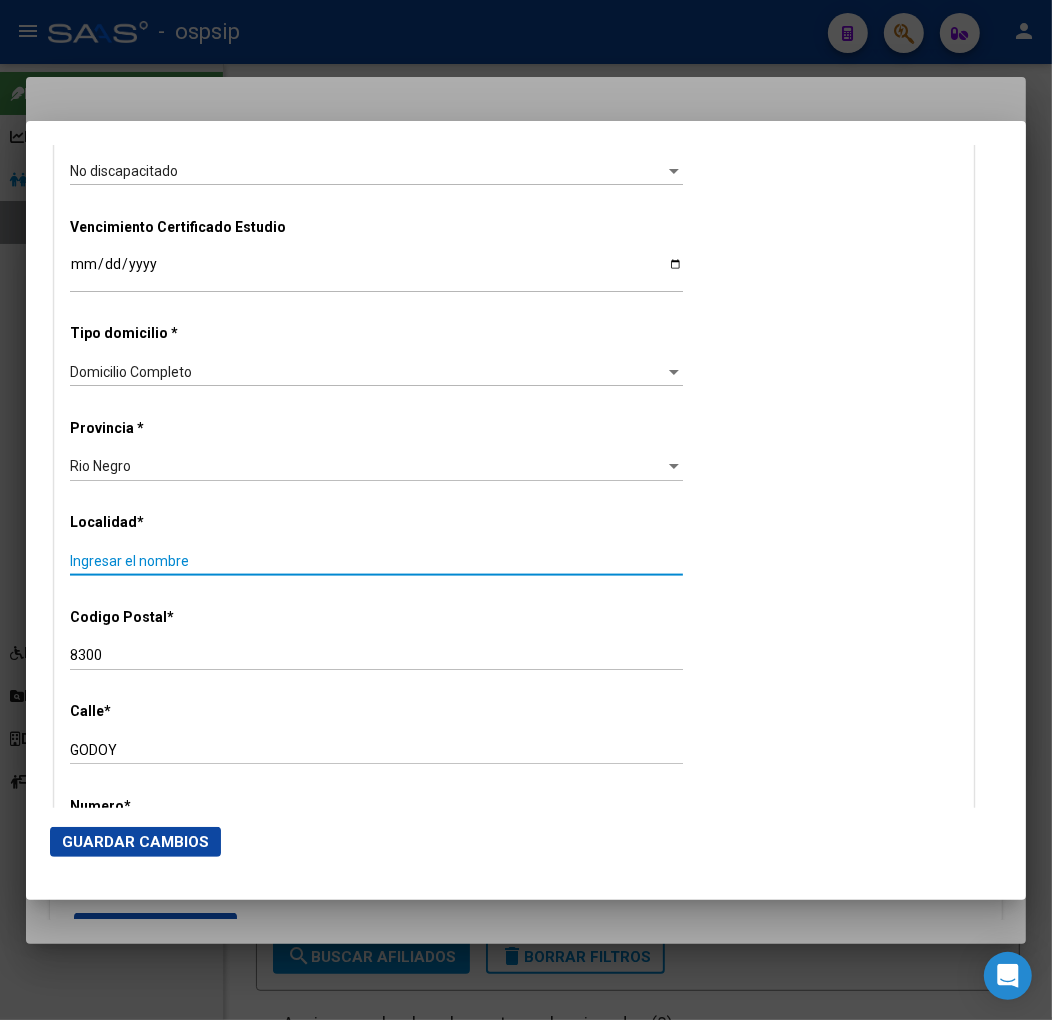 scroll, scrollTop: 1666, scrollLeft: 0, axis: vertical 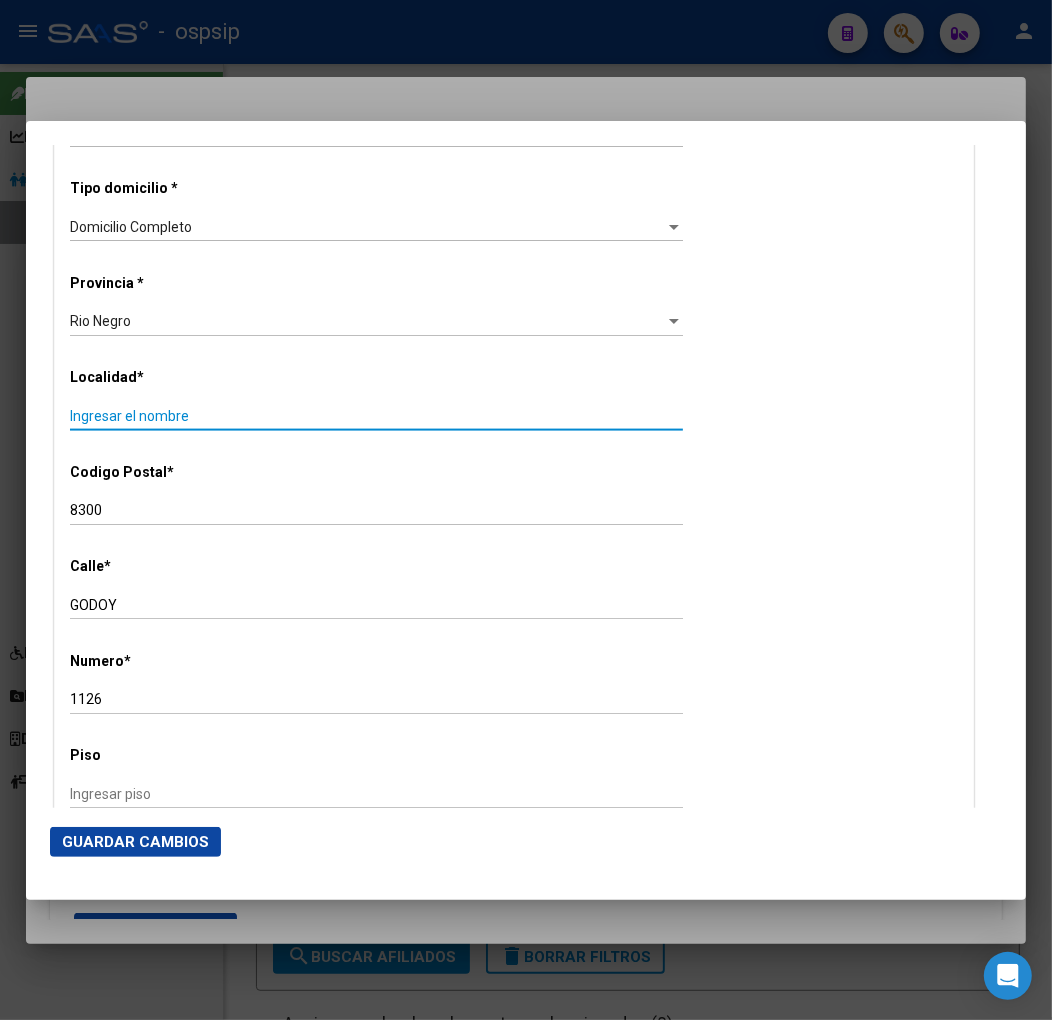 click on "8300" at bounding box center [376, 510] 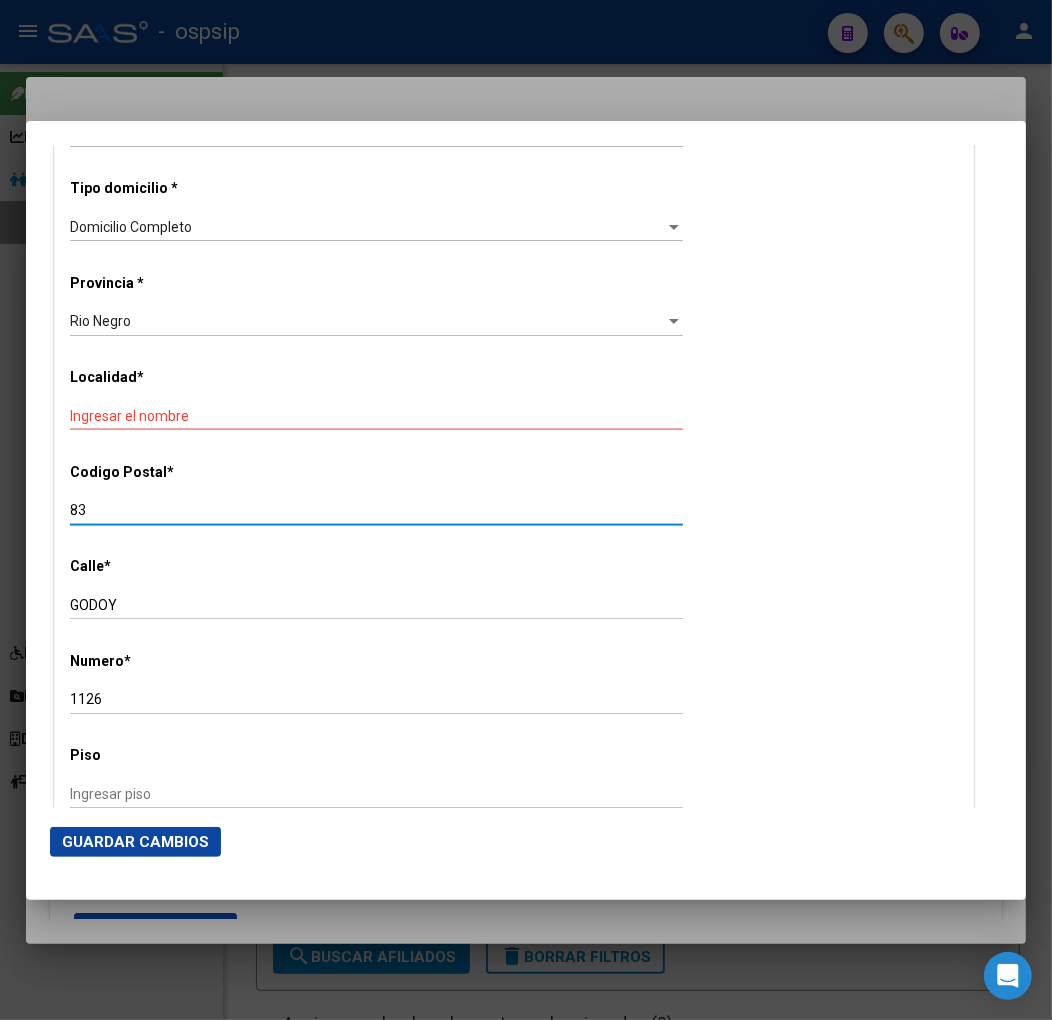 type on "8" 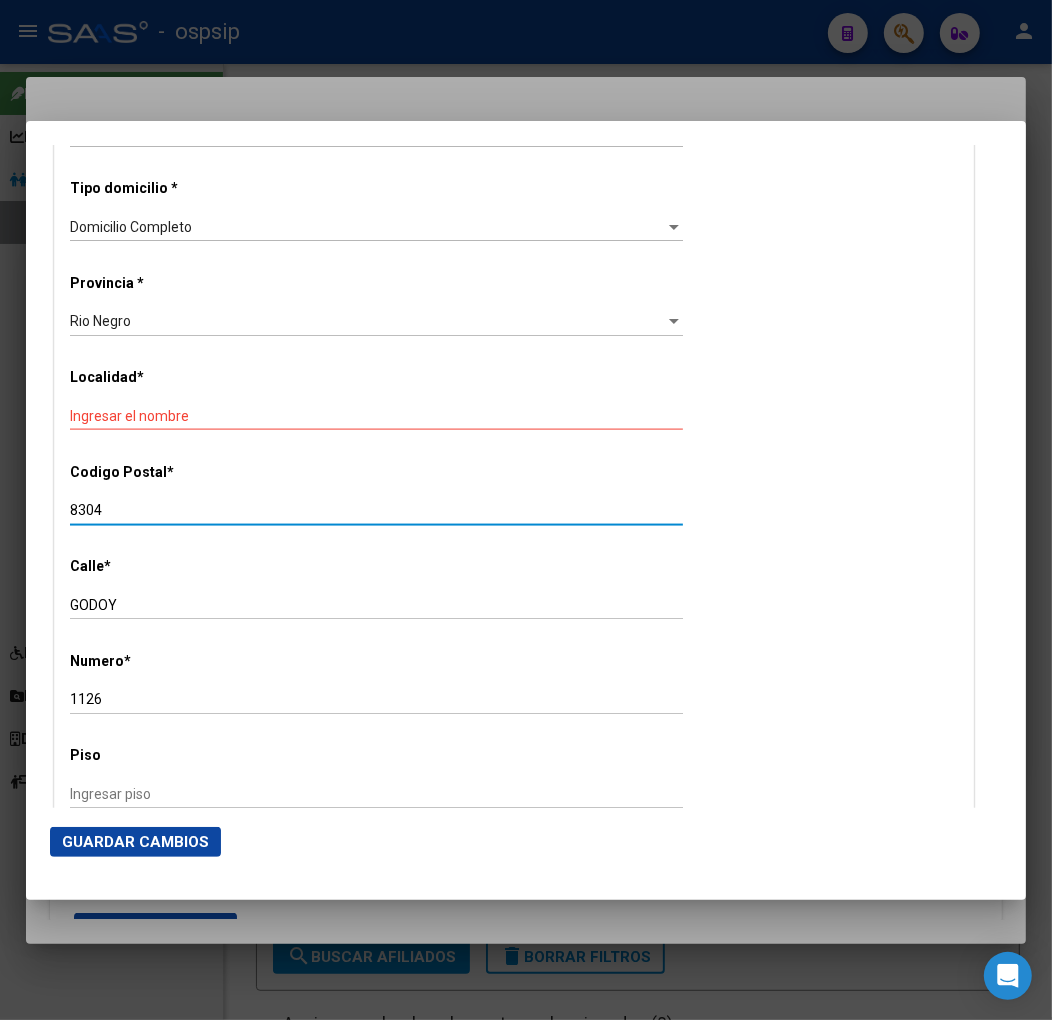 type on "8304" 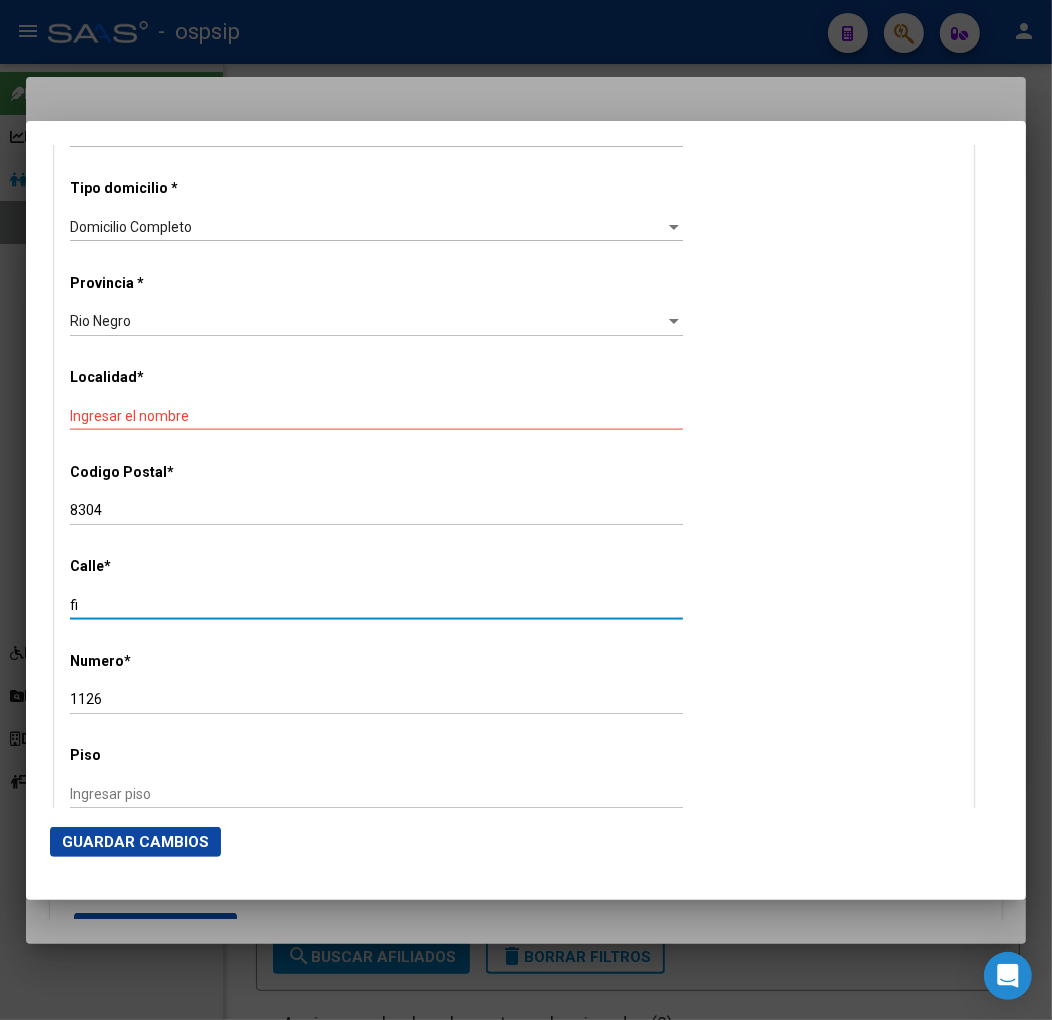 type on "f" 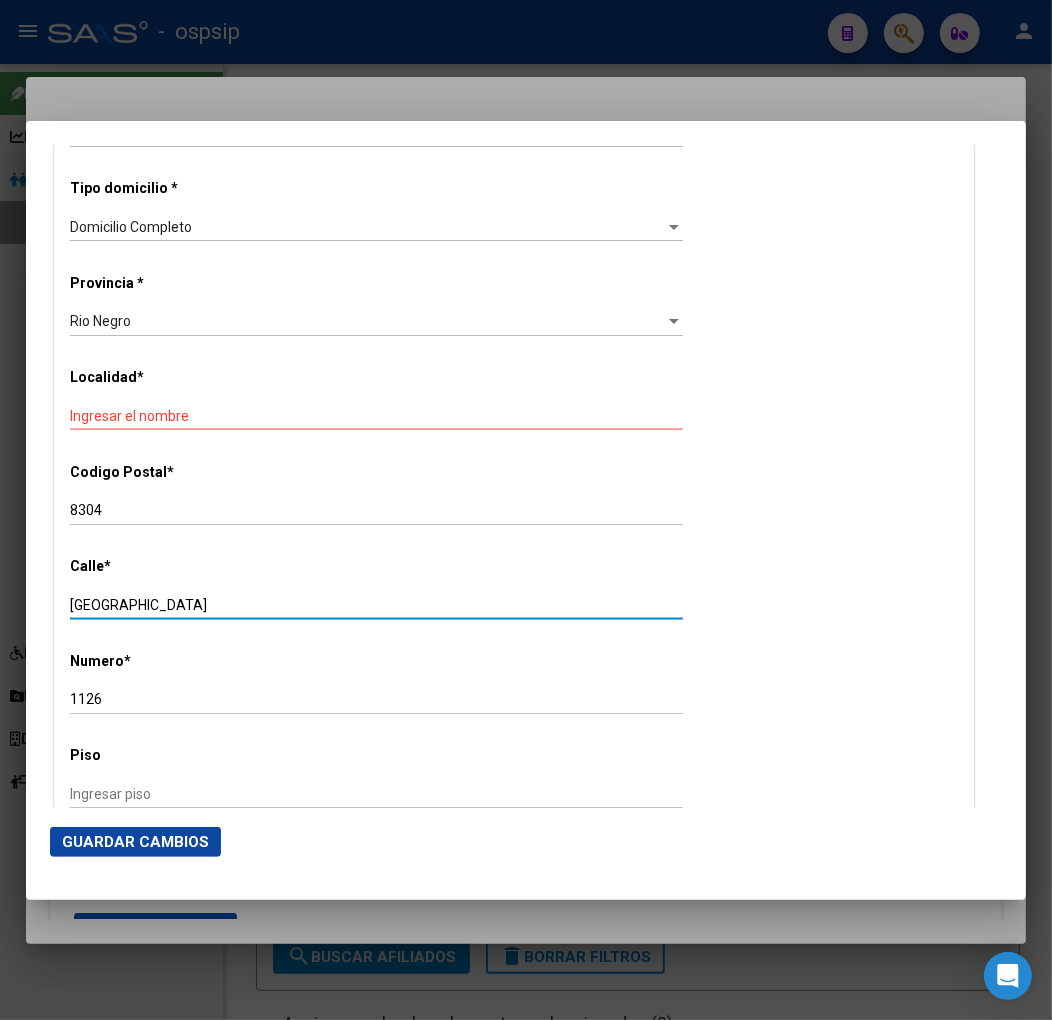 type on "[GEOGRAPHIC_DATA]" 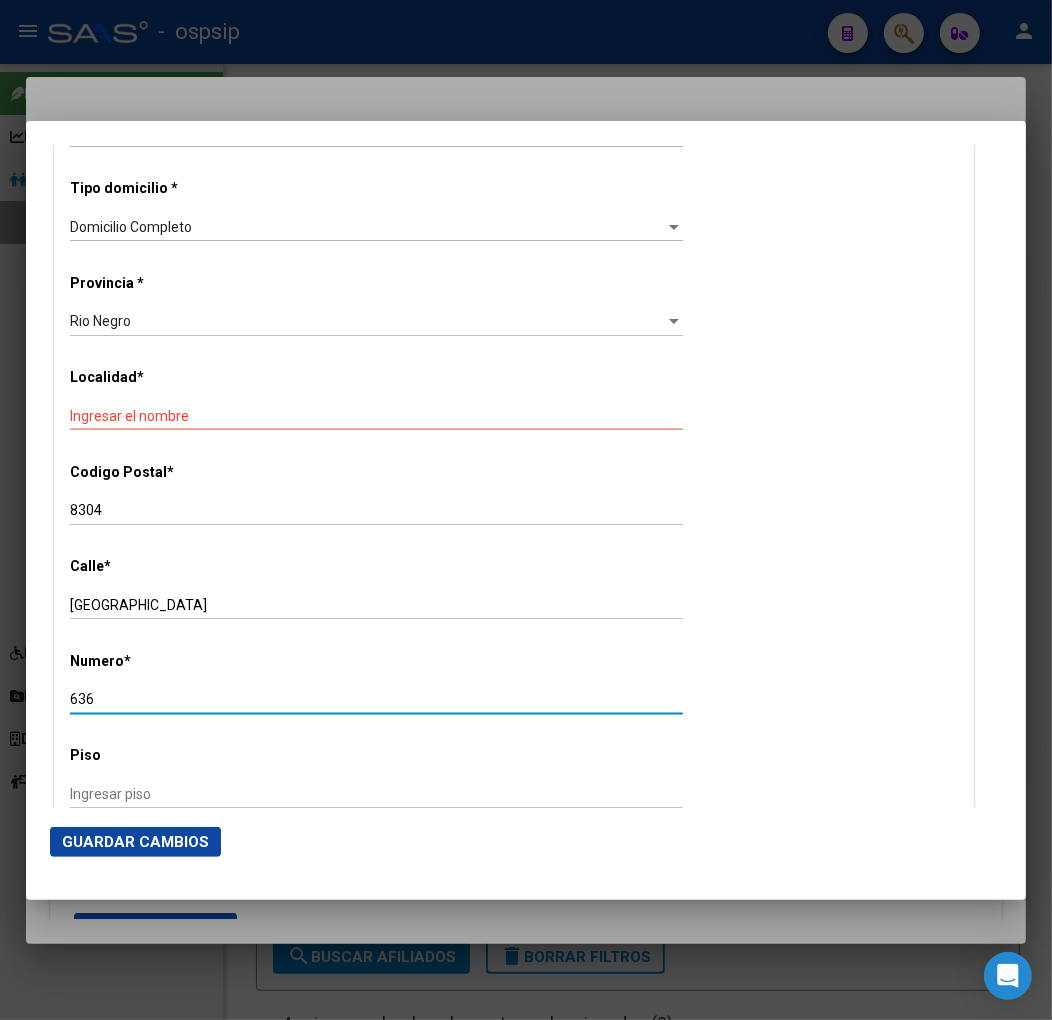 type on "636" 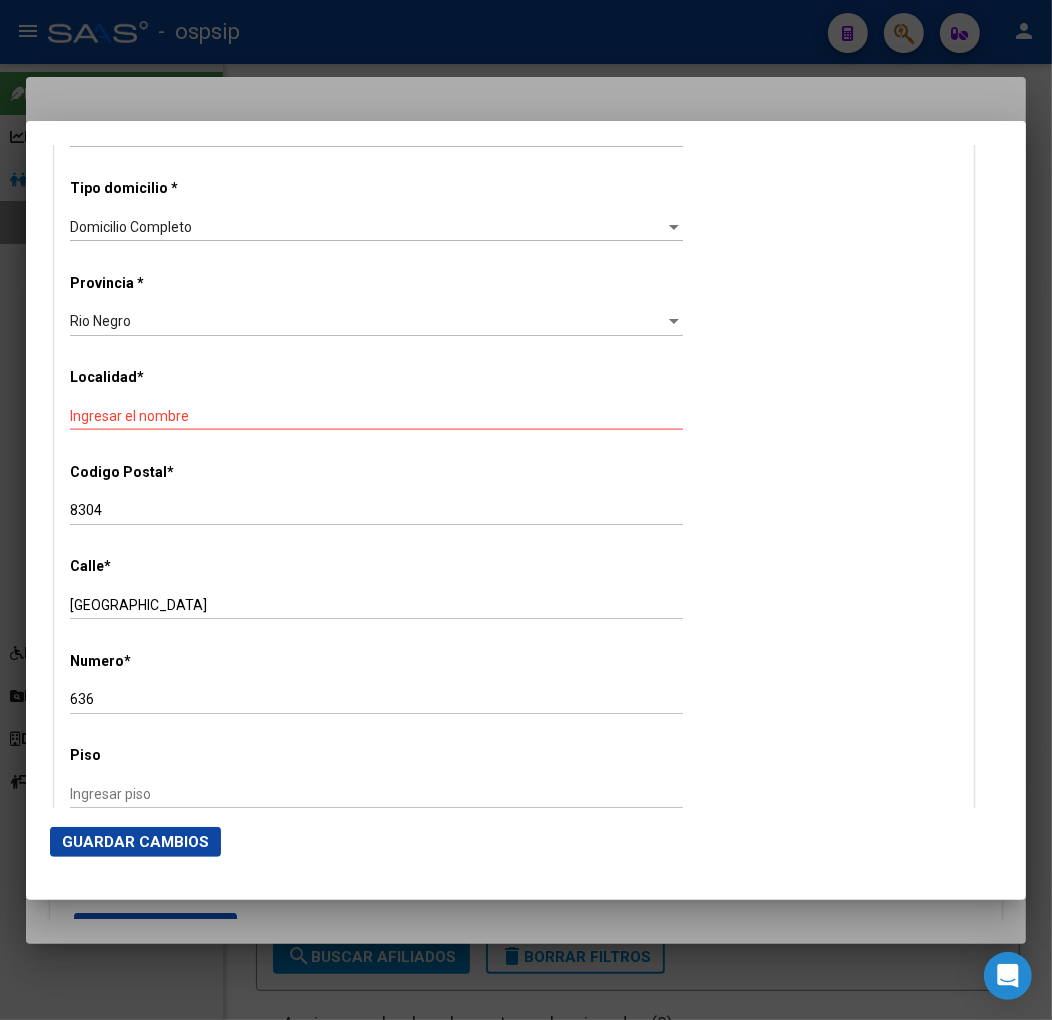 click on "Ingresar el nombre" 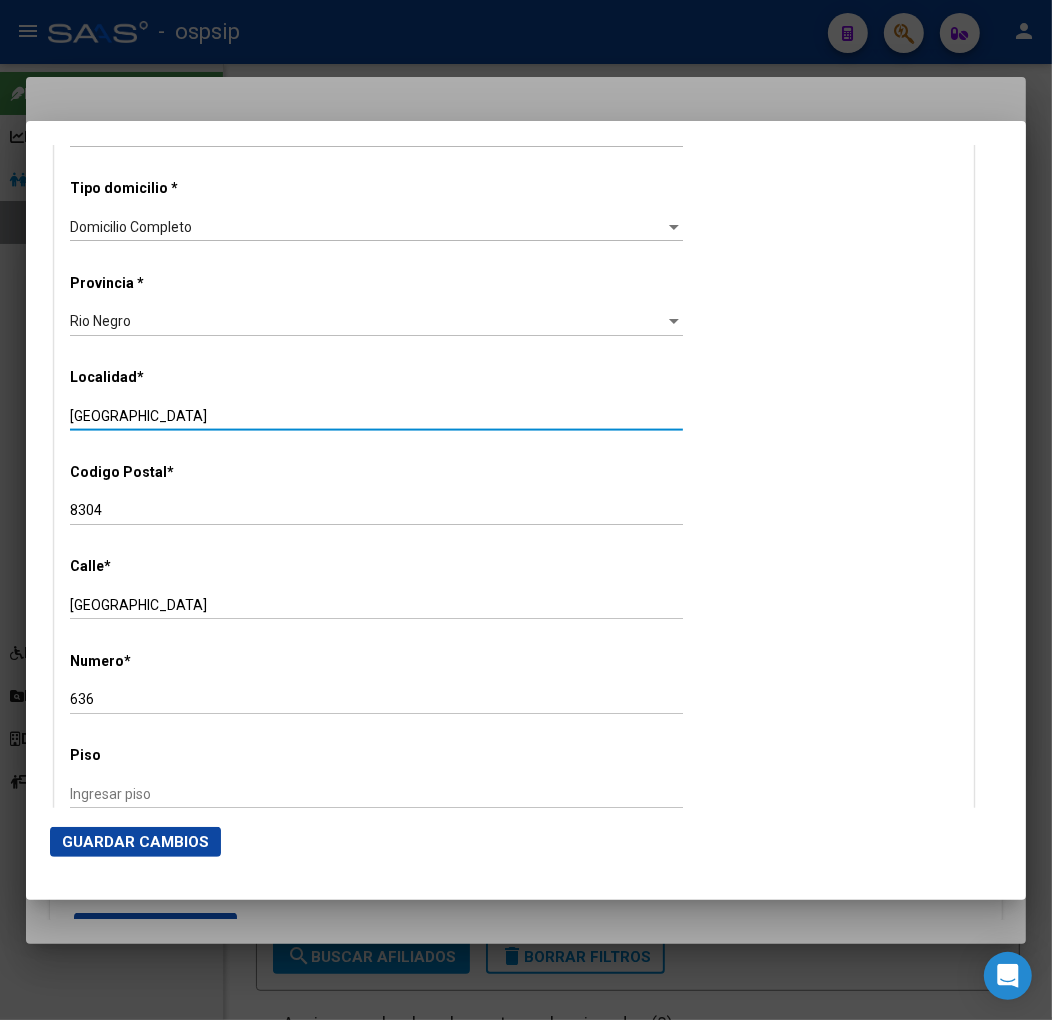 type on "[GEOGRAPHIC_DATA]" 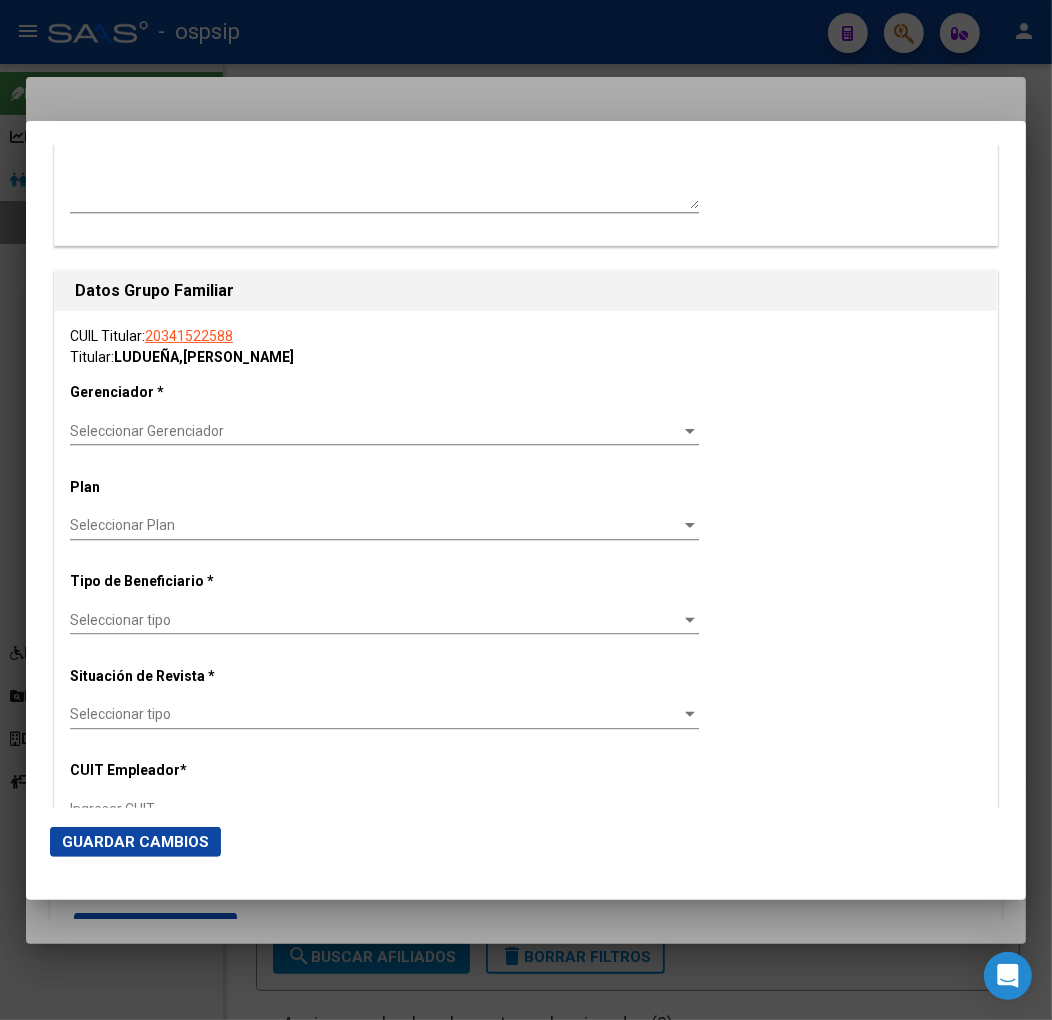 scroll, scrollTop: 3111, scrollLeft: 0, axis: vertical 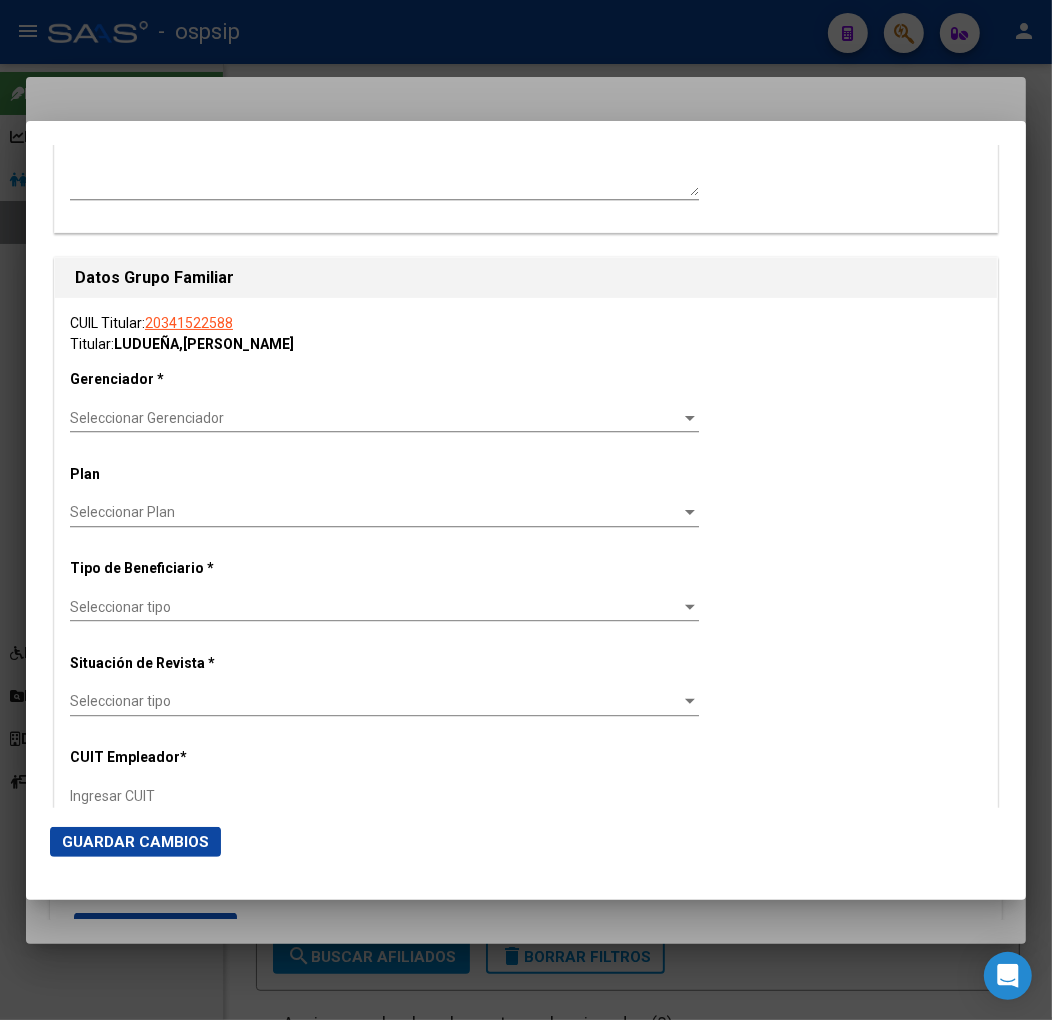 click on "CUIL Titular:   20341522588   Titular:   LUDUEÑA ,  [PERSON_NAME] * Seleccionar Gerenciador Seleccionar Gerenciador  Plan  Seleccionar Plan Seleccionar Plan  Tipo de Beneficiario * Seleccionar tipo Seleccionar tipo  Situación de Revista * Seleccionar tipo Seleccionar tipo CUIT Empleador  *   Ingresar CUIT  Ultimo Origen Obra Social" at bounding box center (526, 594) 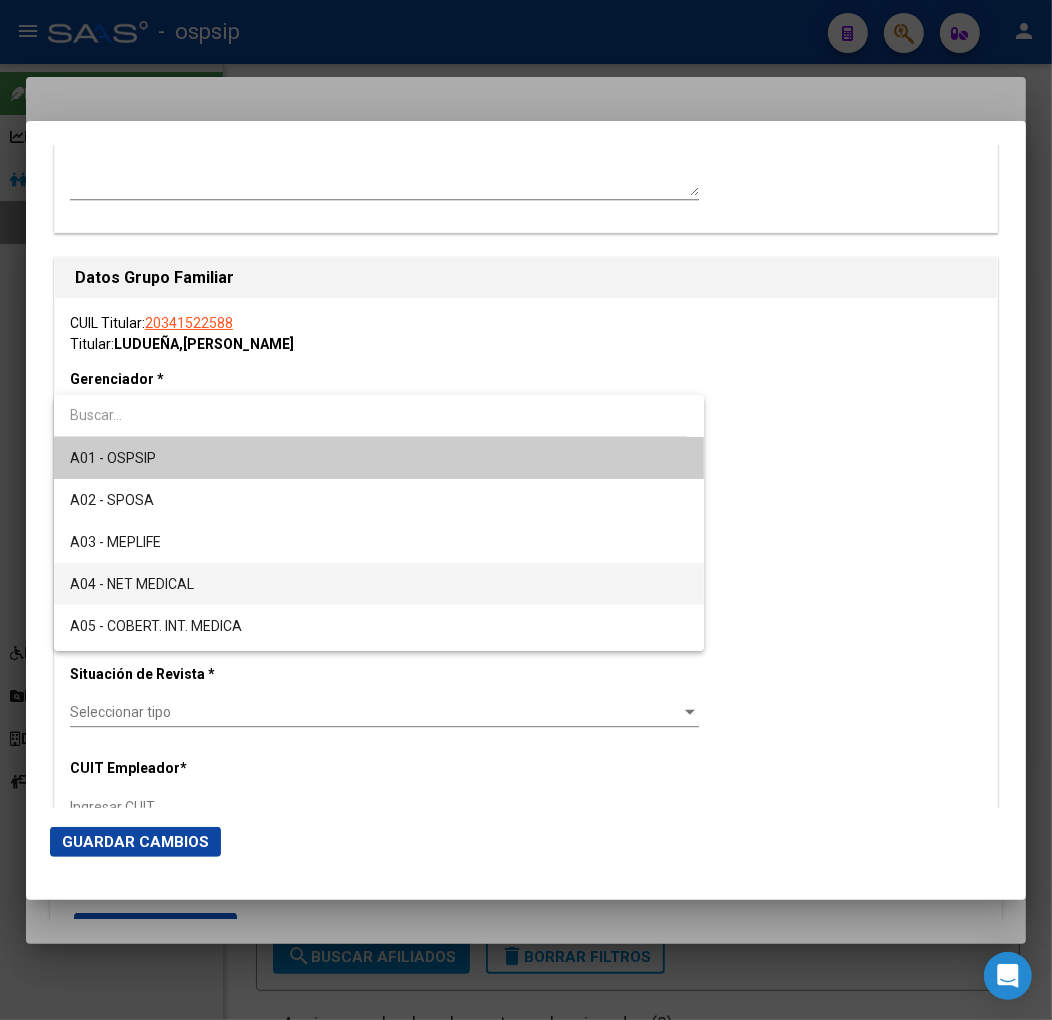 scroll, scrollTop: 444, scrollLeft: 0, axis: vertical 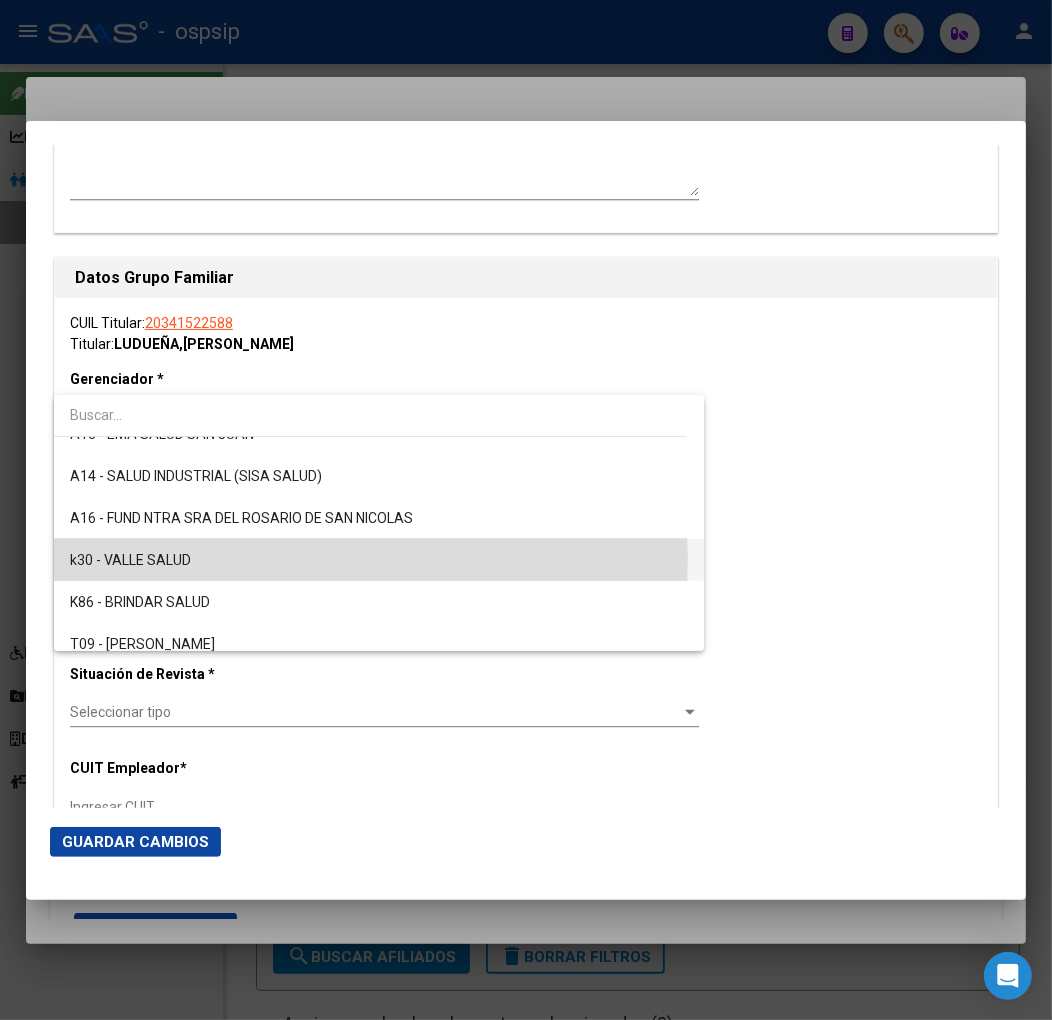 click on "k30 - VALLE SALUD" at bounding box center (379, 560) 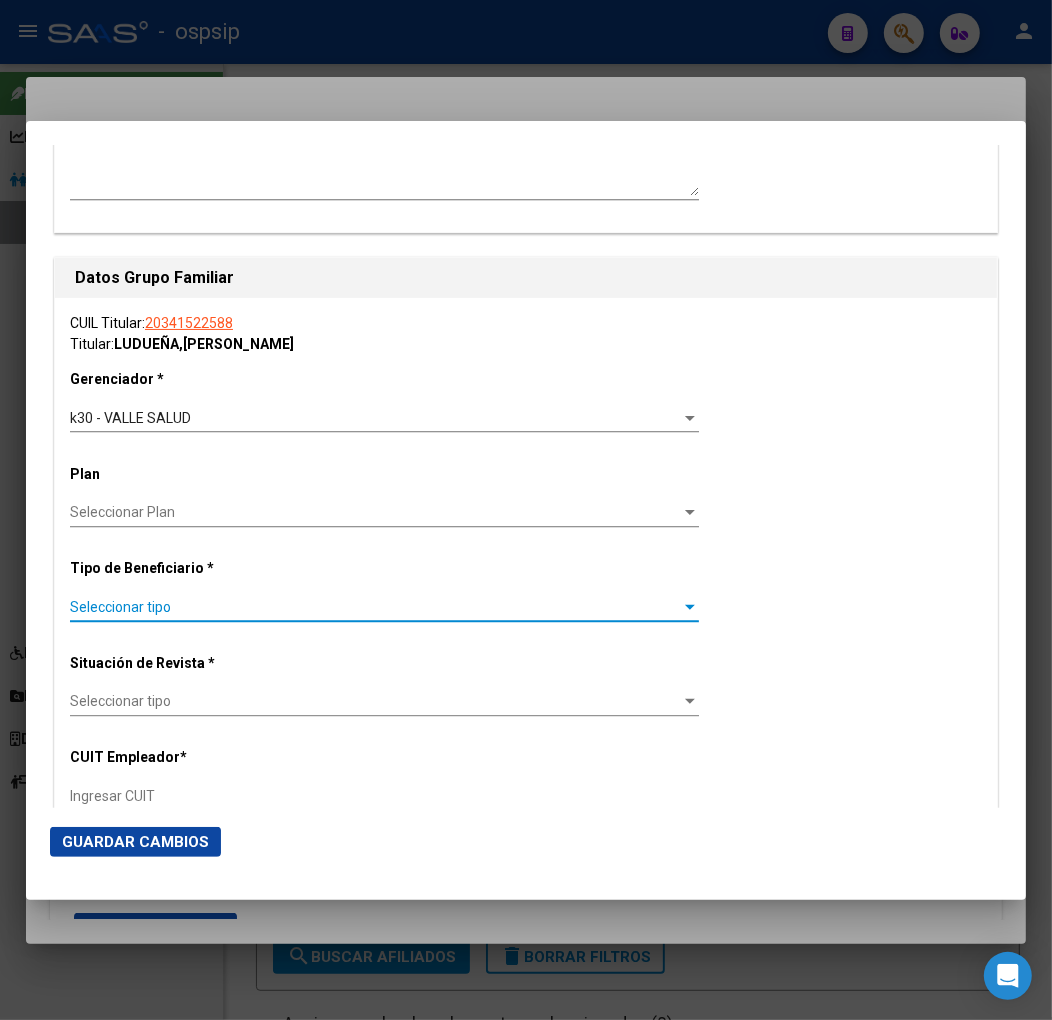 click on "Seleccionar tipo" at bounding box center (375, 607) 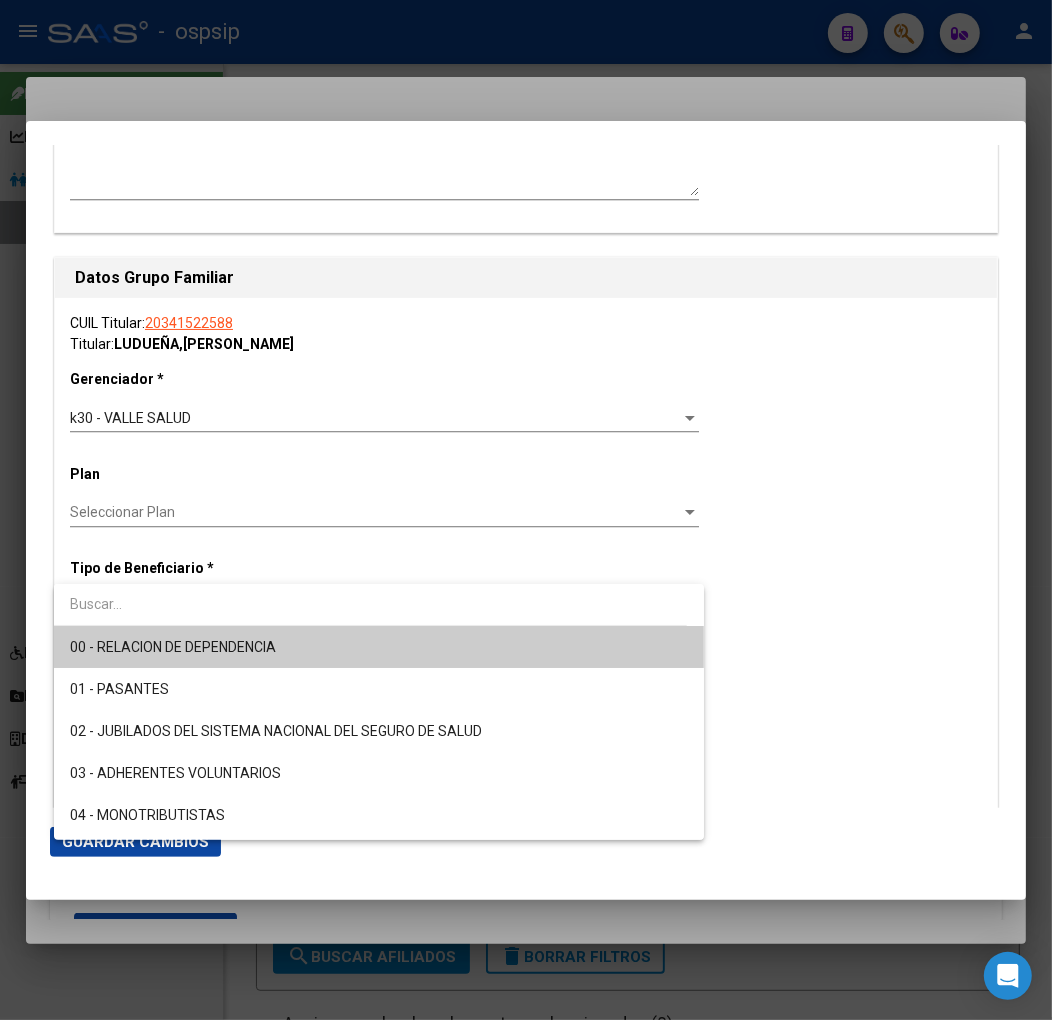 click on "00 - RELACION DE DEPENDENCIA" at bounding box center (379, 647) 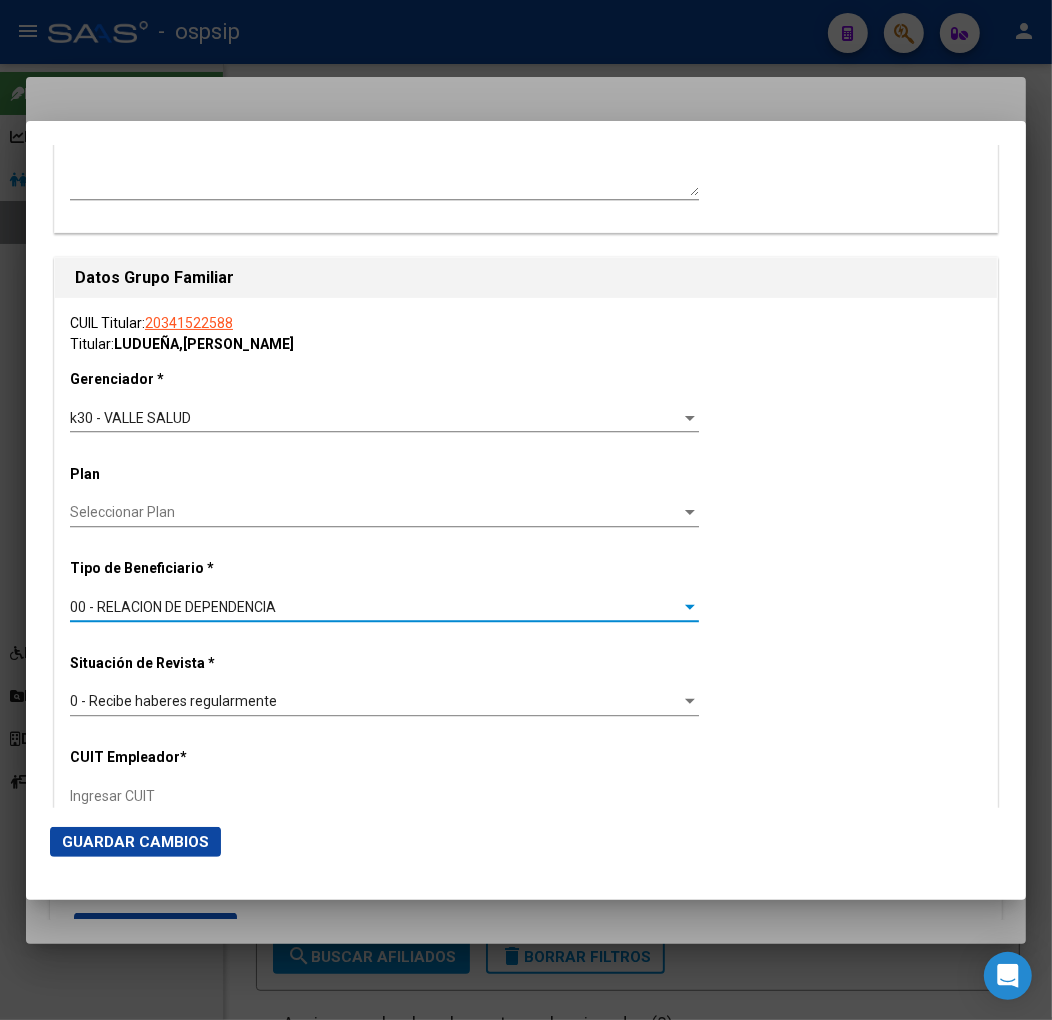 type on "30-70753930-1" 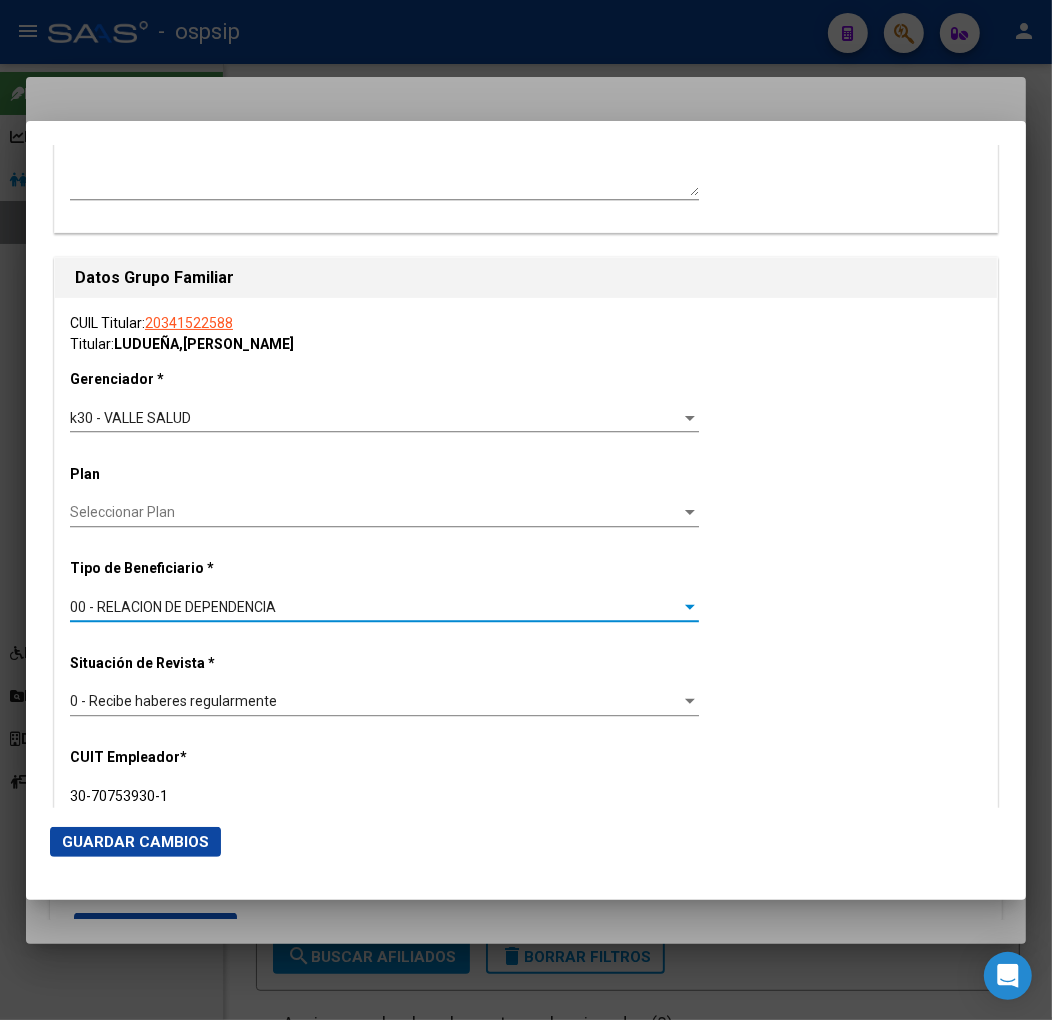 drag, startPoint x: 160, startPoint y: 850, endPoint x: 67, endPoint y: 832, distance: 94.72592 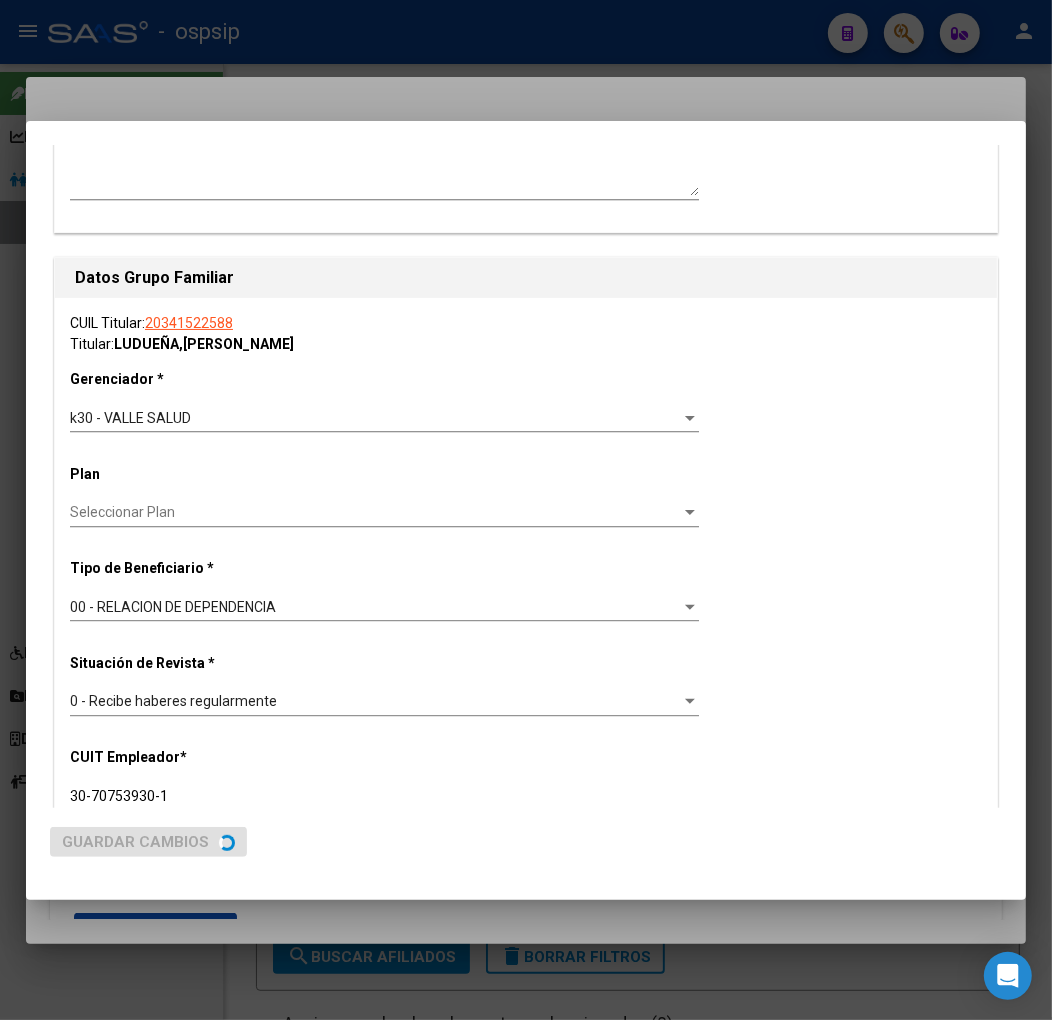 scroll, scrollTop: 0, scrollLeft: 0, axis: both 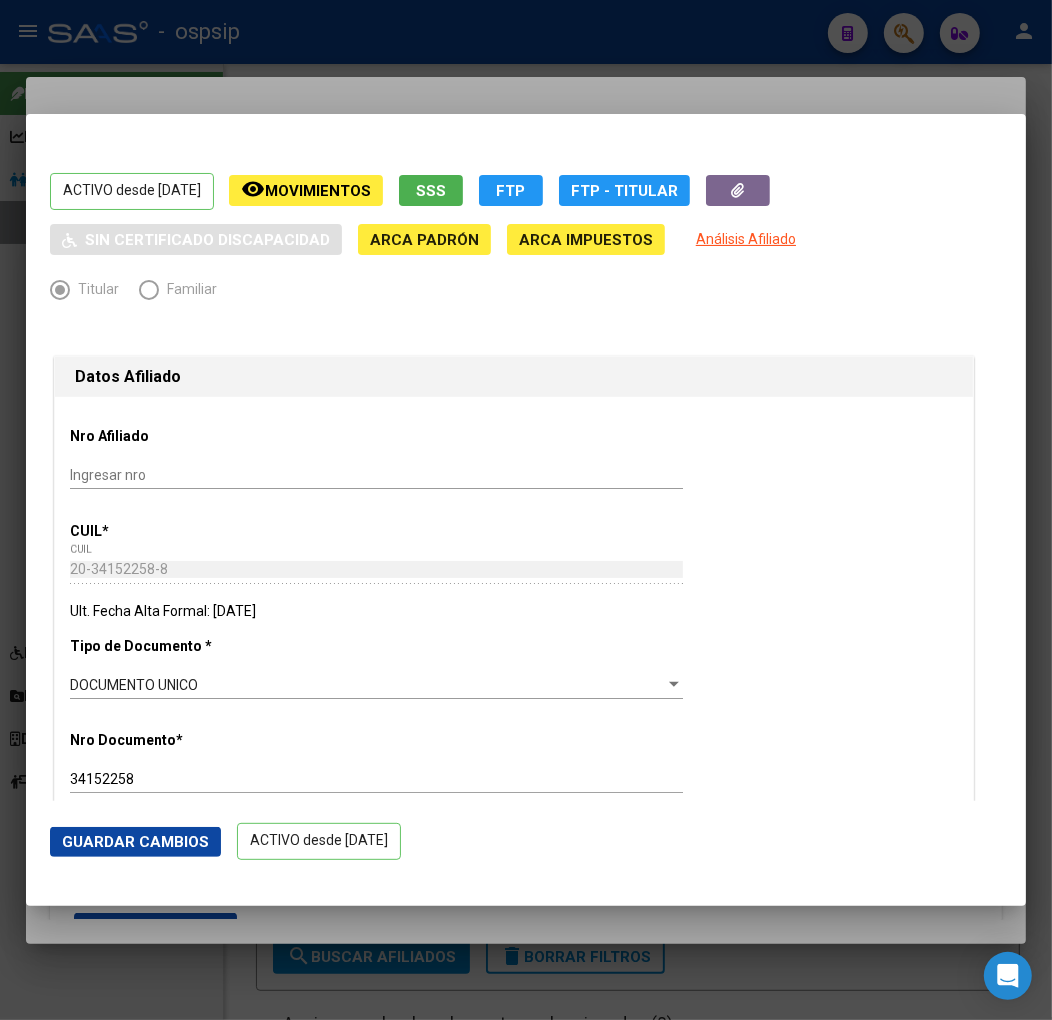 click at bounding box center (526, 510) 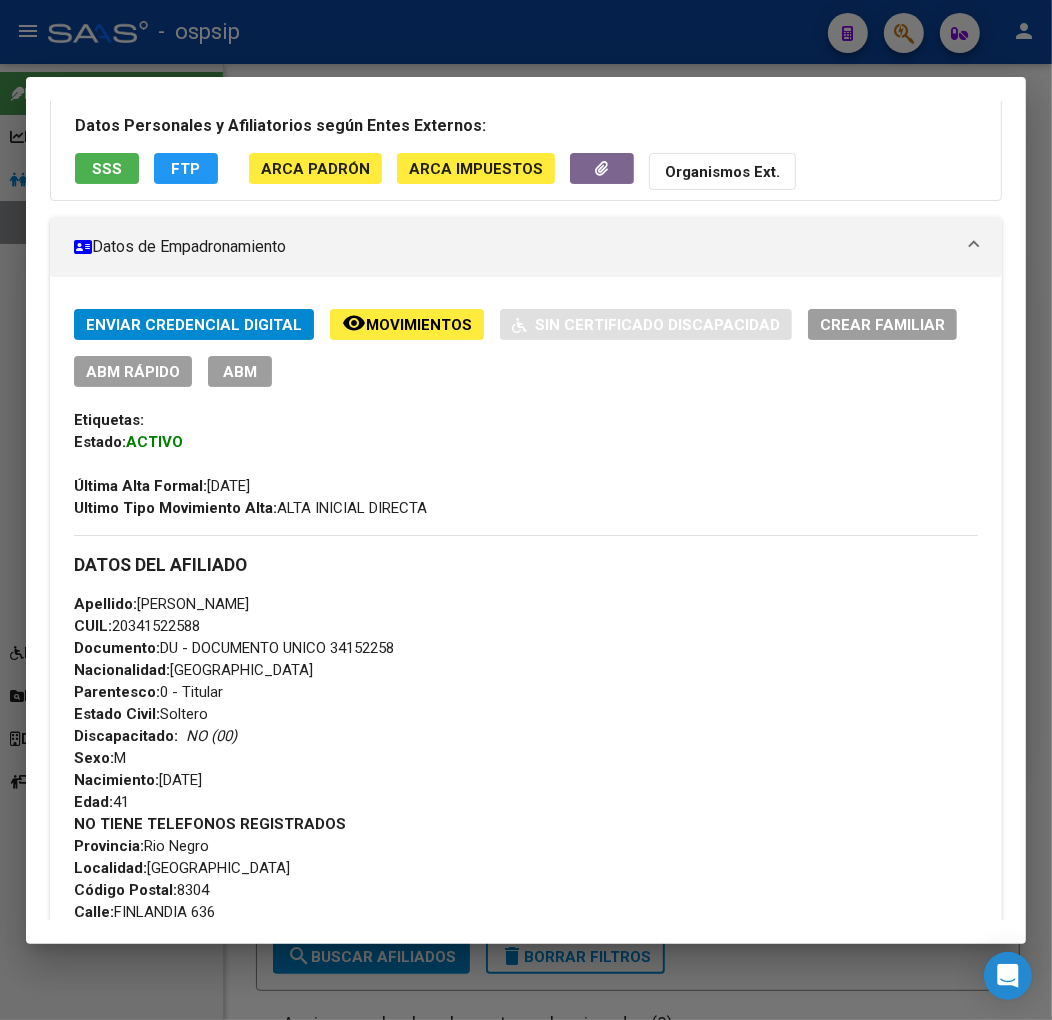 scroll, scrollTop: 444, scrollLeft: 0, axis: vertical 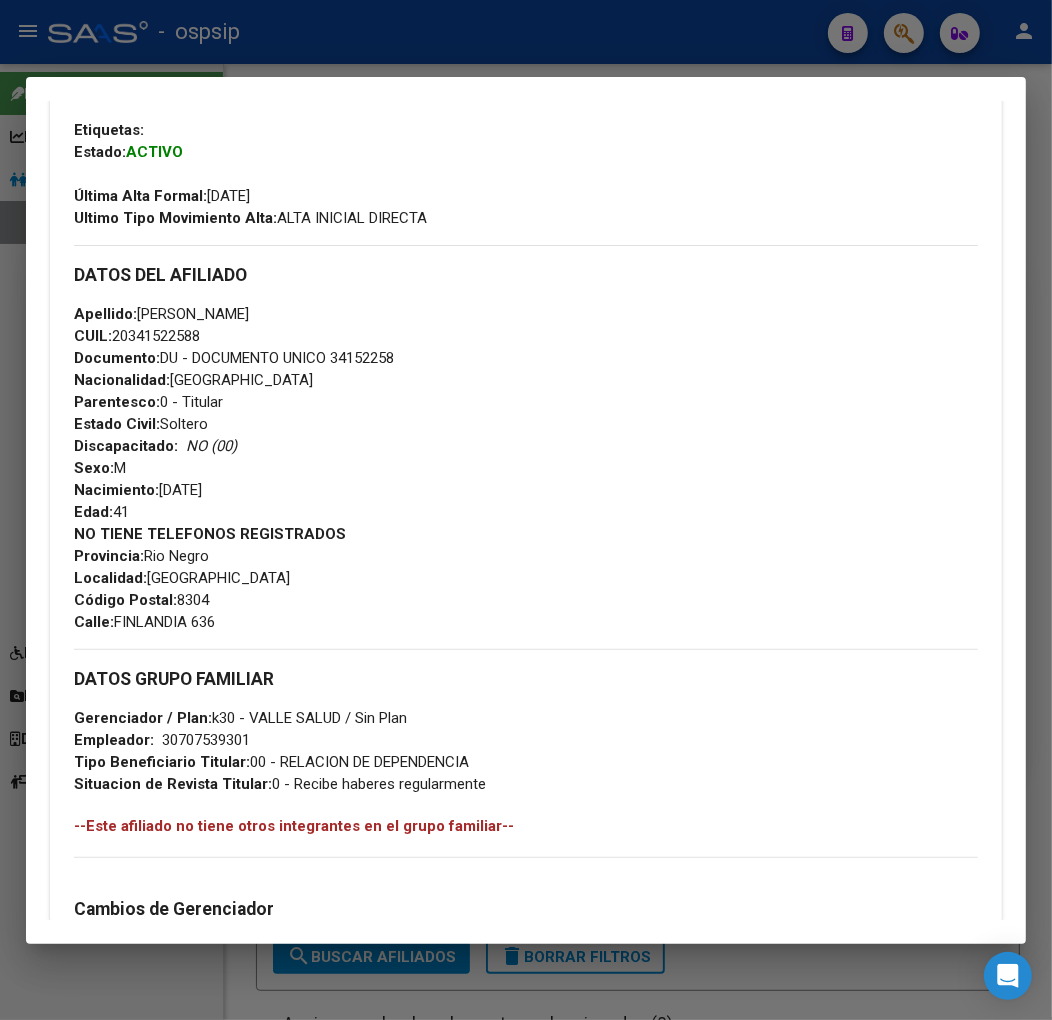 click at bounding box center (526, 510) 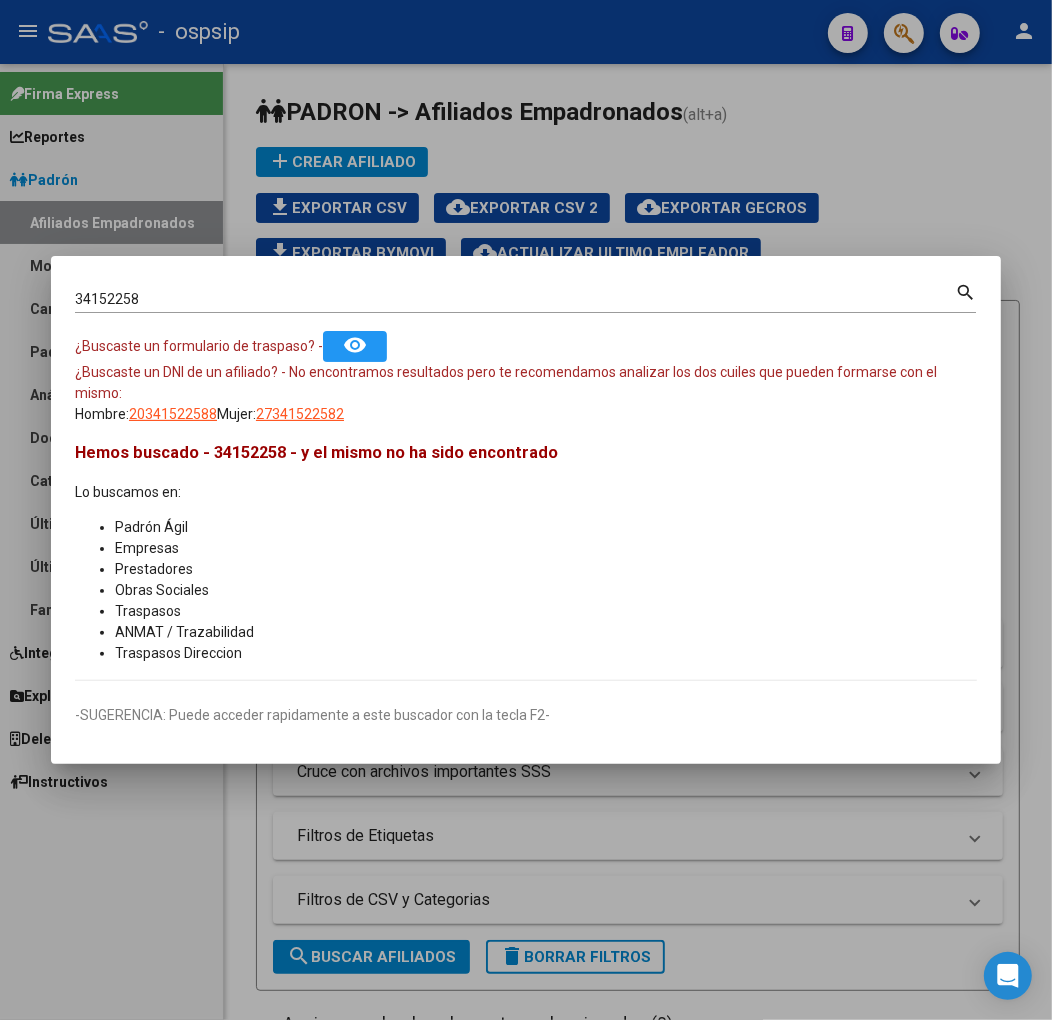 click at bounding box center (526, 510) 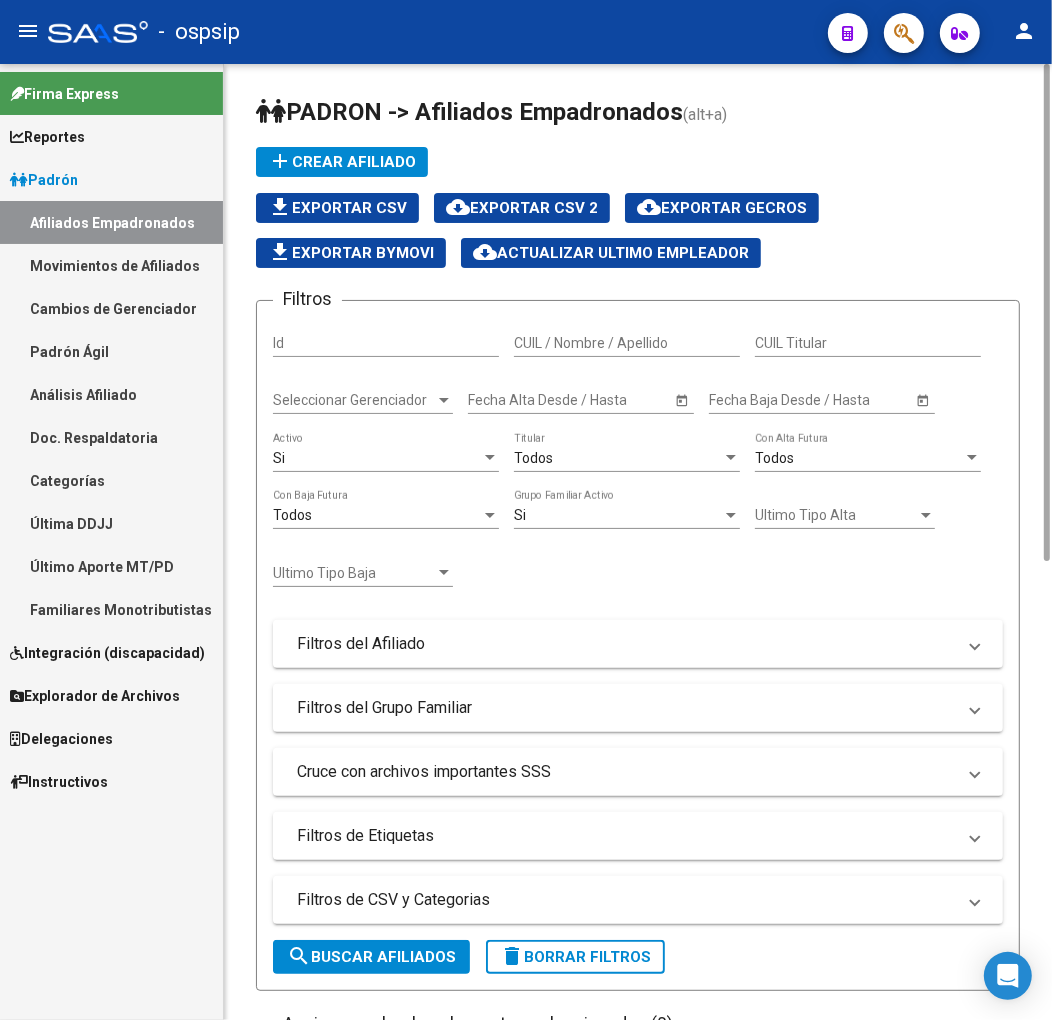 click on "PADRON -> Afiliados Empadronados  (alt+a) add  Crear Afiliado
file_download  Exportar CSV  cloud_download  Exportar CSV 2  cloud_download  Exportar GECROS  file_download  Exportar Bymovi  cloud_download  Actualizar ultimo Empleador  Filtros Id CUIL / Nombre / Apellido CUIL Titular Seleccionar Gerenciador Seleccionar Gerenciador Start date – Fecha Alta Desde / Hasta Start date – Fecha Baja Desde / Hasta Si  Activo Todos  Titular Todos  Con Alta Futura Todos  Con Baja Futura Si  Grupo Familiar Activo Ultimo Tipo Alta Ultimo Tipo Alta Ultimo Tipo Baja Ultimo Tipo Baja  Filtros del Afiliado  Edades Edades Sexo Sexo Discapacitado Discapacitado Nacionalidad Nacionalidad Provincia Provincia Estado Civil Estado Civil Start date – Fecha Nacimiento Desde / Hasta Todos  Tiene PMI Todos  Certificado Estudio Codigo Postal Localidad  Filtros del Grupo Familiar  Tipo Beneficiario Titular Tipo Beneficiario Titular Situacion Revista Titular Situacion Revista Titular CUIT Empleador Seleccionar Cobertura" 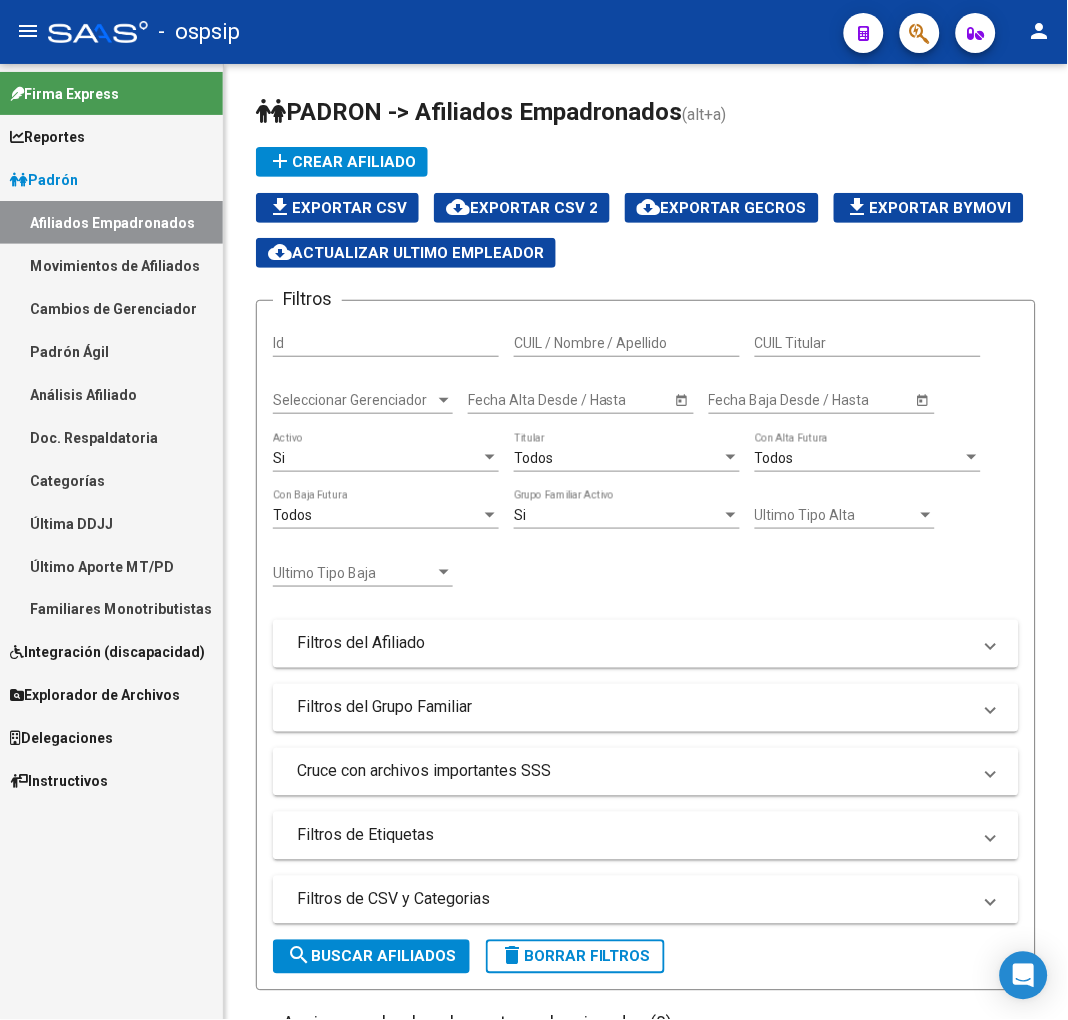 click 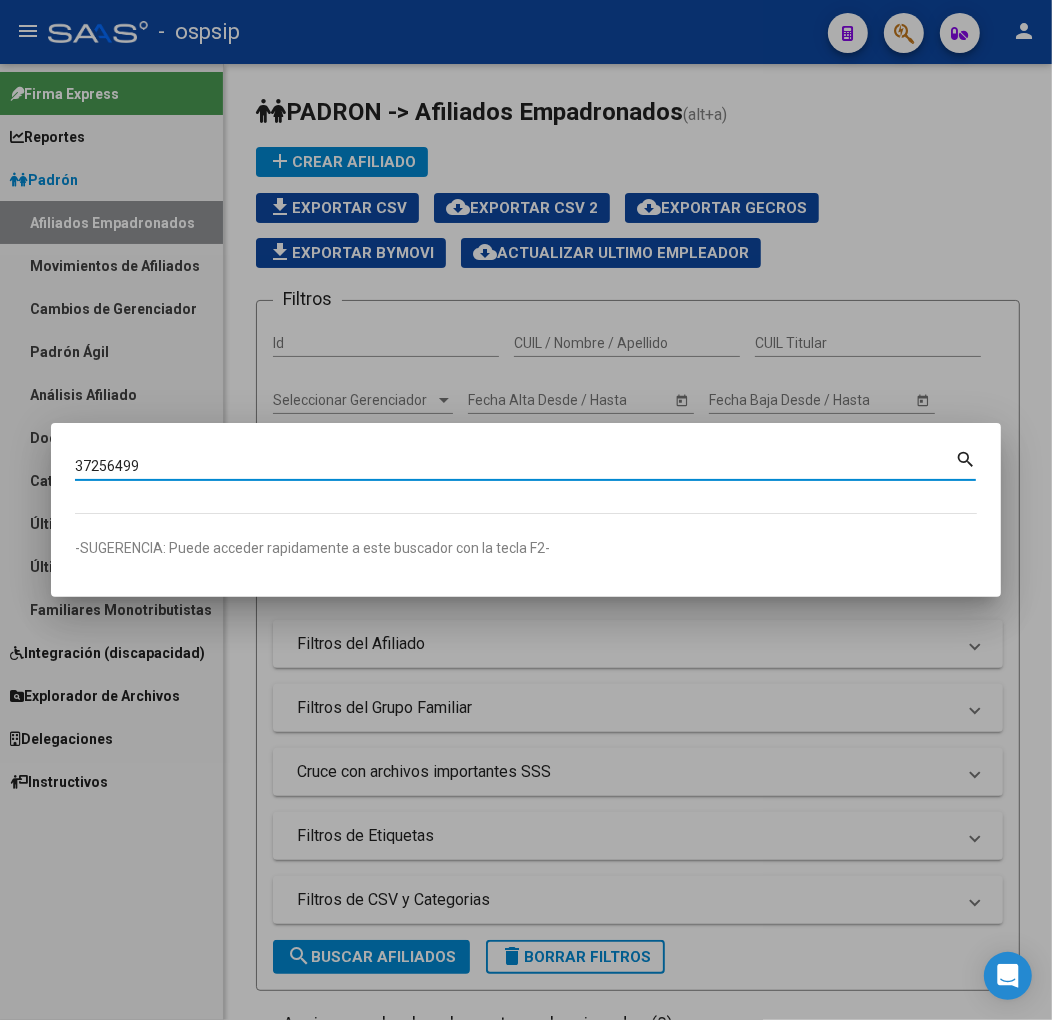 type on "37256499" 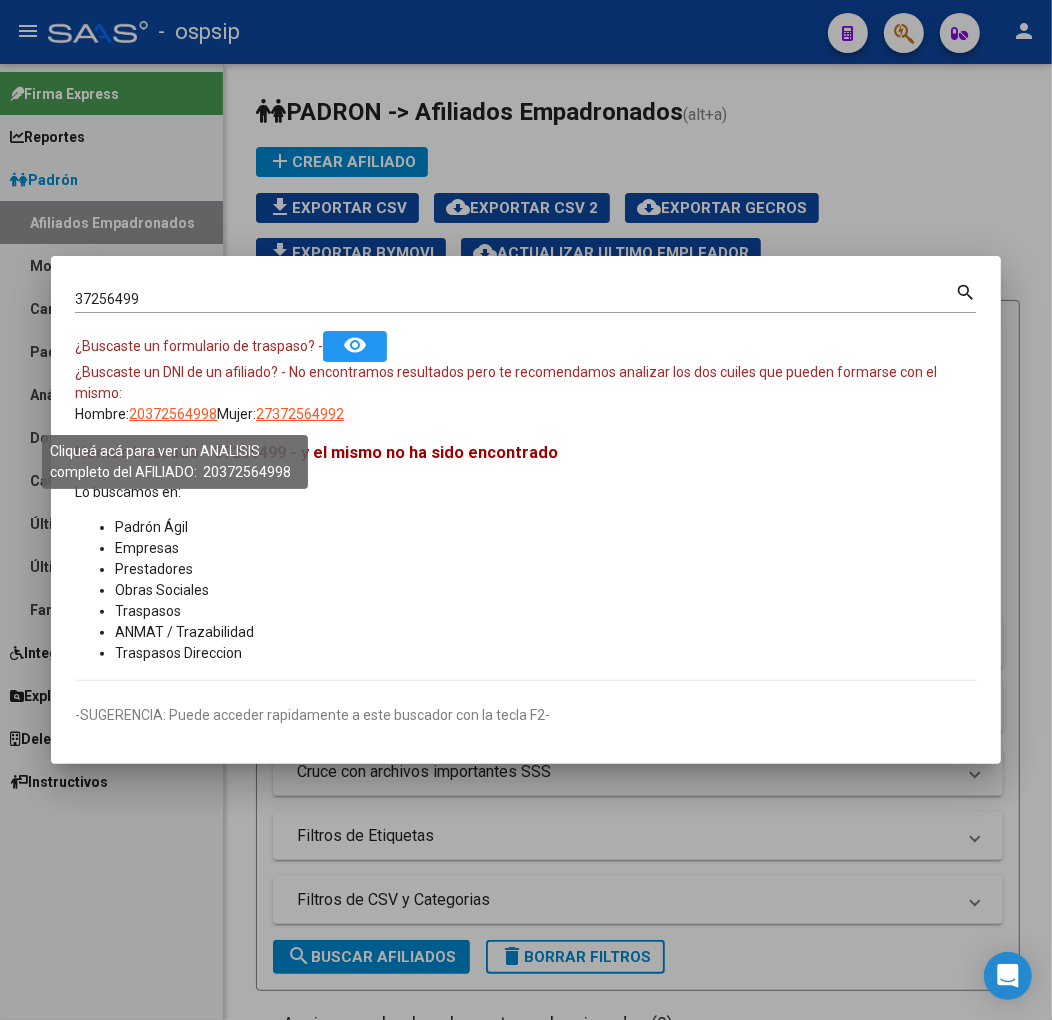 click on "20372564998" at bounding box center (173, 414) 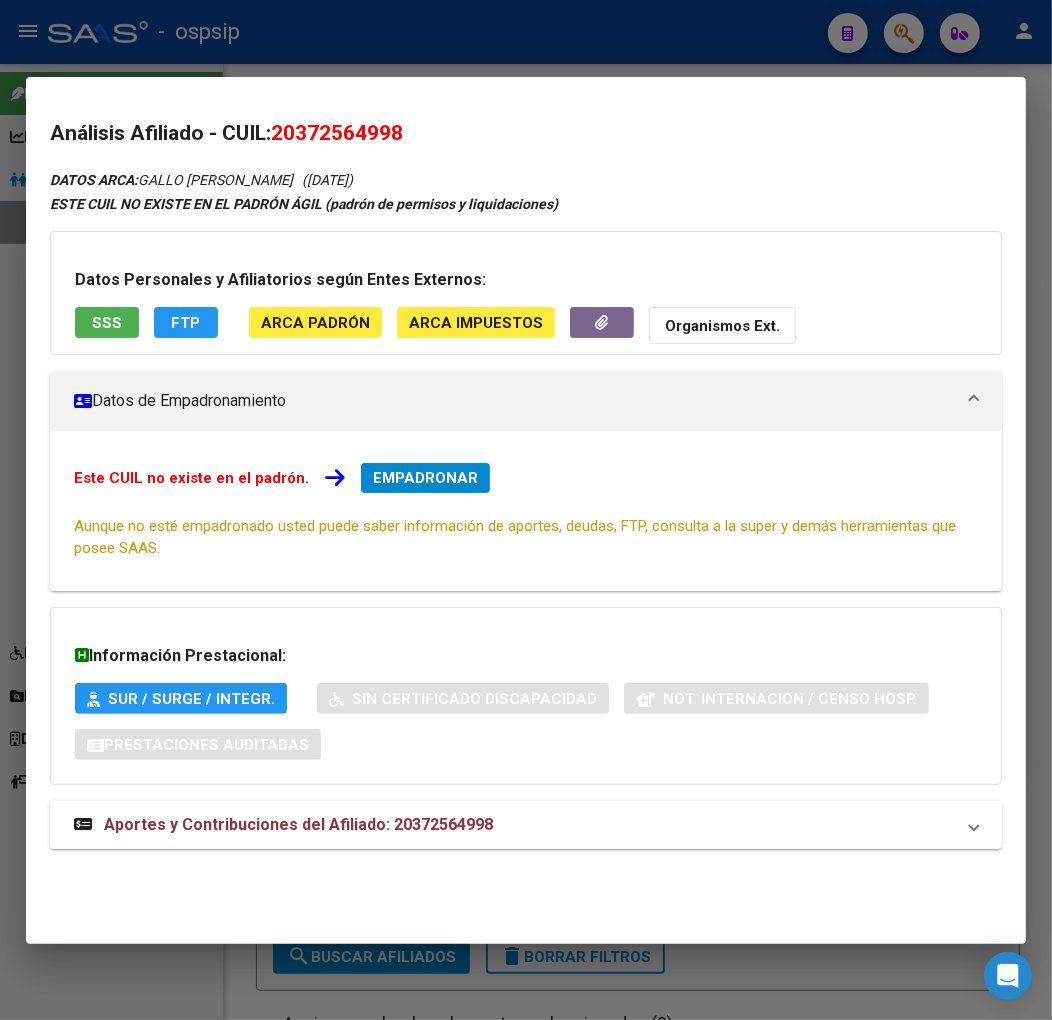 click on "Aportes y Contribuciones del Afiliado: 20372564998" at bounding box center (514, 825) 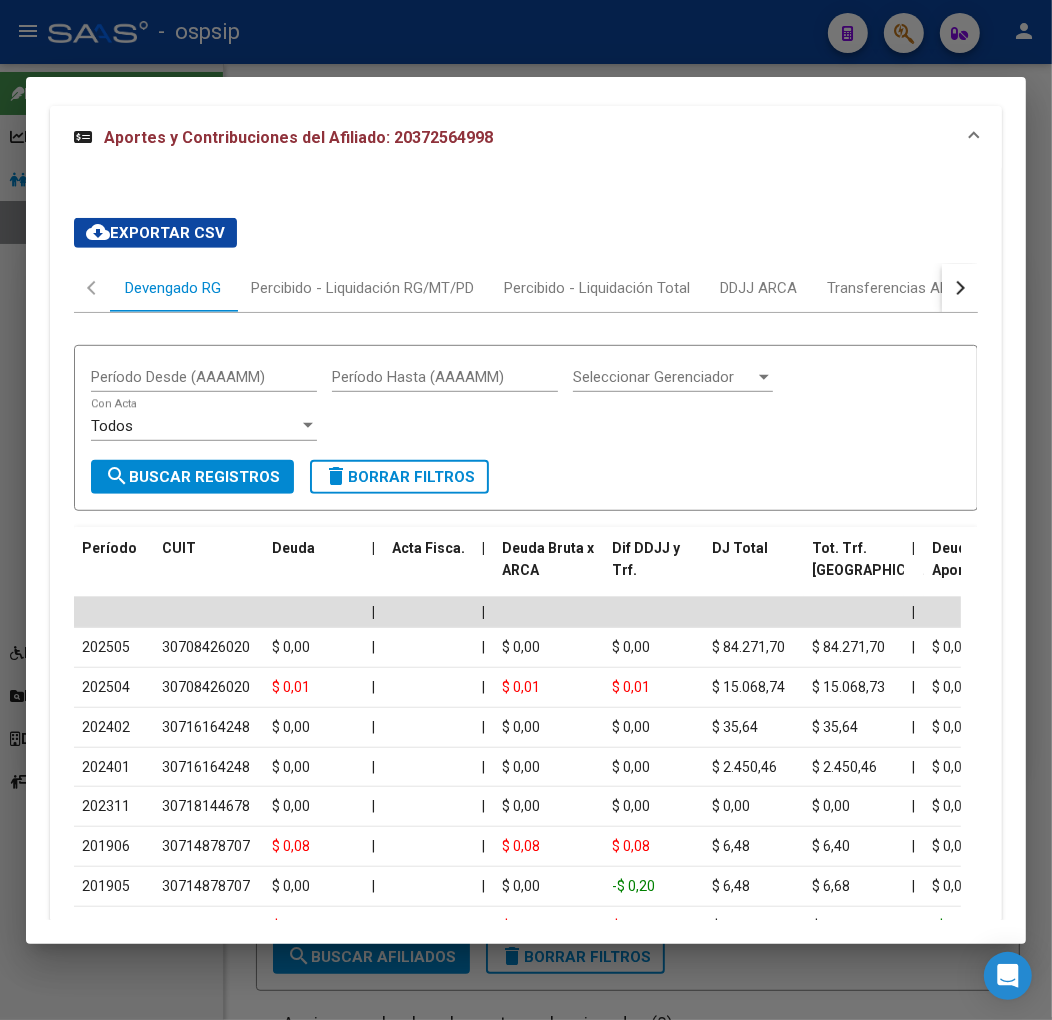 scroll, scrollTop: 641, scrollLeft: 0, axis: vertical 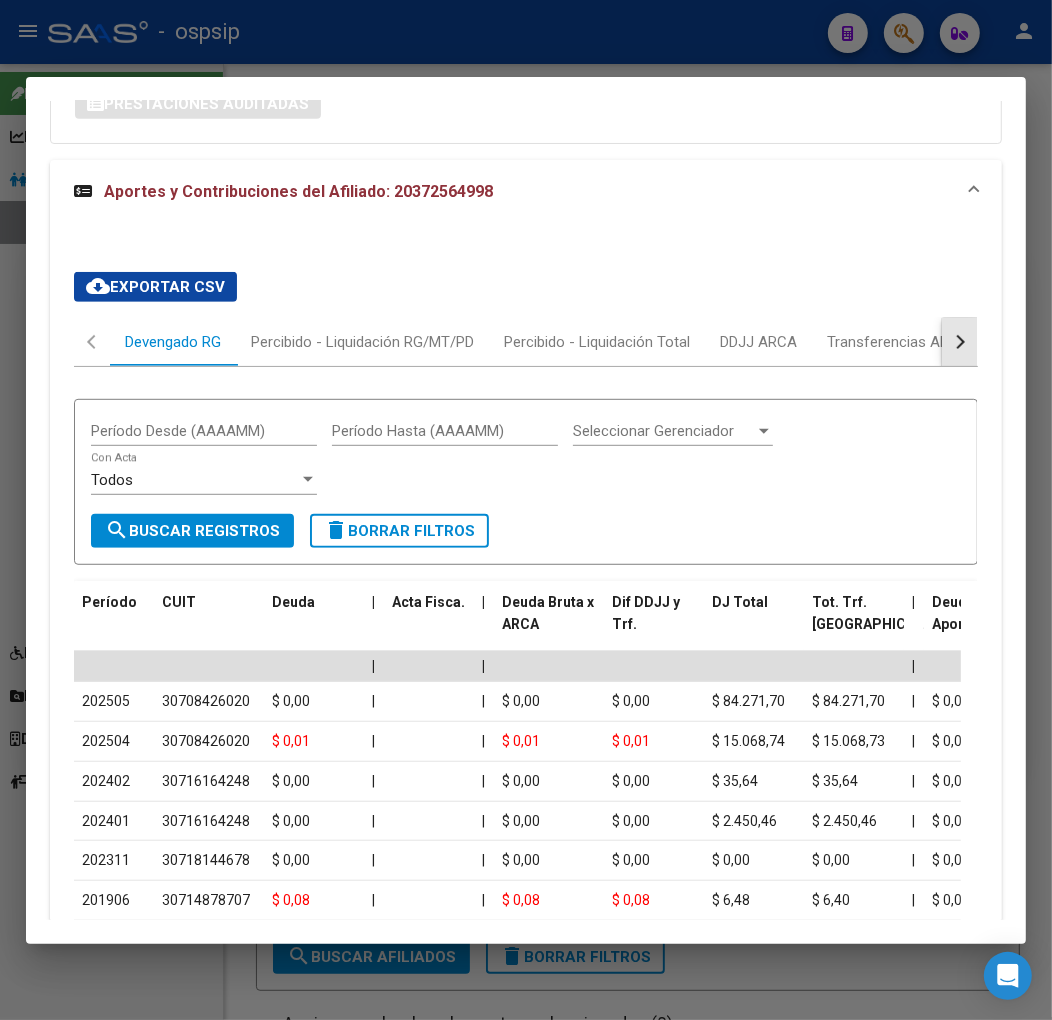 click at bounding box center (960, 342) 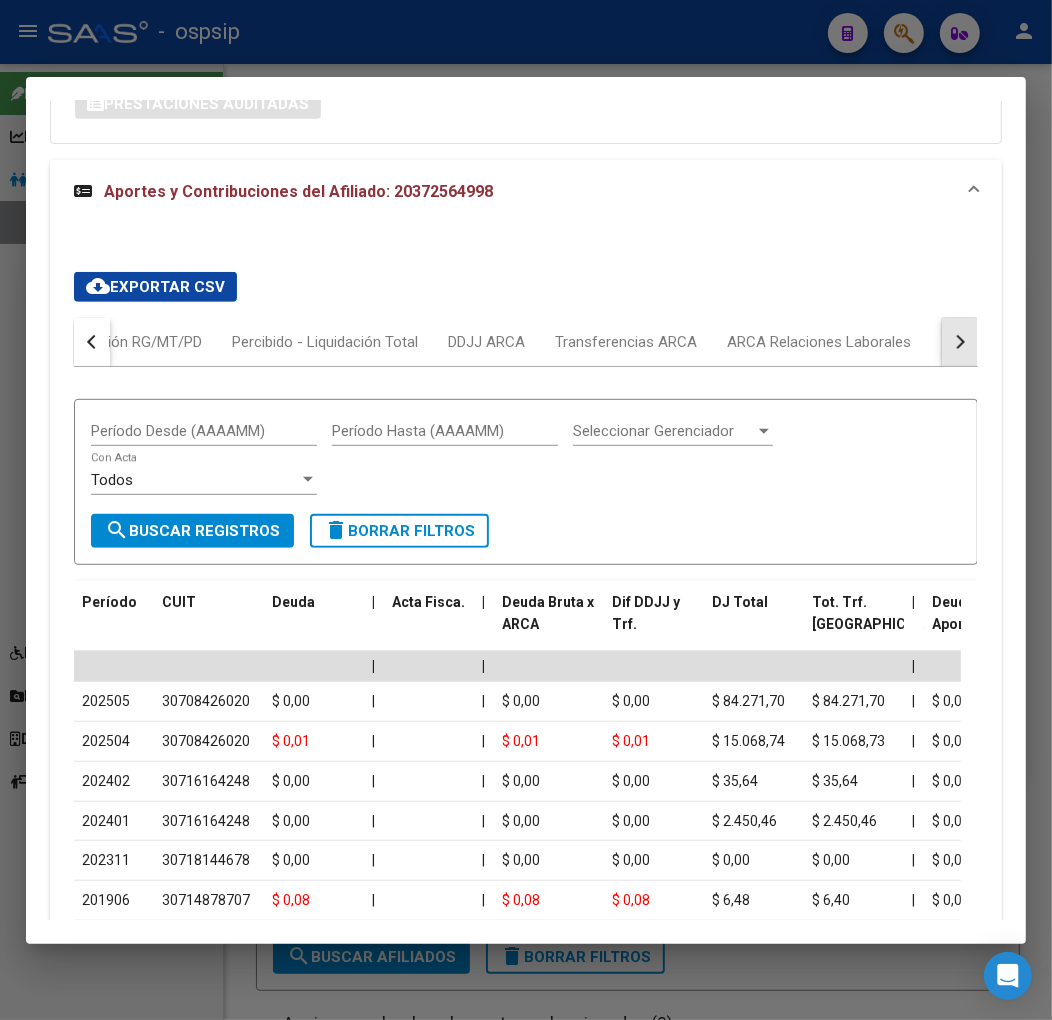 click at bounding box center [960, 342] 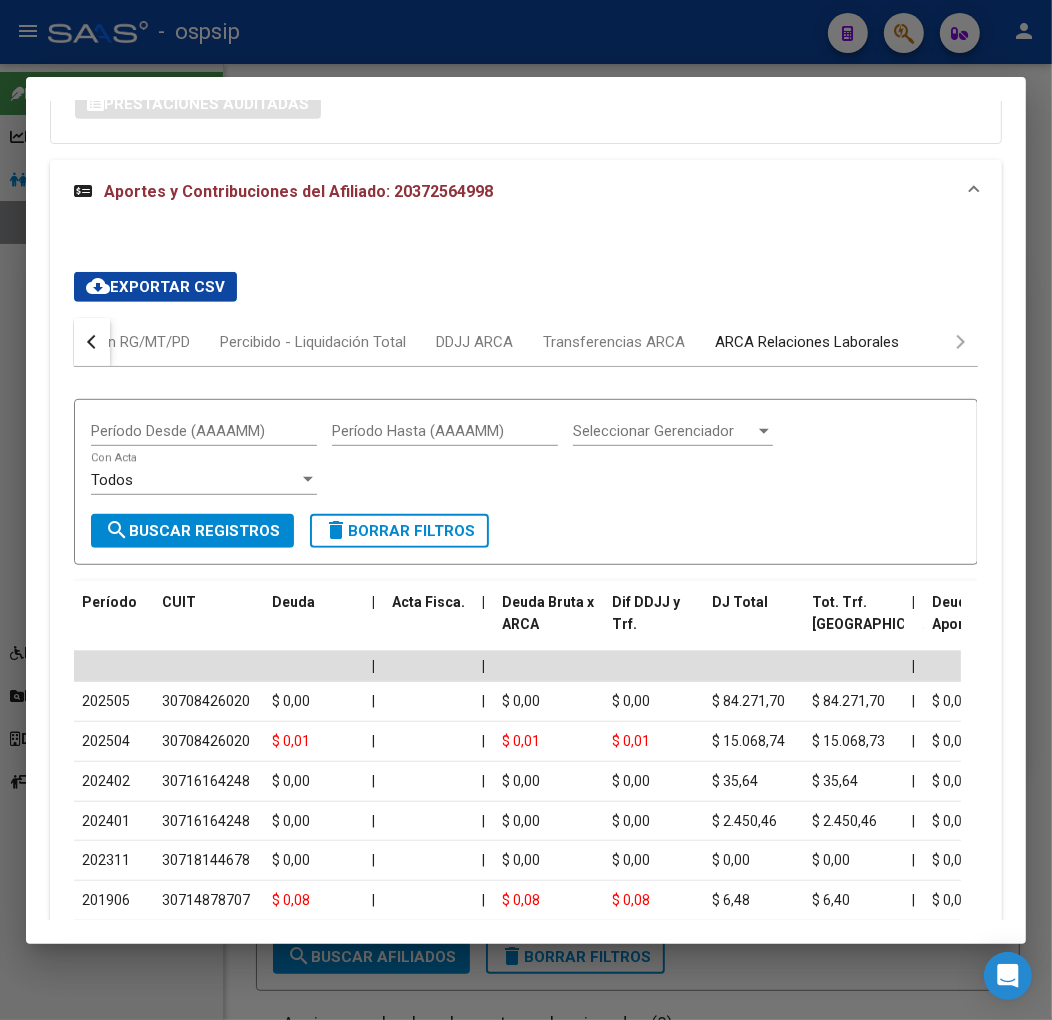 click on "ARCA Relaciones Laborales" at bounding box center [807, 342] 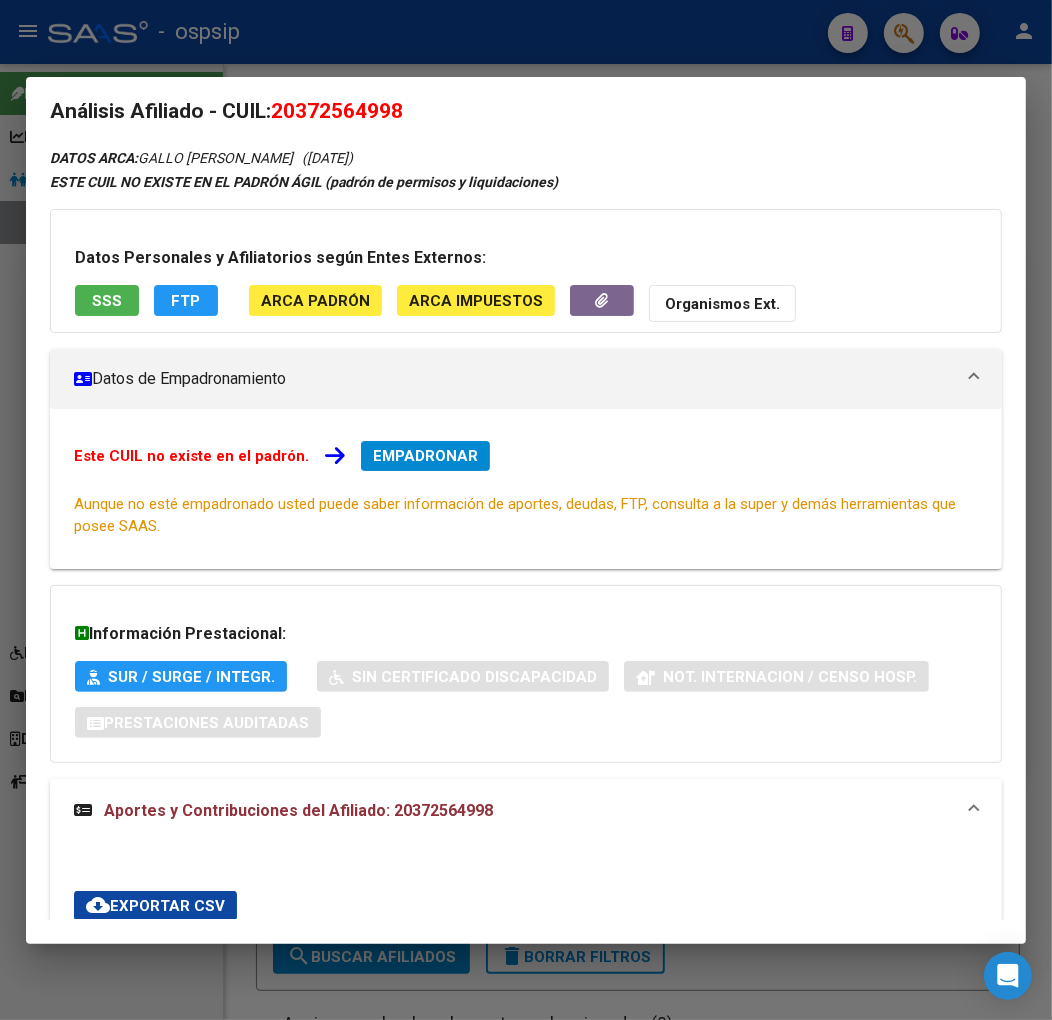 scroll, scrollTop: 0, scrollLeft: 0, axis: both 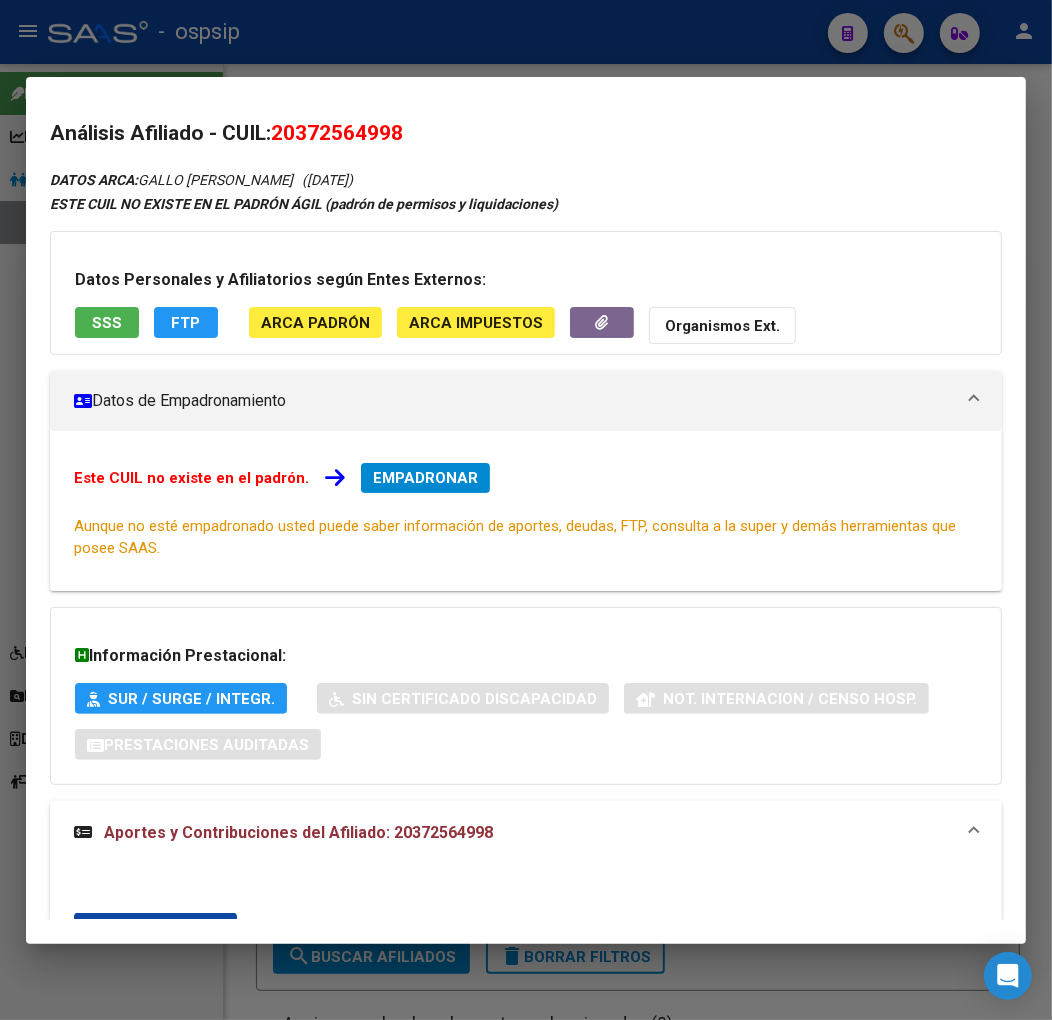 click on "EMPADRONAR" at bounding box center [425, 478] 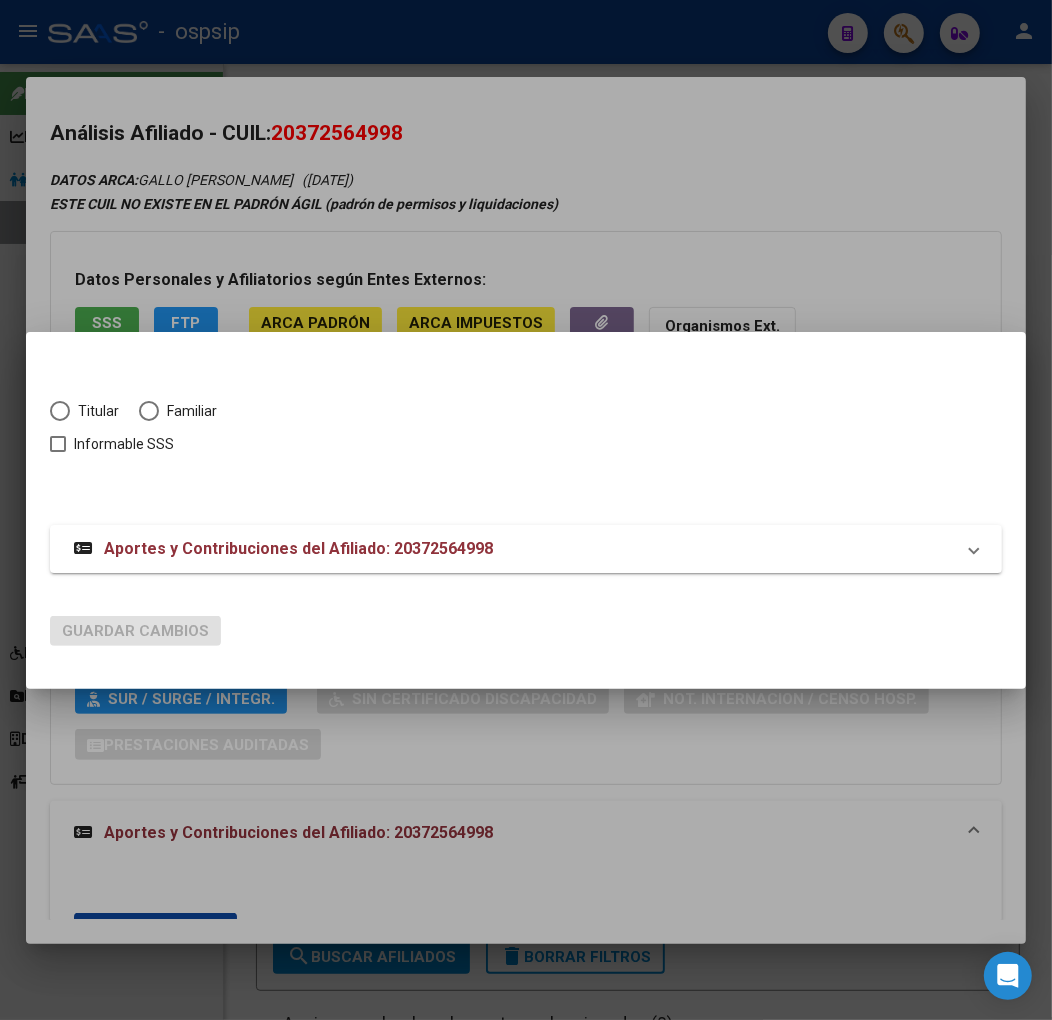 click at bounding box center [60, 411] 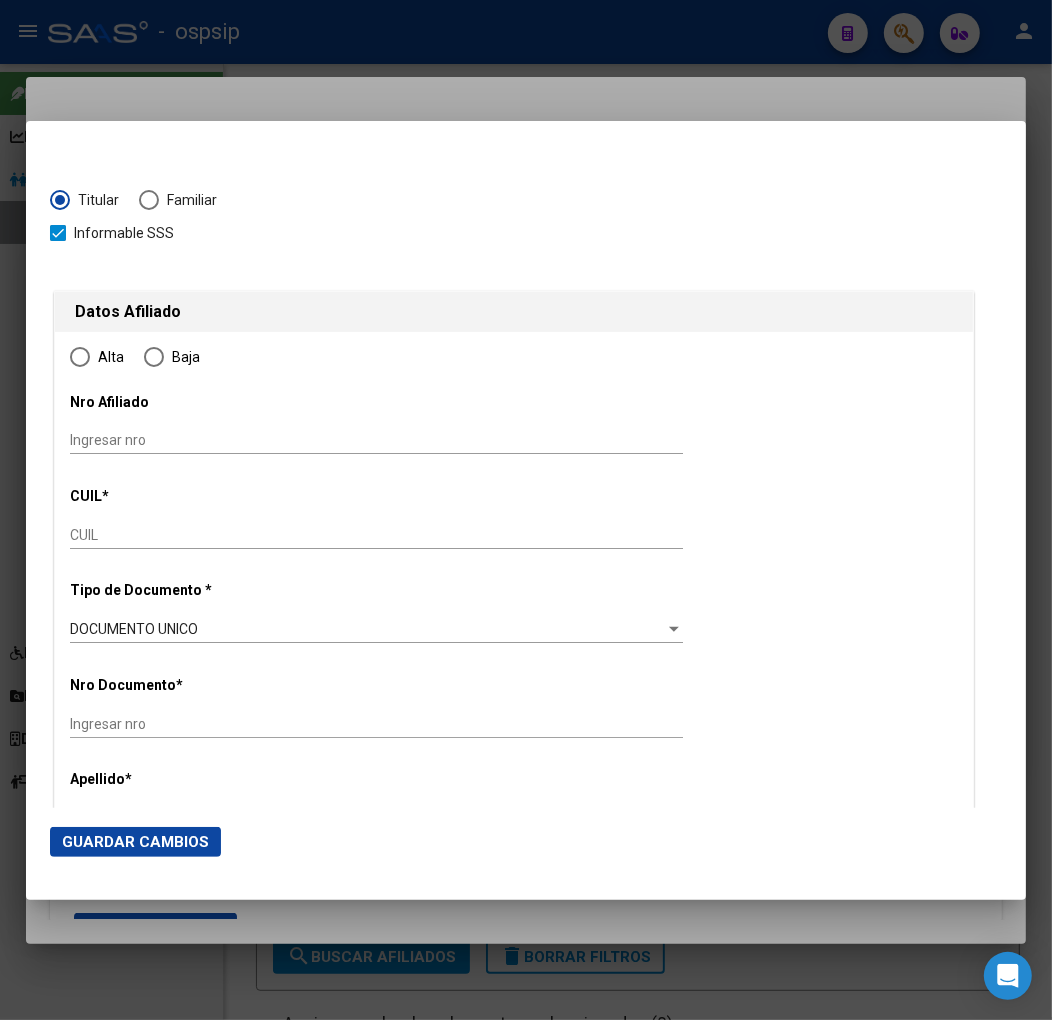 type on "20-37256499-8" 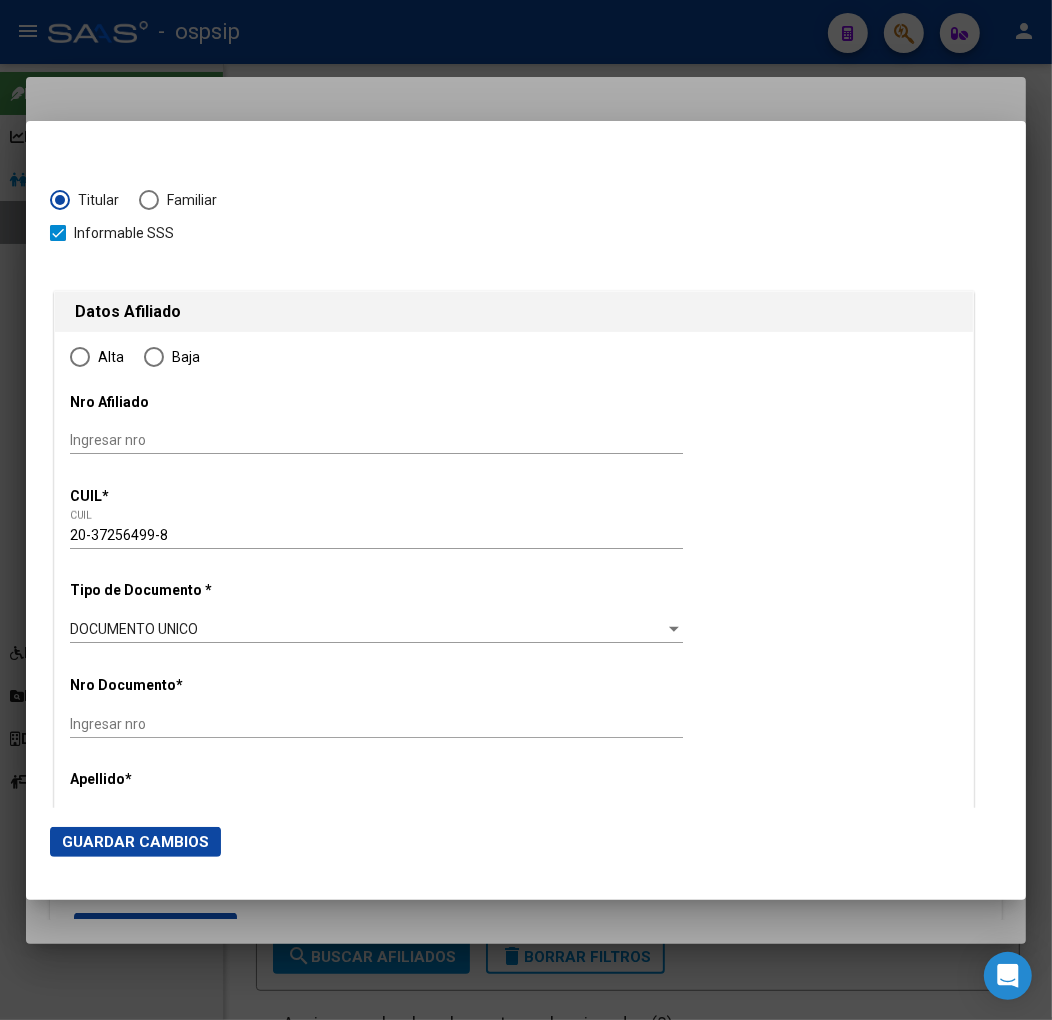 type on "37256499" 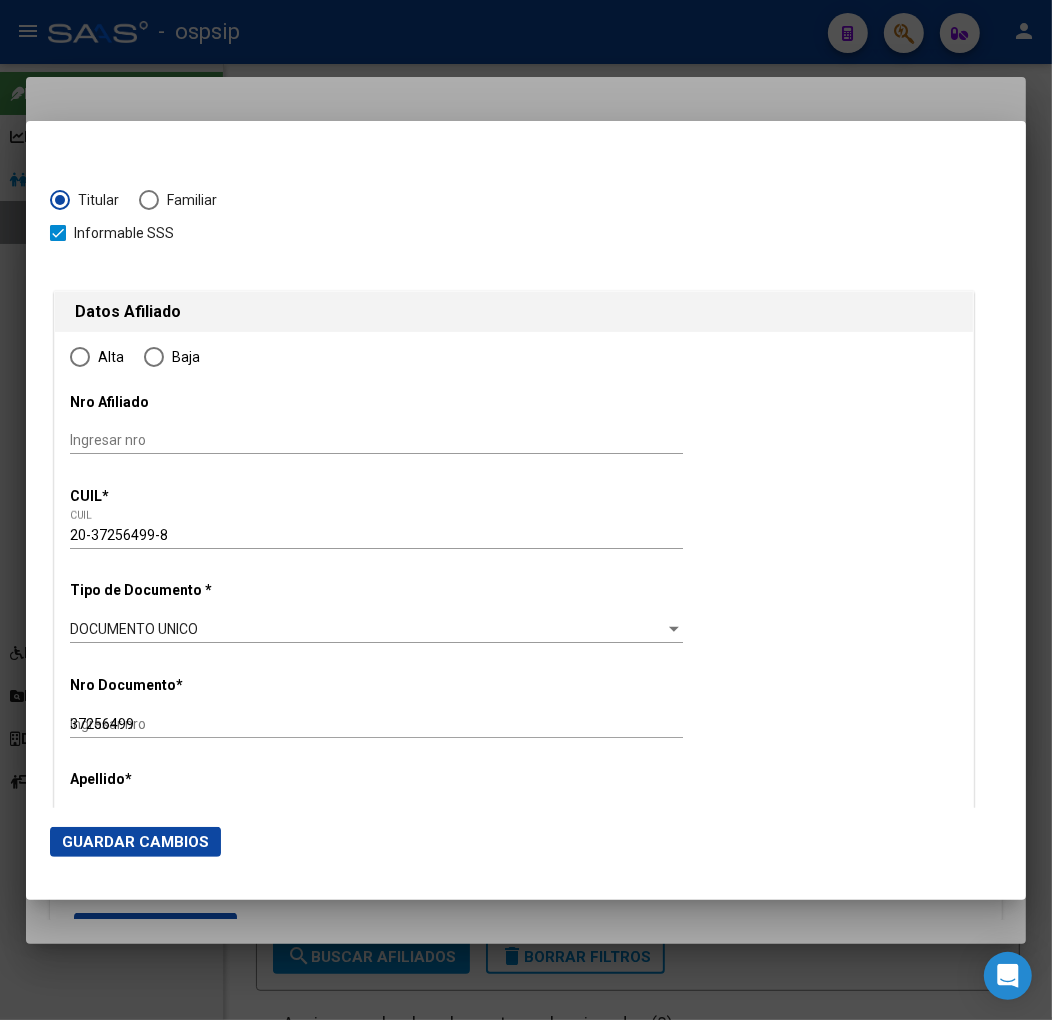 radio on "true" 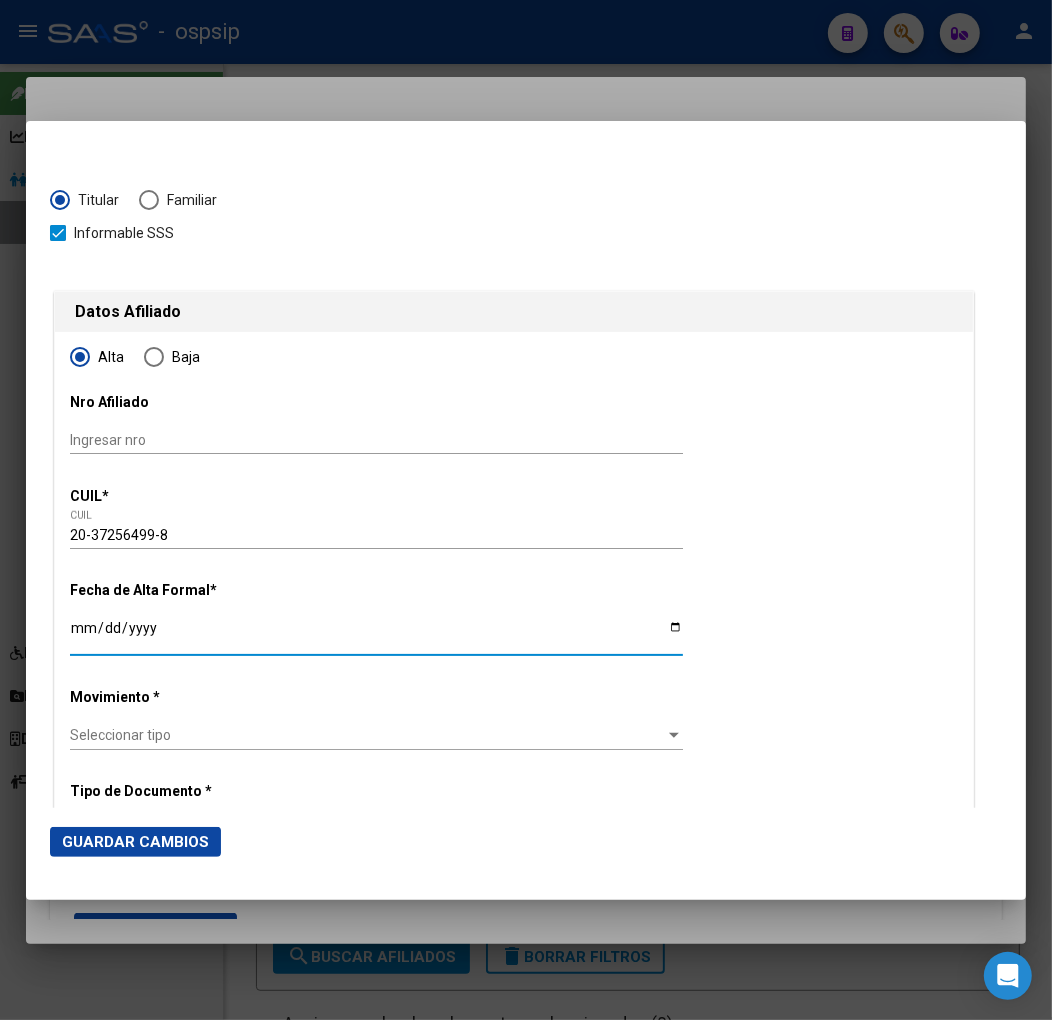 click on "Ingresar fecha" at bounding box center [376, 635] 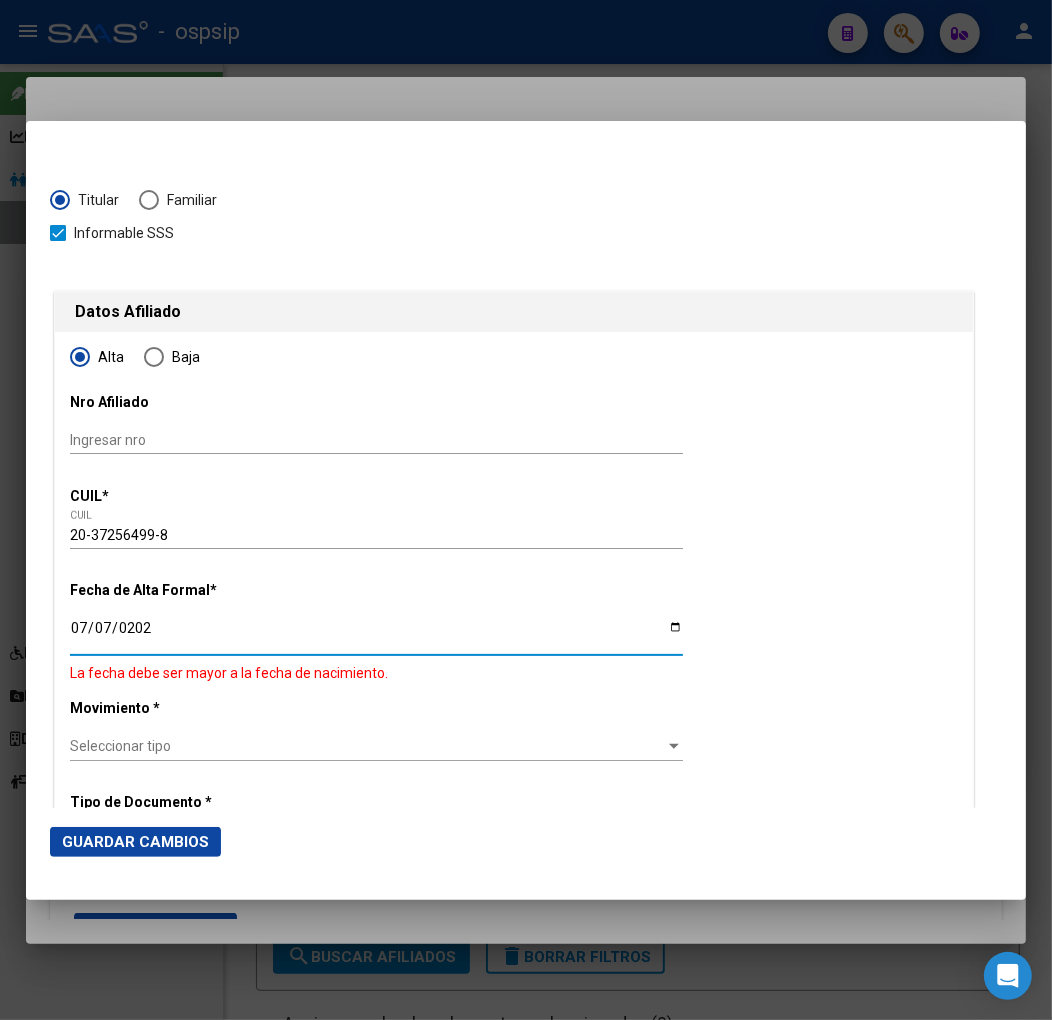 type on "[DATE]" 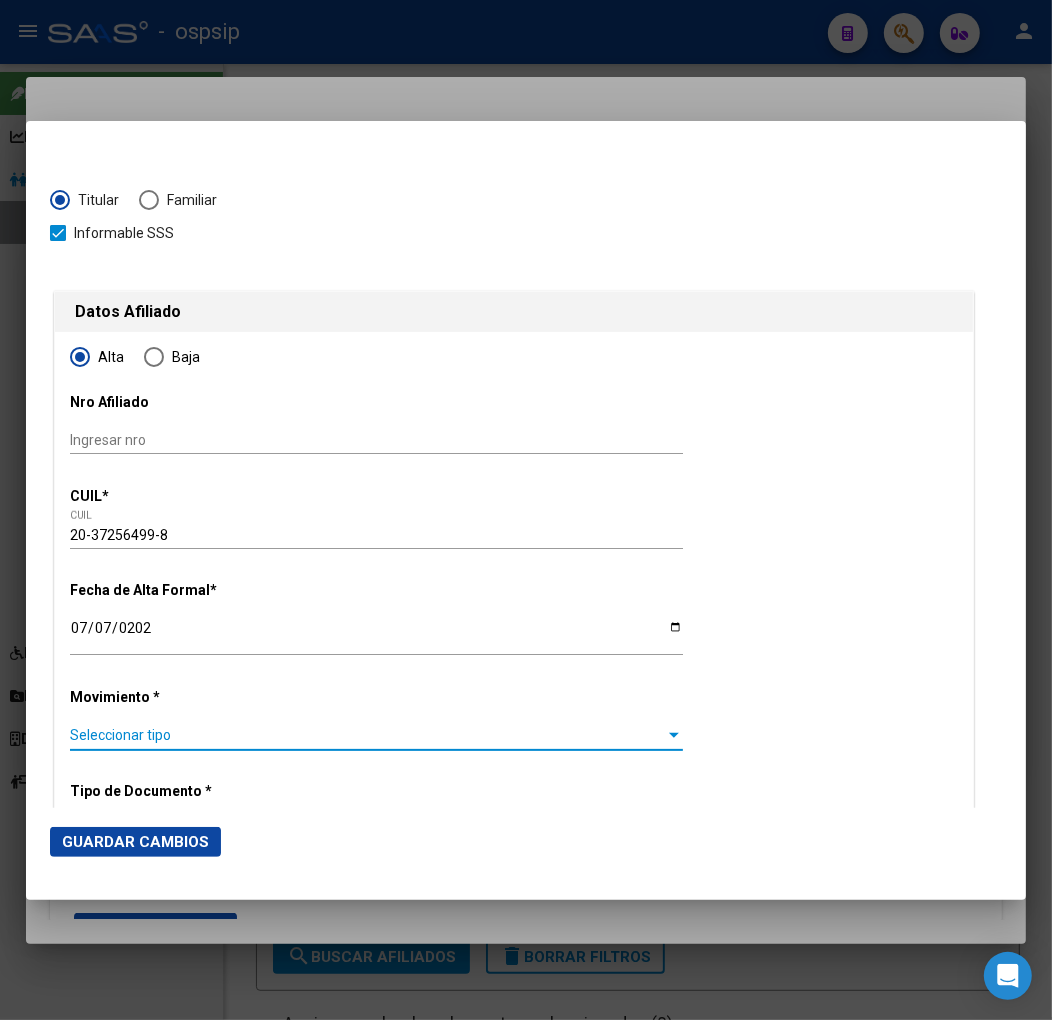 click on "Seleccionar tipo" at bounding box center [367, 735] 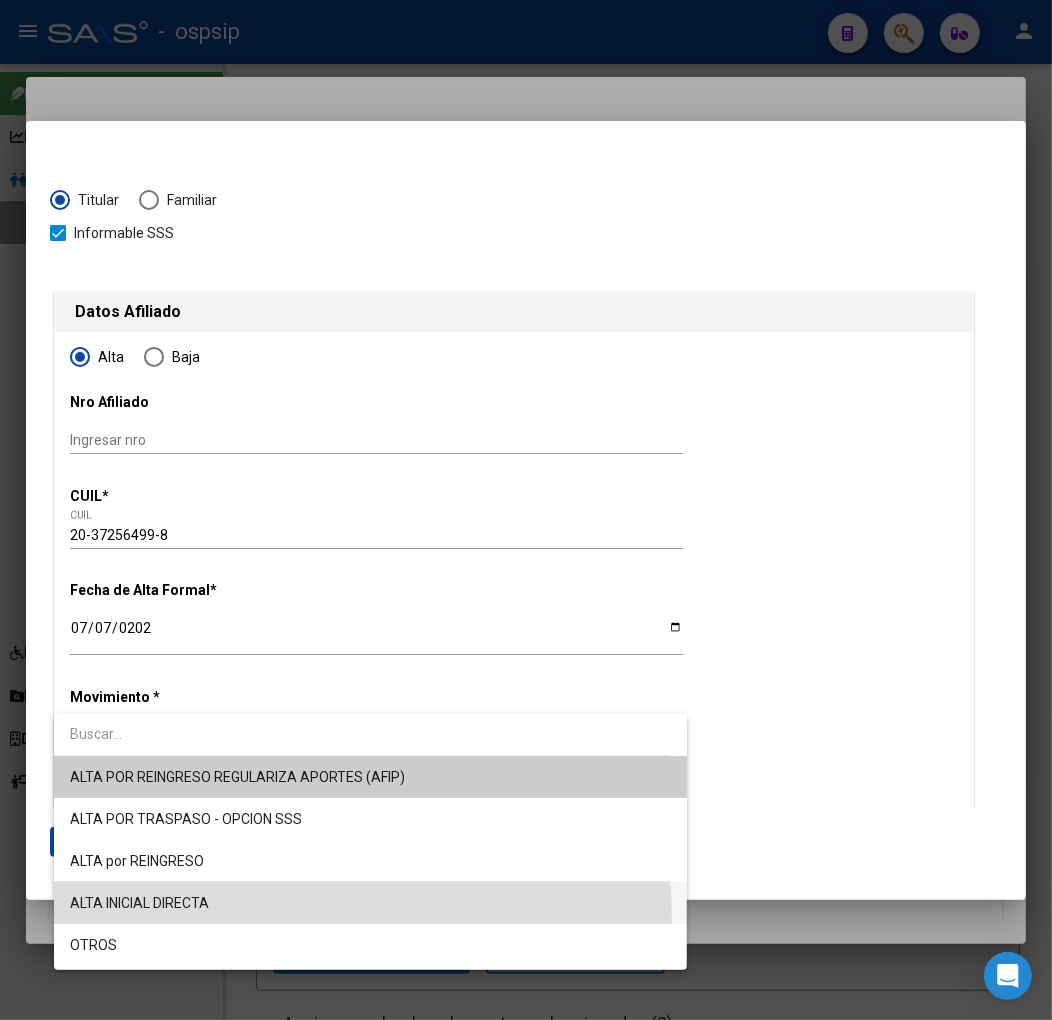 click on "ALTA INICIAL DIRECTA" at bounding box center [370, 903] 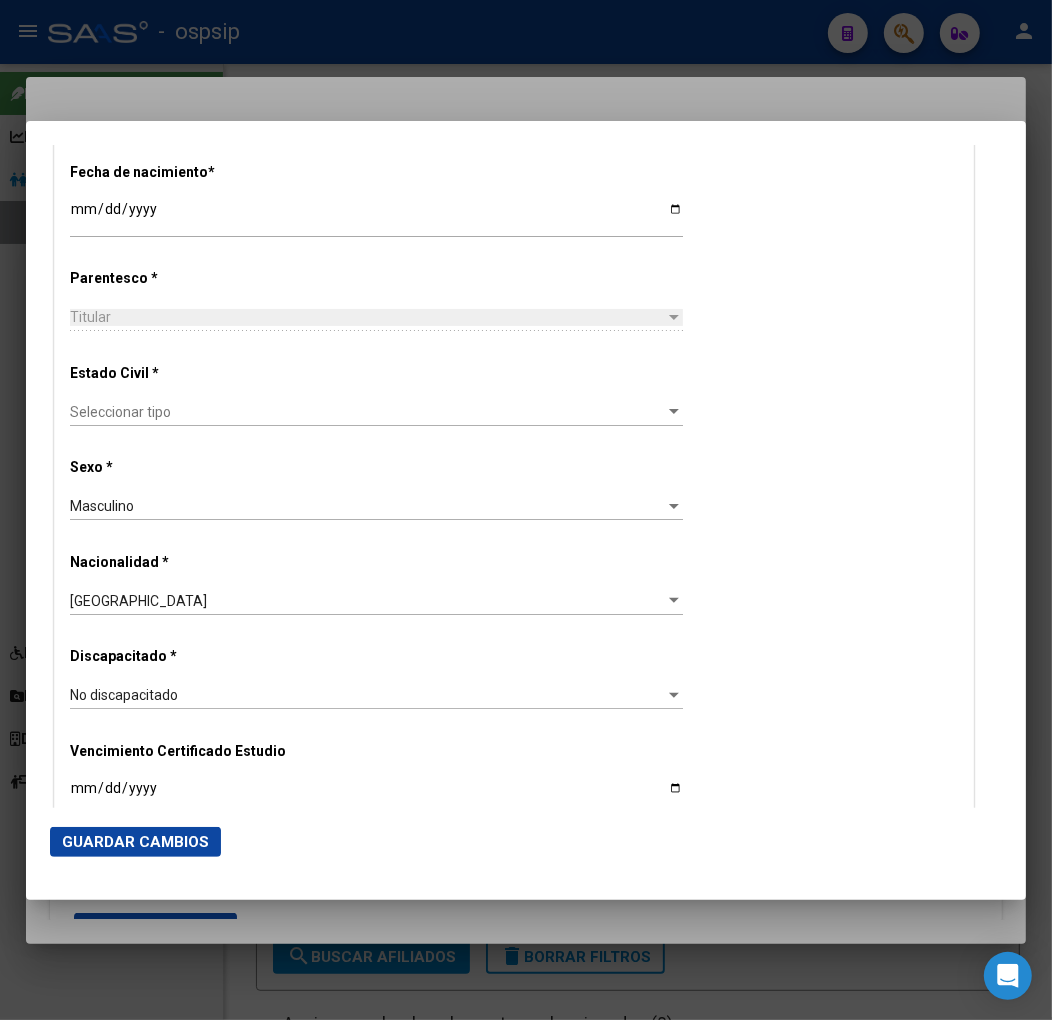scroll, scrollTop: 1000, scrollLeft: 0, axis: vertical 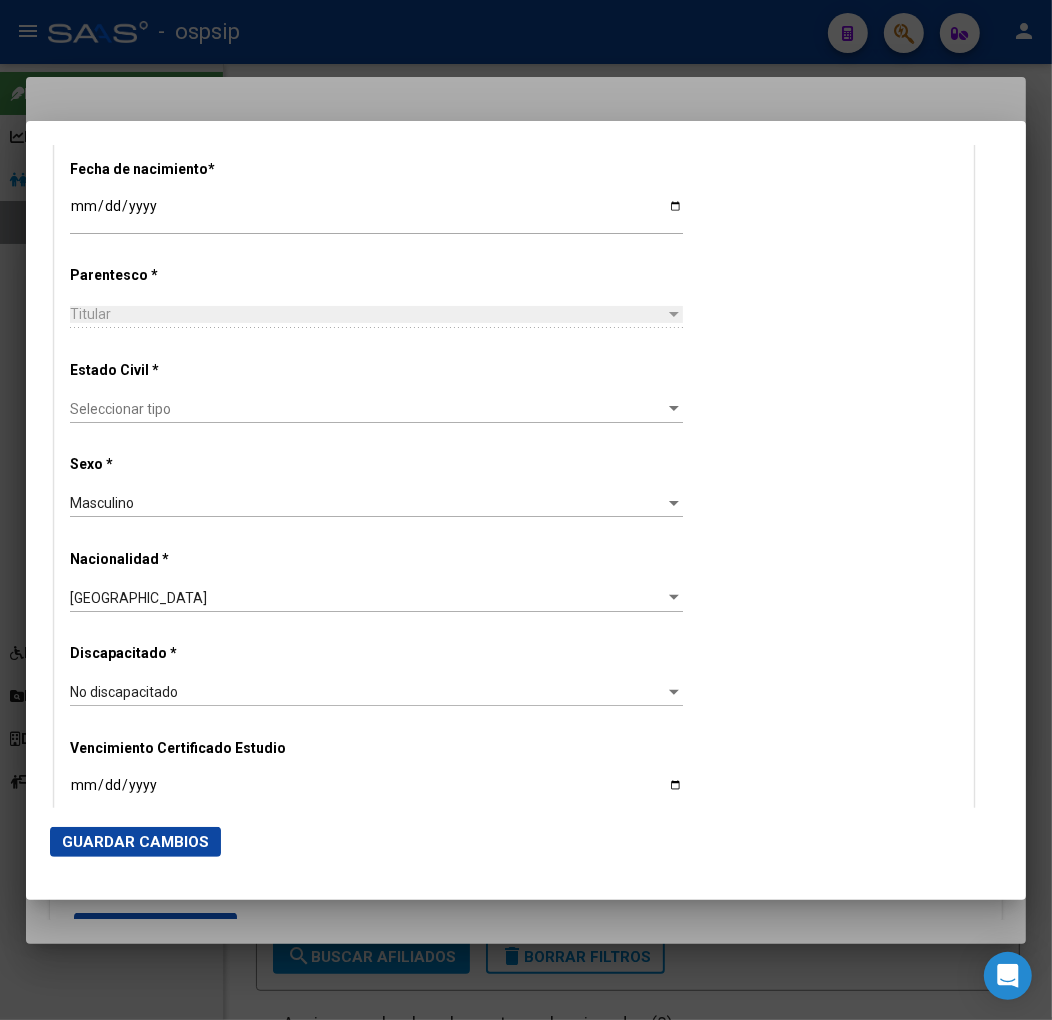 click on "Estado Civil * Seleccionar tipo Seleccionar tipo" at bounding box center (514, 393) 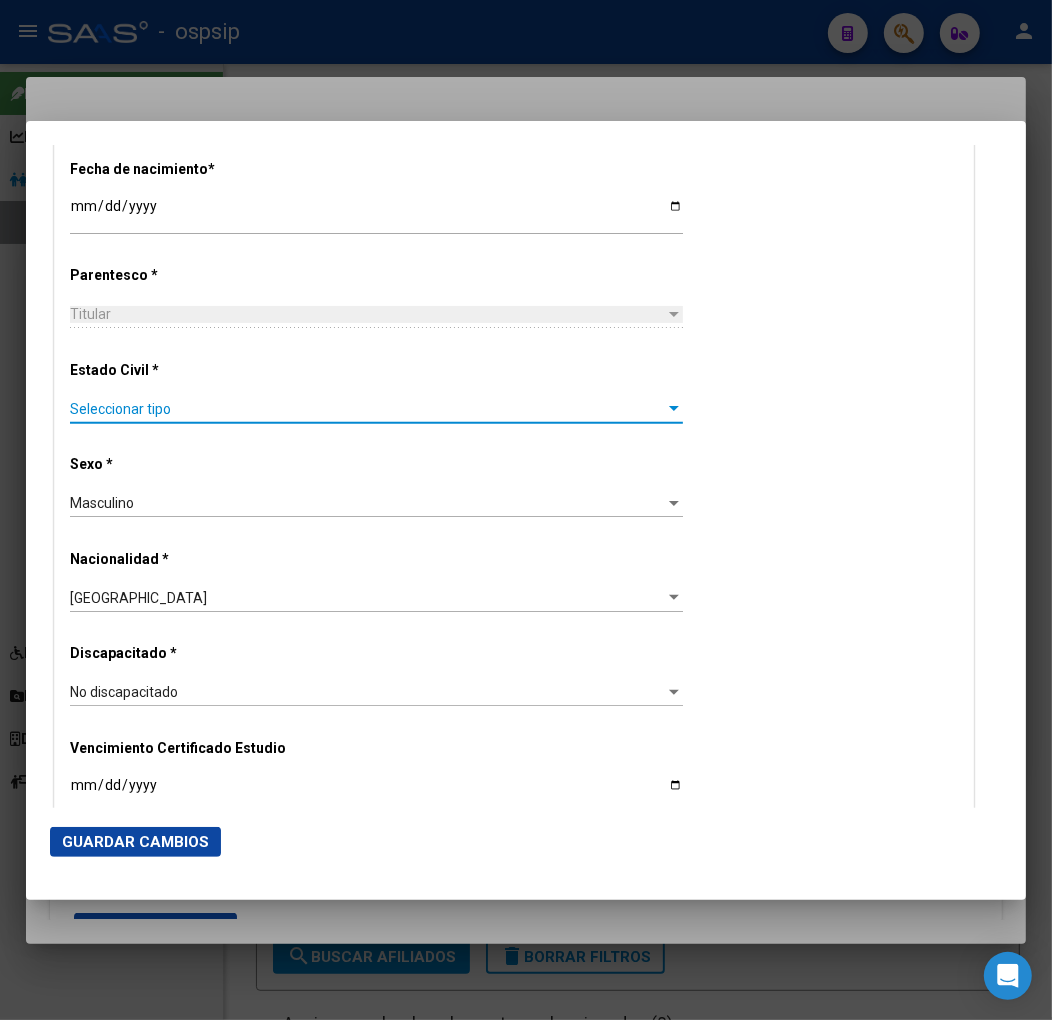 click on "Seleccionar tipo" at bounding box center (367, 409) 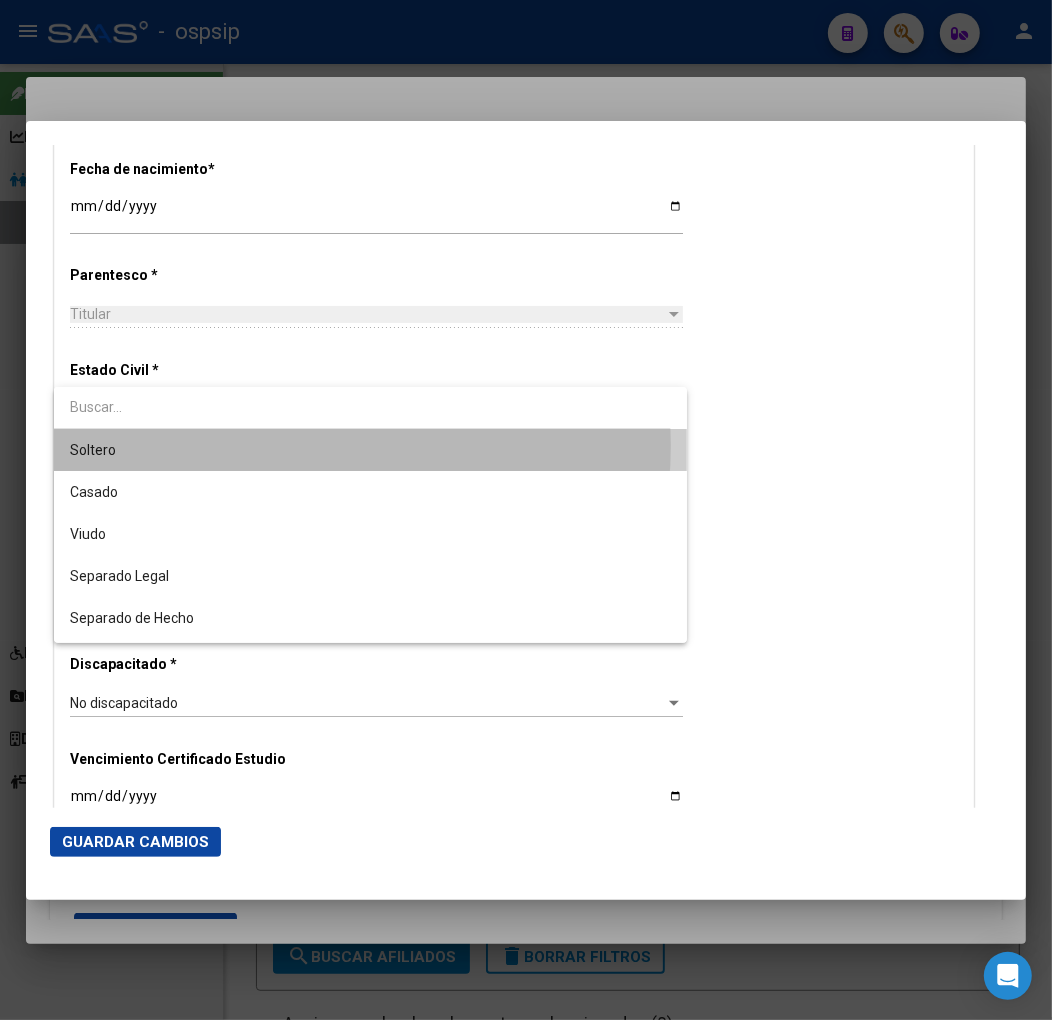 click on "Soltero" at bounding box center [370, 450] 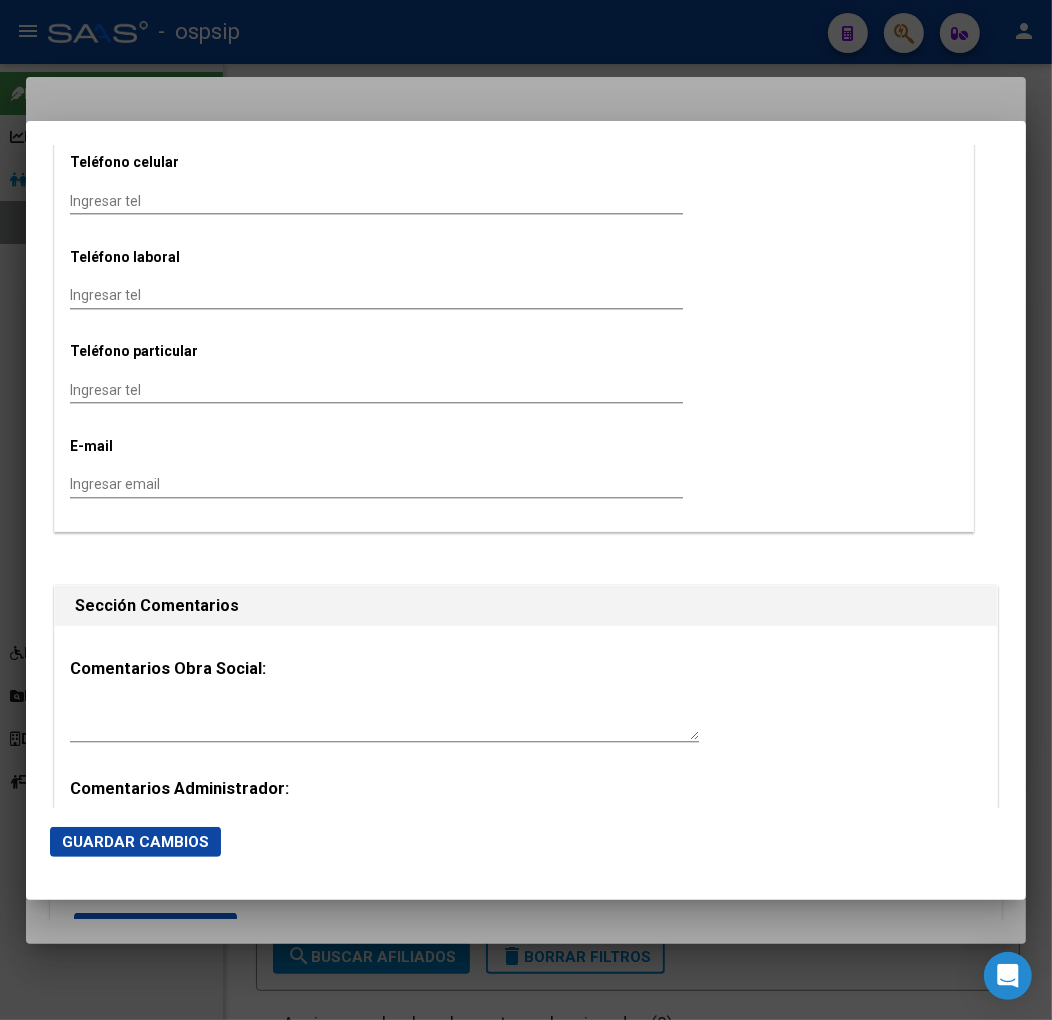 scroll, scrollTop: 2777, scrollLeft: 0, axis: vertical 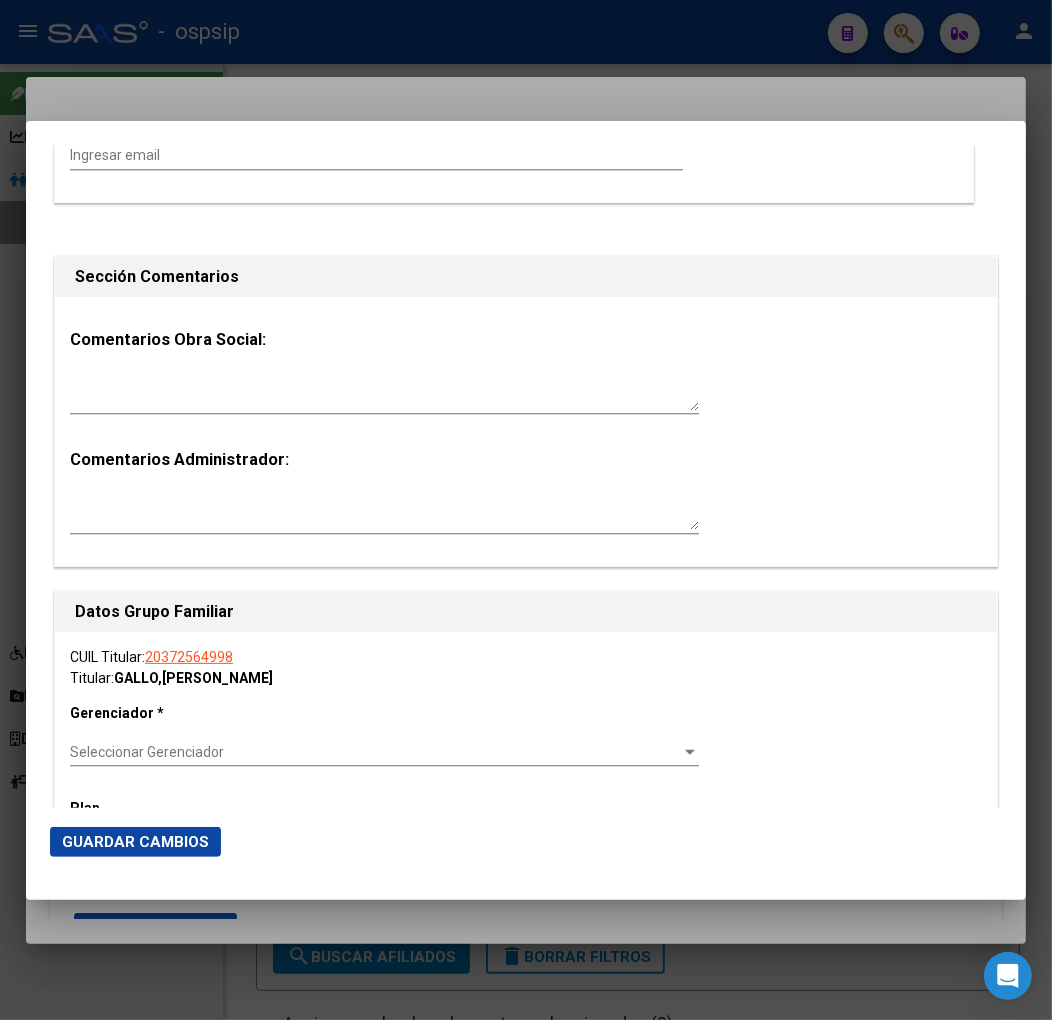 click on "Seleccionar Gerenciador Seleccionar Gerenciador" at bounding box center [384, 760] 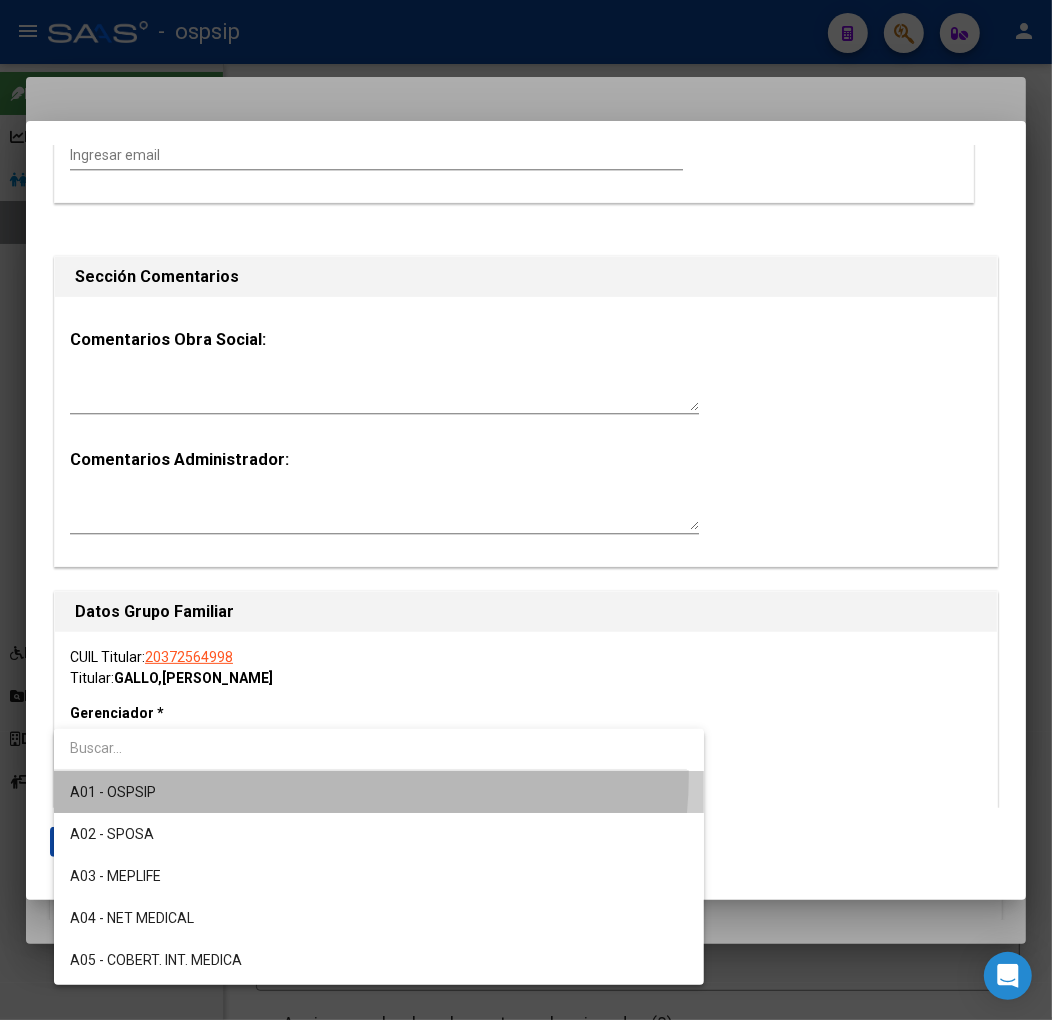 drag, startPoint x: 308, startPoint y: 775, endPoint x: 387, endPoint y: 738, distance: 87.23531 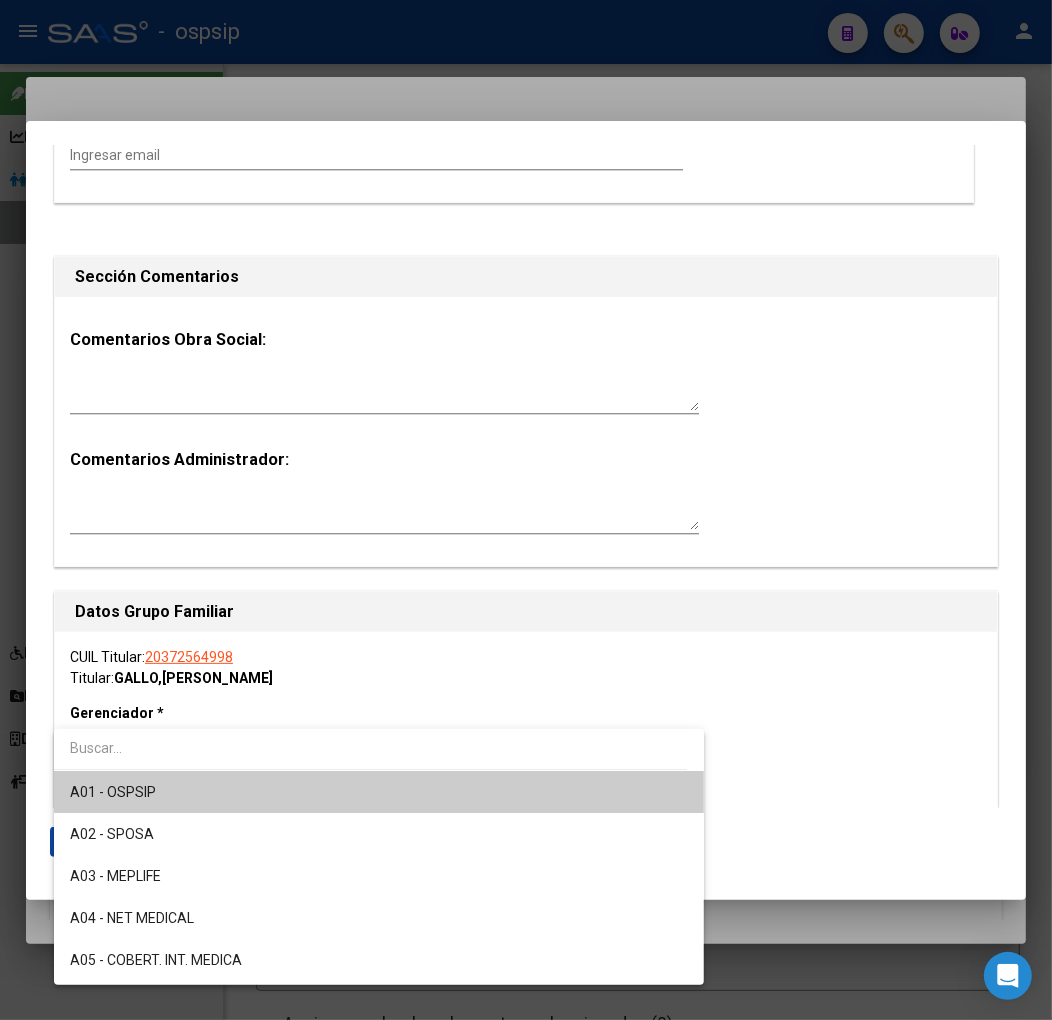 click on "A01 - OSPSIP" at bounding box center [379, 792] 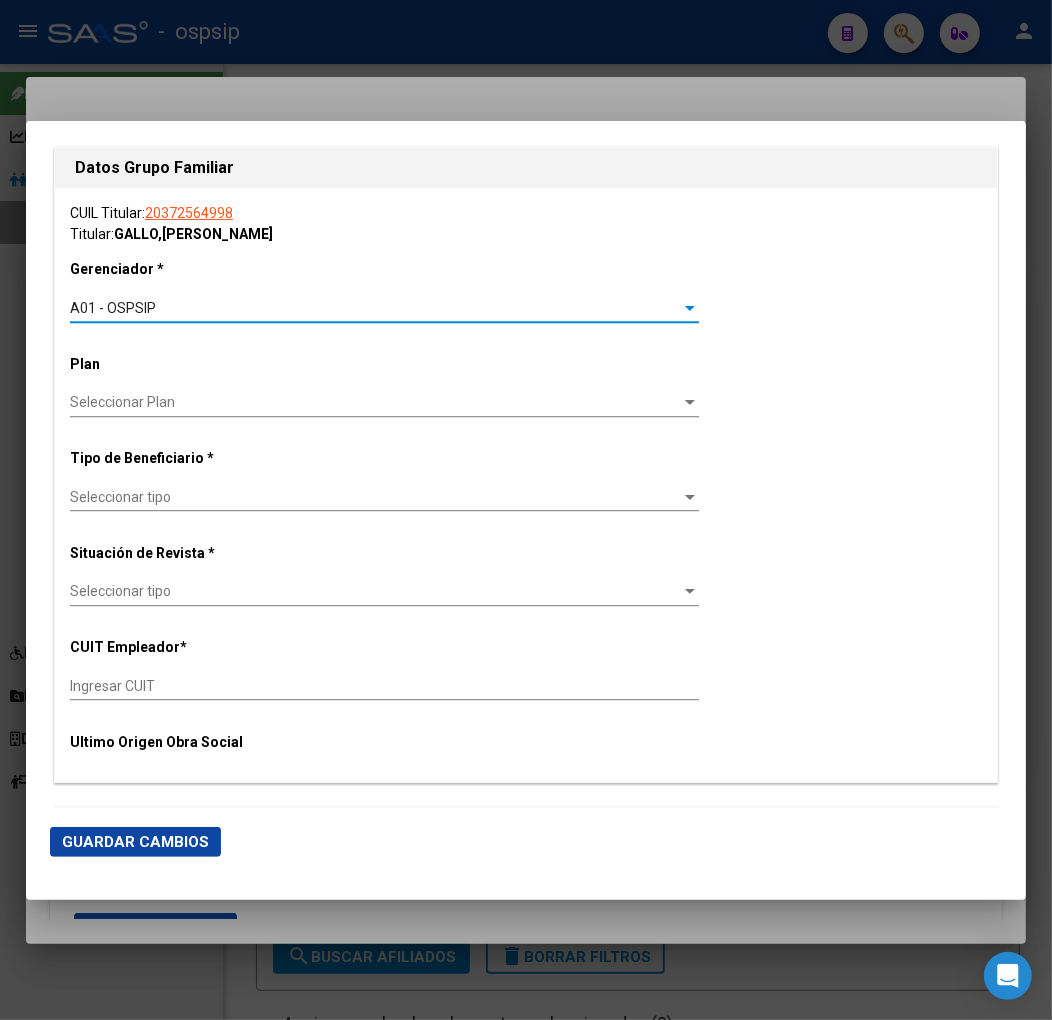 scroll, scrollTop: 3222, scrollLeft: 0, axis: vertical 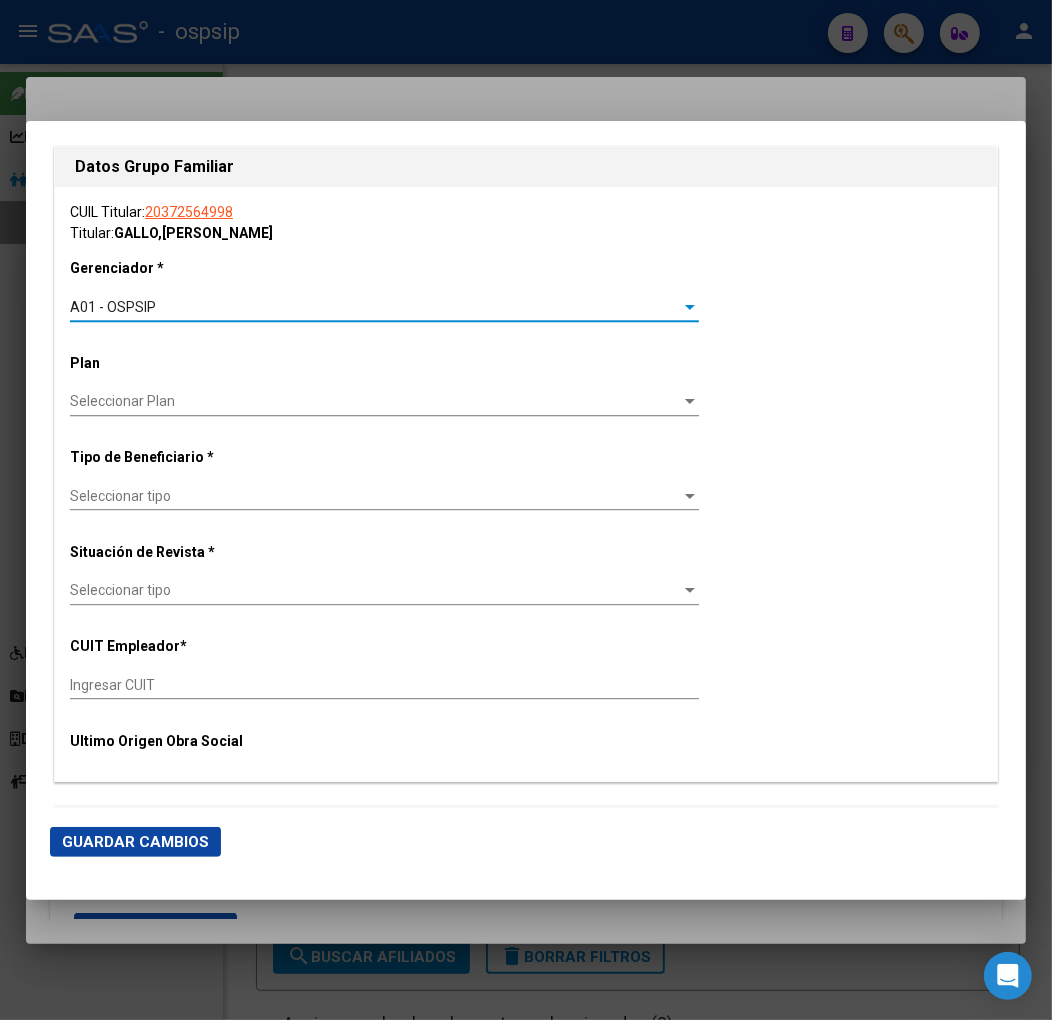 click on "Seleccionar tipo" at bounding box center [375, 496] 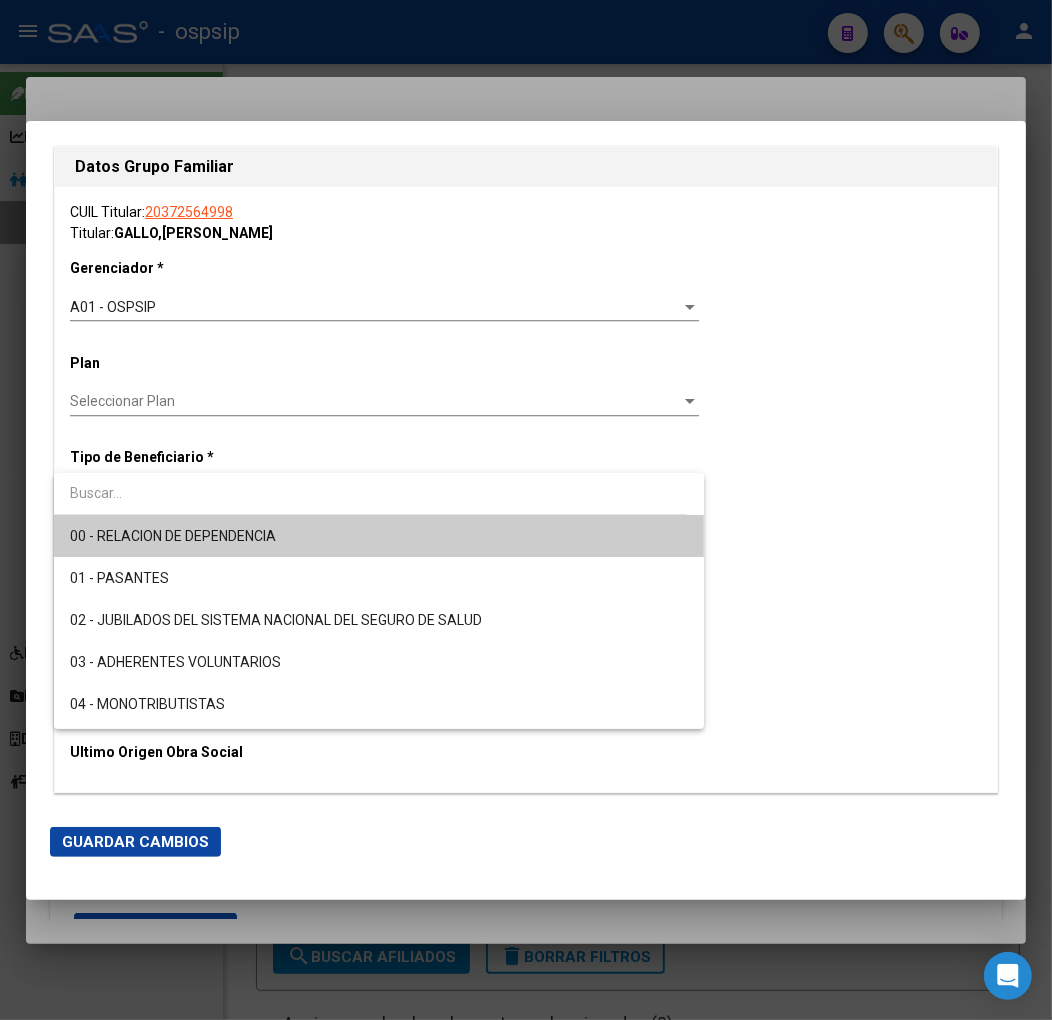 click on "00 - RELACION DE DEPENDENCIA" at bounding box center [379, 536] 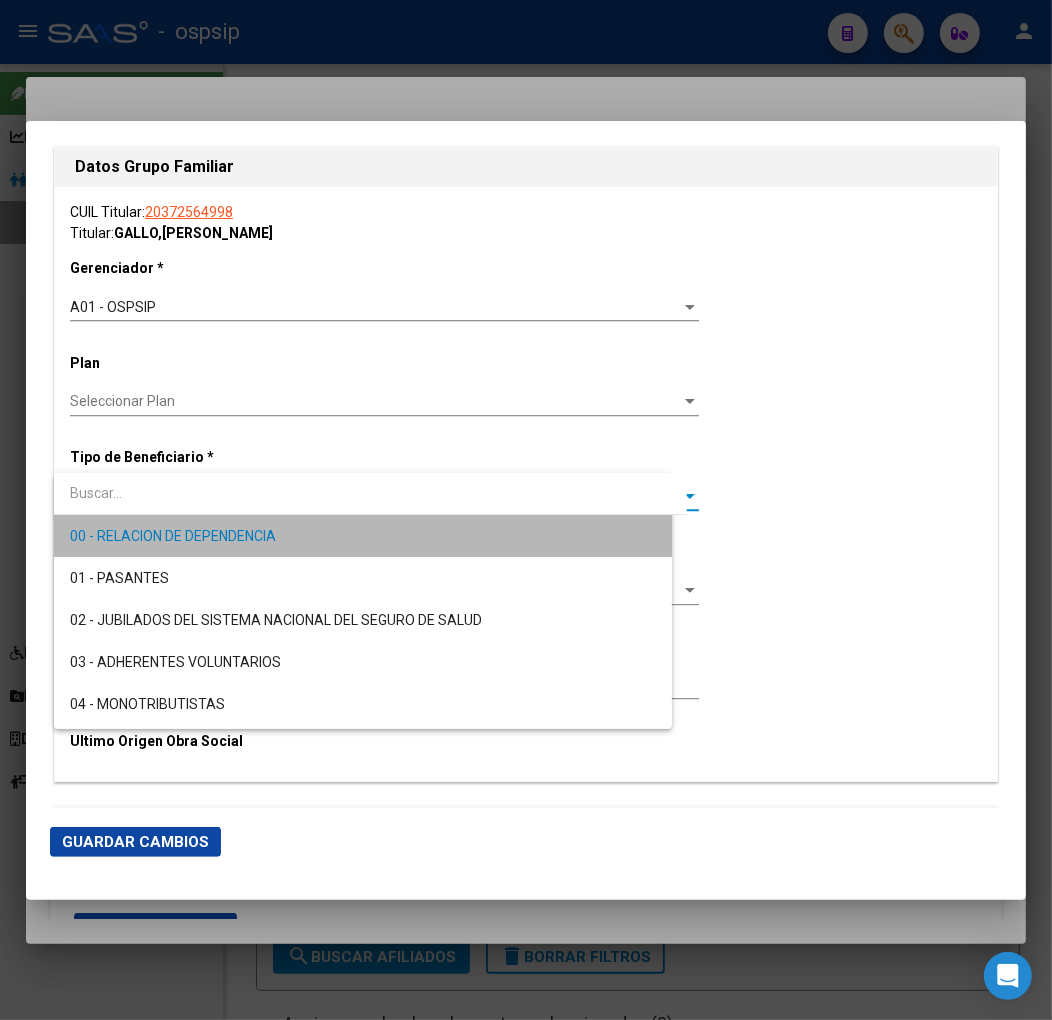 type on "30-70842602-0" 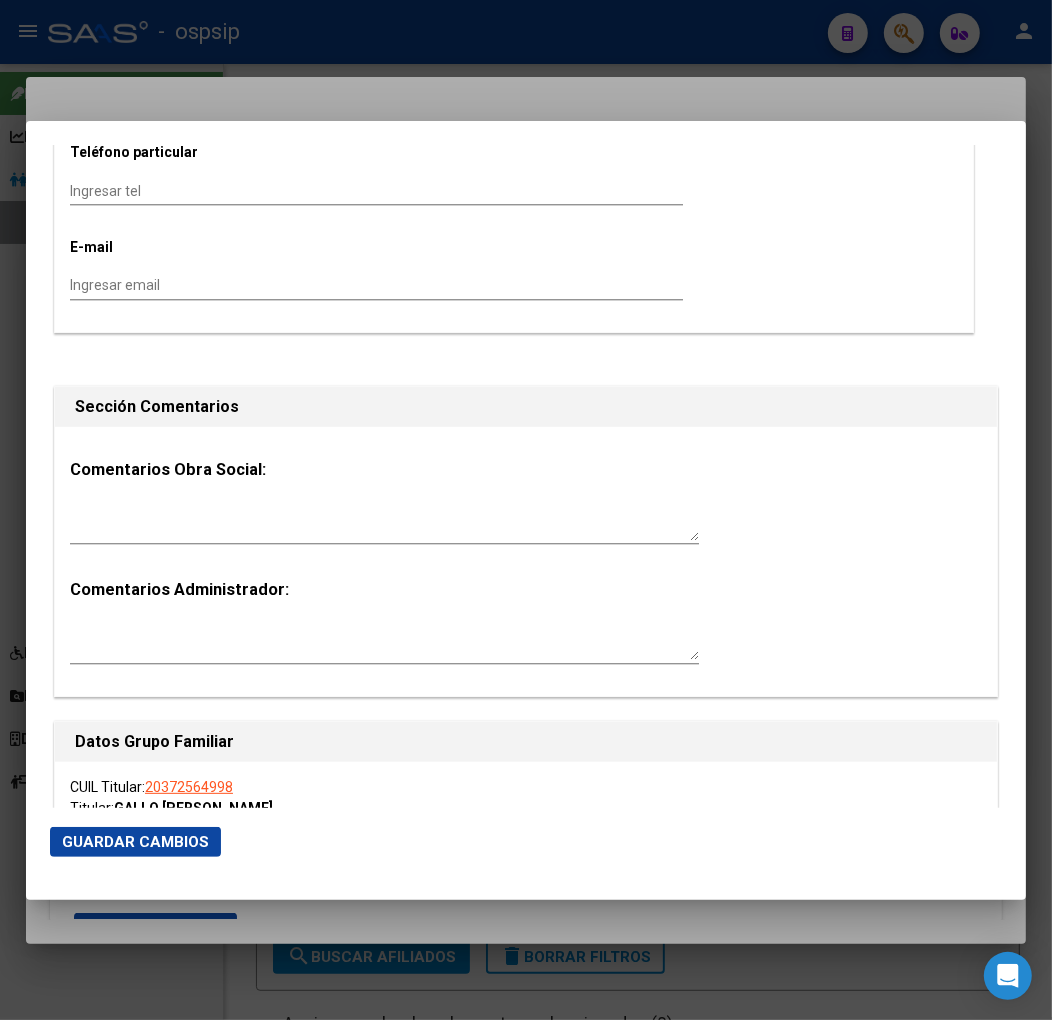 scroll, scrollTop: 2444, scrollLeft: 0, axis: vertical 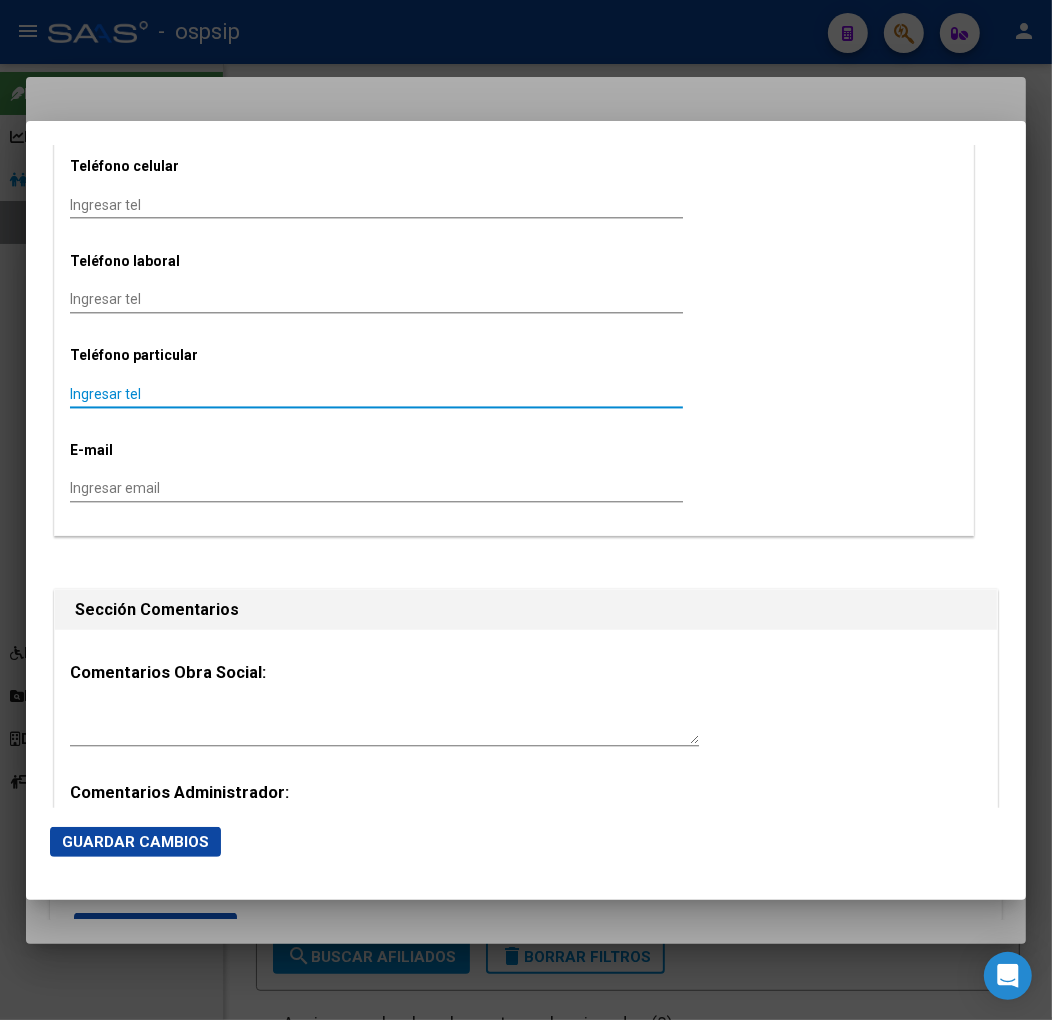 click on "Ingresar tel" at bounding box center (376, 394) 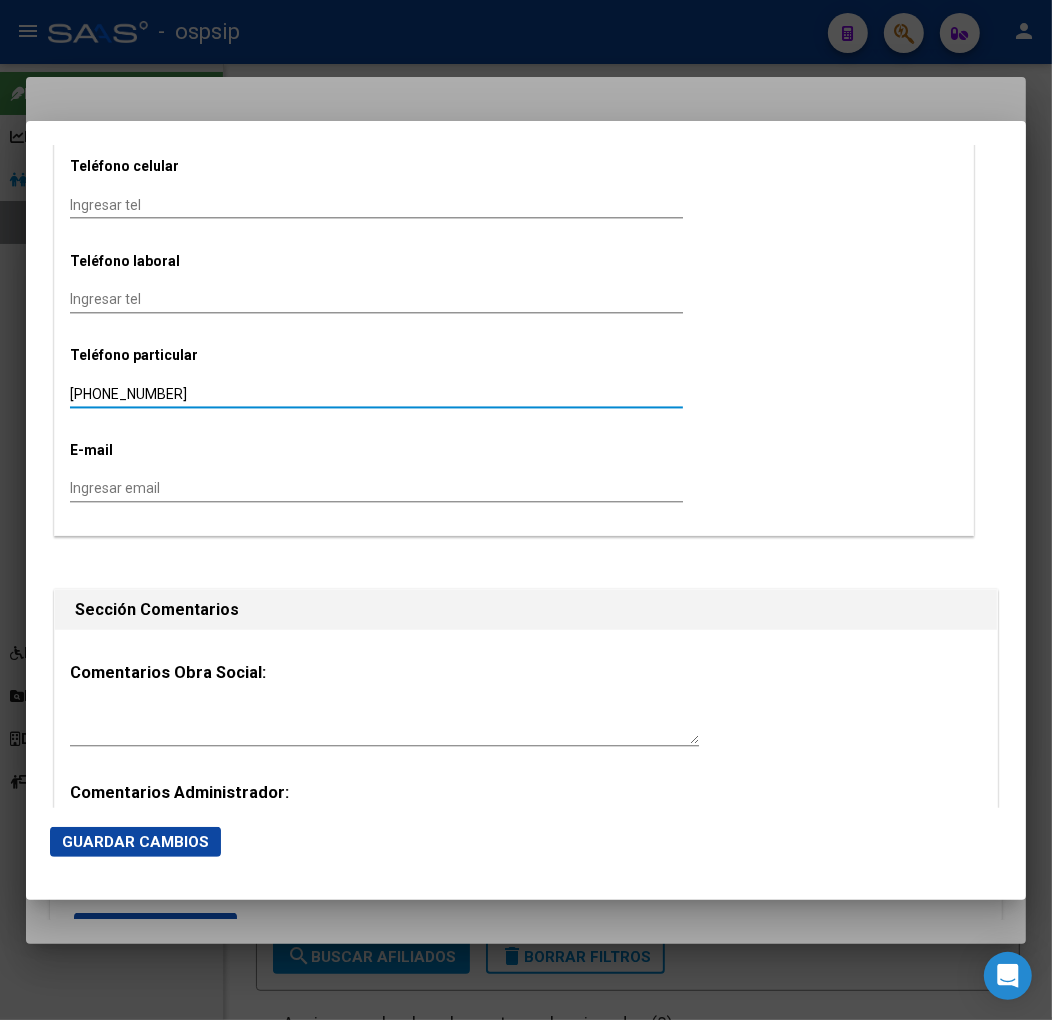 type on "[PHONE_NUMBER]" 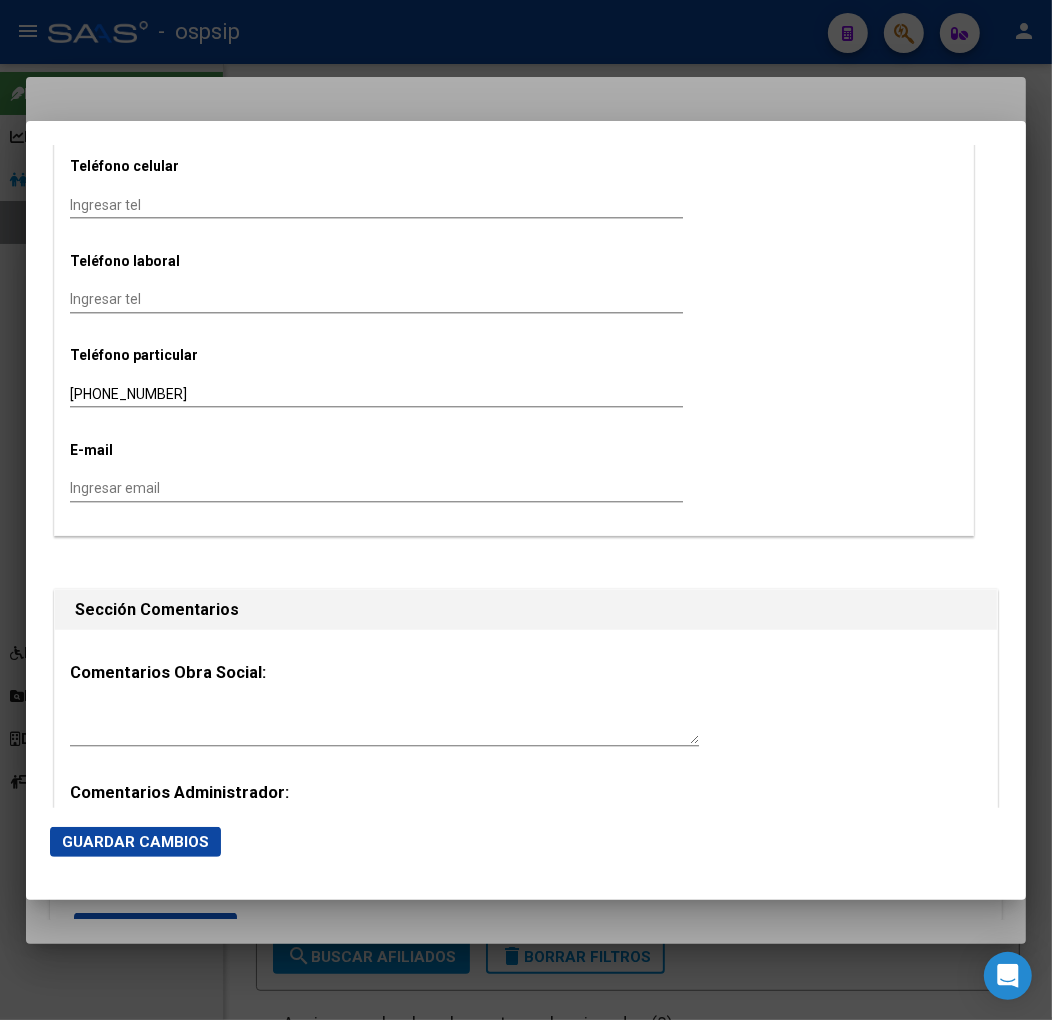 click on "Alta   Baja Nro Afiliado    Ingresar nro  CUIL  *   20-37256499-8 CUIL  ARCA Padrón Fecha de Alta Formal  *   [DATE] Ingresar fecha   Movimiento * ALTA INICIAL DIRECTA Seleccionar tipo  Tipo de Documento * DOCUMENTO UNICO Seleccionar tipo Nro Documento  *   37256499 Ingresar nro  Apellido  *   GALLO Ingresar apellido  Nombre  *   [PERSON_NAME] nombre  Fecha de nacimiento  *   [DEMOGRAPHIC_DATA] Ingresar fecha   Parentesco * Titular Seleccionar parentesco  Estado Civil * [DEMOGRAPHIC_DATA] Seleccionar tipo  Sexo * Masculino Seleccionar sexo  Nacionalidad * [GEOGRAPHIC_DATA] Seleccionar tipo  Discapacitado * No discapacitado Seleccionar tipo Vencimiento Certificado Estudio    Ingresar fecha   Tipo domicilio * Domicilio Completo Seleccionar tipo domicilio  Provincia * [GEOGRAPHIC_DATA] Seleccionar provincia Localidad  *   CLAYPOLE Ingresar el nombre  Codigo Postal  *   1849 Ingresar el codigo  Calle  *   [GEOGRAPHIC_DATA] Ingresar [GEOGRAPHIC_DATA]  *   [GEOGRAPHIC_DATA] piso  Departamento    Ingresar depto    Ingresar tel" at bounding box center (514, -788) 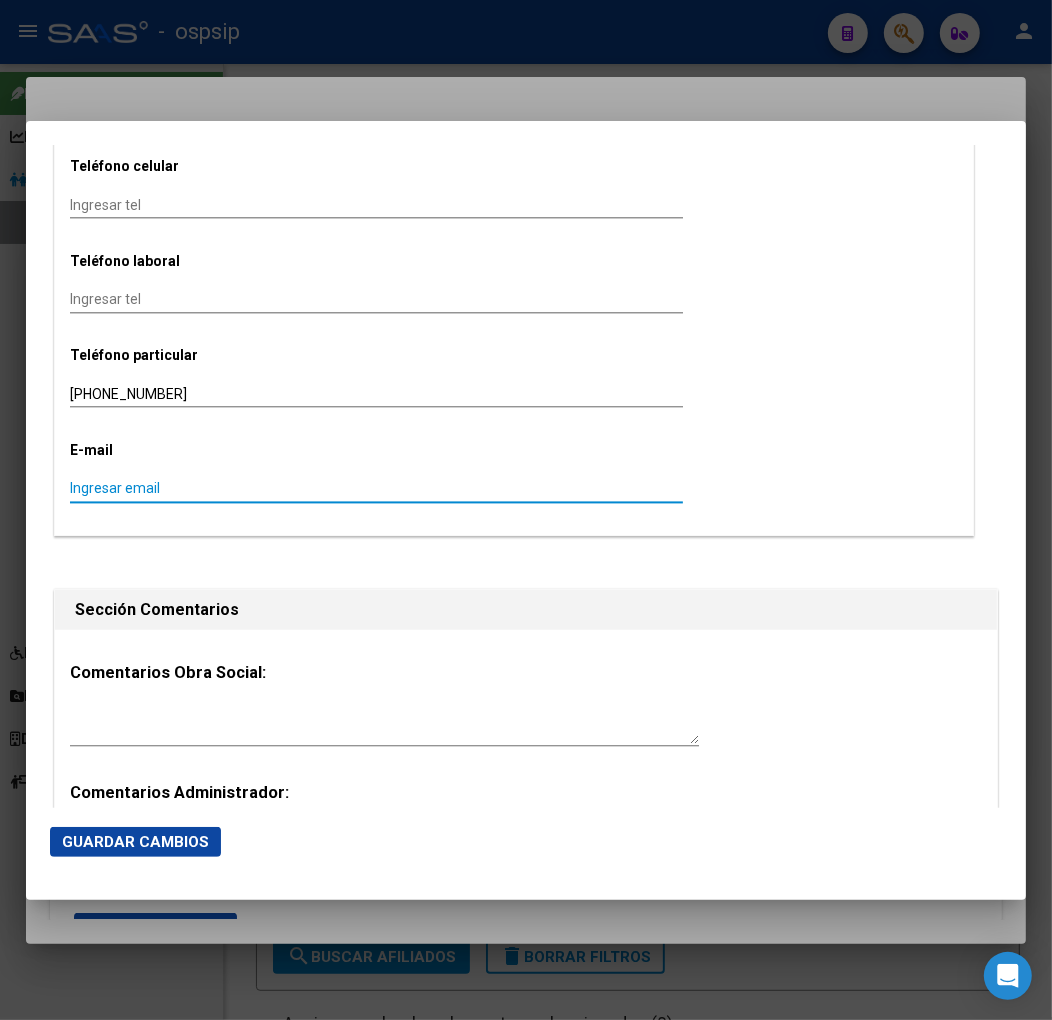 click on "Ingresar email" at bounding box center [376, 488] 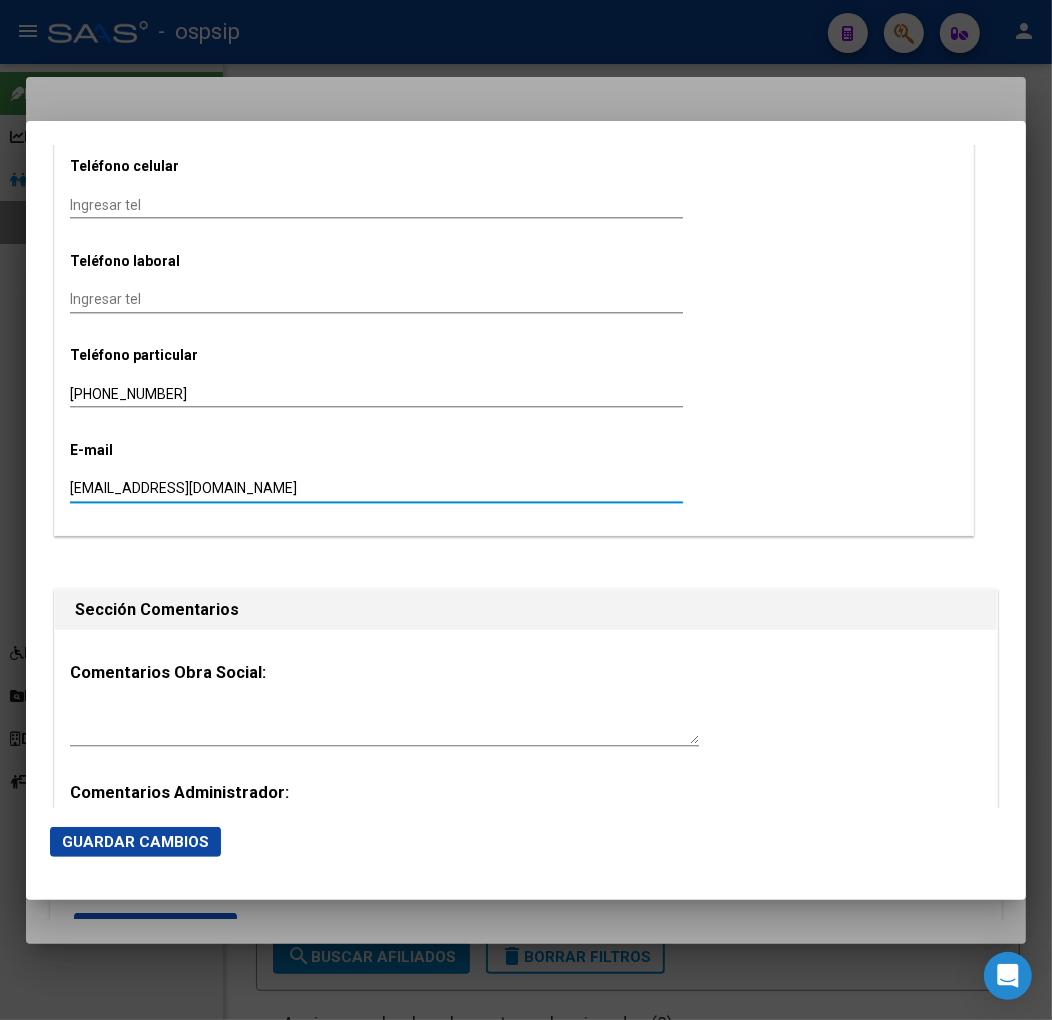 type on "[EMAIL_ADDRESS][DOMAIN_NAME]" 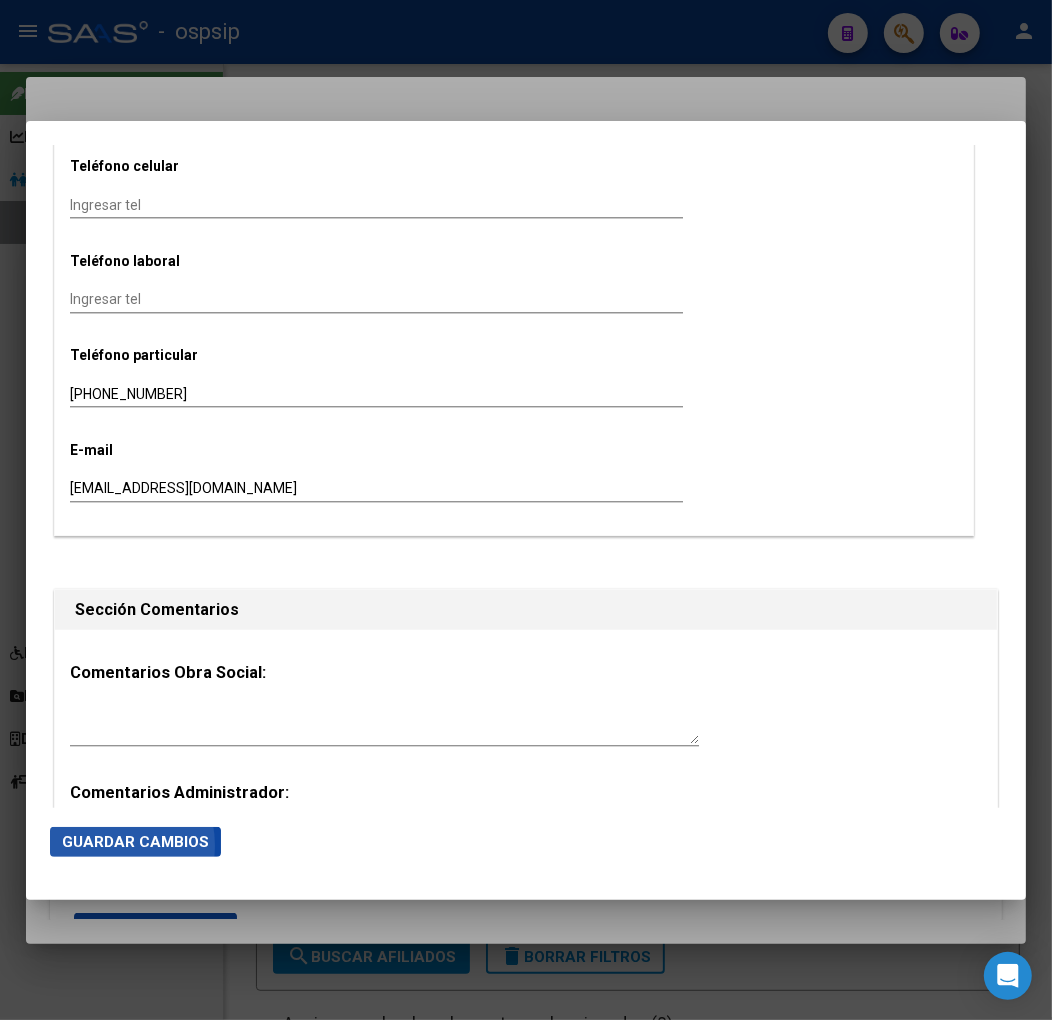 click on "Guardar Cambios" 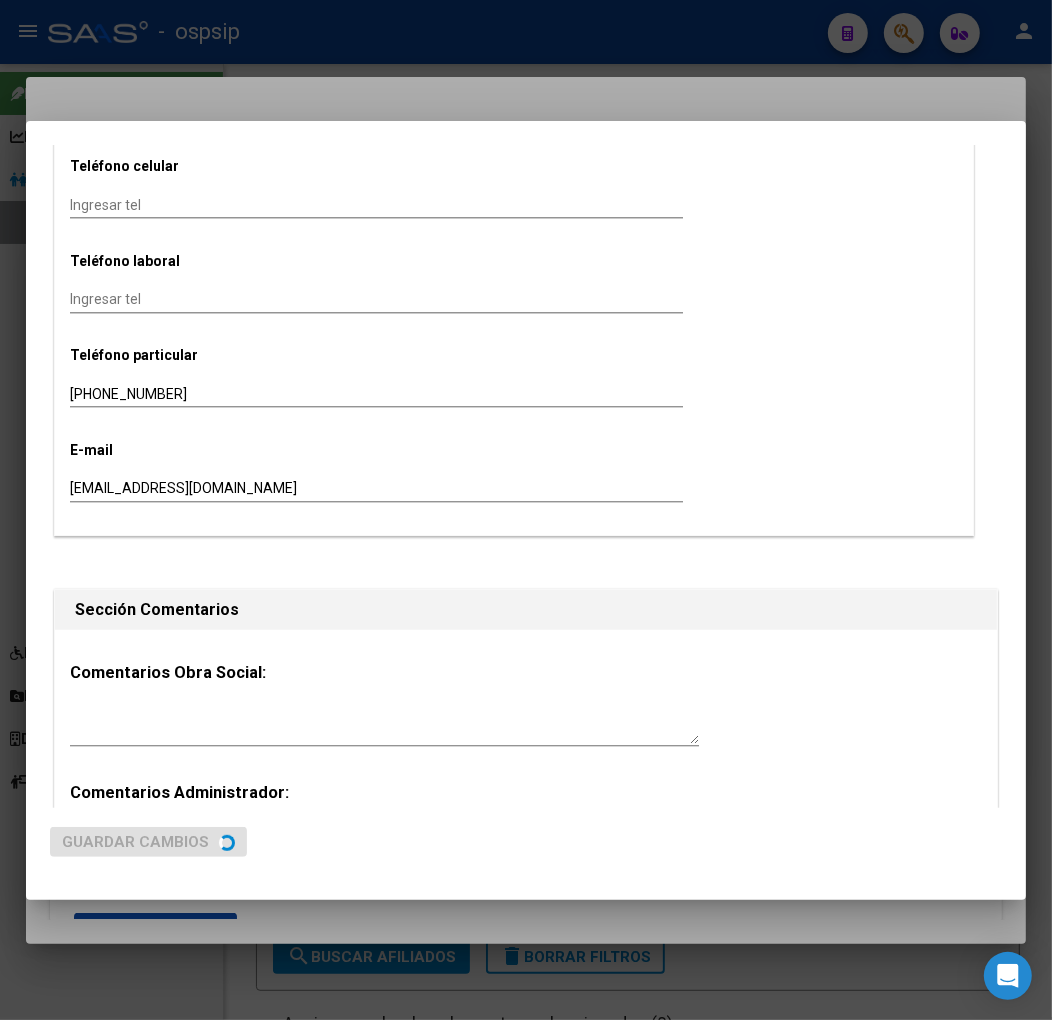 scroll, scrollTop: 0, scrollLeft: 0, axis: both 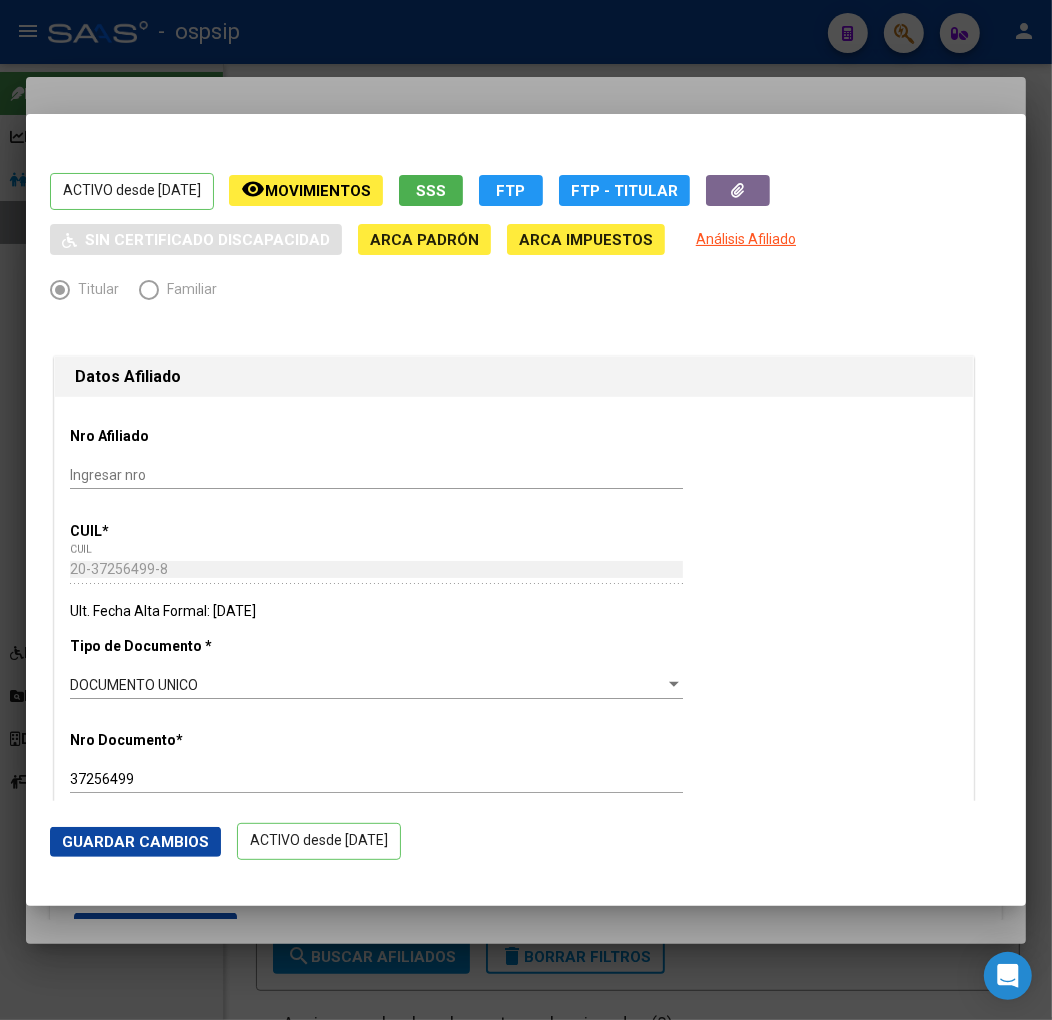 click at bounding box center [526, 510] 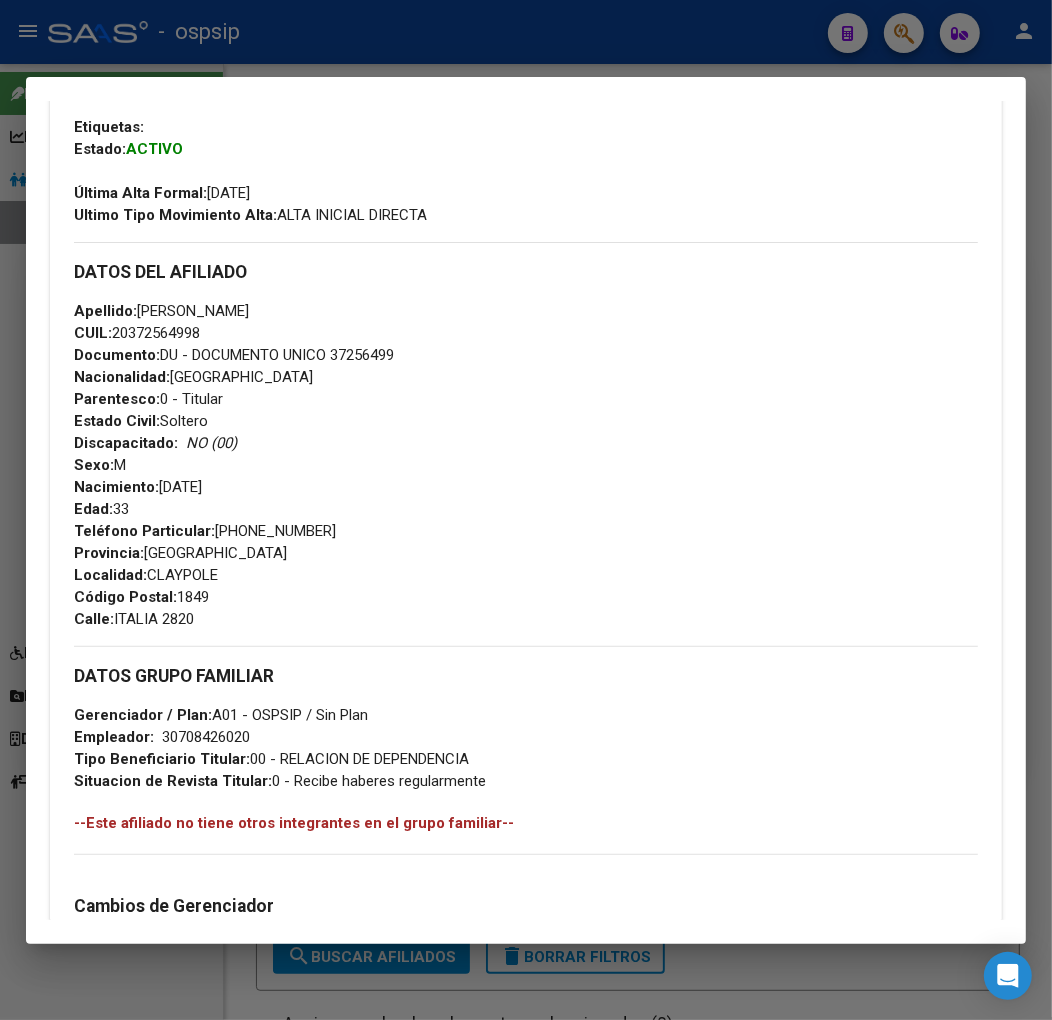 scroll, scrollTop: 555, scrollLeft: 0, axis: vertical 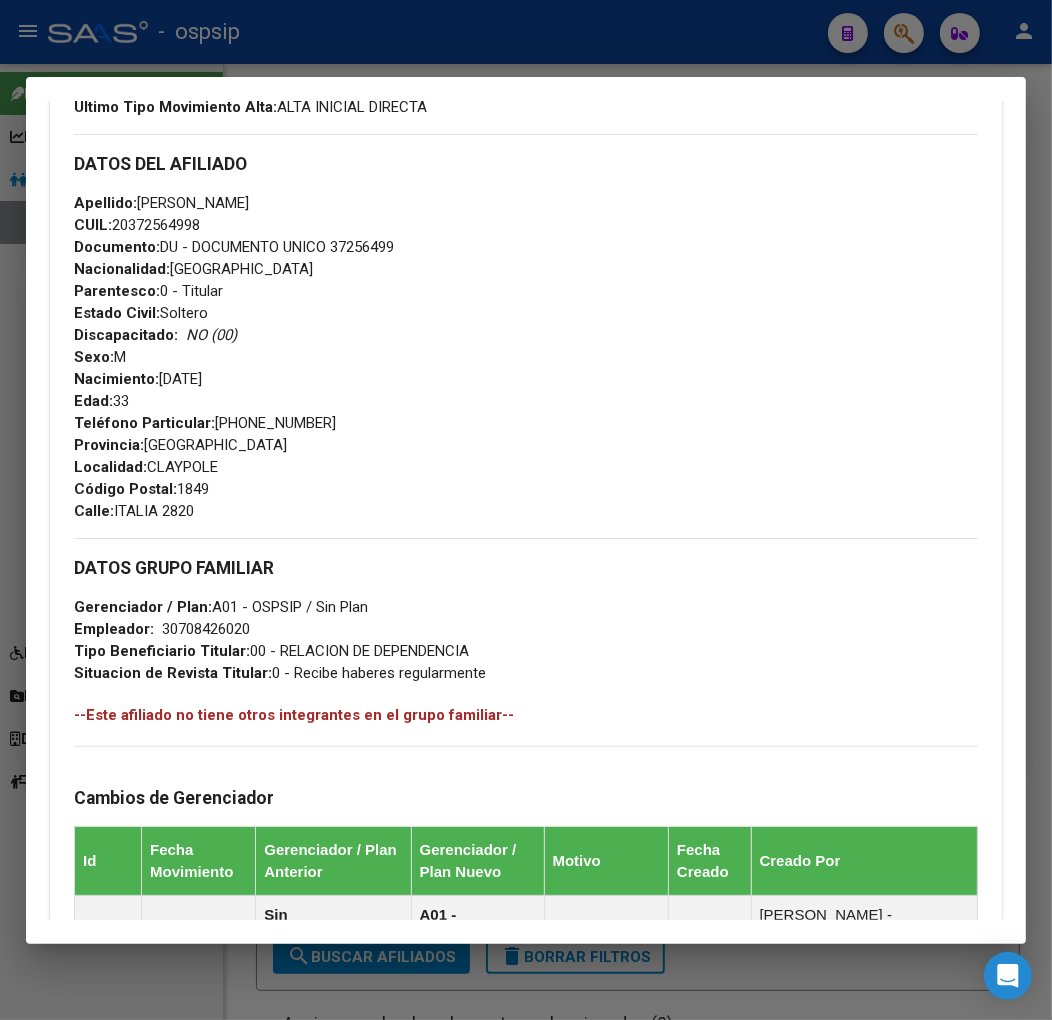 click at bounding box center [526, 510] 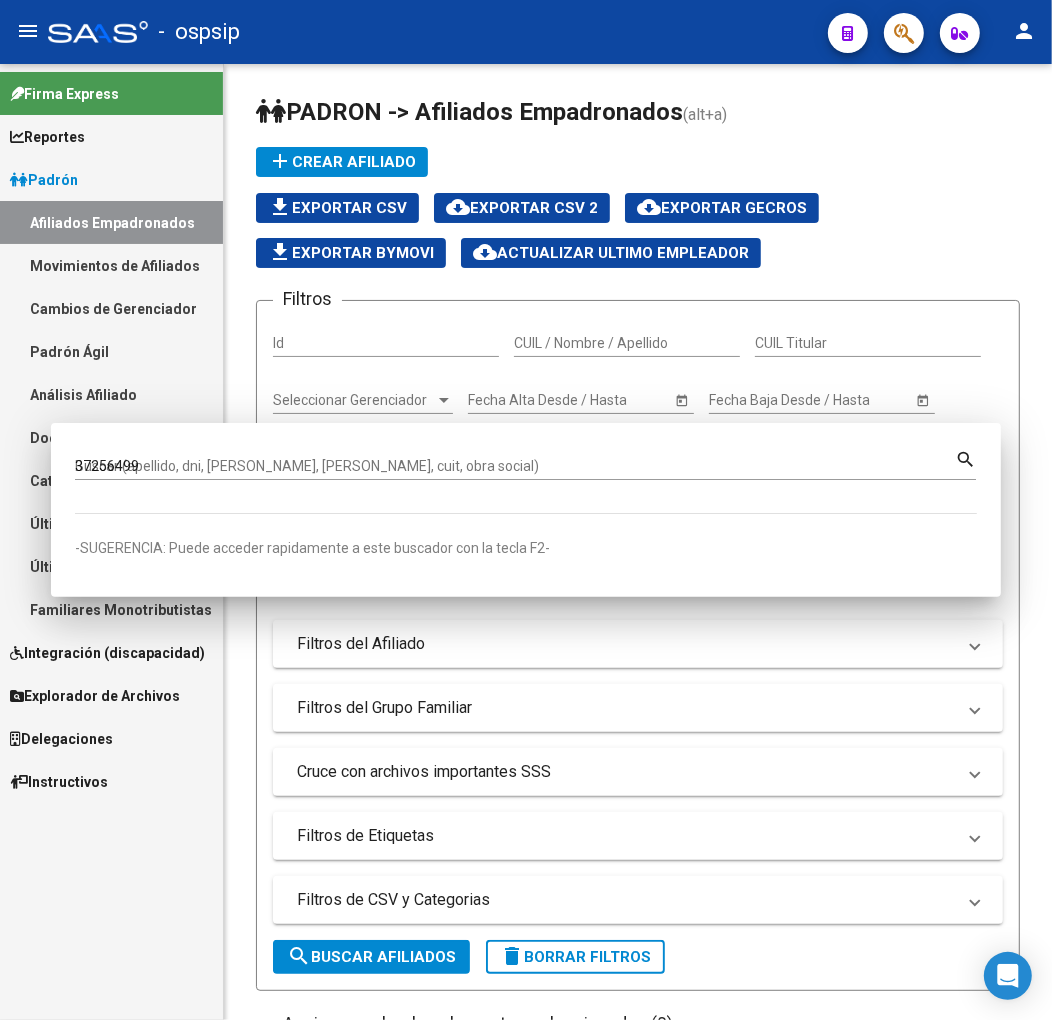 type 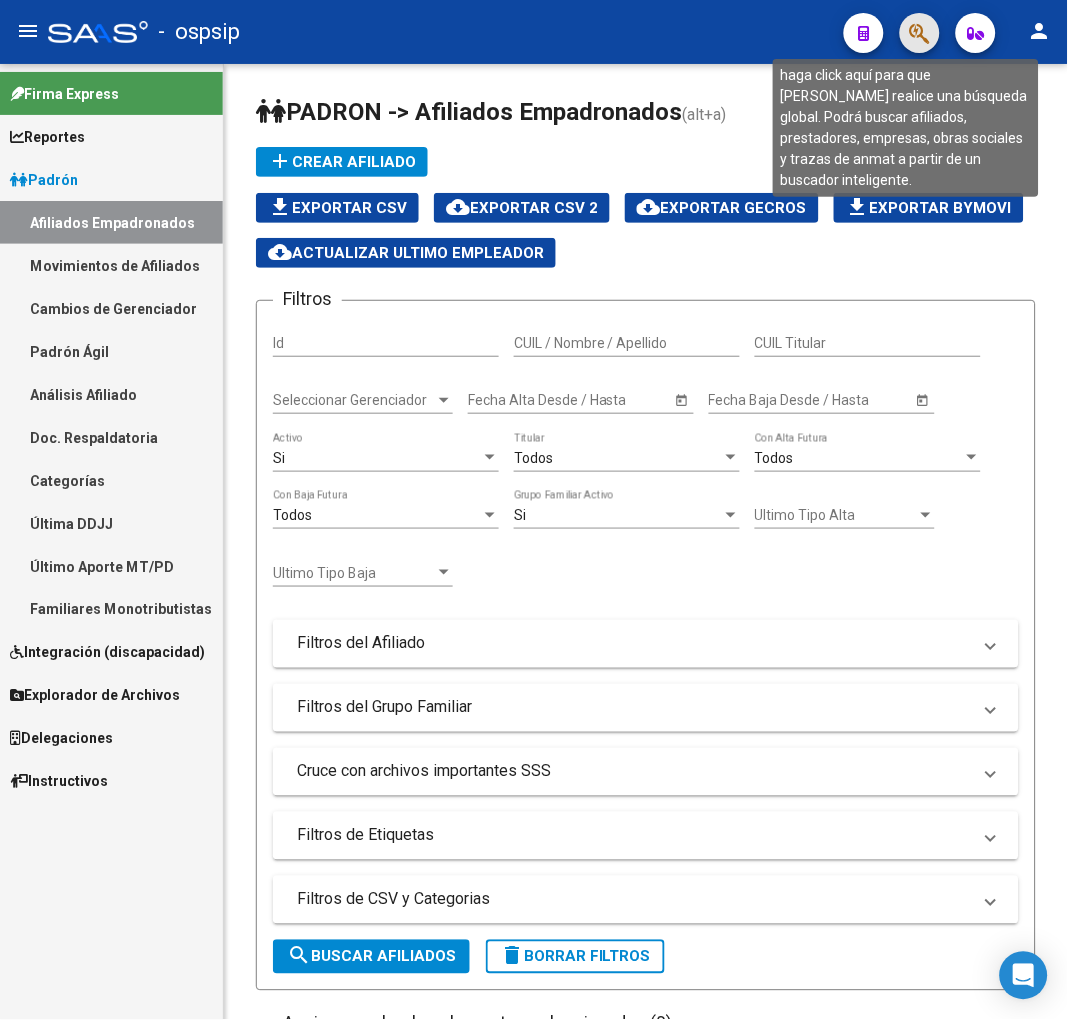 click 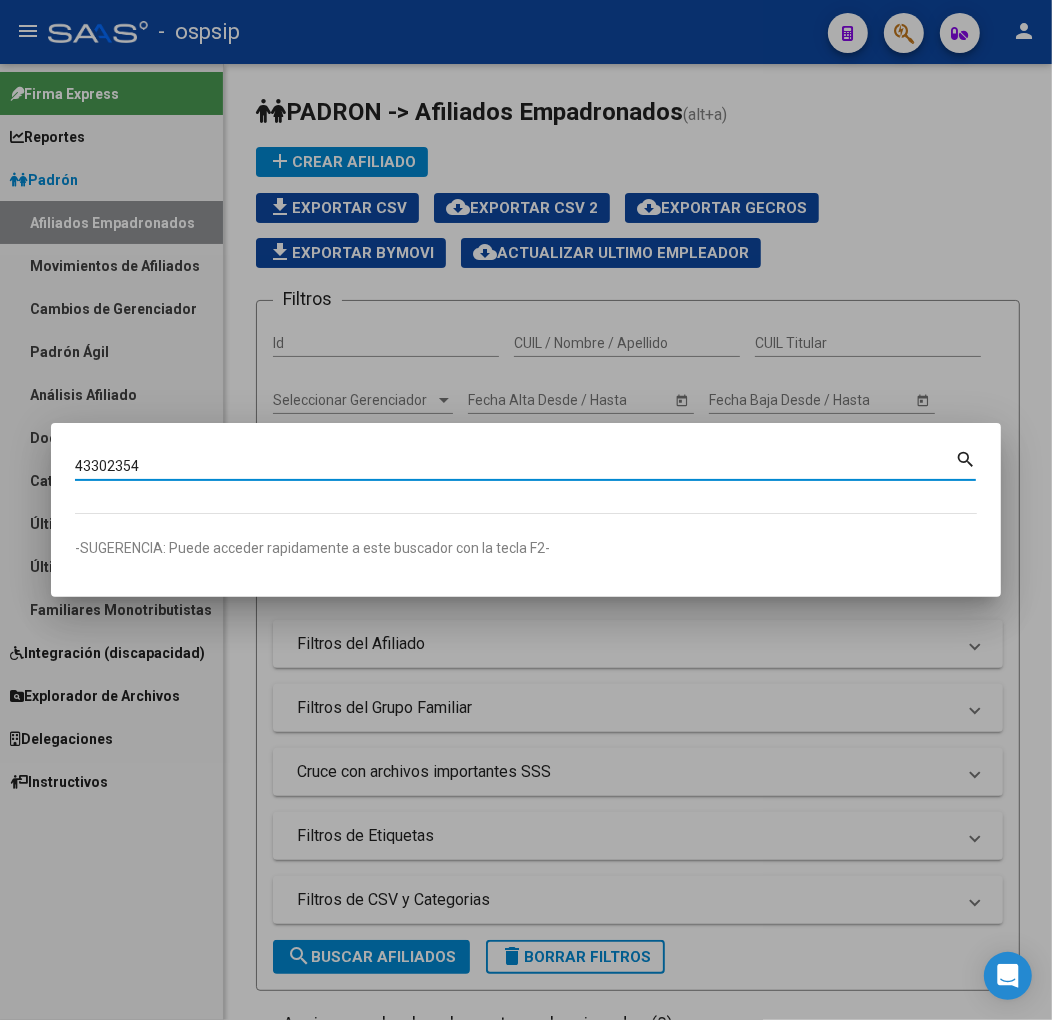 type on "43302354" 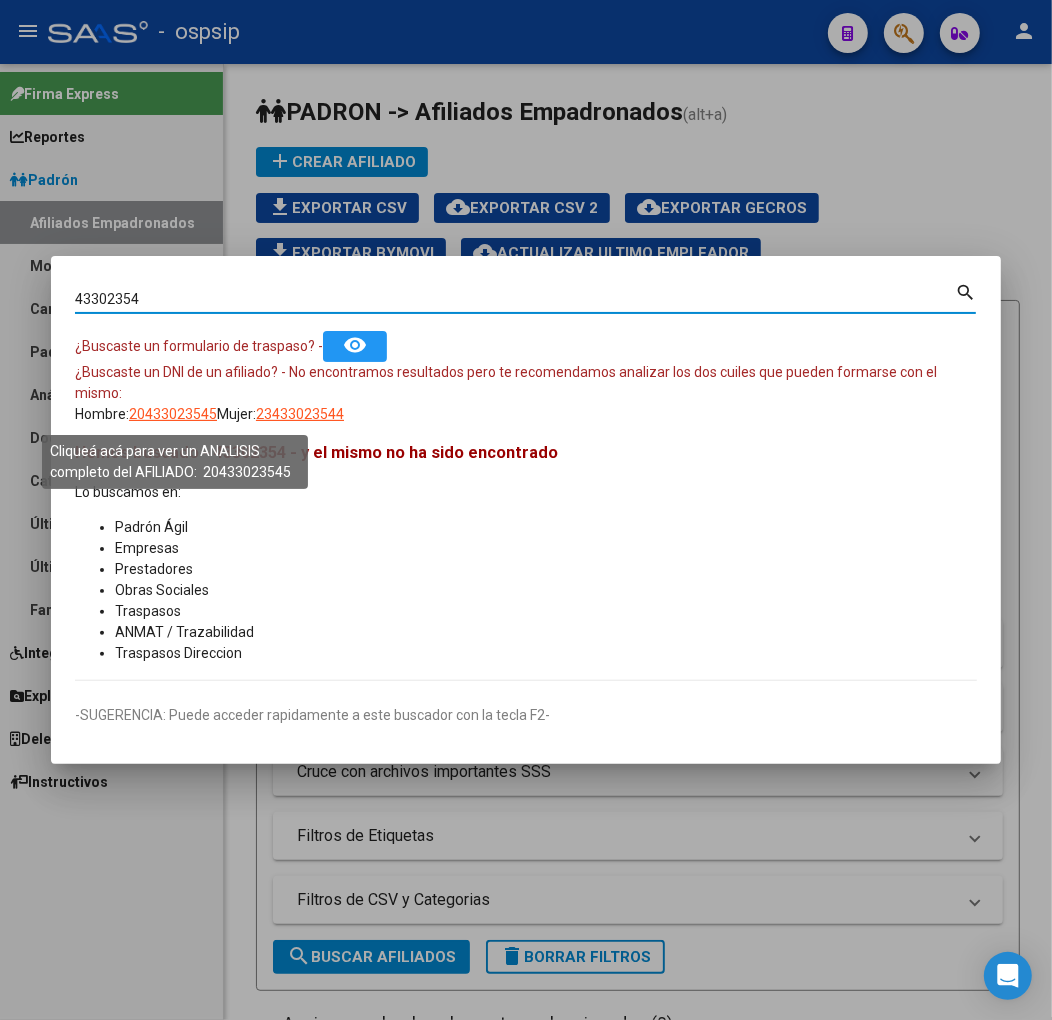 click on "20433023545" at bounding box center [173, 414] 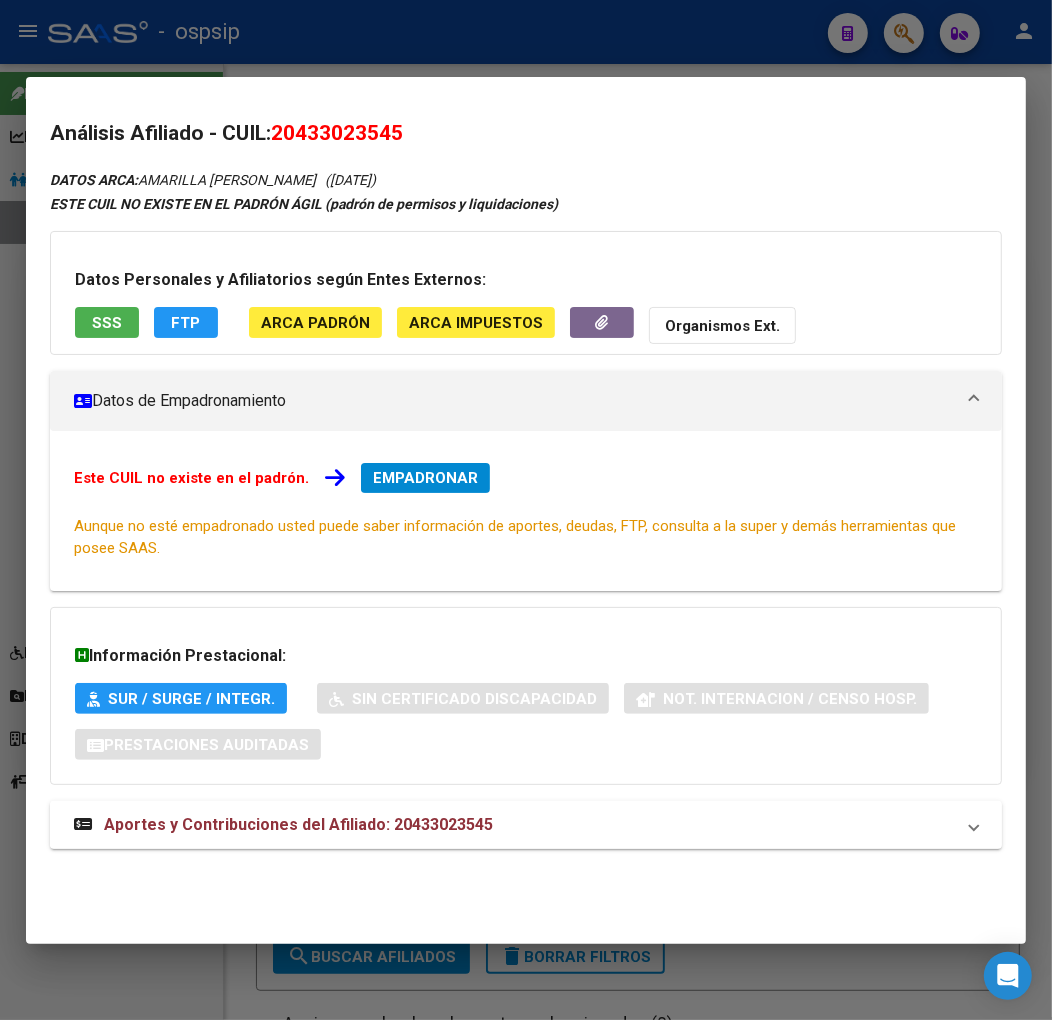 click on "Aportes y Contribuciones del Afiliado: 20433023545" at bounding box center [526, 825] 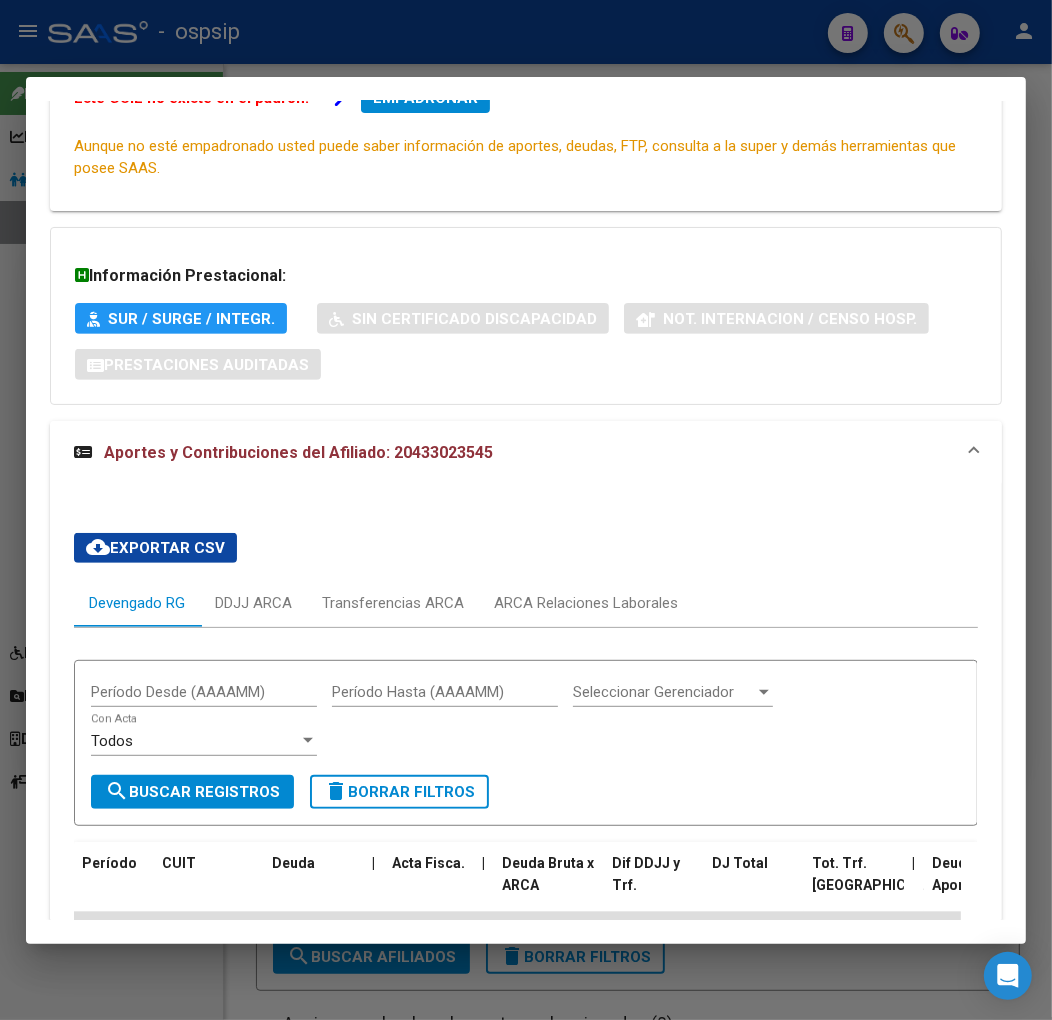 scroll, scrollTop: 0, scrollLeft: 0, axis: both 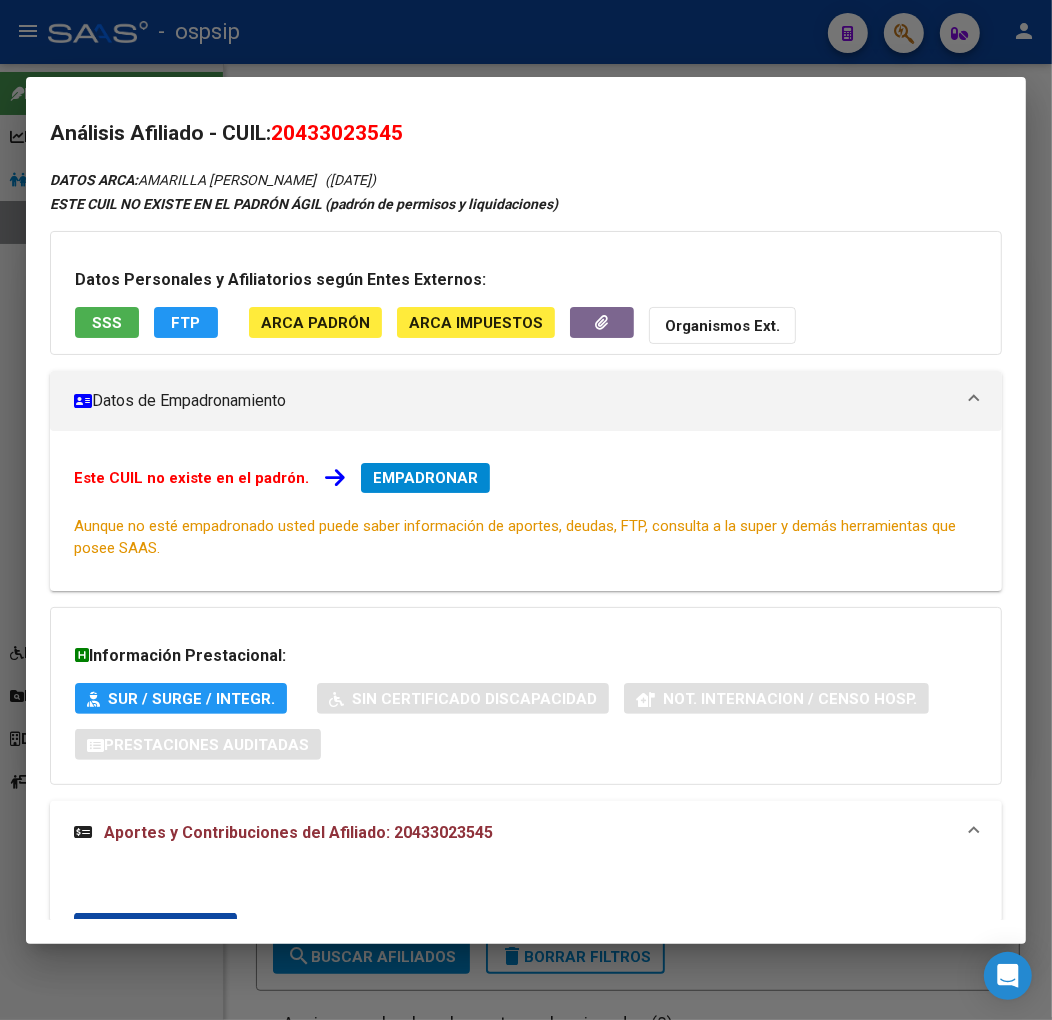 click on "EMPADRONAR" at bounding box center (425, 478) 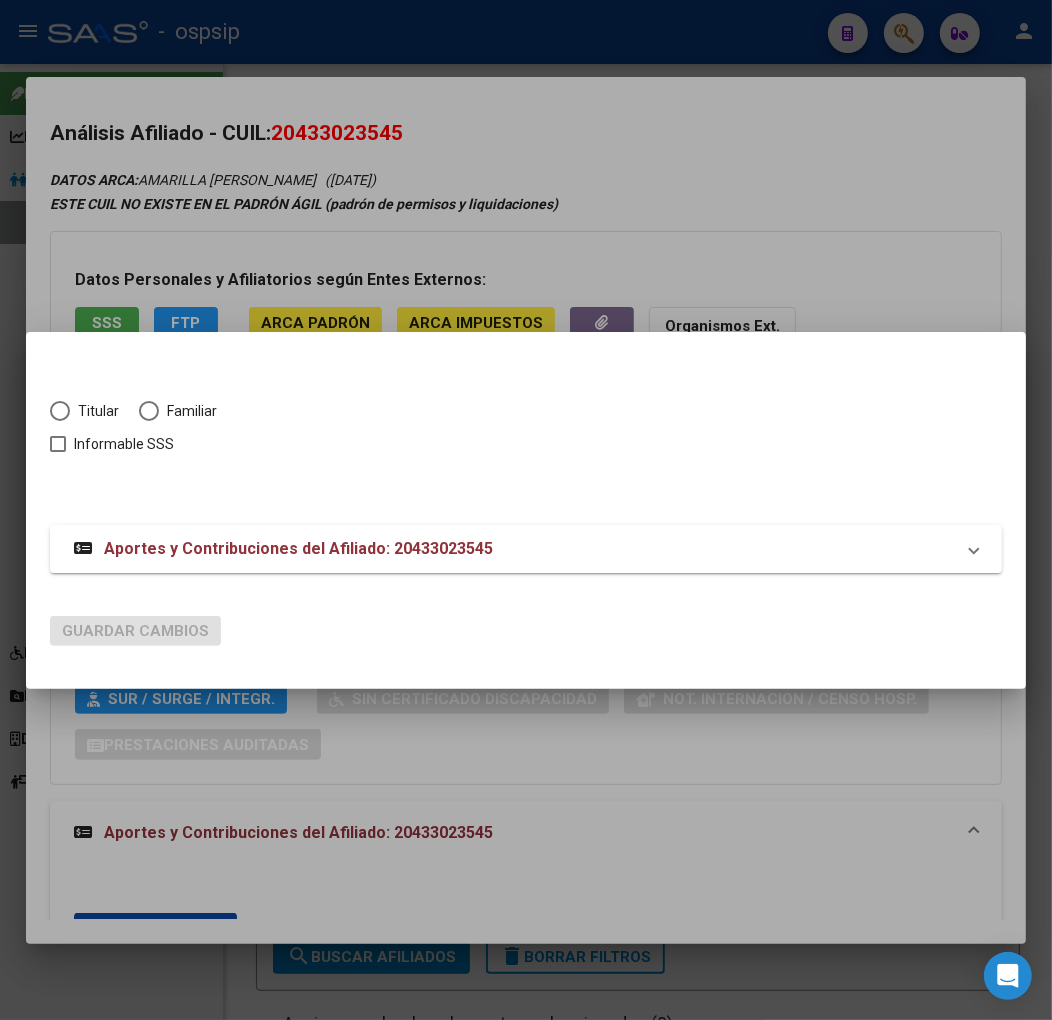 click at bounding box center (60, 411) 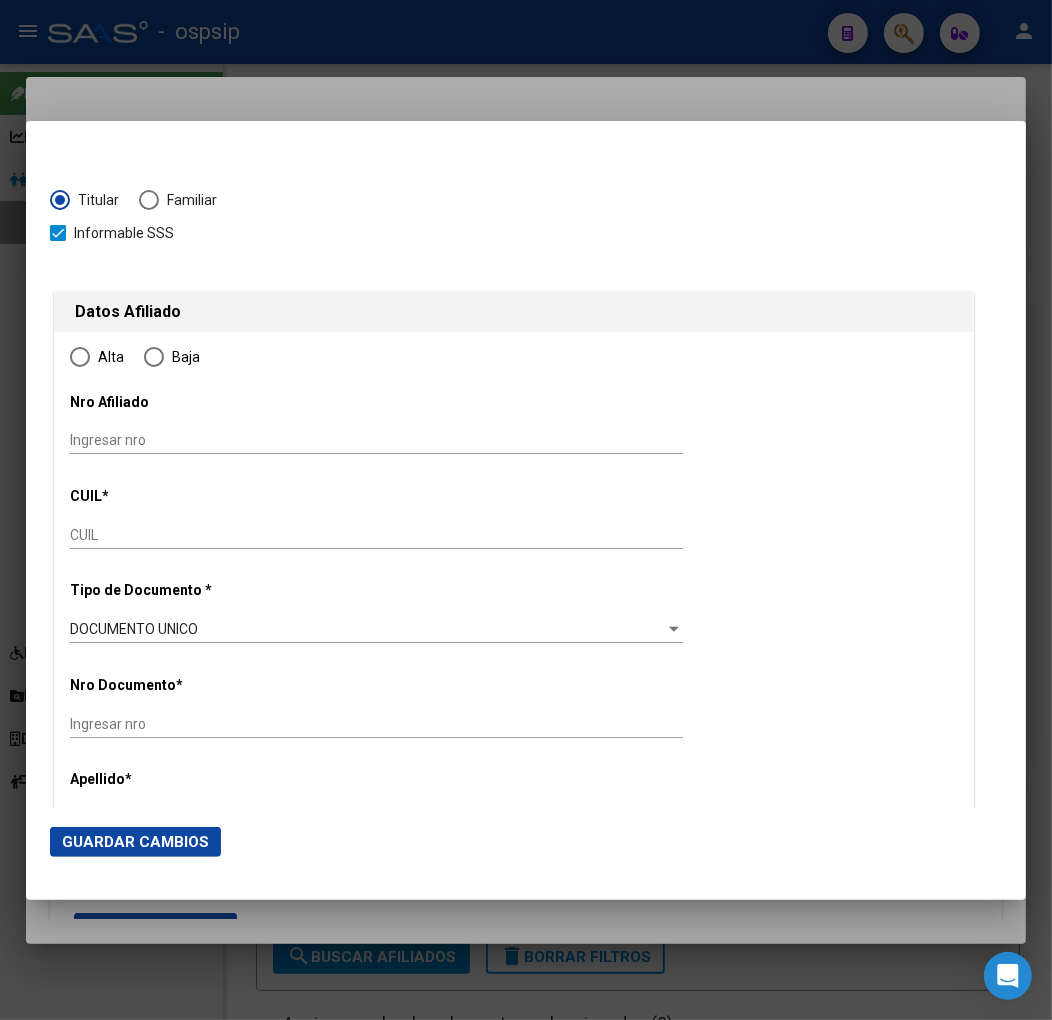 type on "20-43302354-5" 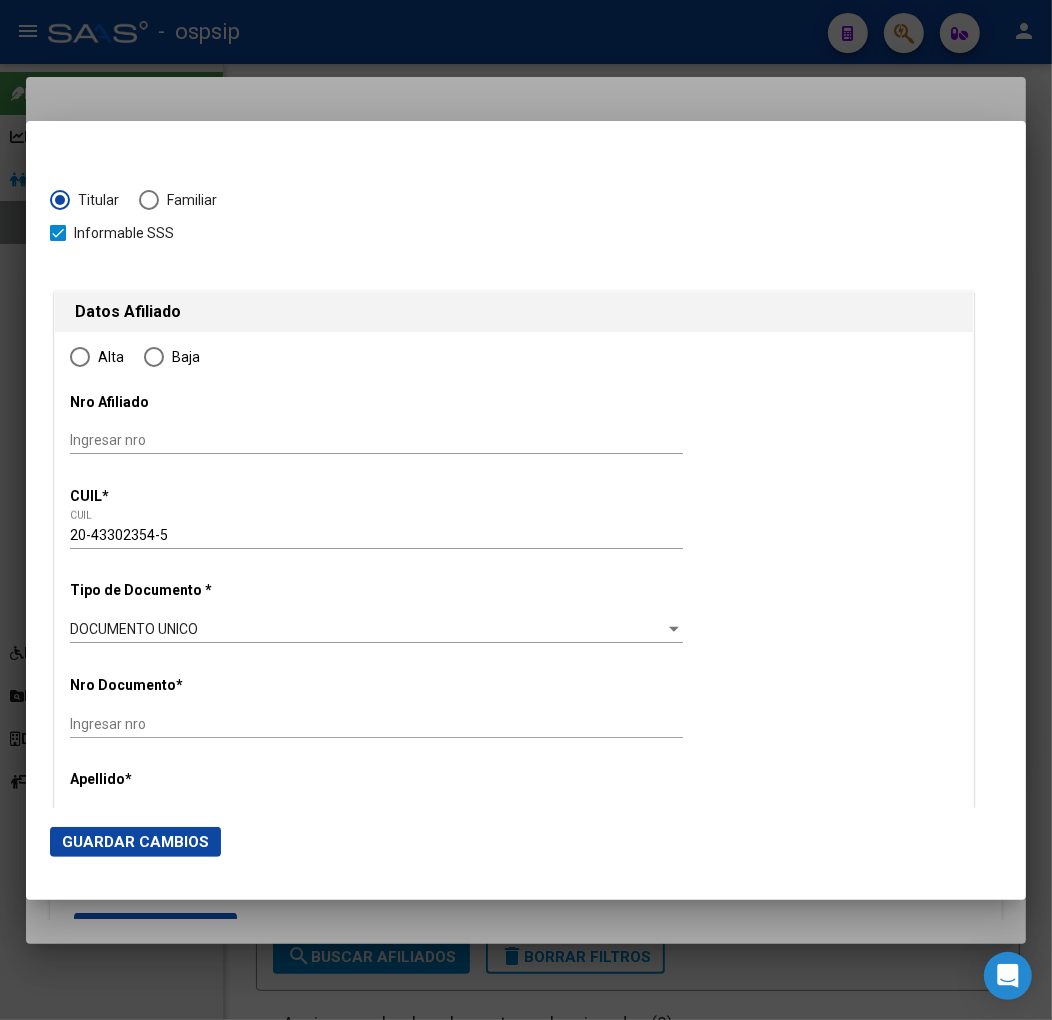 type on "43302354" 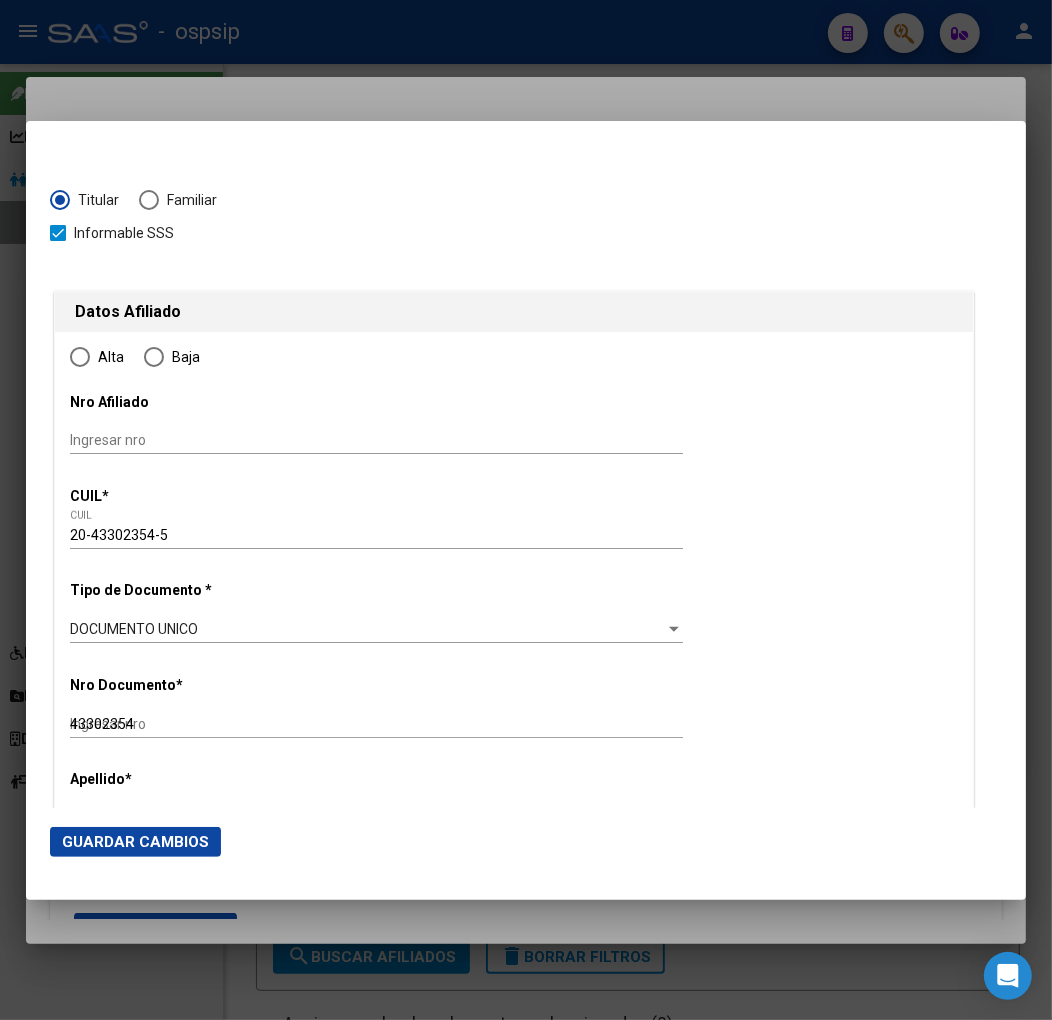 radio on "true" 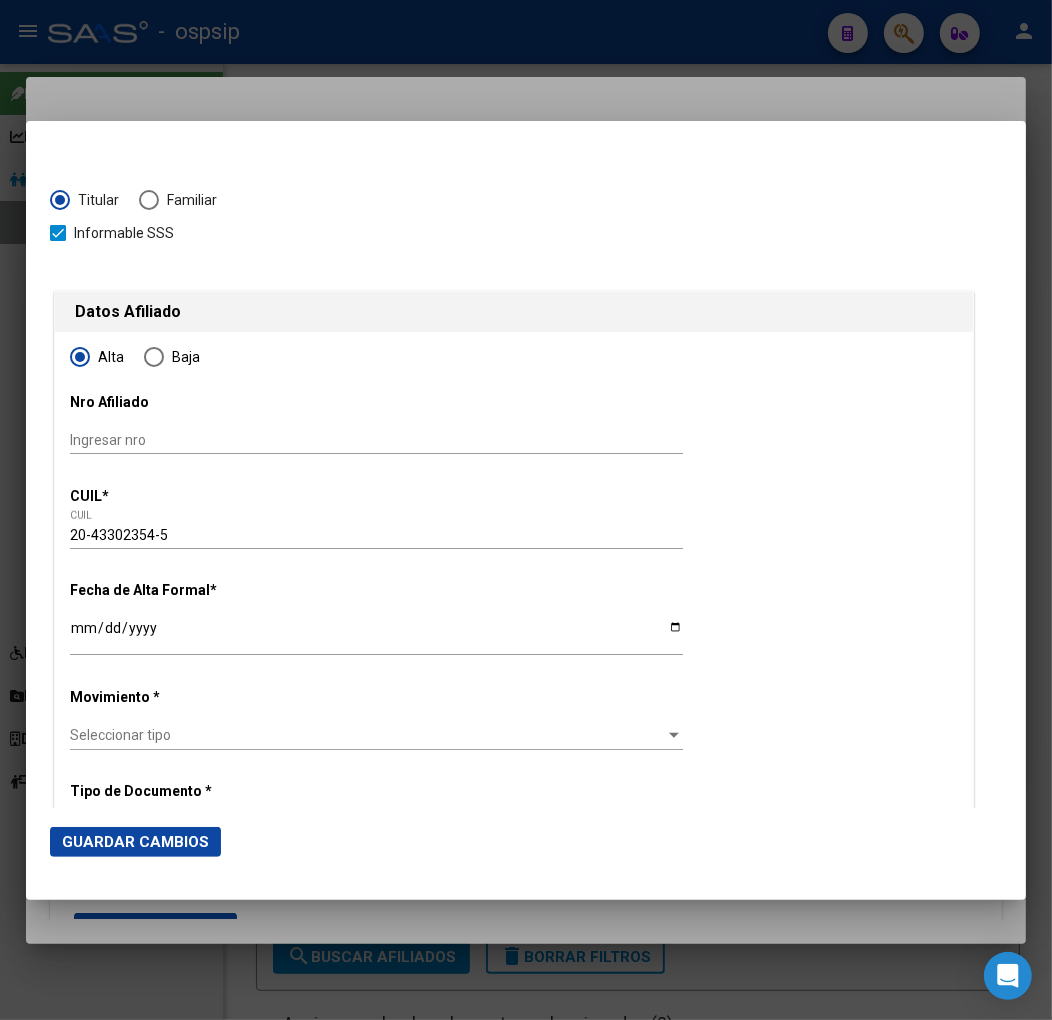 click on "Ingresar fecha" at bounding box center (376, 635) 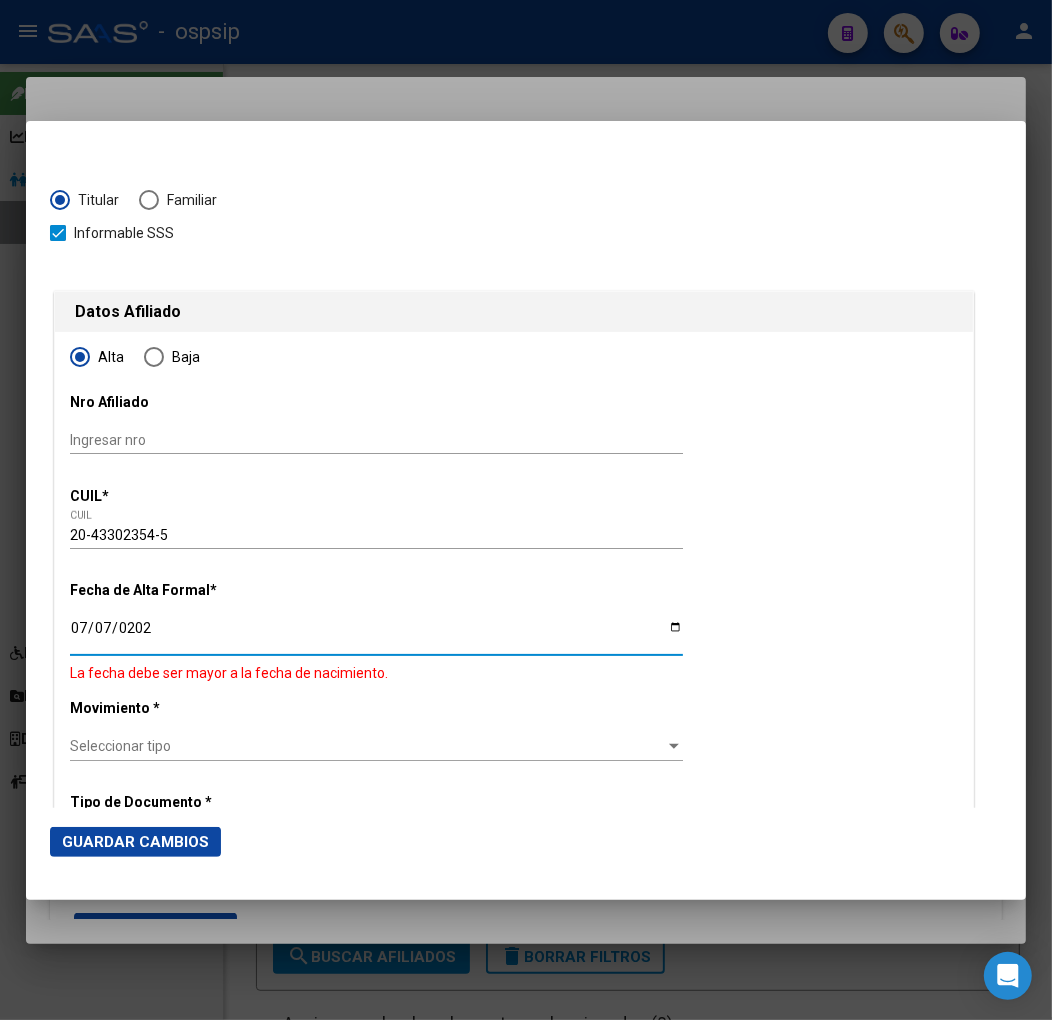 type on "[DATE]" 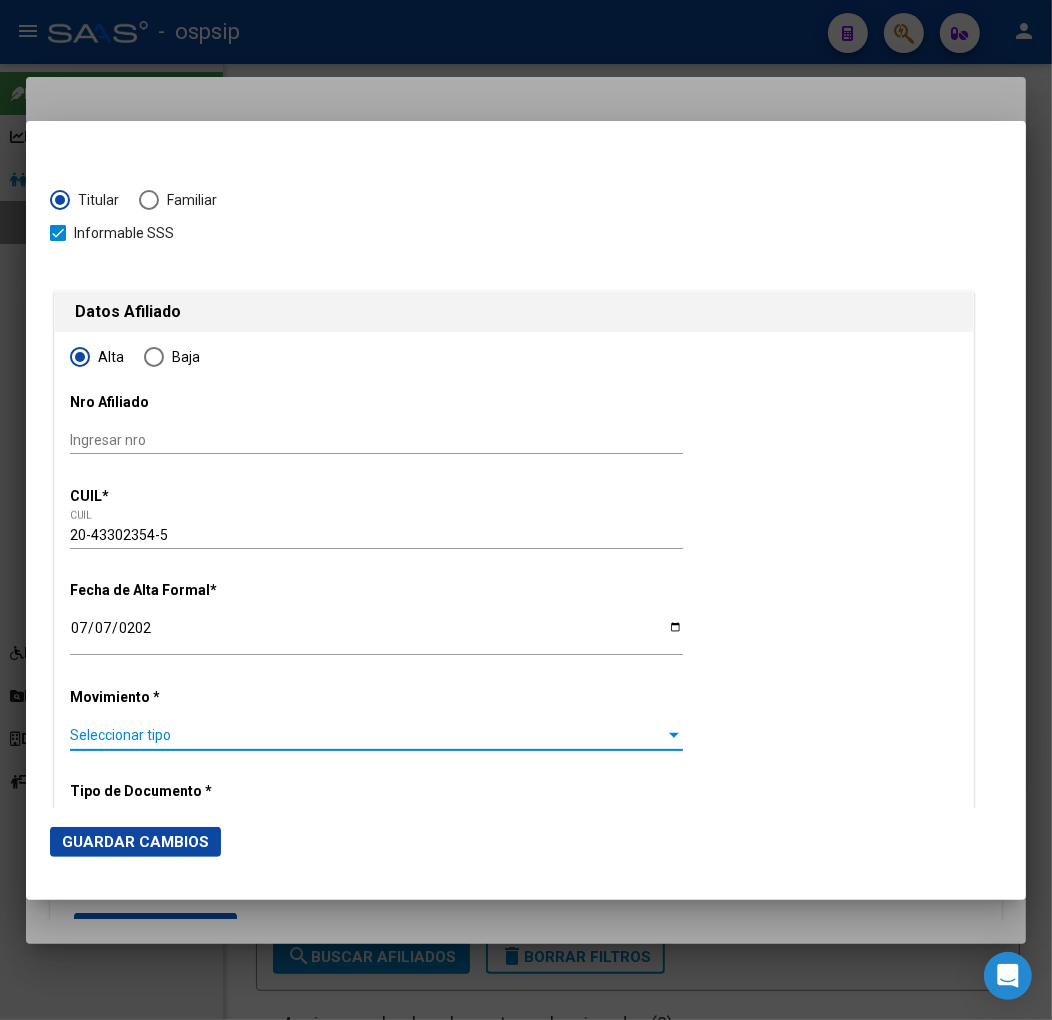 click on "Seleccionar tipo" at bounding box center (367, 735) 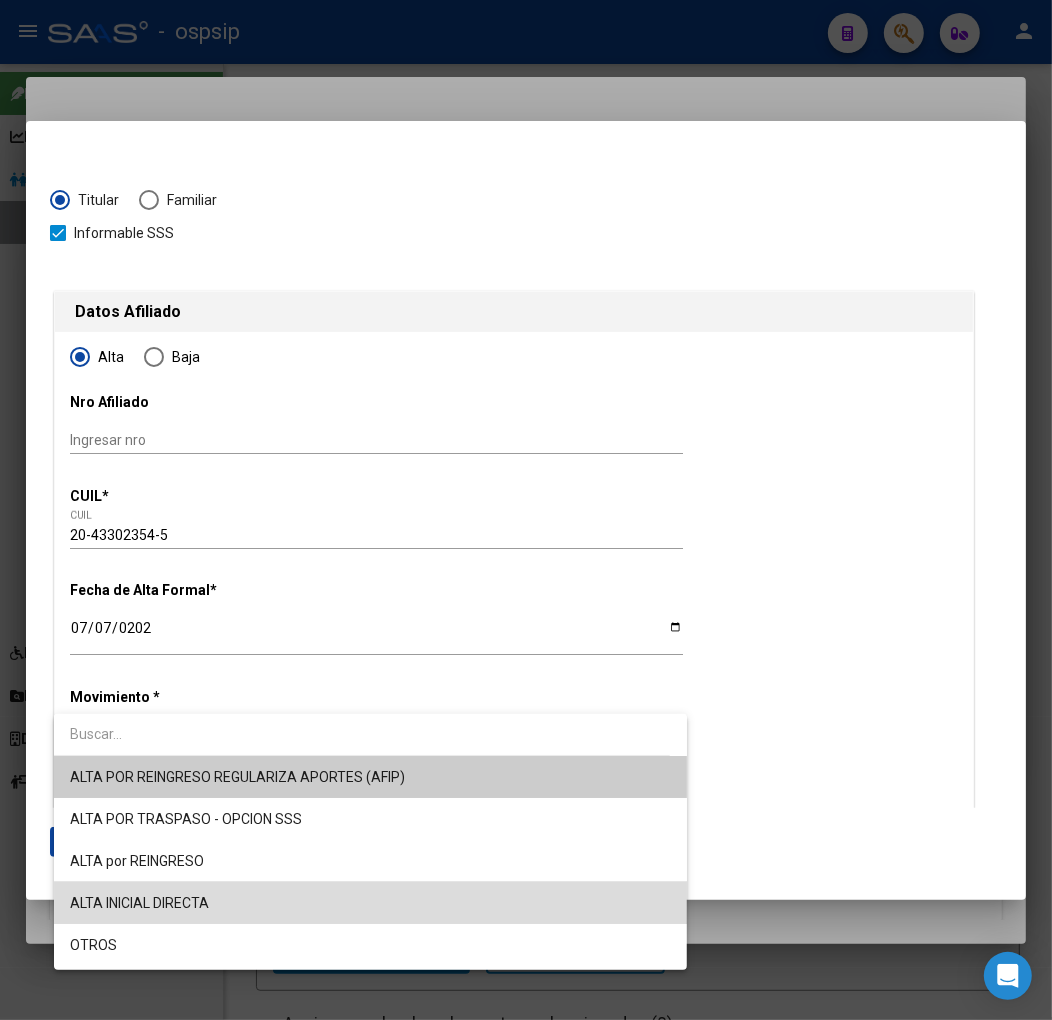 click on "ALTA INICIAL DIRECTA" at bounding box center [370, 903] 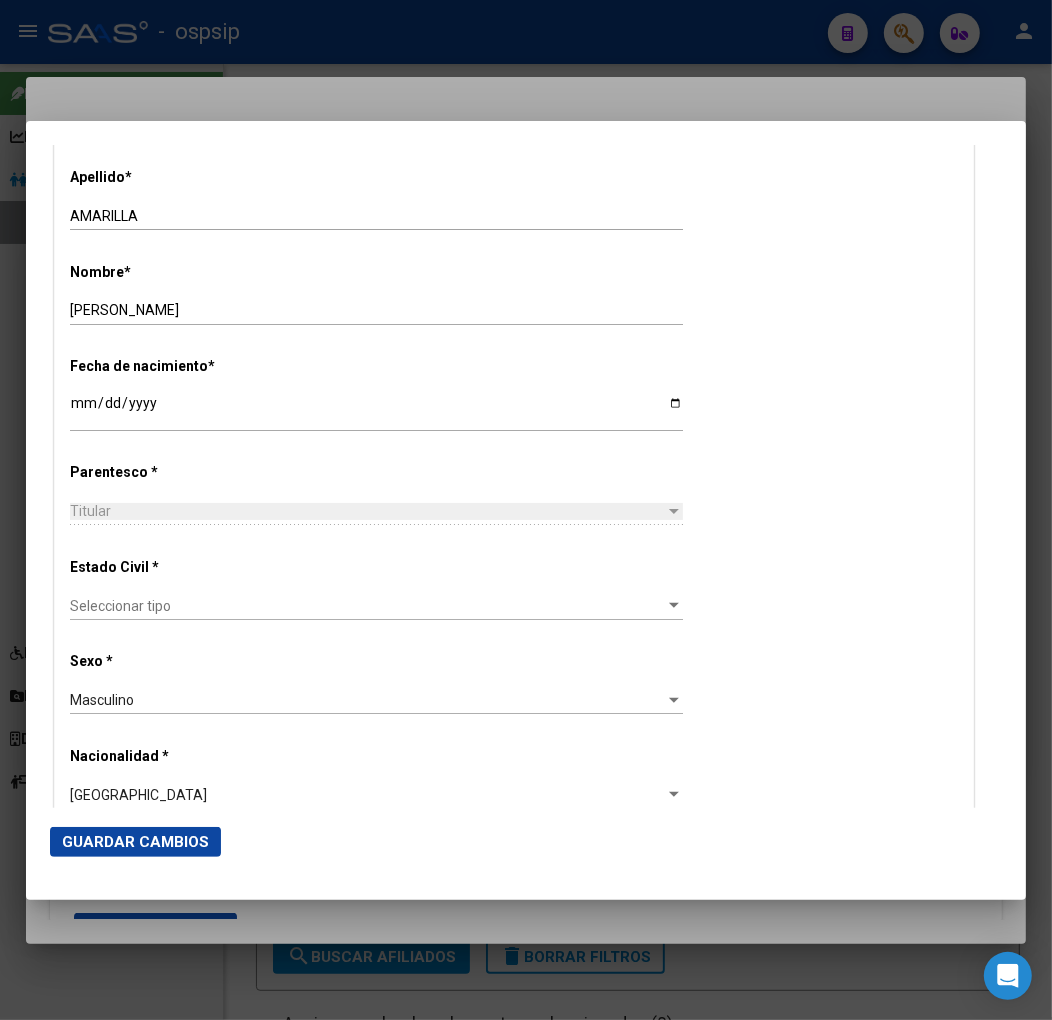 scroll, scrollTop: 888, scrollLeft: 0, axis: vertical 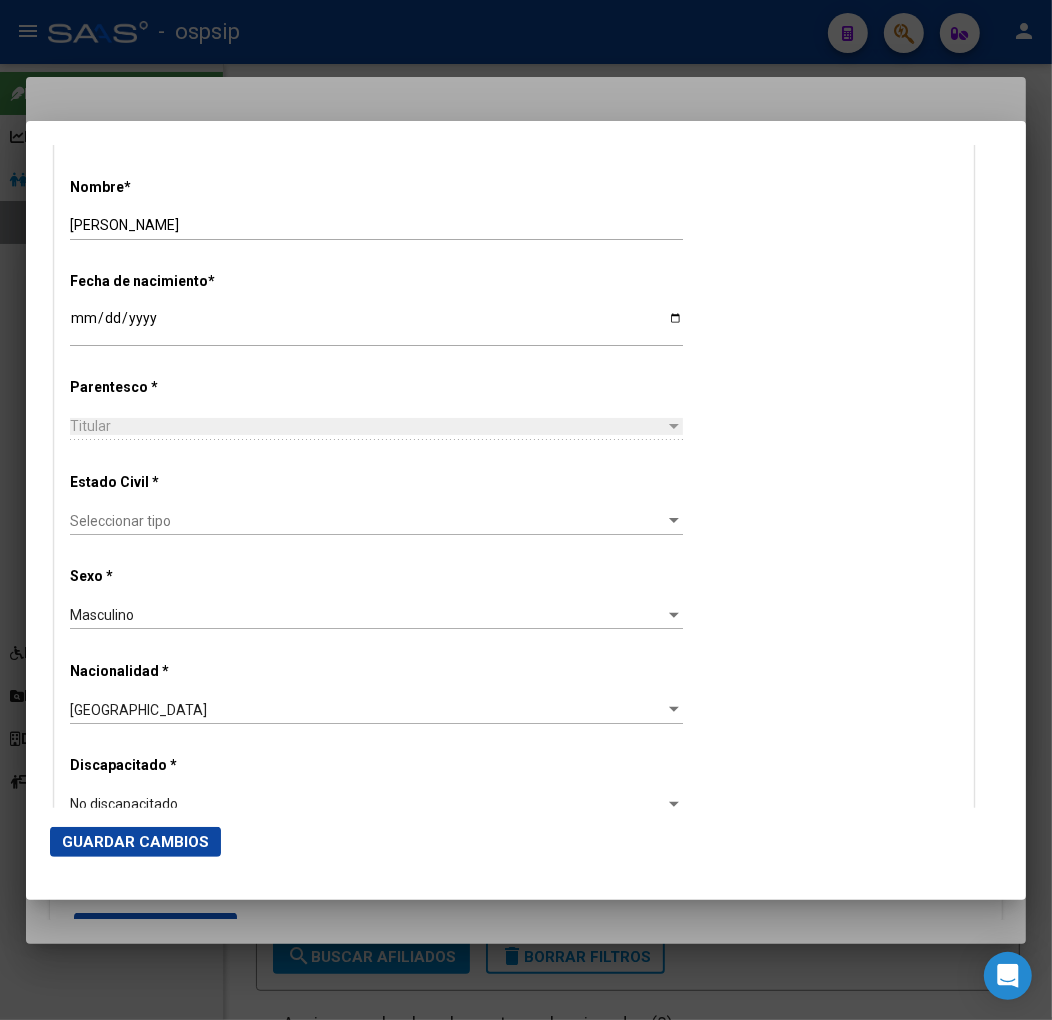 click on "Seleccionar tipo Seleccionar tipo" at bounding box center (376, 521) 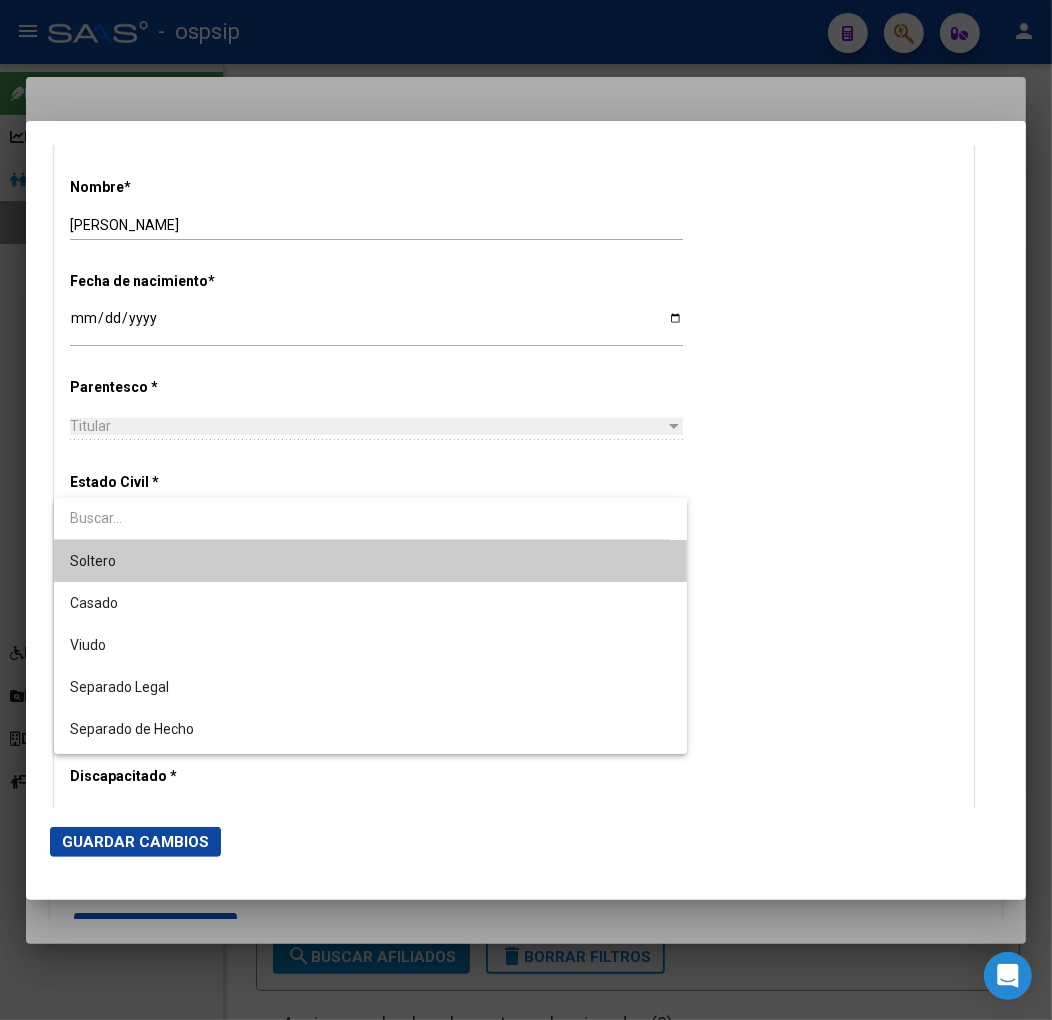 click on "Soltero" at bounding box center (370, 561) 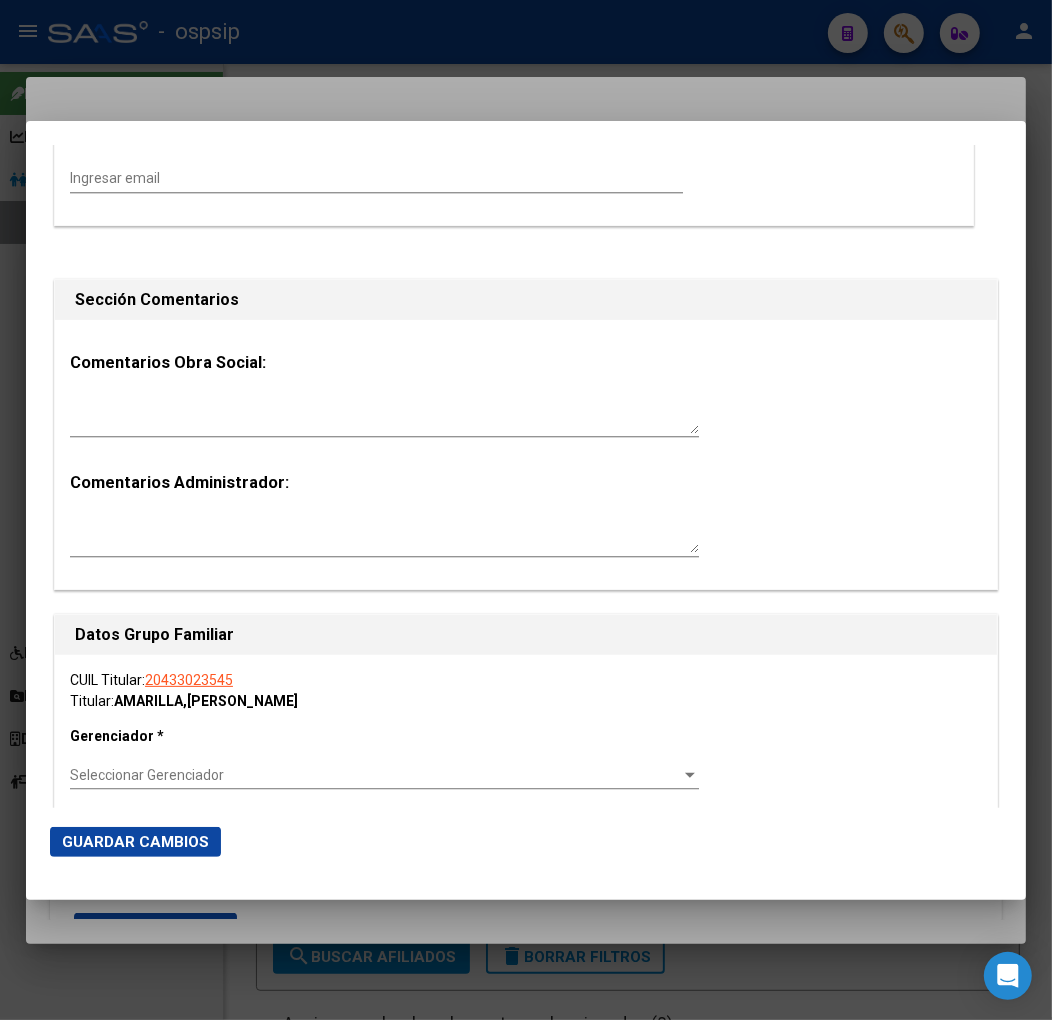 scroll, scrollTop: 2777, scrollLeft: 0, axis: vertical 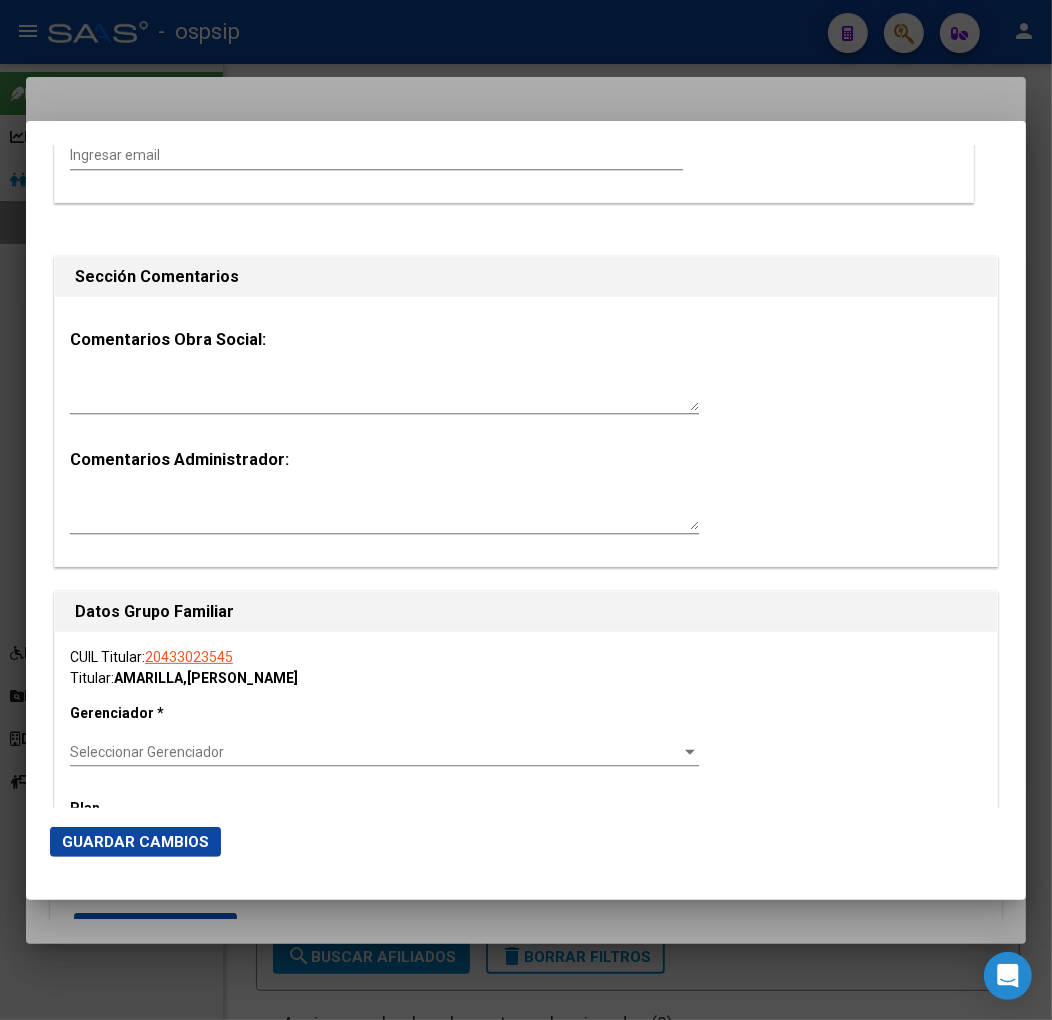 click on "Seleccionar Gerenciador" at bounding box center [375, 752] 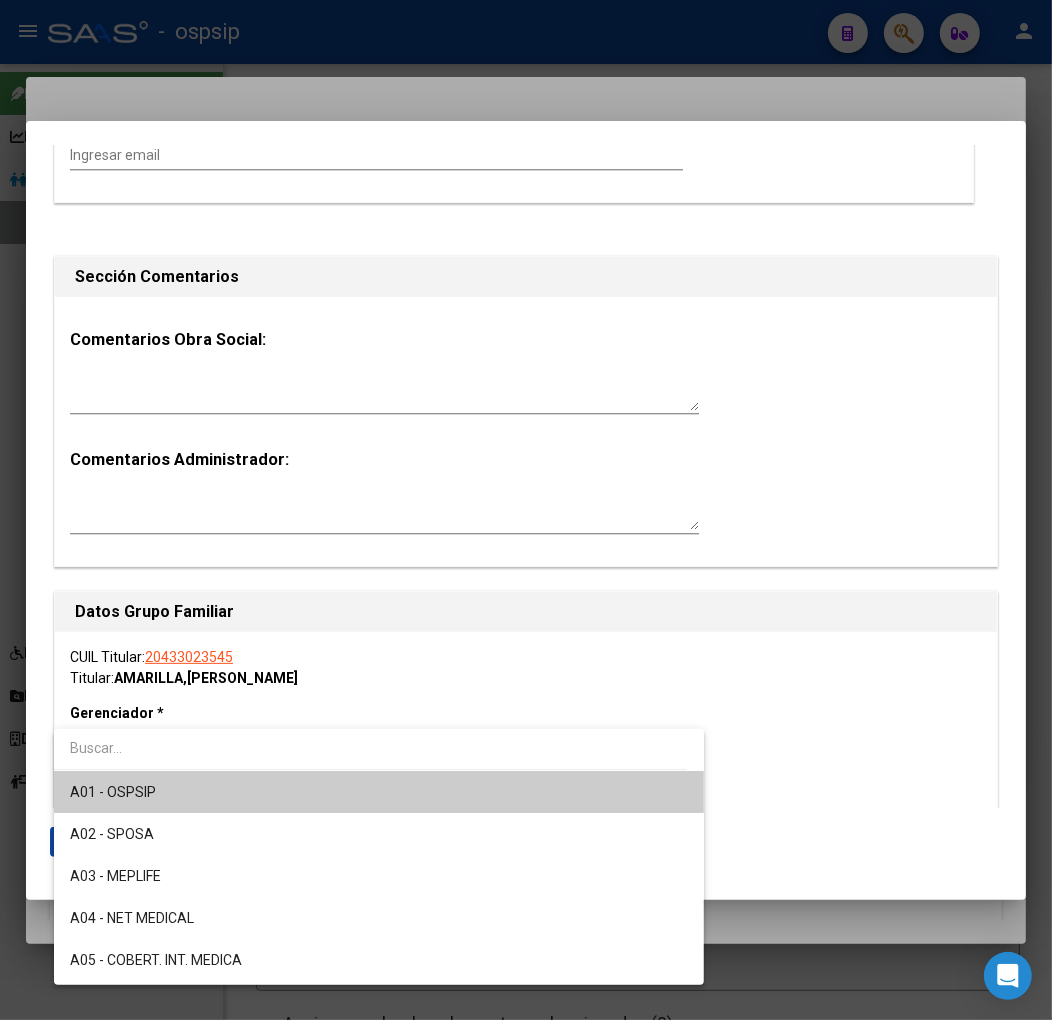 click on "A01 - OSPSIP" at bounding box center (379, 792) 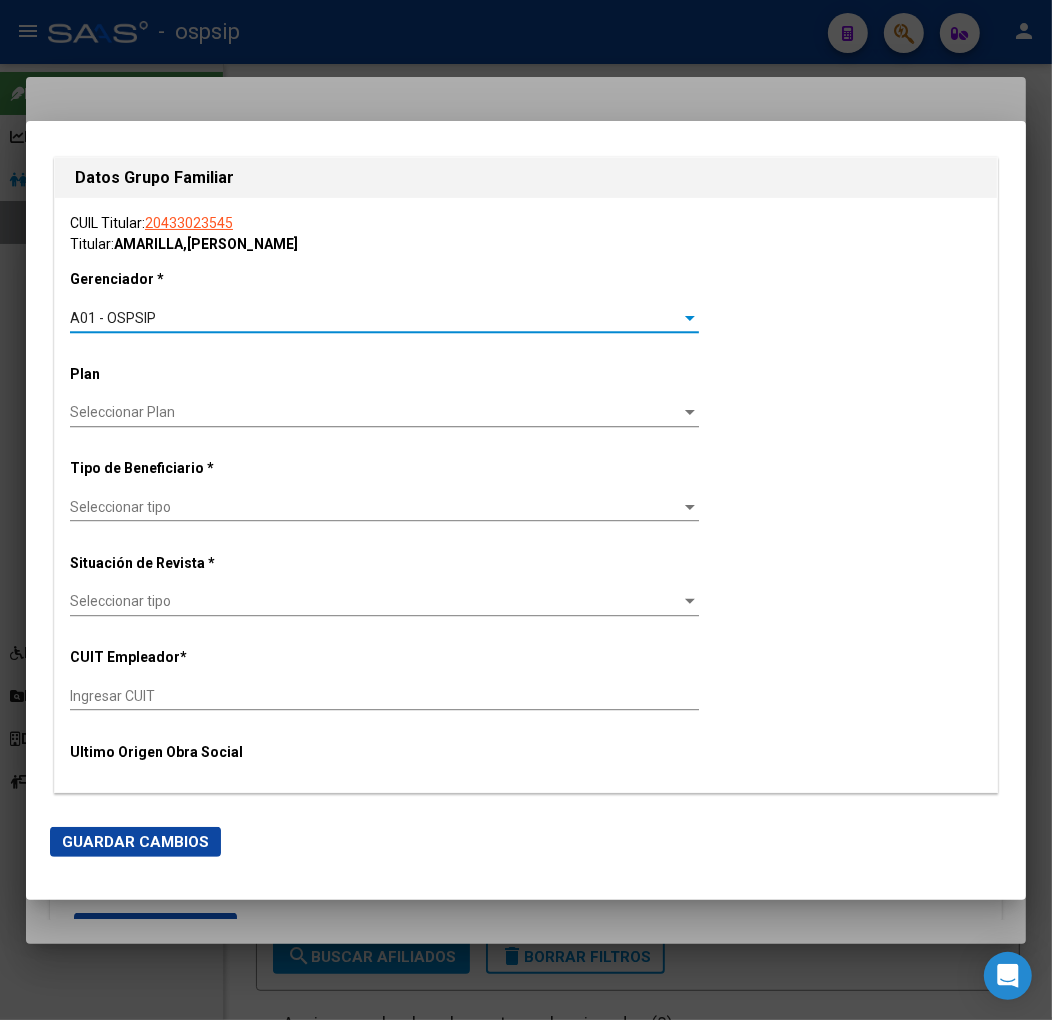scroll, scrollTop: 3222, scrollLeft: 0, axis: vertical 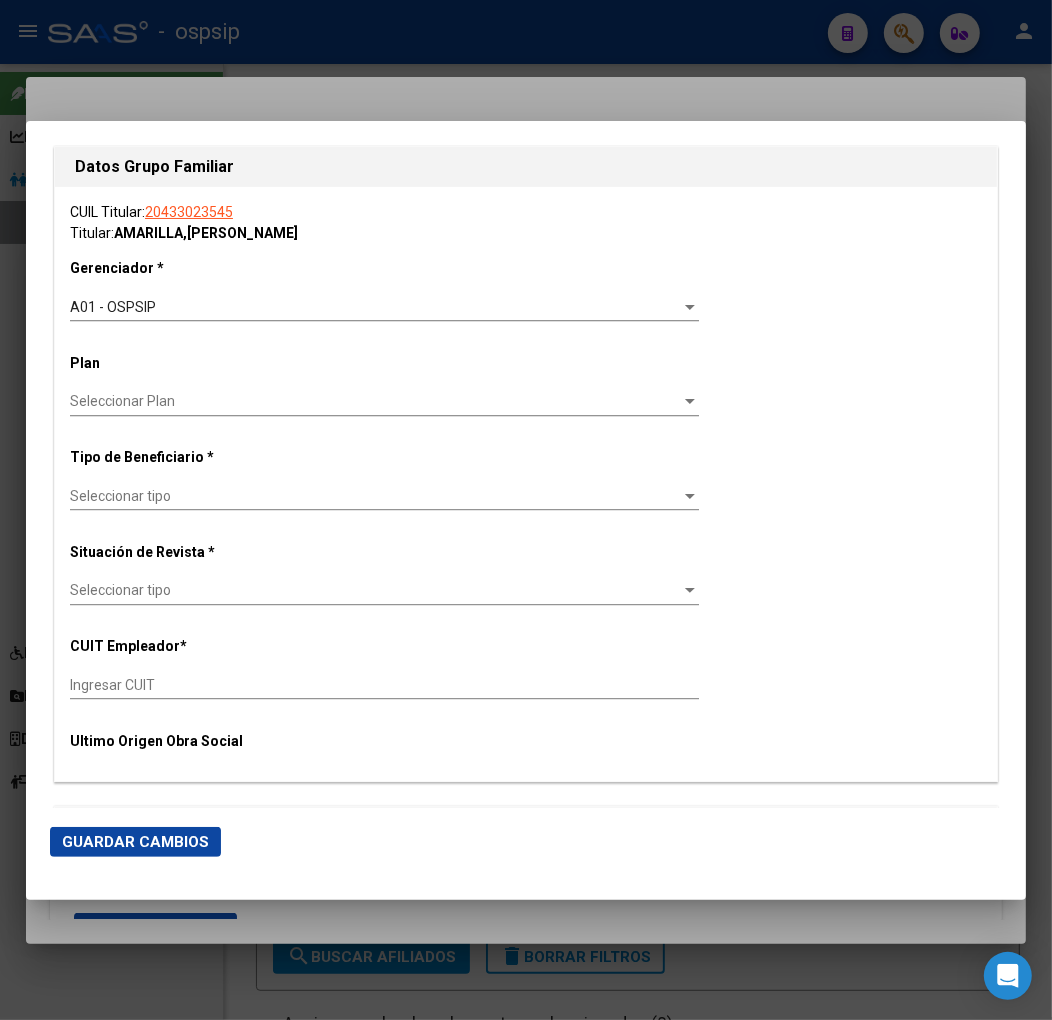 click on "CUIL Titular:   20433023545   Titular:   AMARILLA ,  [PERSON_NAME] * A01 - OSPSIP Seleccionar Gerenciador  Plan  Seleccionar Plan Seleccionar Plan  Tipo de Beneficiario * Seleccionar tipo Seleccionar tipo  Situación de Revista * Seleccionar tipo Seleccionar tipo CUIT Empleador  *   Ingresar CUIT  Ultimo Origen Obra Social" at bounding box center [526, 483] 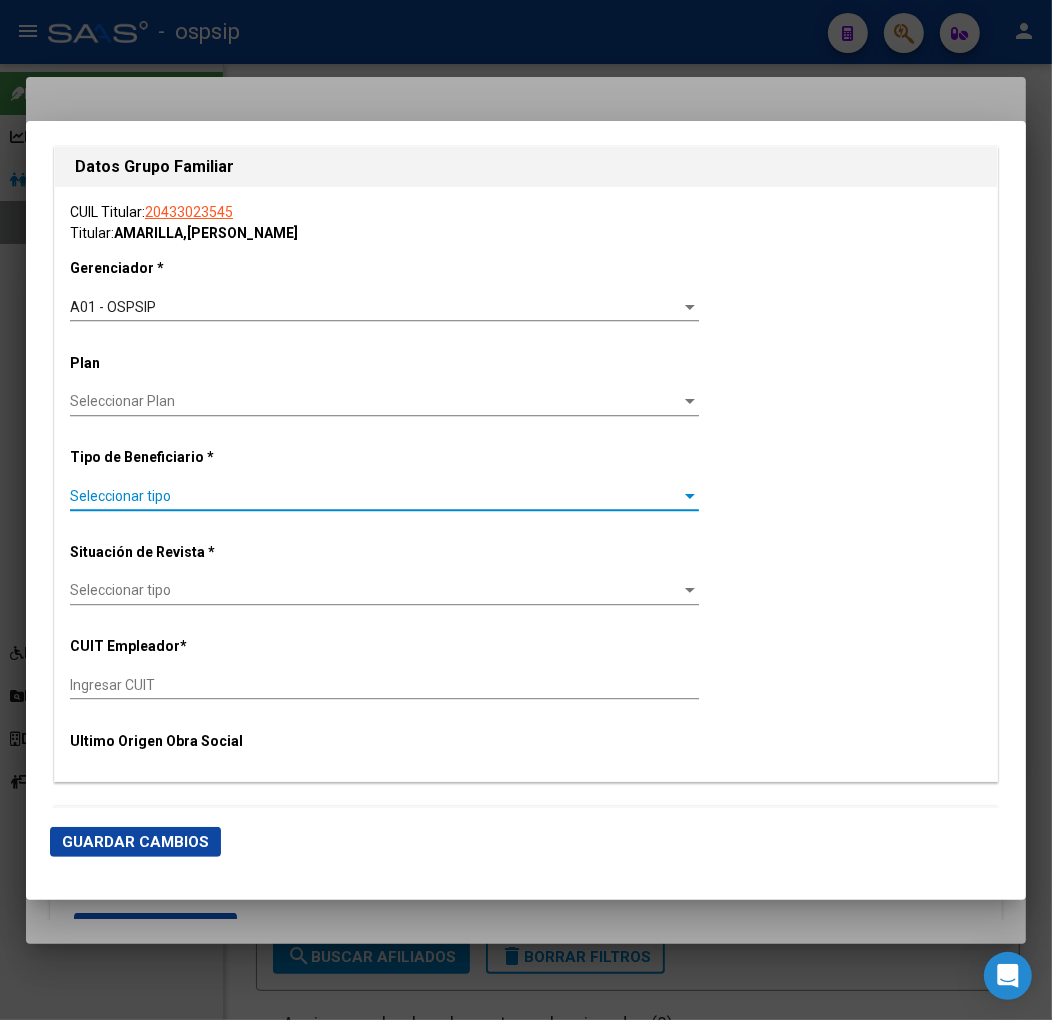 click on "Seleccionar tipo" at bounding box center [375, 496] 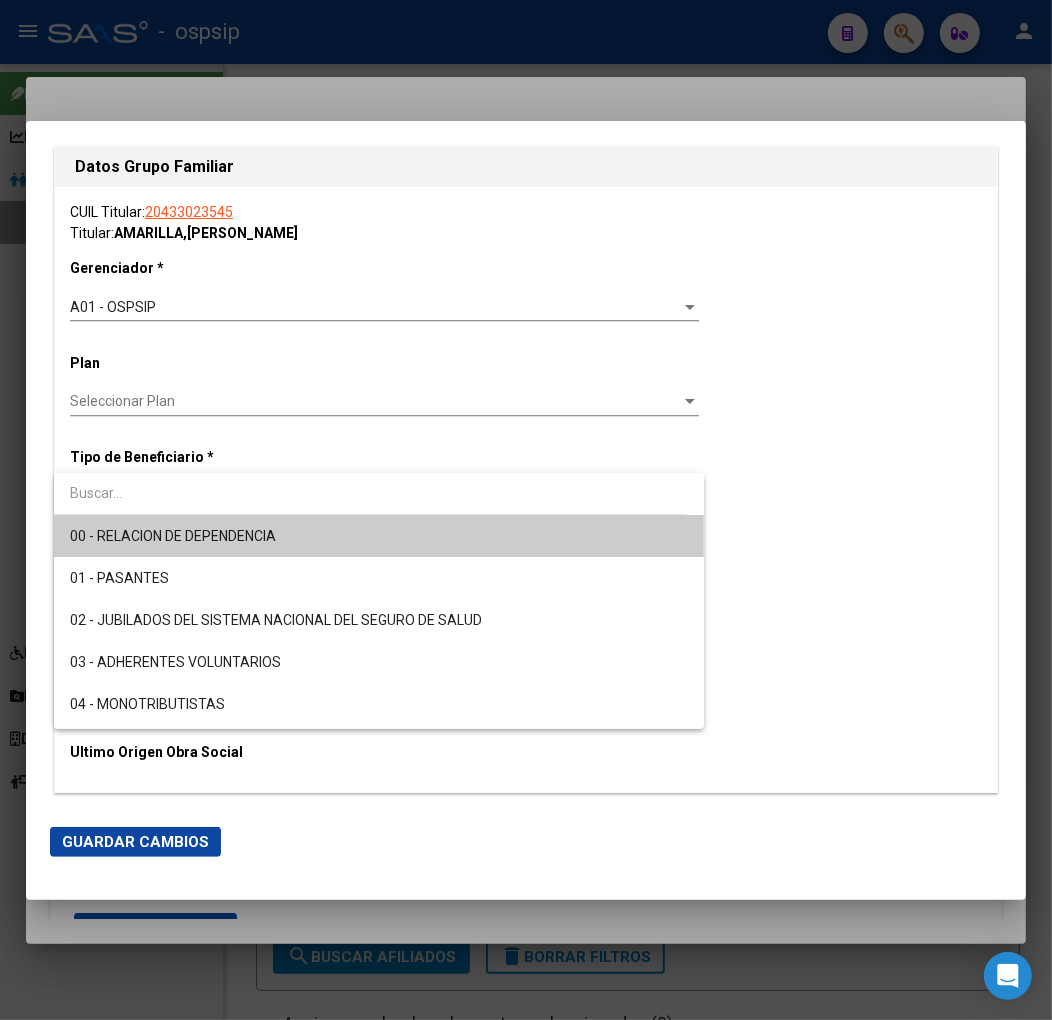 click on "00 - RELACION DE DEPENDENCIA" at bounding box center (379, 536) 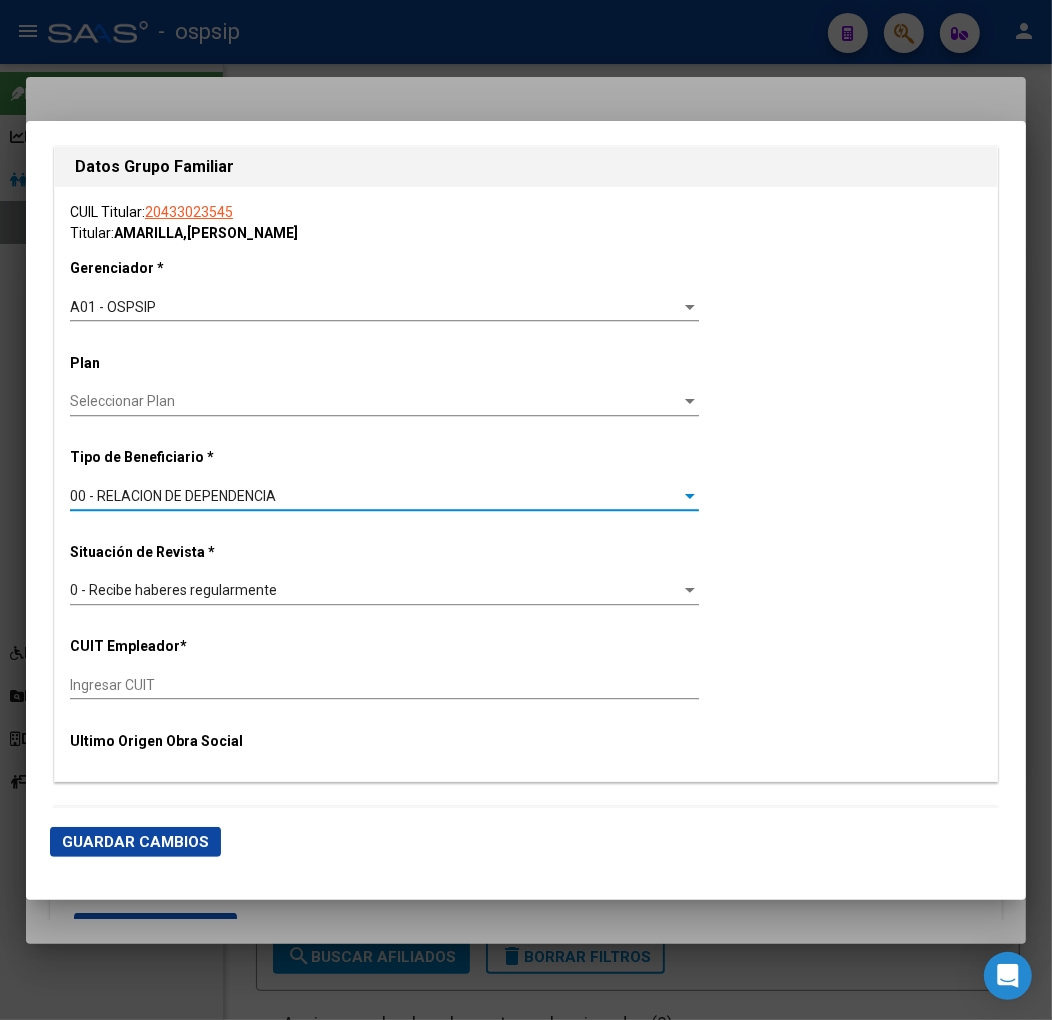 type on "30-64106337-8" 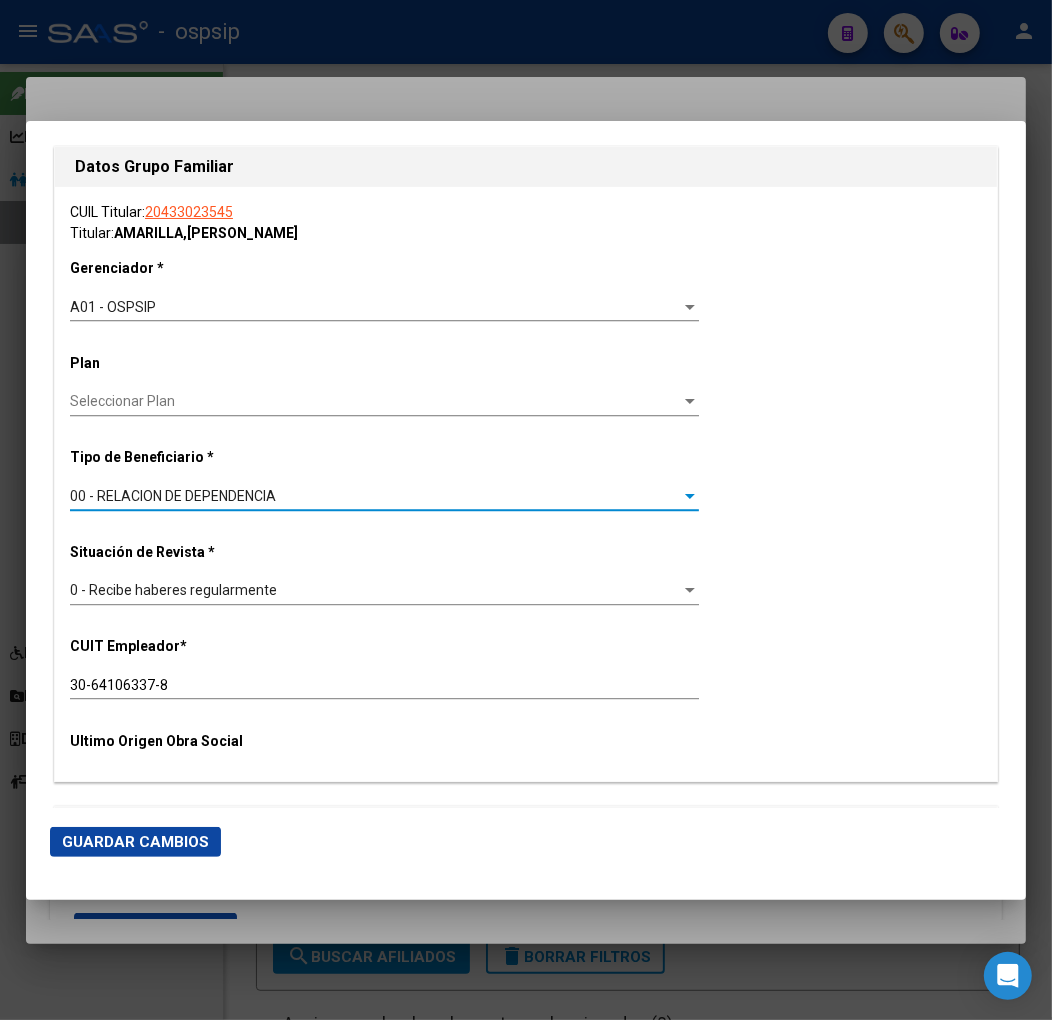 click on "Guardar Cambios" 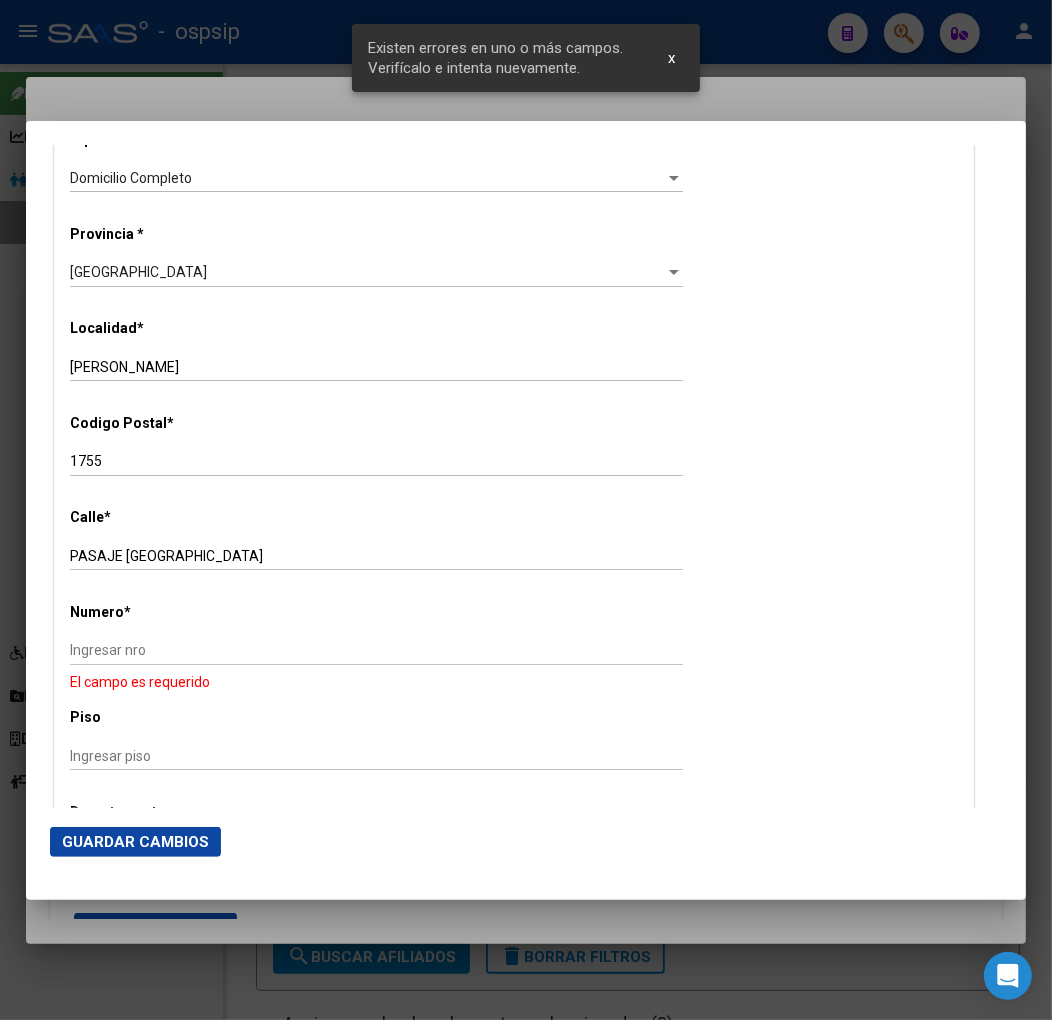 scroll, scrollTop: 1677, scrollLeft: 0, axis: vertical 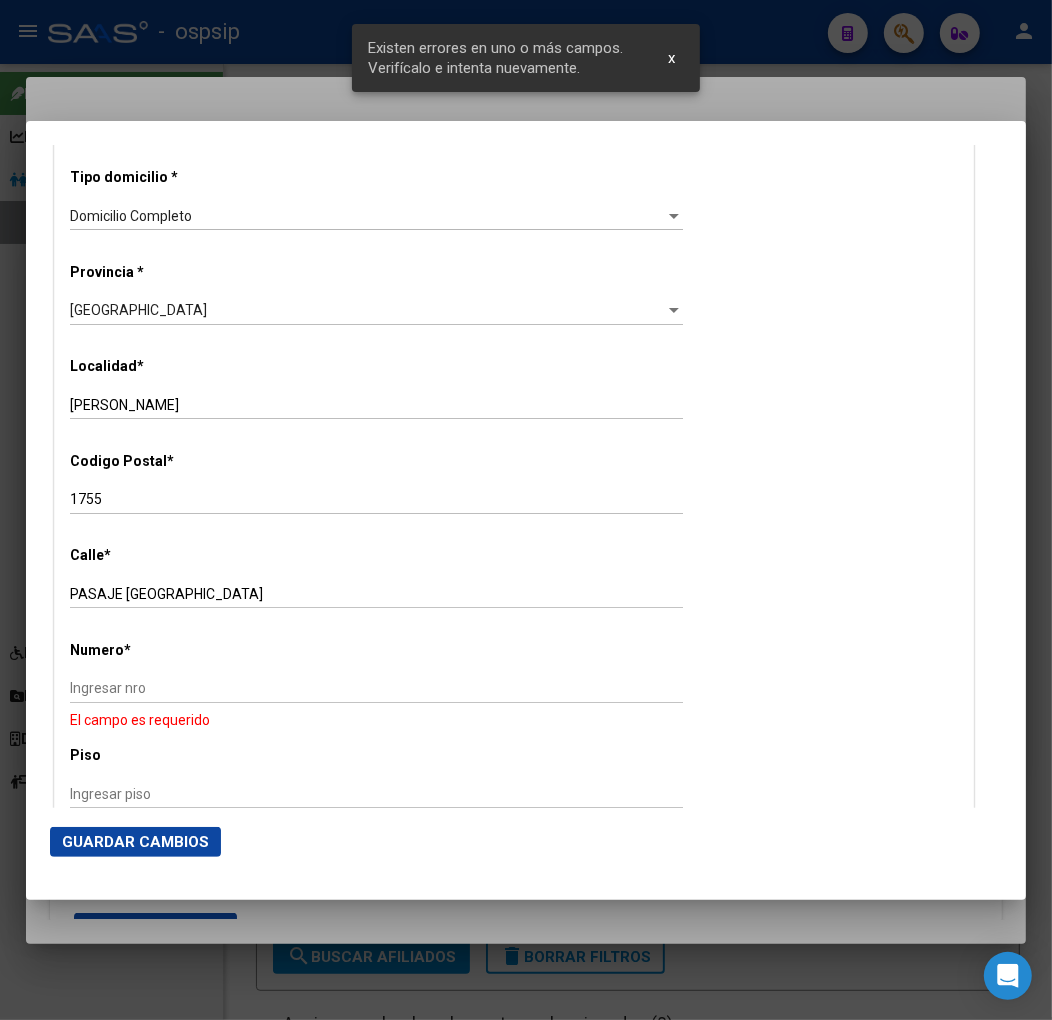 click on "Alta   Baja Nro Afiliado    Ingresar nro  CUIL  *   20-43302354-5 CUIL  ARCA Padrón Fecha de Alta Formal  *   [DATE] Ingresar fecha   Movimiento * ALTA INICIAL DIRECTA Seleccionar tipo  Tipo de Documento * DOCUMENTO UNICO Seleccionar tipo Nro Documento  *   43302354 Ingresar nro  Apellido  *   AMARILLA Ingresar apellido  Nombre  *   [PERSON_NAME] nombre  Fecha de nacimiento  *   [DEMOGRAPHIC_DATA] Ingresar fecha   Parentesco * Titular Seleccionar parentesco  Estado Civil * [DEMOGRAPHIC_DATA] Seleccionar tipo  Sexo * Masculino Seleccionar sexo  Nacionalidad * [GEOGRAPHIC_DATA] Seleccionar tipo  Discapacitado * No discapacitado Seleccionar tipo Vencimiento Certificado Estudio    Ingresar fecha   Tipo domicilio * Domicilio Completo Seleccionar tipo domicilio  Provincia * [GEOGRAPHIC_DATA] Seleccionar provincia Localidad  *   [PERSON_NAME] Ingresar el nombre  Codigo Postal  *   1755 Ingresar el codigo  Calle  *   PASAJE [GEOGRAPHIC_DATA] [GEOGRAPHIC_DATA]  *   [GEOGRAPHIC_DATA] es requerido Piso    Ingresar piso" at bounding box center (514, -16) 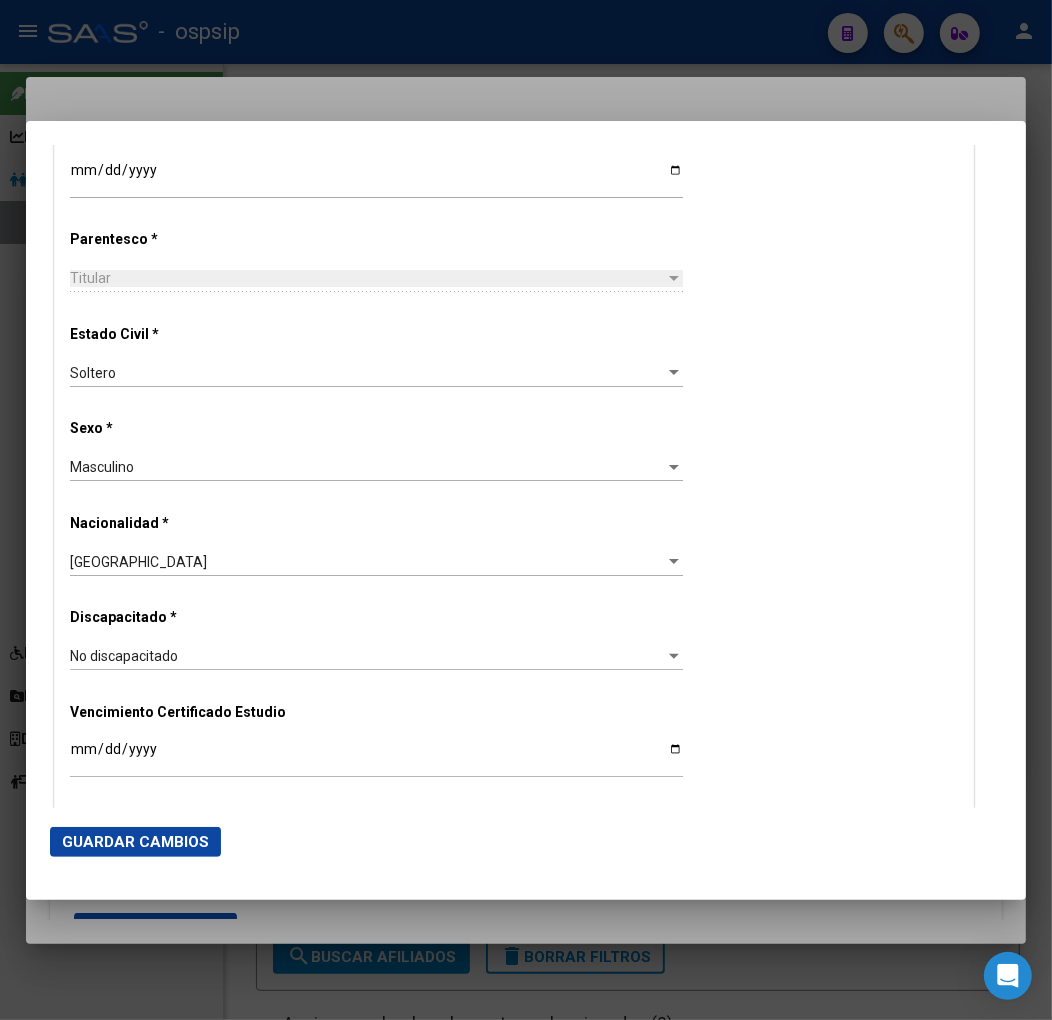 scroll, scrollTop: 1011, scrollLeft: 0, axis: vertical 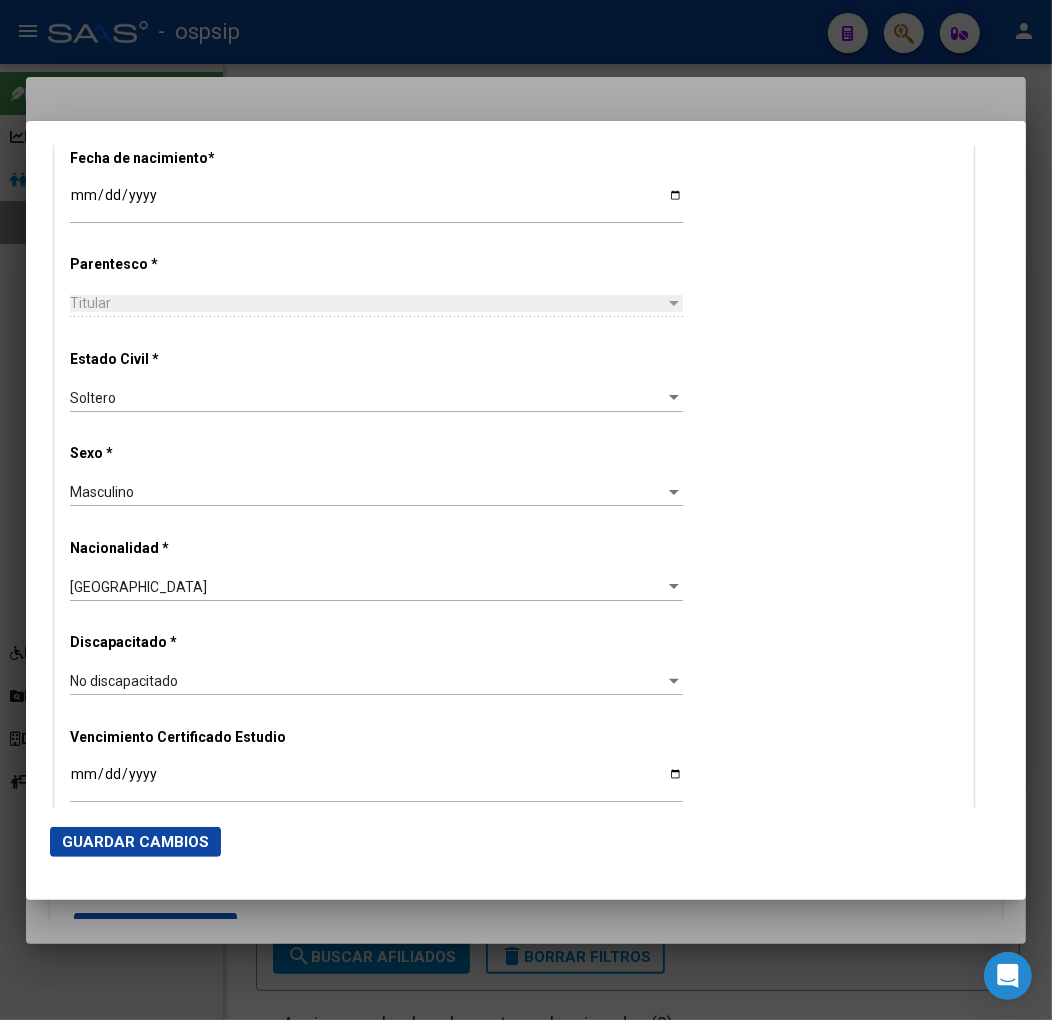 type on "27" 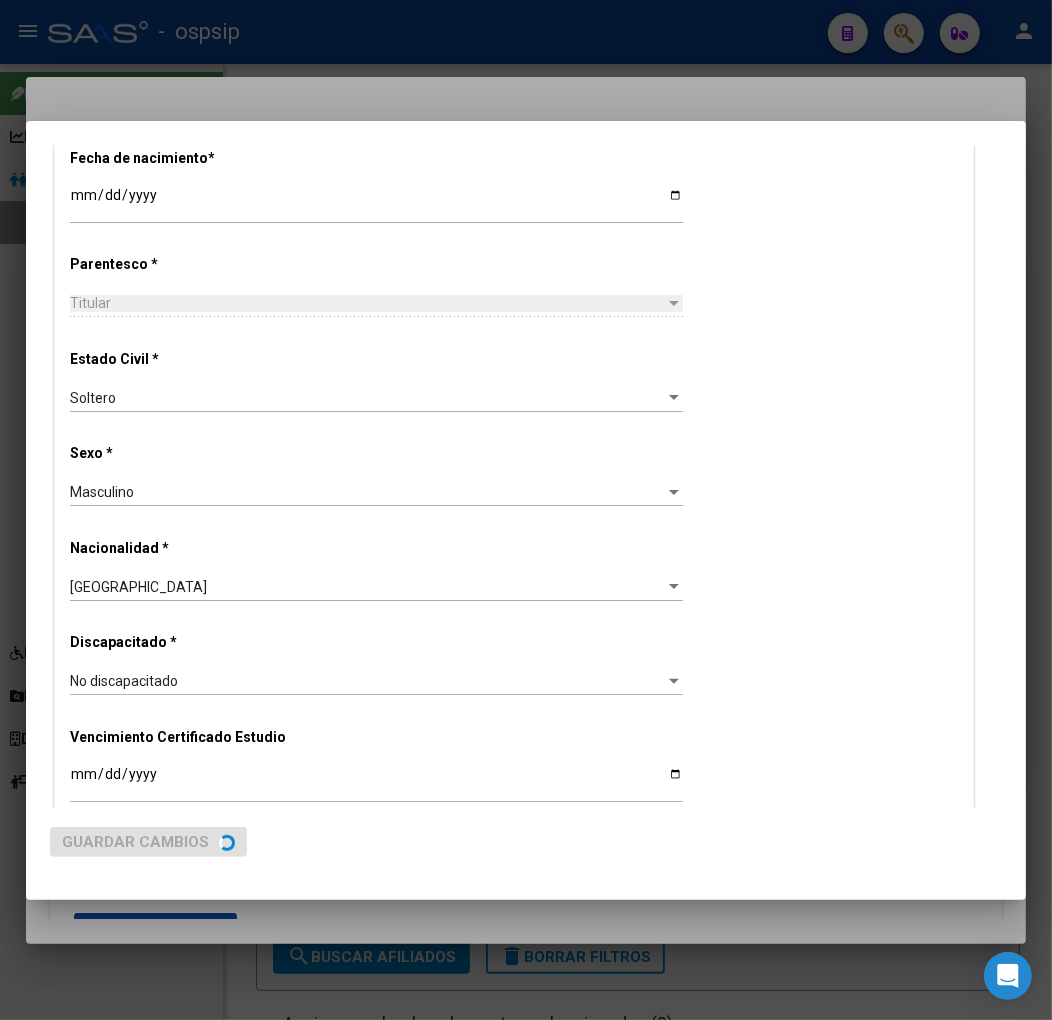 scroll, scrollTop: 0, scrollLeft: 0, axis: both 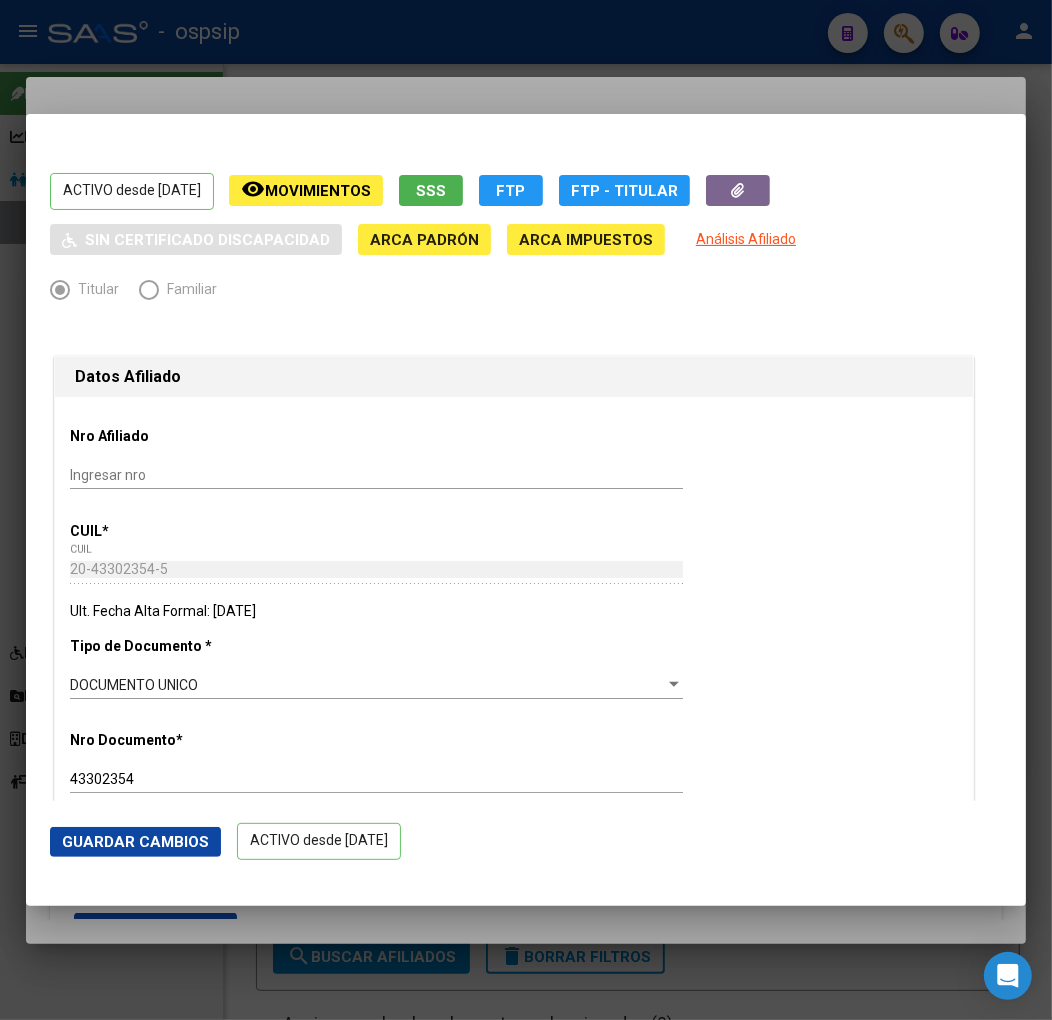 click at bounding box center (526, 510) 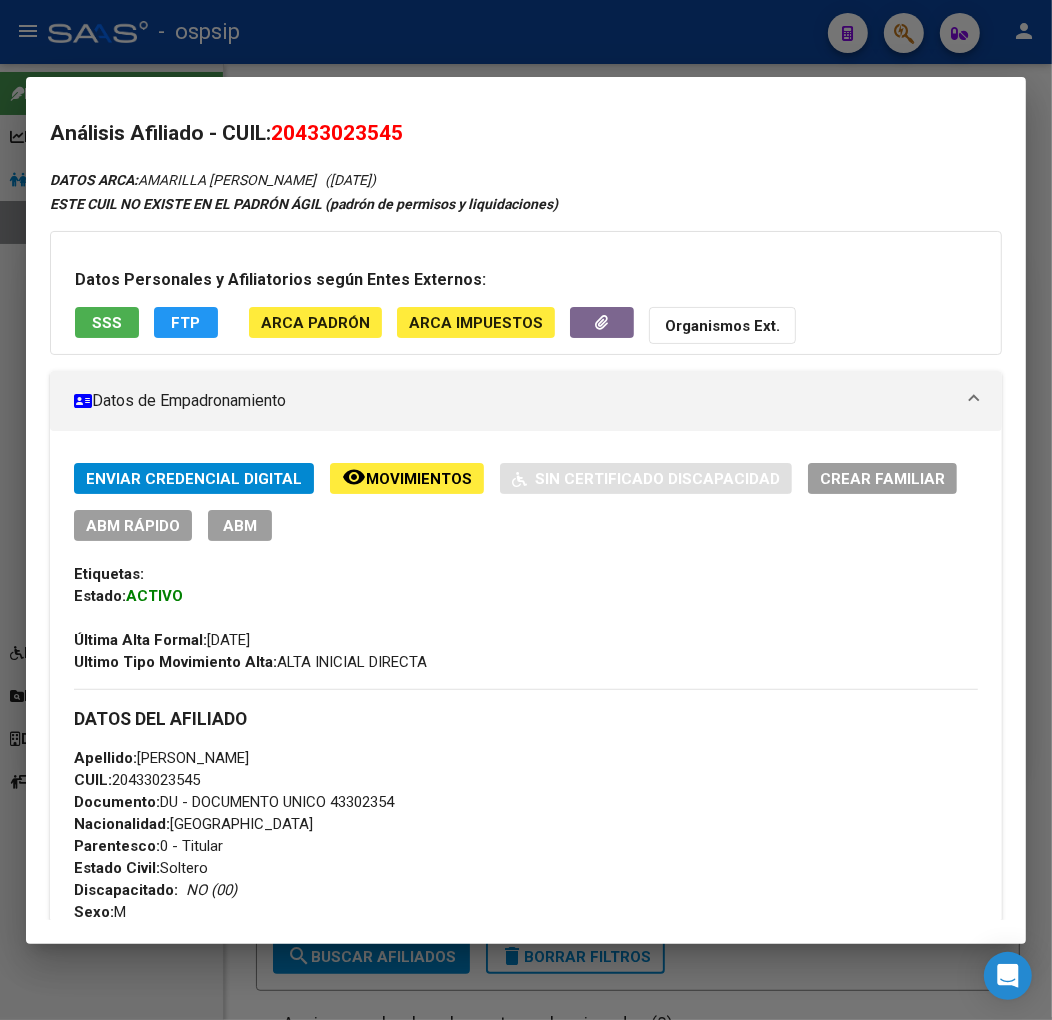 click on "Análisis Afiliado - CUIL:  20433023545 DATOS ARCA:  AMARILLA [PERSON_NAME]       ([DATE])  ESTE CUIL NO EXISTE EN EL PADRÓN ÁGIL (padrón de permisos y liquidaciones) Datos Personales y Afiliatorios según Entes Externos: SSS FTP ARCA Padrón ARCA Impuestos Organismos Ext.    Datos de Empadronamiento  Enviar Credencial Digital remove_red_eye Movimientos    Sin Certificado Discapacidad Crear Familiar ABM Rápido ABM Etiquetas: Estado: ACTIVO Última Alta Formal:  [DATE] Ultimo Tipo Movimiento Alta:  ALTA INICIAL DIRECTA DATOS DEL AFILIADO Apellido:  [PERSON_NAME] CUIL:  20433023545 Documento:  DU - DOCUMENTO UNICO 43302354  Nacionalidad:  ARGENTINA Parentesco:  0 - Titular Estado Civil:  [DEMOGRAPHIC_DATA] Discapacitado:    NO (00) Sexo:  M Nacimiento:  [DEMOGRAPHIC_DATA] Edad:  24  NO TIENE TELEFONOS REGISTRADOS Provincia:  [GEOGRAPHIC_DATA] Localidad:  [PERSON_NAME] Código Postal:  1755 [STREET_ADDRESS] DATOS GRUPO FAMILIAR Gerenciador / Plan:  A01 - OSPSIP / Sin Plan Empleador:    Id" at bounding box center [526, 510] 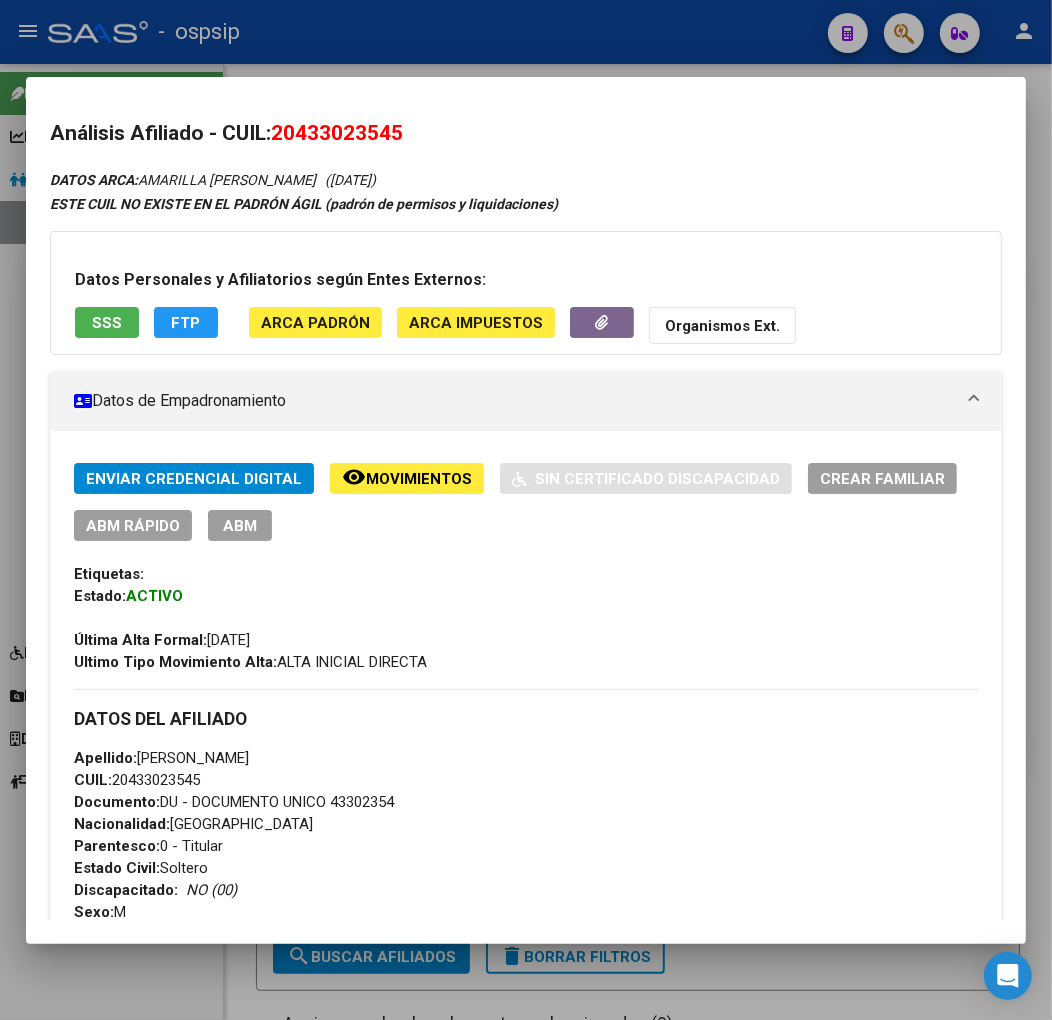 click at bounding box center [526, 510] 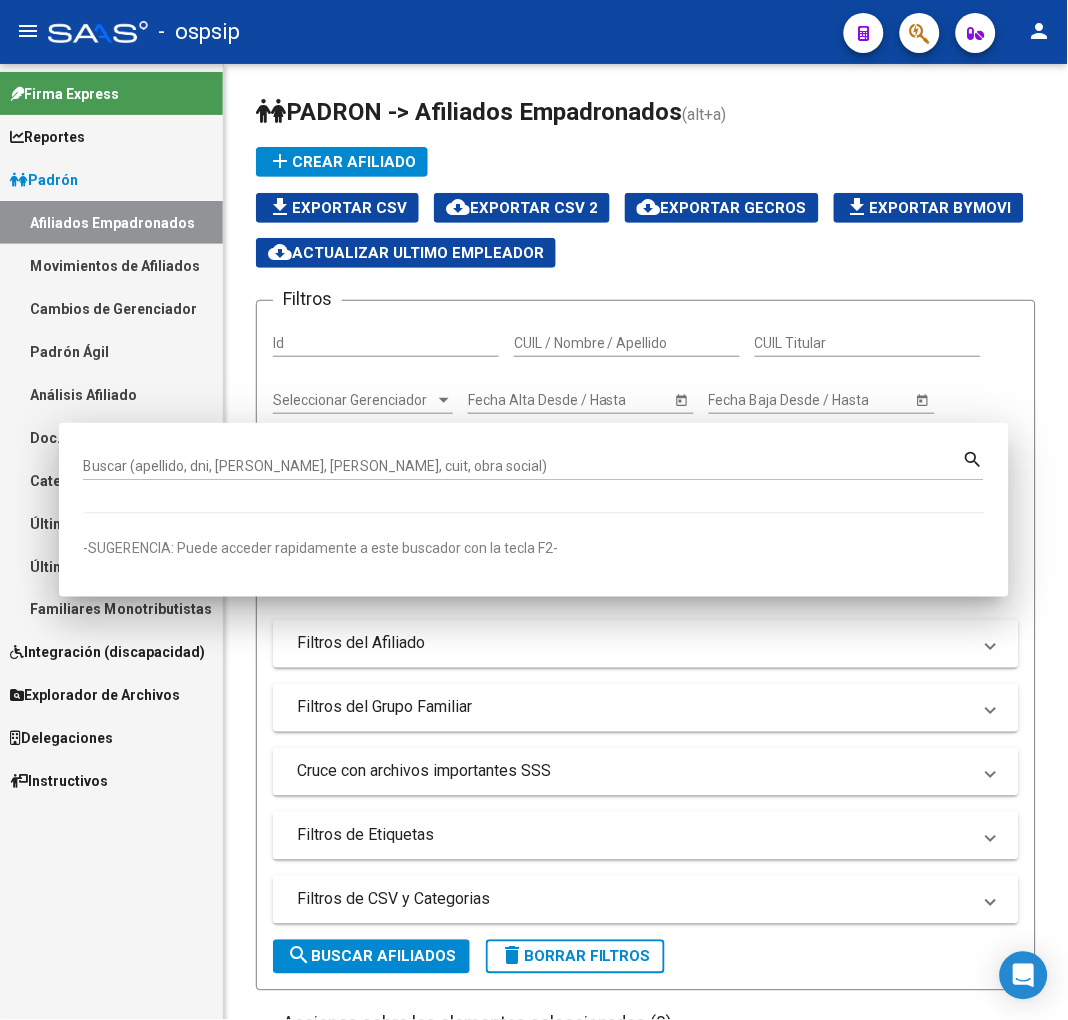 click on "PADRON -> Afiliados Empadronados  (alt+a) add  Crear Afiliado
file_download  Exportar CSV  cloud_download  Exportar CSV 2  cloud_download  Exportar GECROS  file_download  Exportar Bymovi  cloud_download  Actualizar ultimo Empleador  Filtros Id CUIL / Nombre / Apellido CUIL Titular Seleccionar Gerenciador Seleccionar Gerenciador Start date – Fecha Alta Desde / Hasta Start date – Fecha Baja Desde / Hasta Si  Activo Todos  Titular Todos  Con Alta Futura Todos  Con Baja Futura Si  Grupo Familiar Activo Ultimo Tipo Alta Ultimo Tipo Alta Ultimo Tipo Baja Ultimo Tipo Baja  Filtros del Afiliado  Edades Edades Sexo Sexo Discapacitado Discapacitado Nacionalidad Nacionalidad Provincia Provincia Estado Civil Estado Civil Start date – Fecha Nacimiento Desde / Hasta Todos  Tiene PMI Todos  Certificado Estudio Codigo Postal Localidad  Filtros del Grupo Familiar  Tipo Beneficiario Titular Tipo Beneficiario Titular Situacion Revista Titular Situacion Revista Titular CUIT Empleador Seleccionar Cobertura" 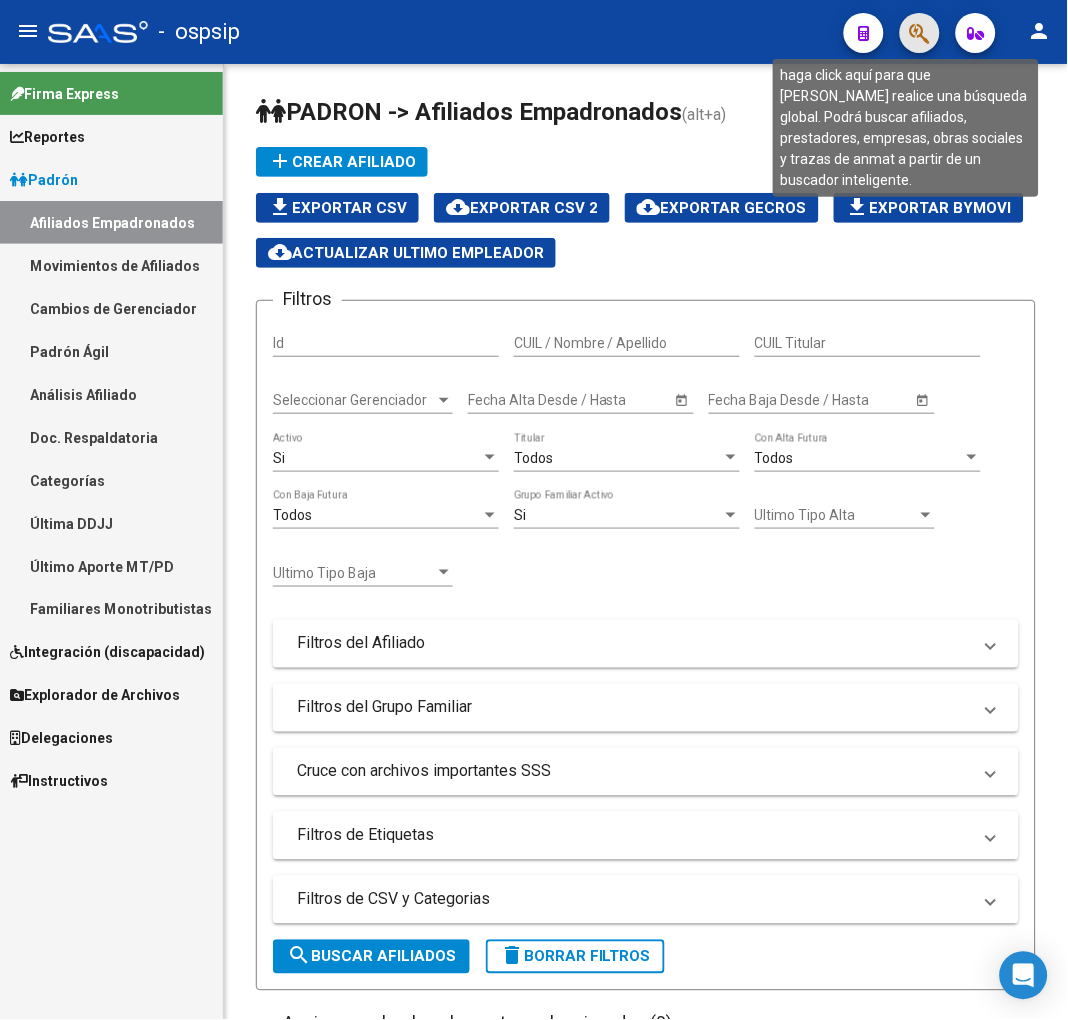 click 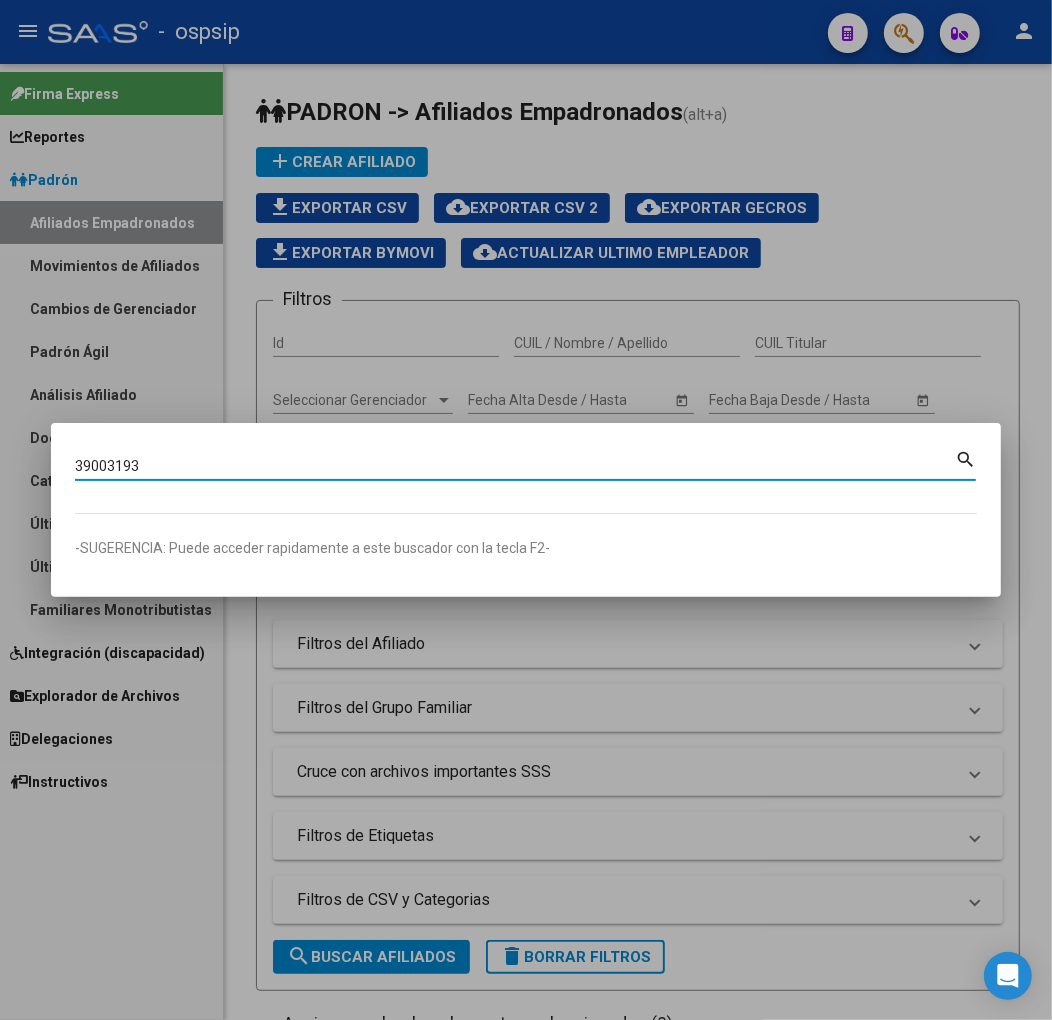 type on "39003193" 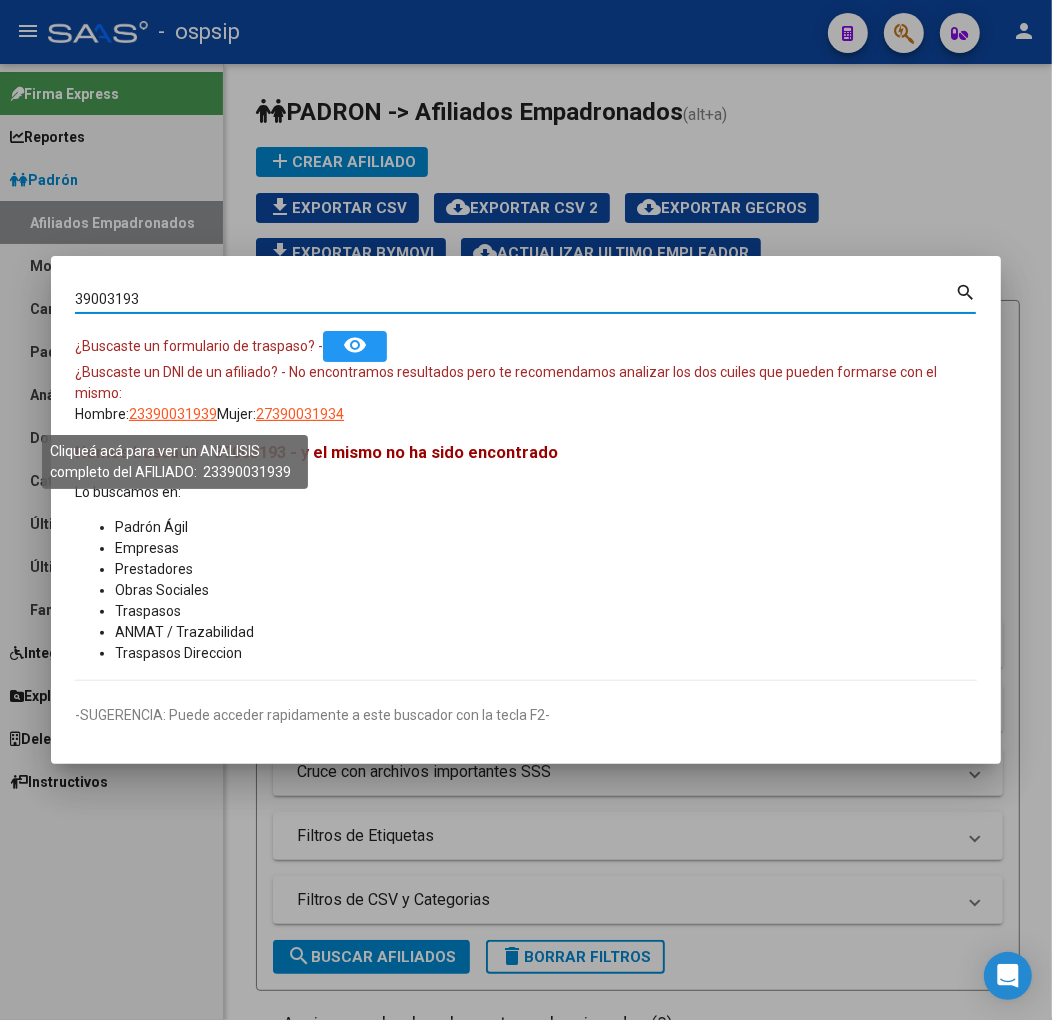 click on "23390031939" at bounding box center [173, 414] 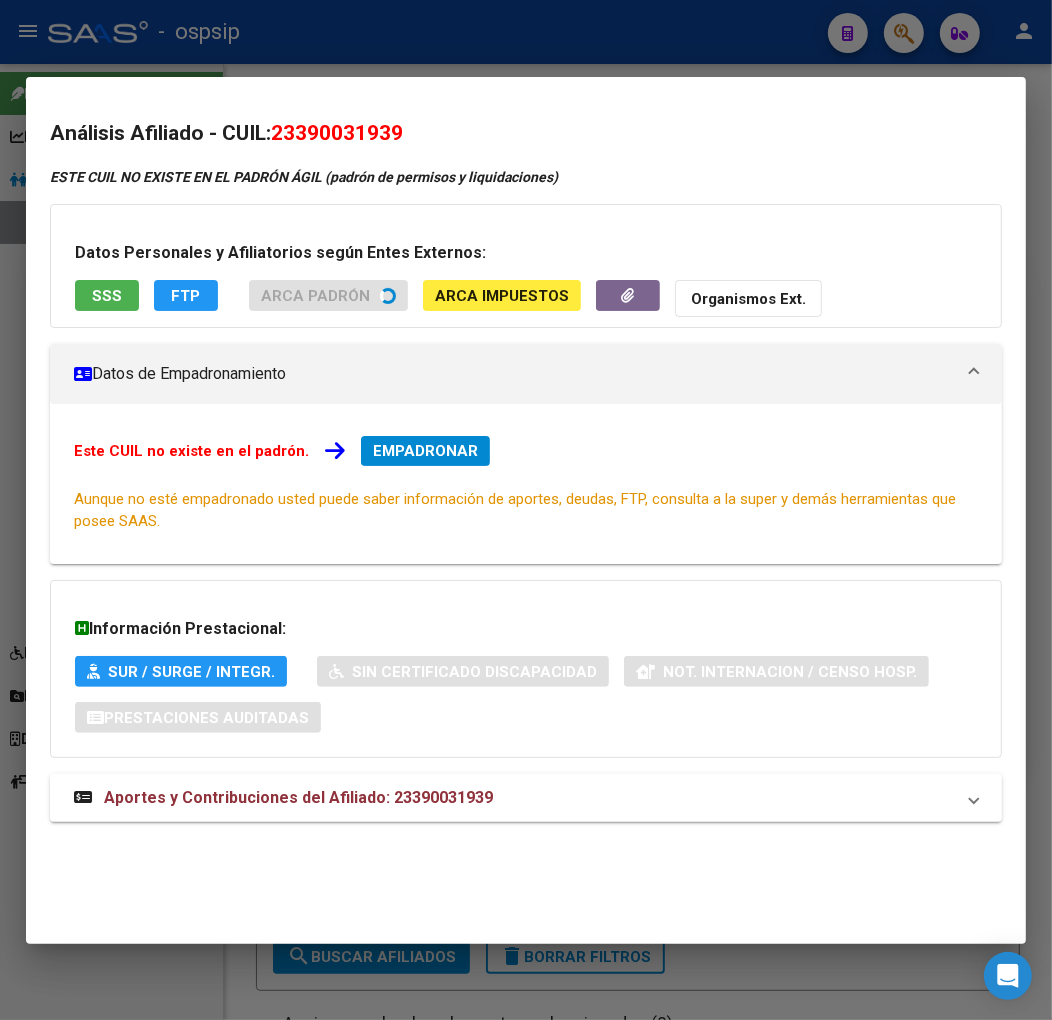 click at bounding box center [526, 510] 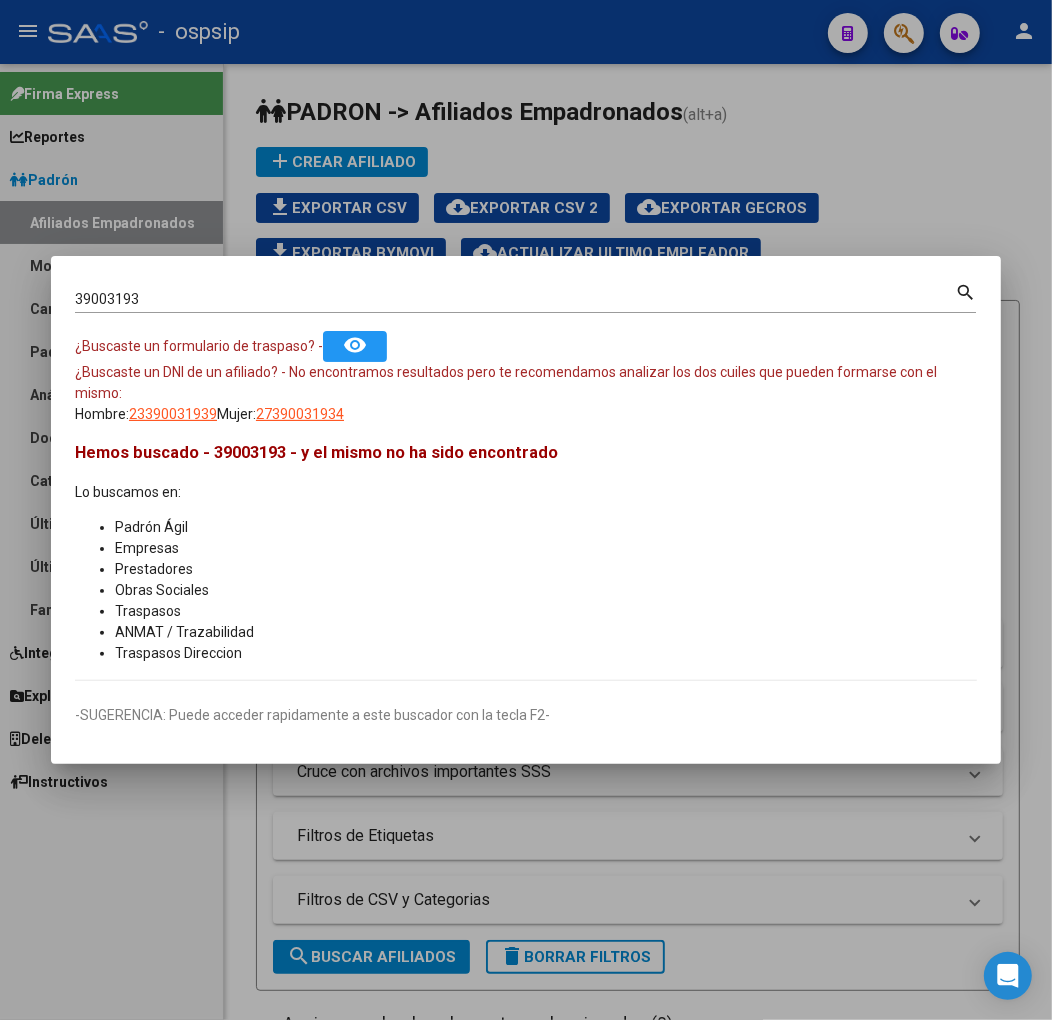click on "27390031934" at bounding box center (300, 414) 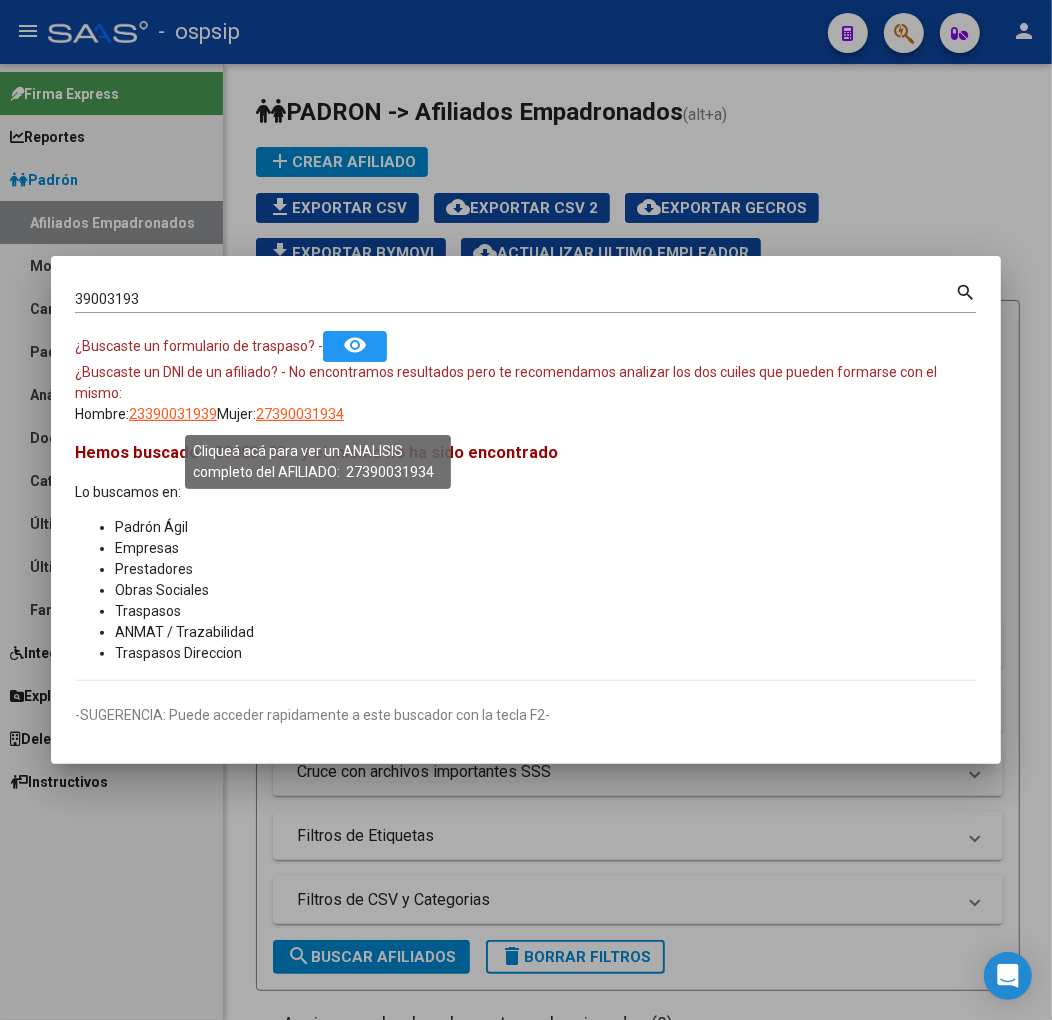 click on "27390031934" at bounding box center [300, 414] 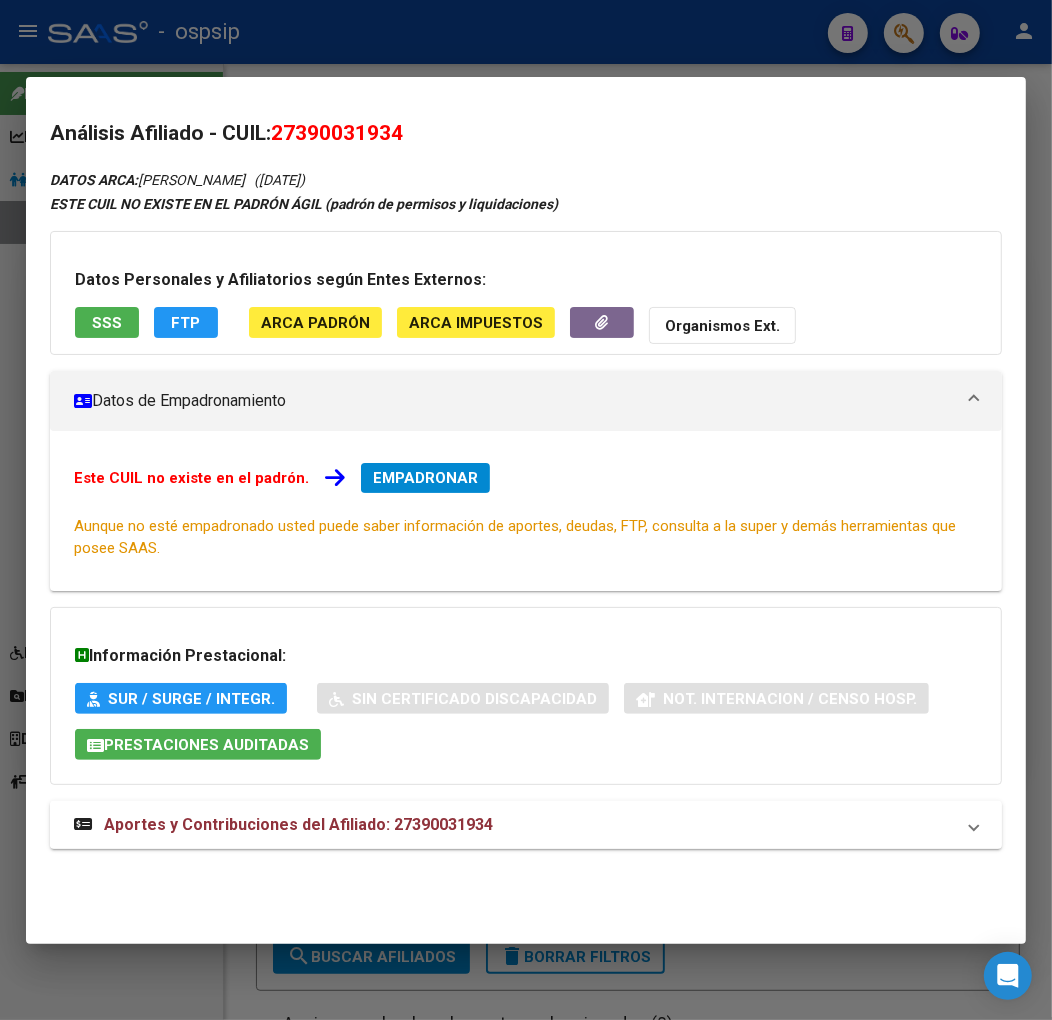 drag, startPoint x: 584, startPoint y: 817, endPoint x: 578, endPoint y: 806, distance: 12.529964 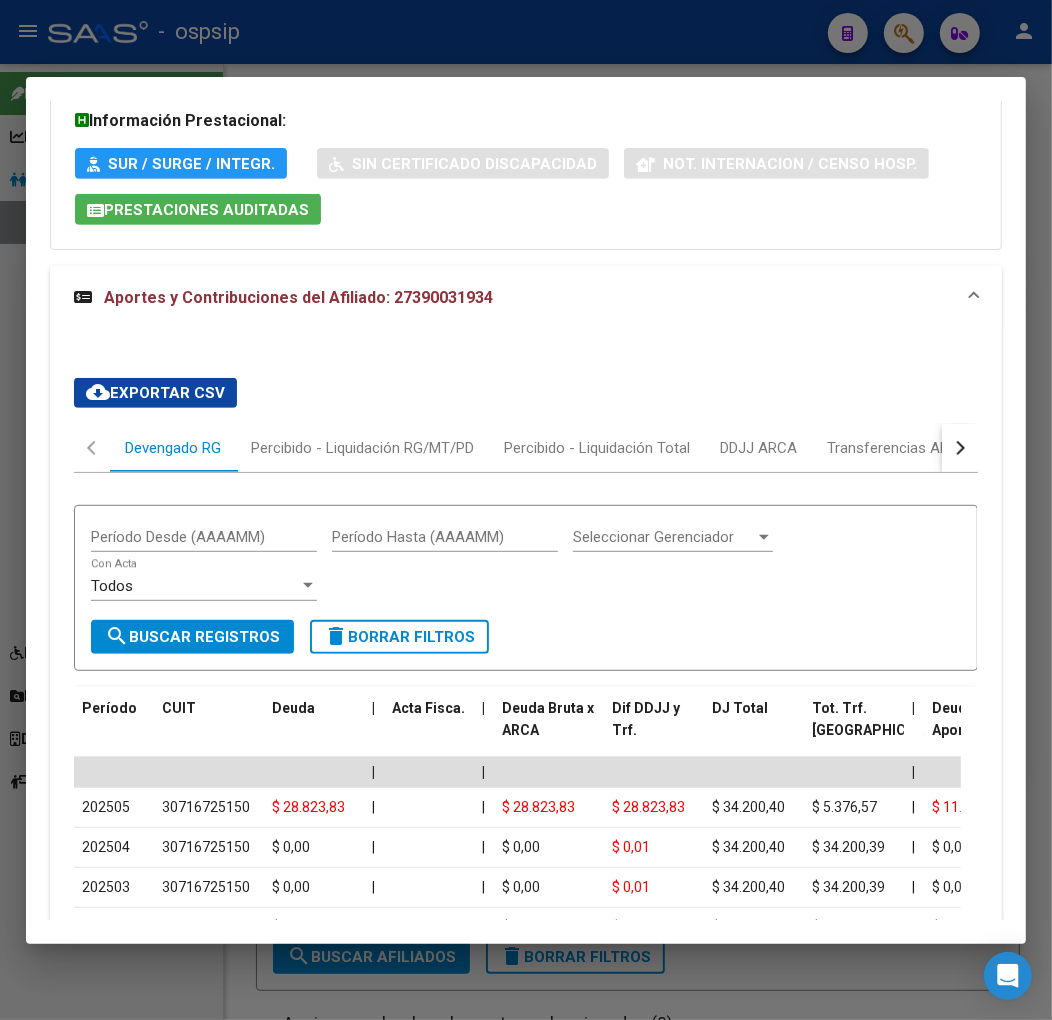 scroll, scrollTop: 533, scrollLeft: 0, axis: vertical 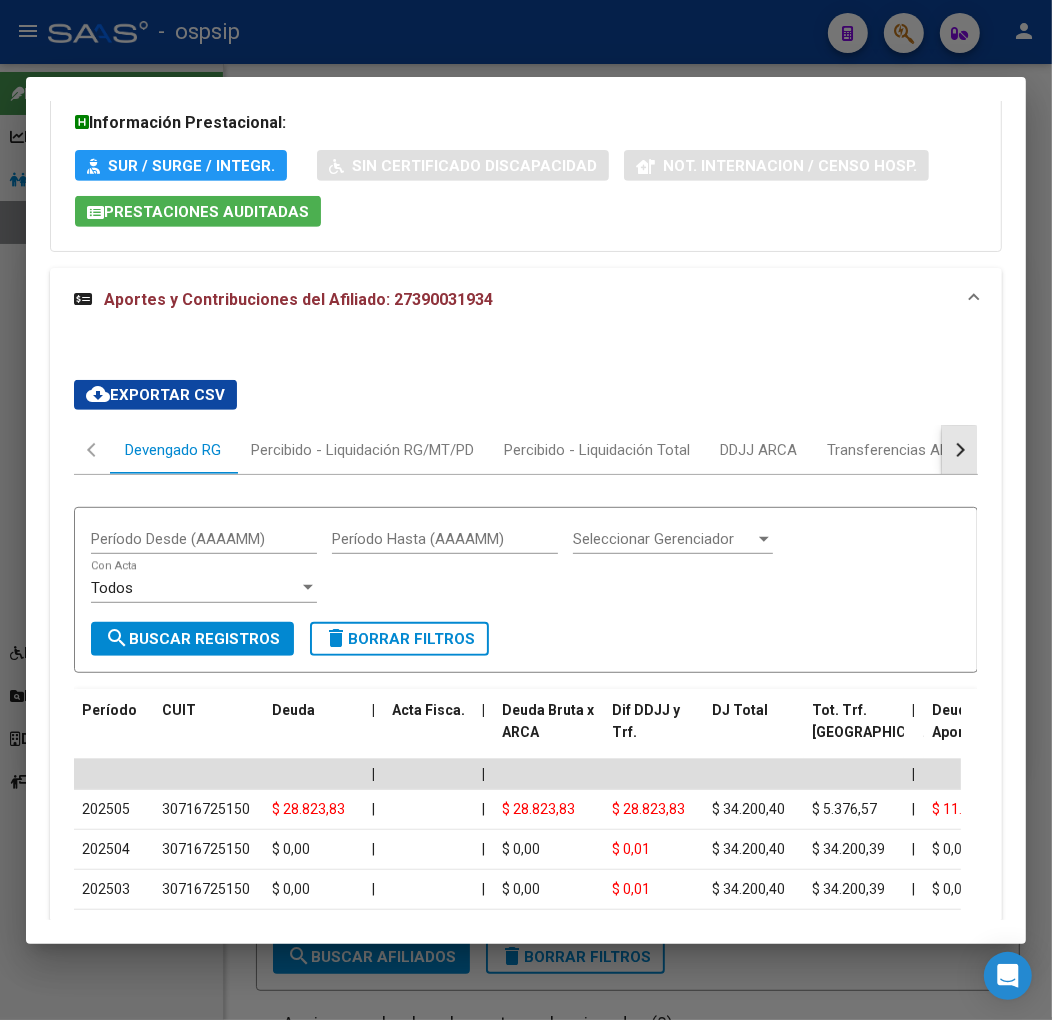 click at bounding box center [960, 450] 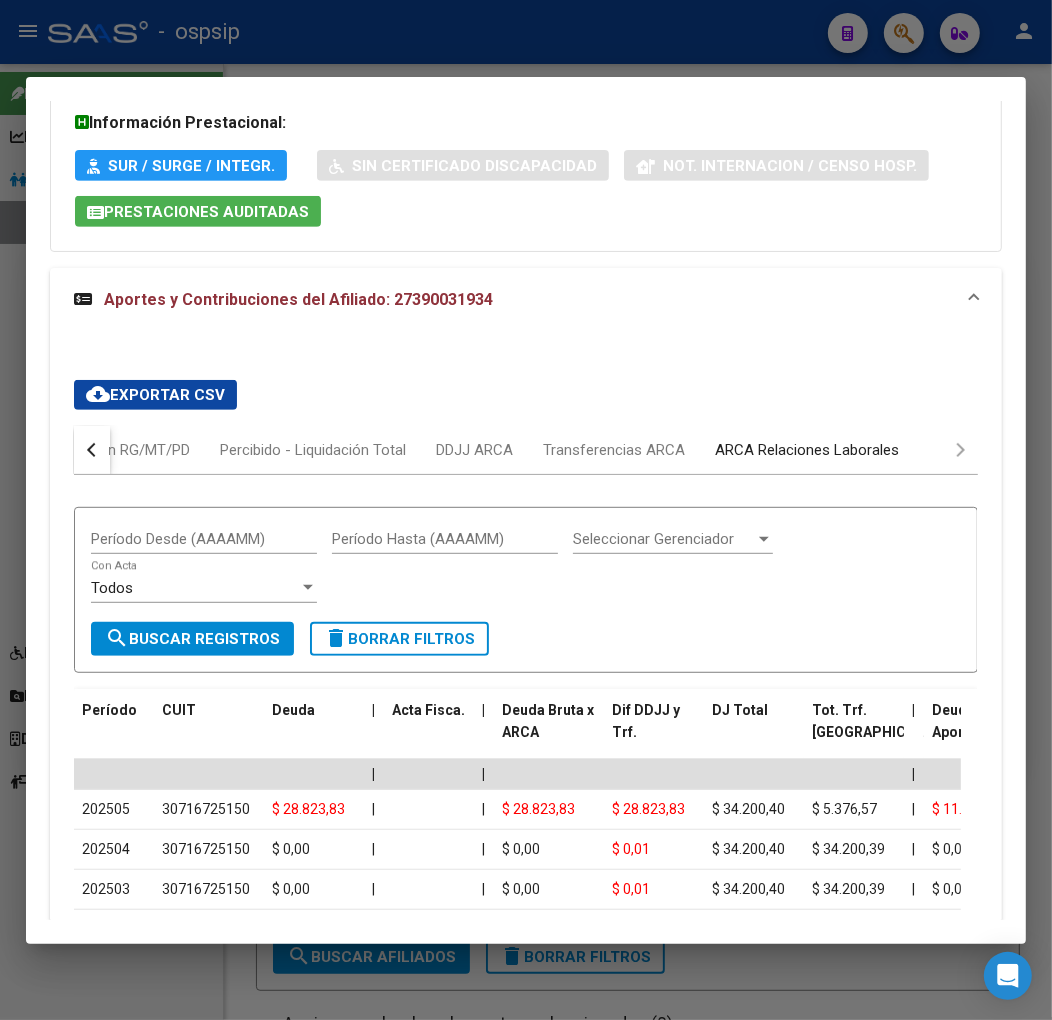 click on "ARCA Relaciones Laborales" at bounding box center [807, 450] 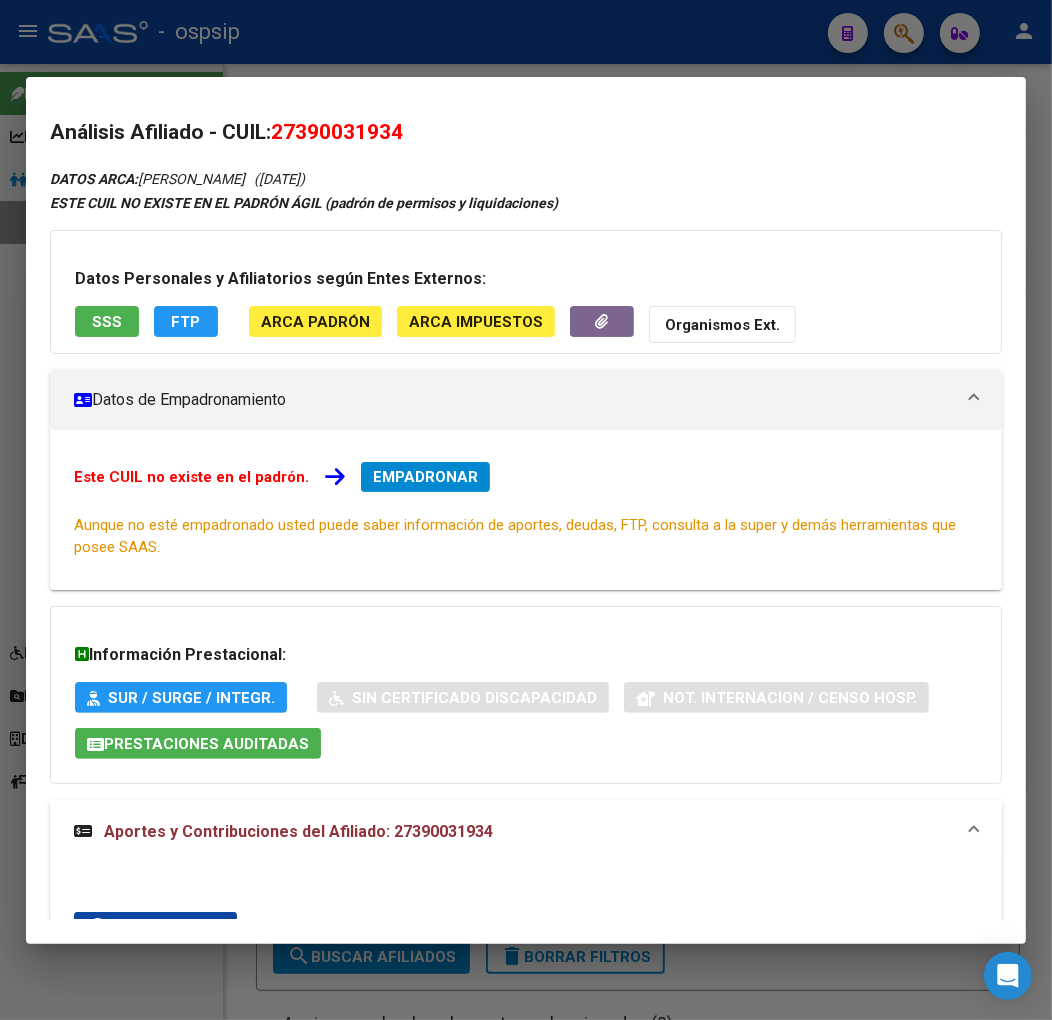 scroll, scrollTop: 0, scrollLeft: 0, axis: both 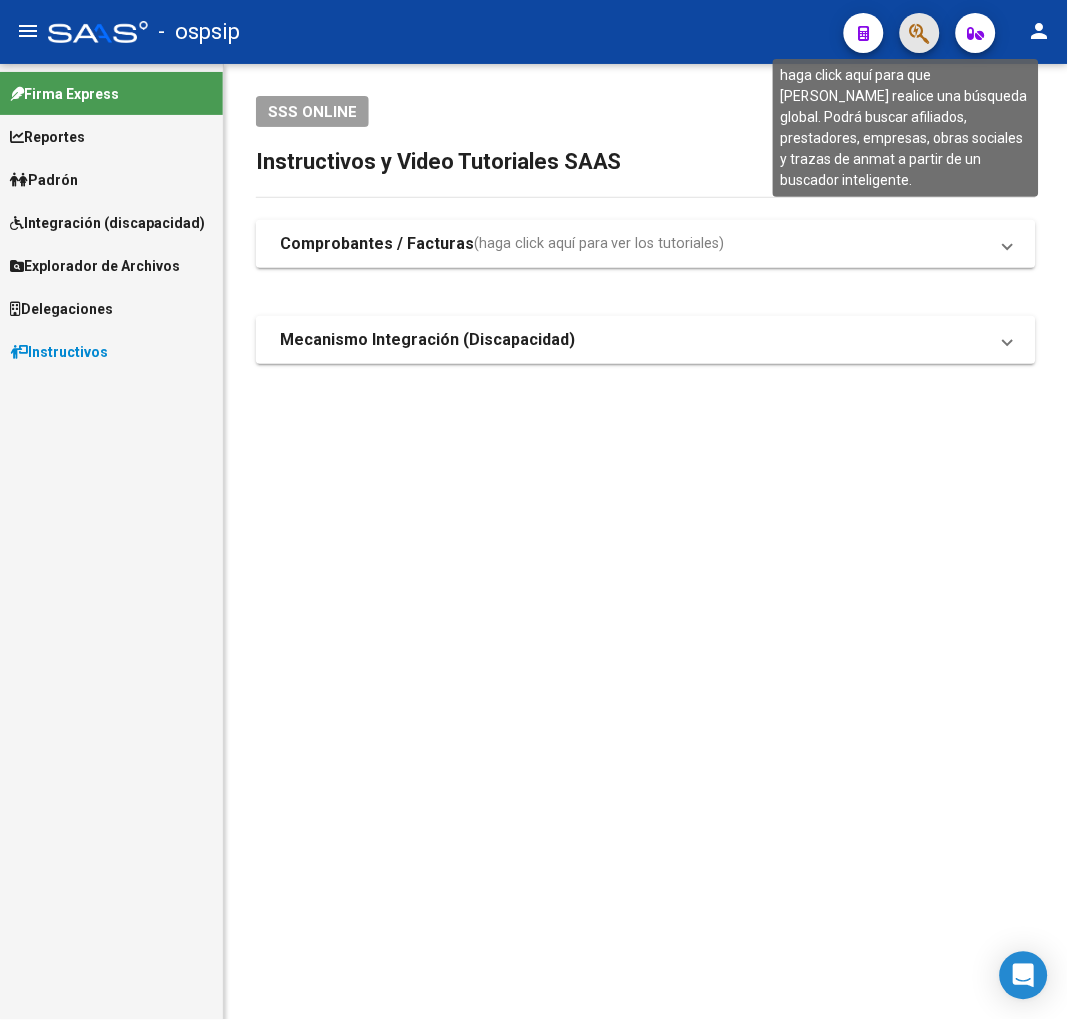 click 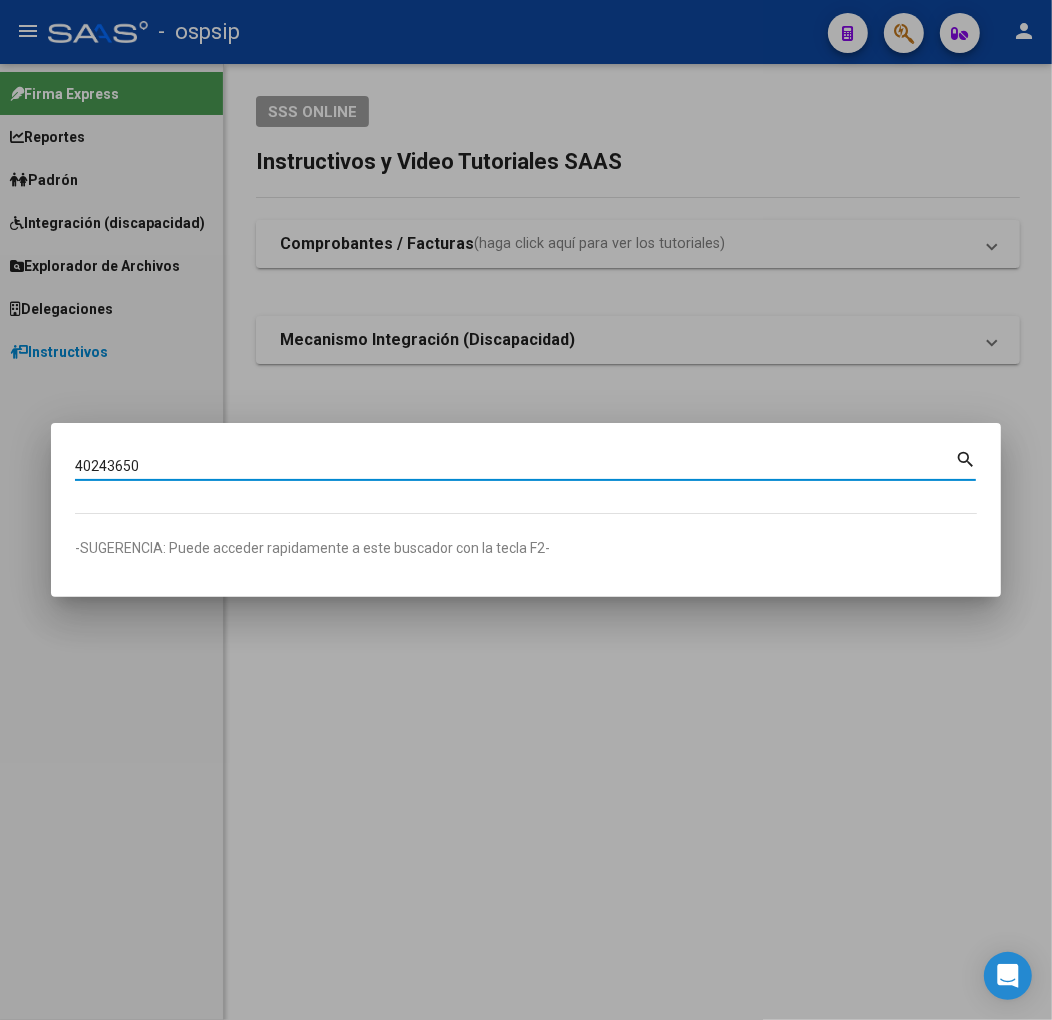 type on "40243650" 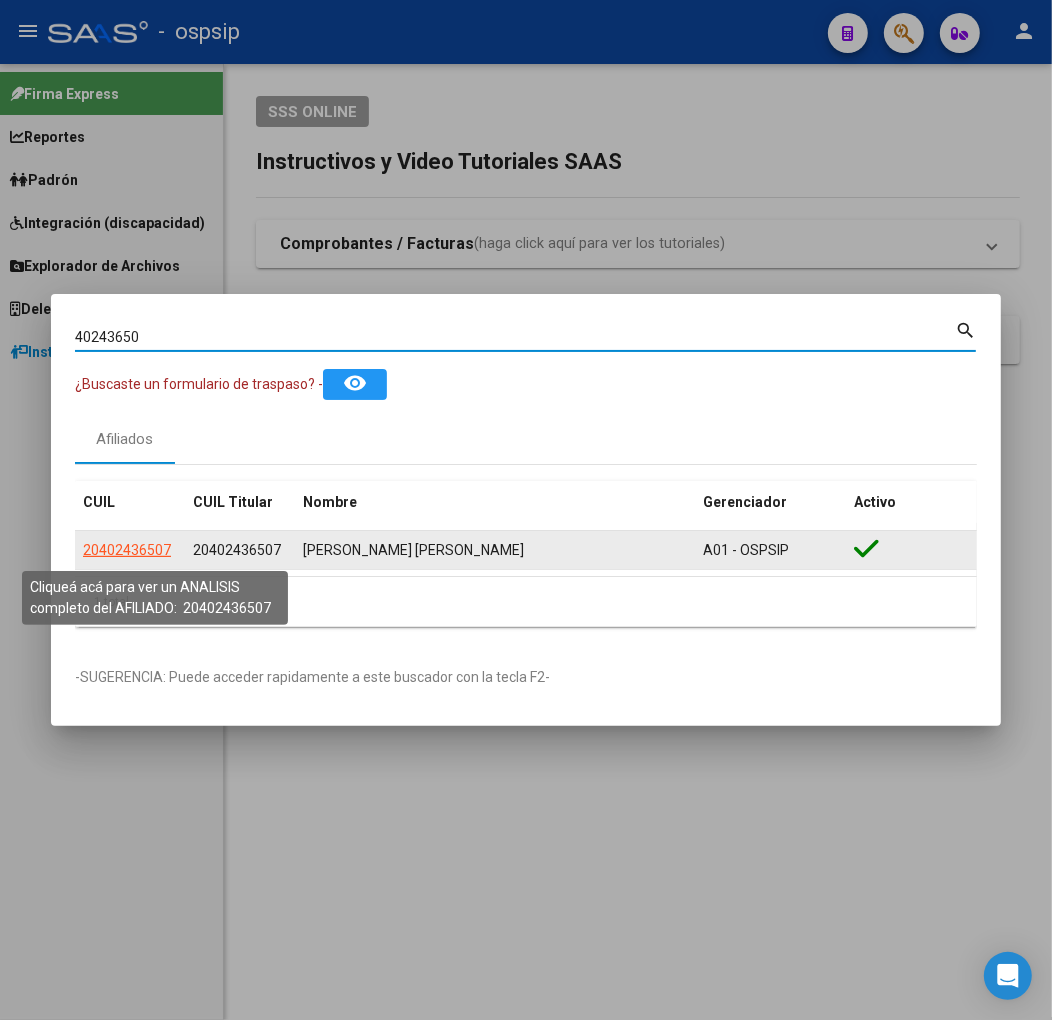 click on "20402436507" 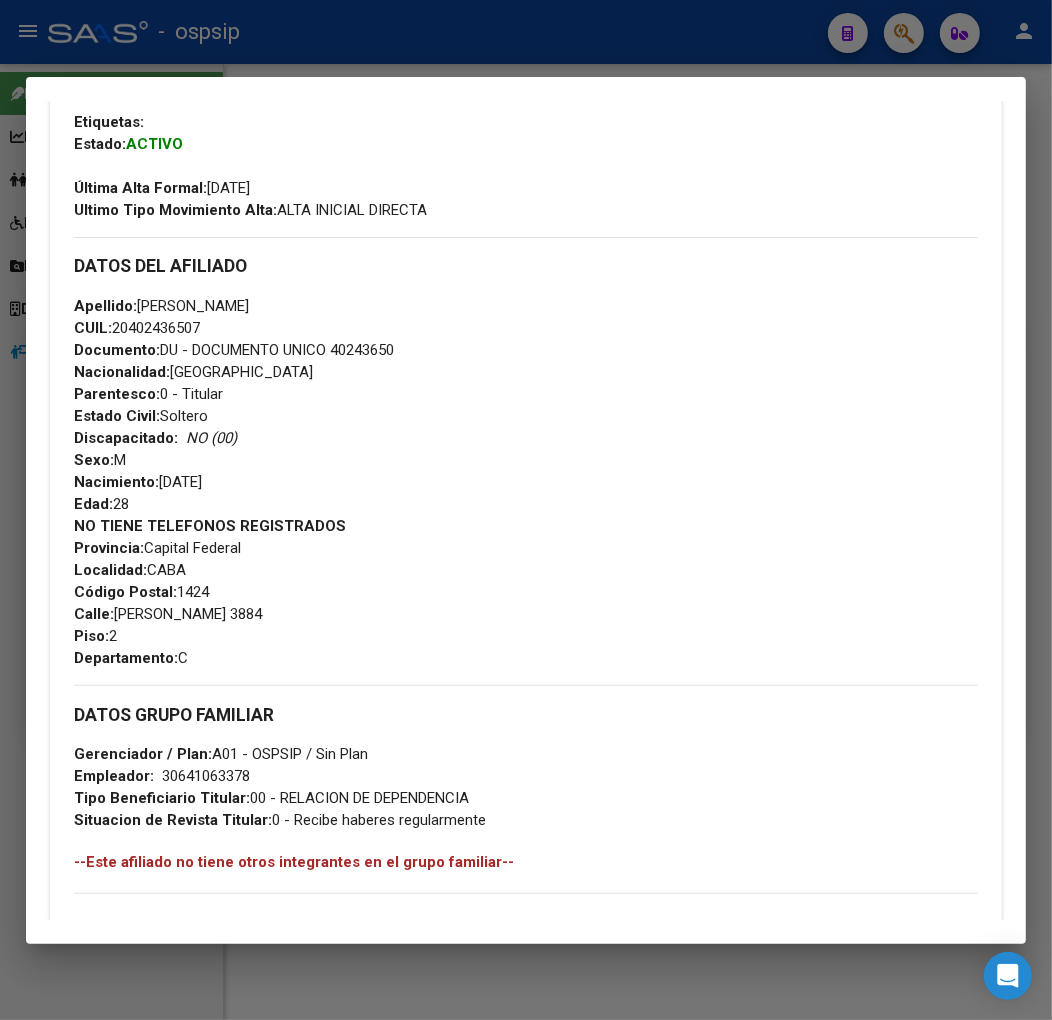 scroll, scrollTop: 167, scrollLeft: 0, axis: vertical 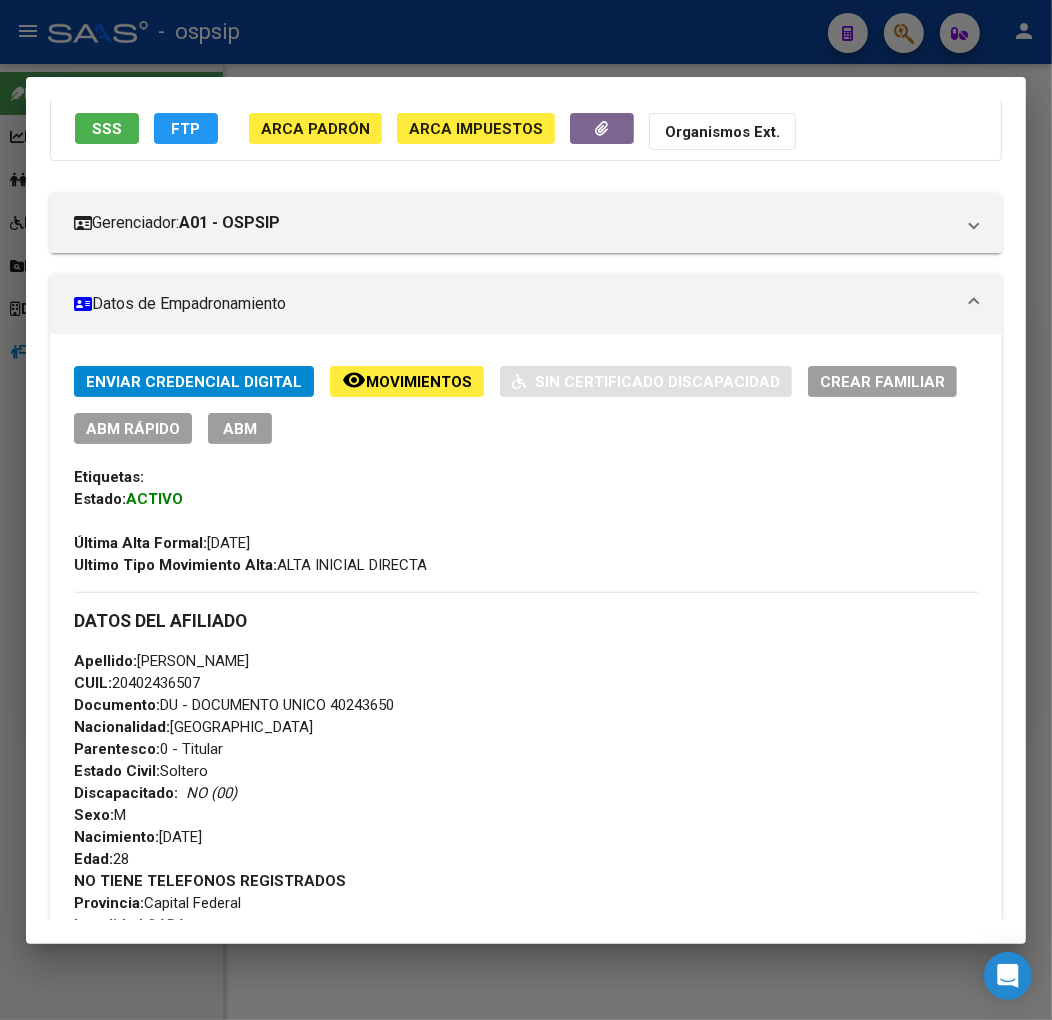 click at bounding box center (526, 510) 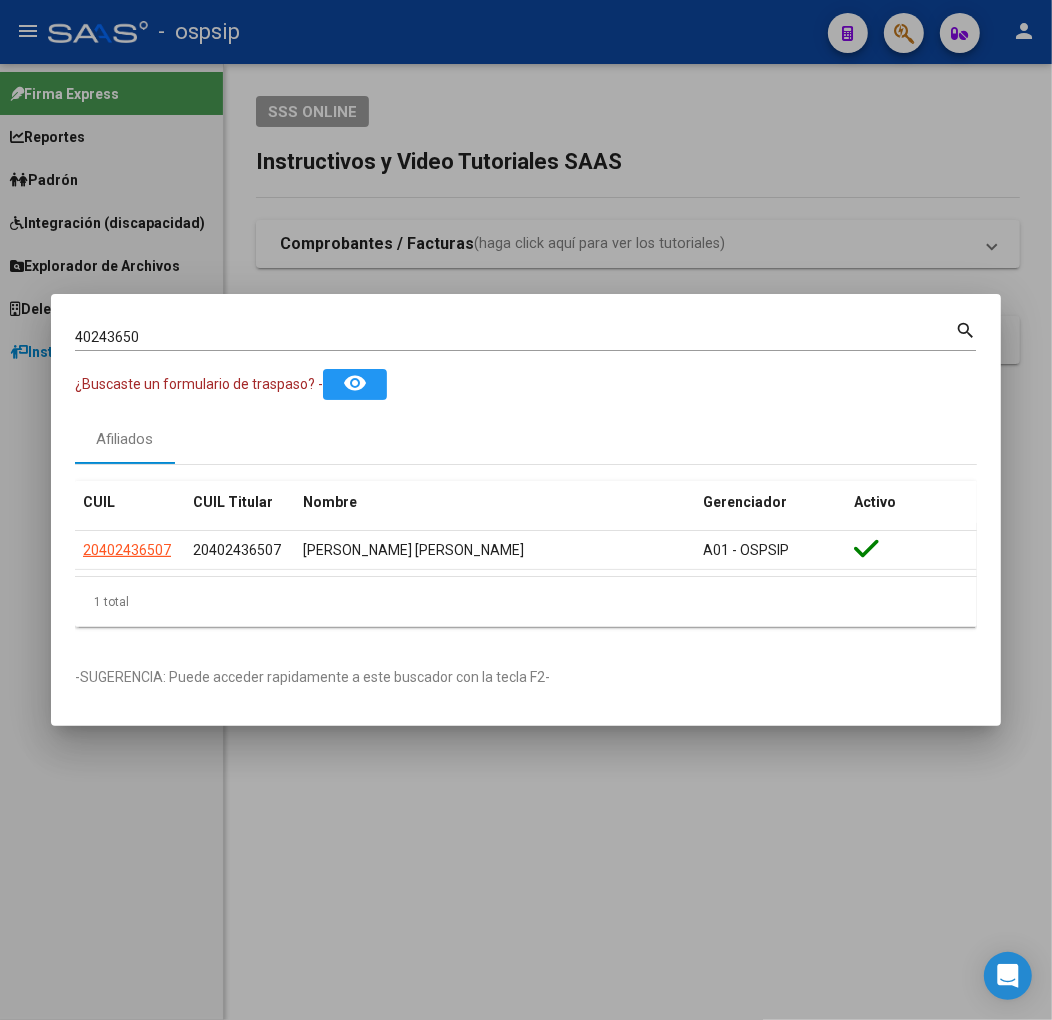 click at bounding box center (526, 510) 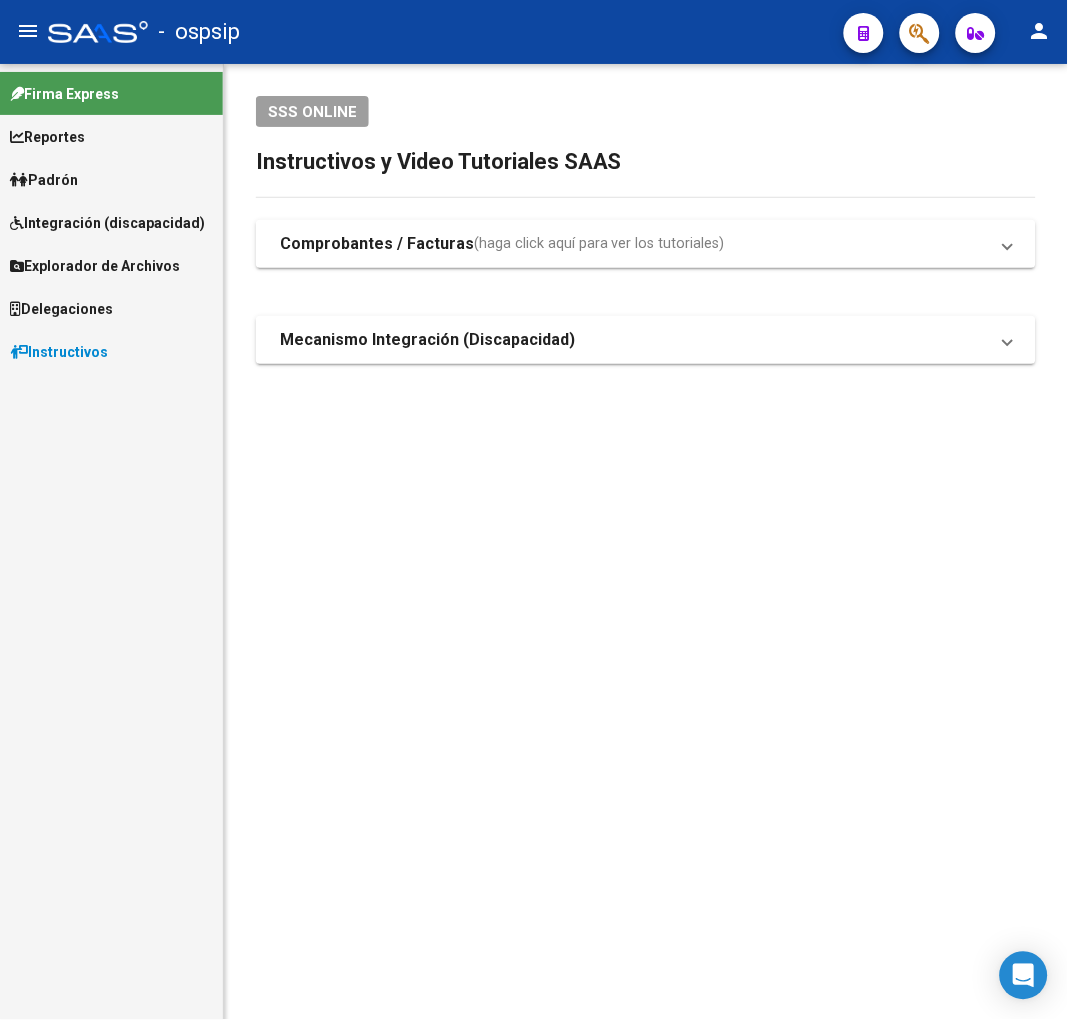 click 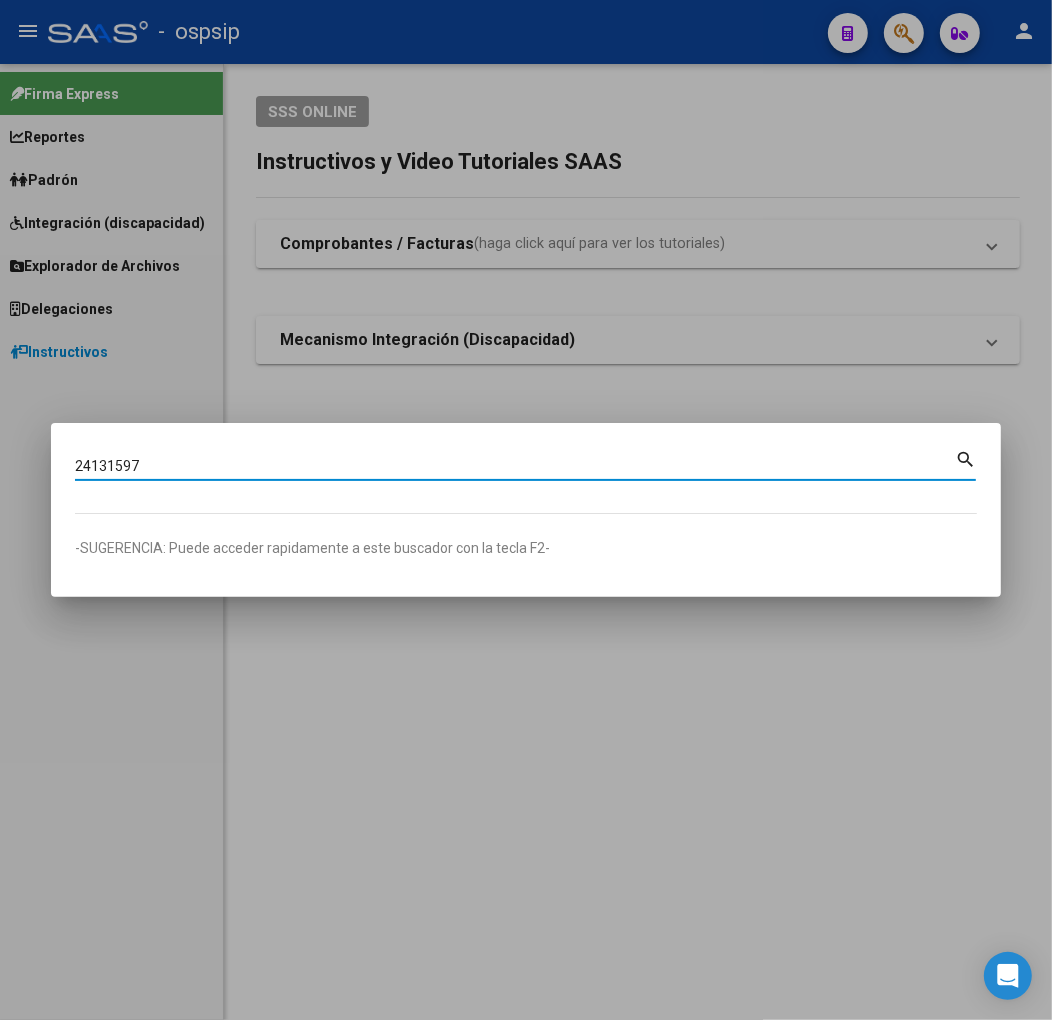 type on "24131597" 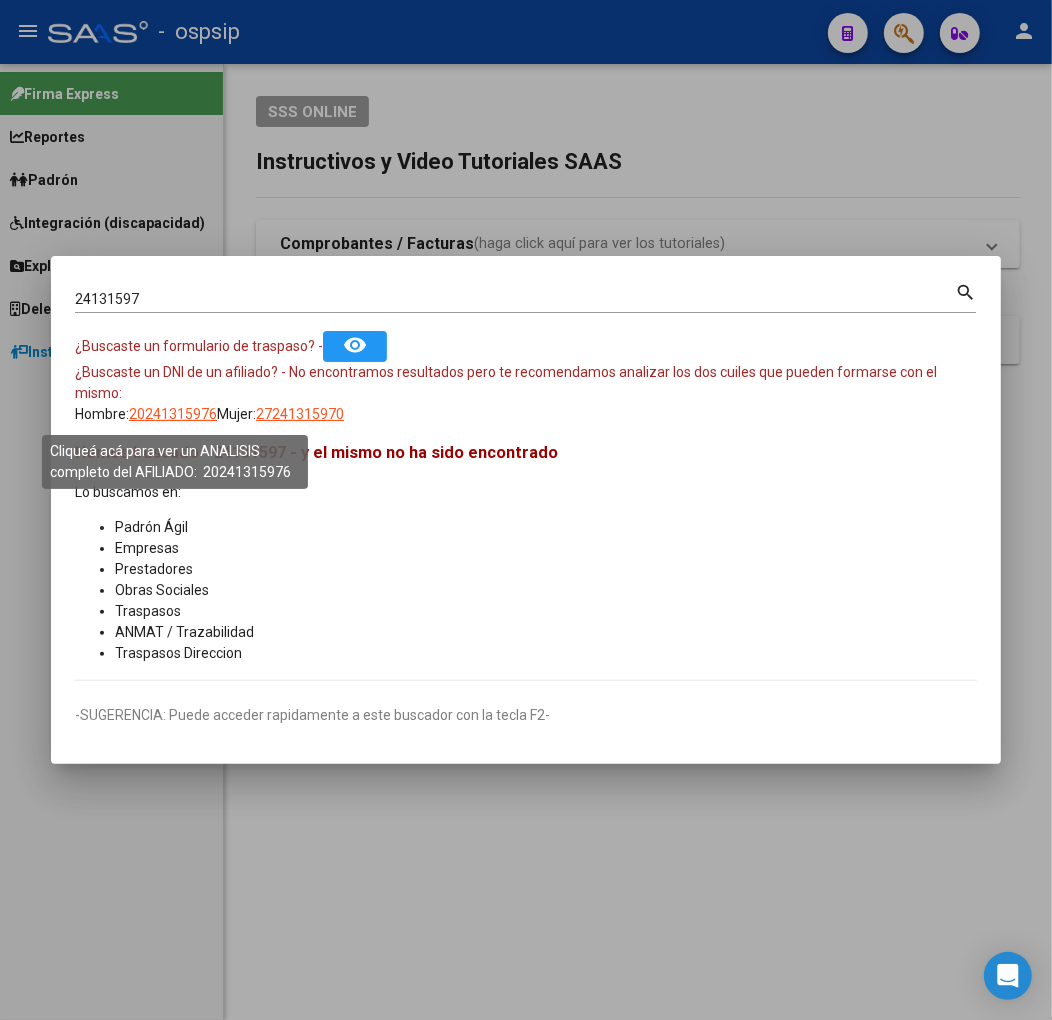 click on "20241315976" at bounding box center [173, 414] 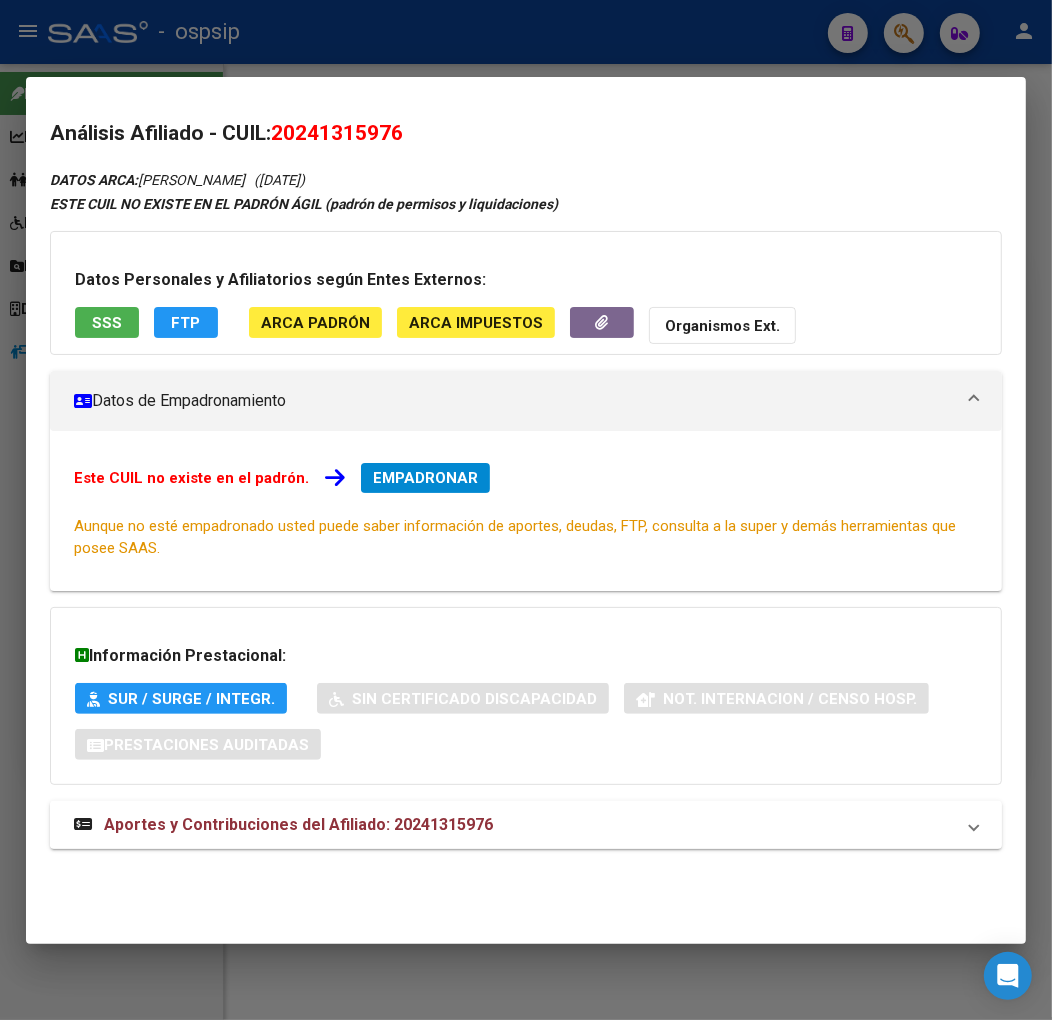 click on "Aportes y Contribuciones del Afiliado: 20241315976" at bounding box center (514, 825) 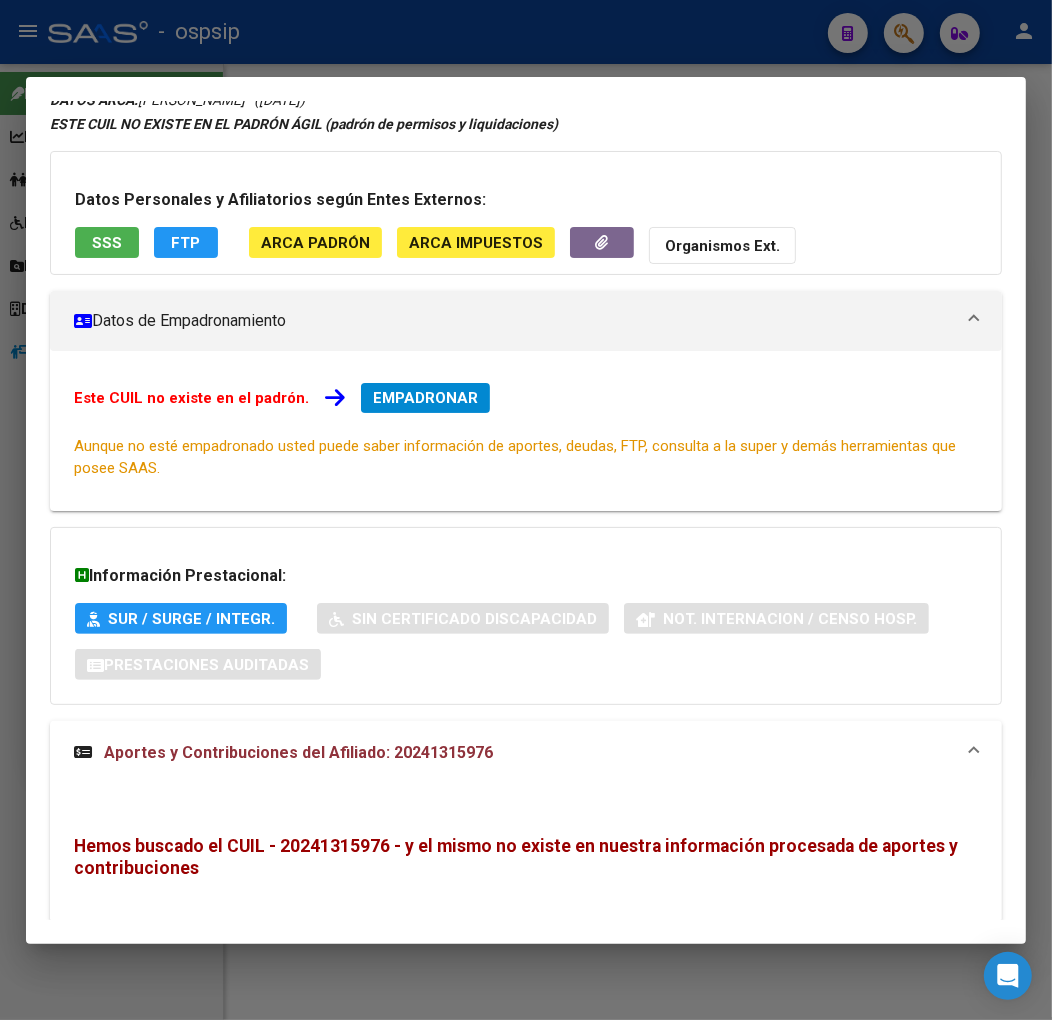 scroll, scrollTop: 0, scrollLeft: 0, axis: both 